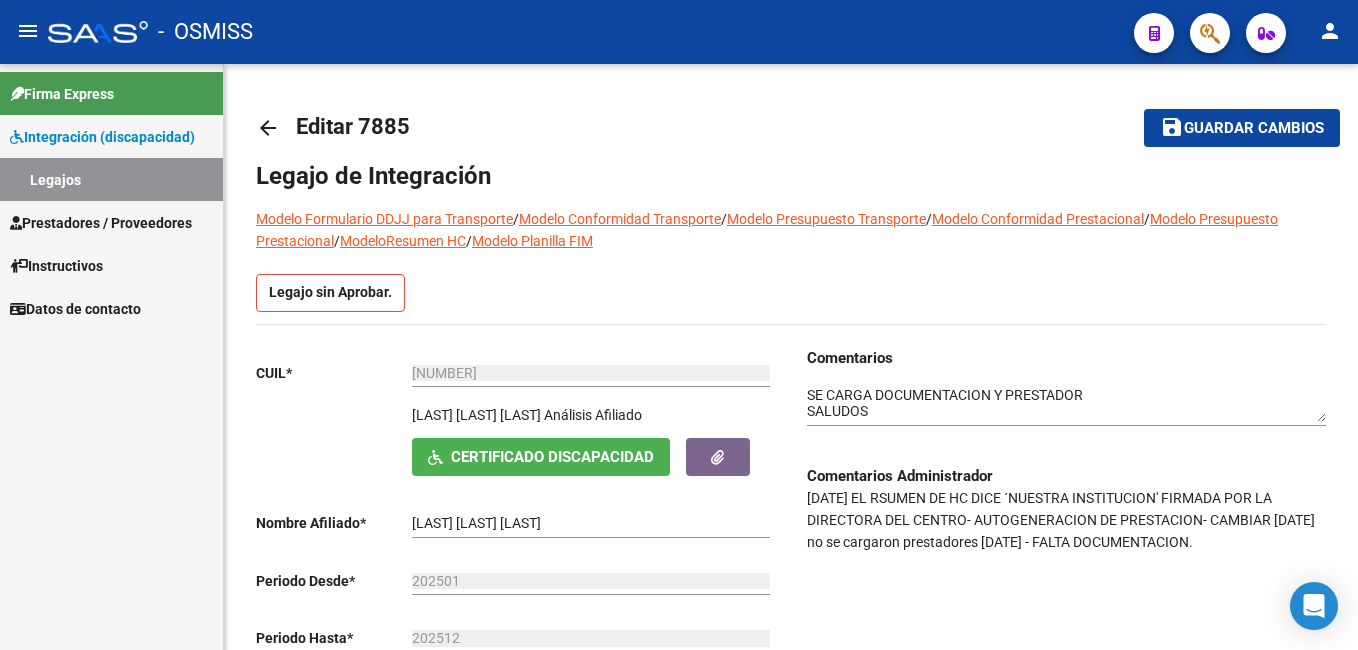 scroll, scrollTop: 0, scrollLeft: 0, axis: both 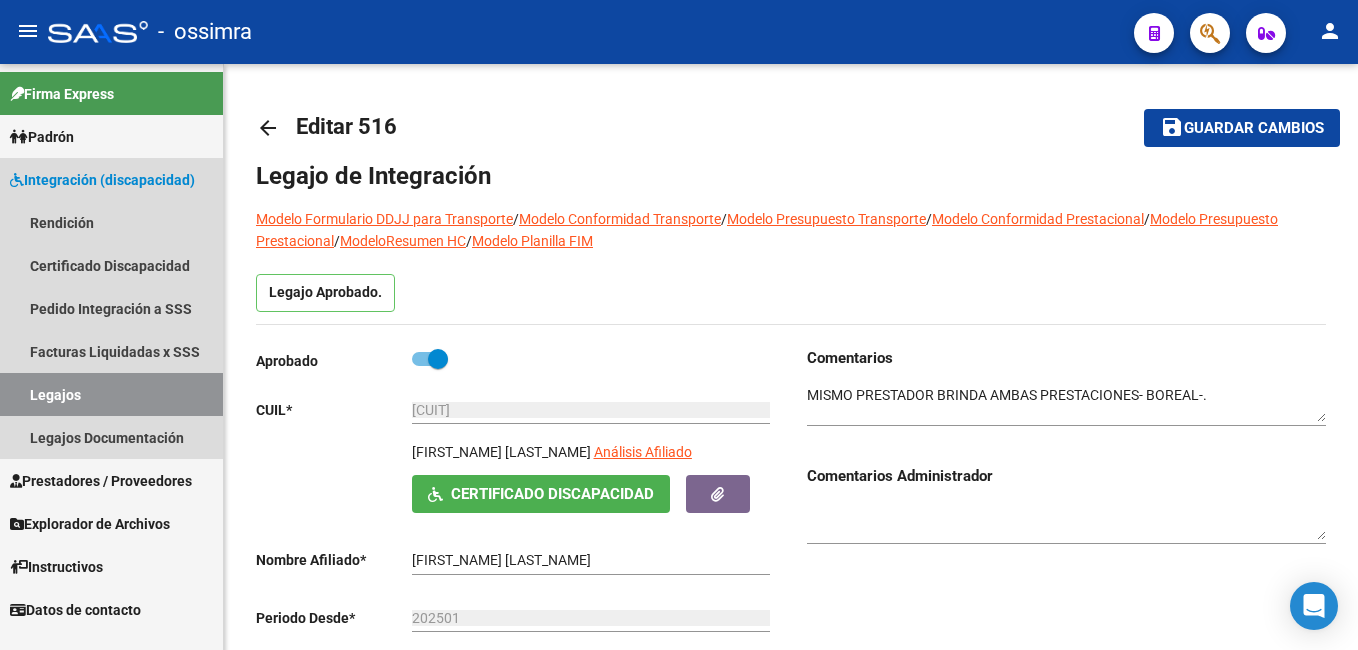click on "Legajos" at bounding box center (111, 394) 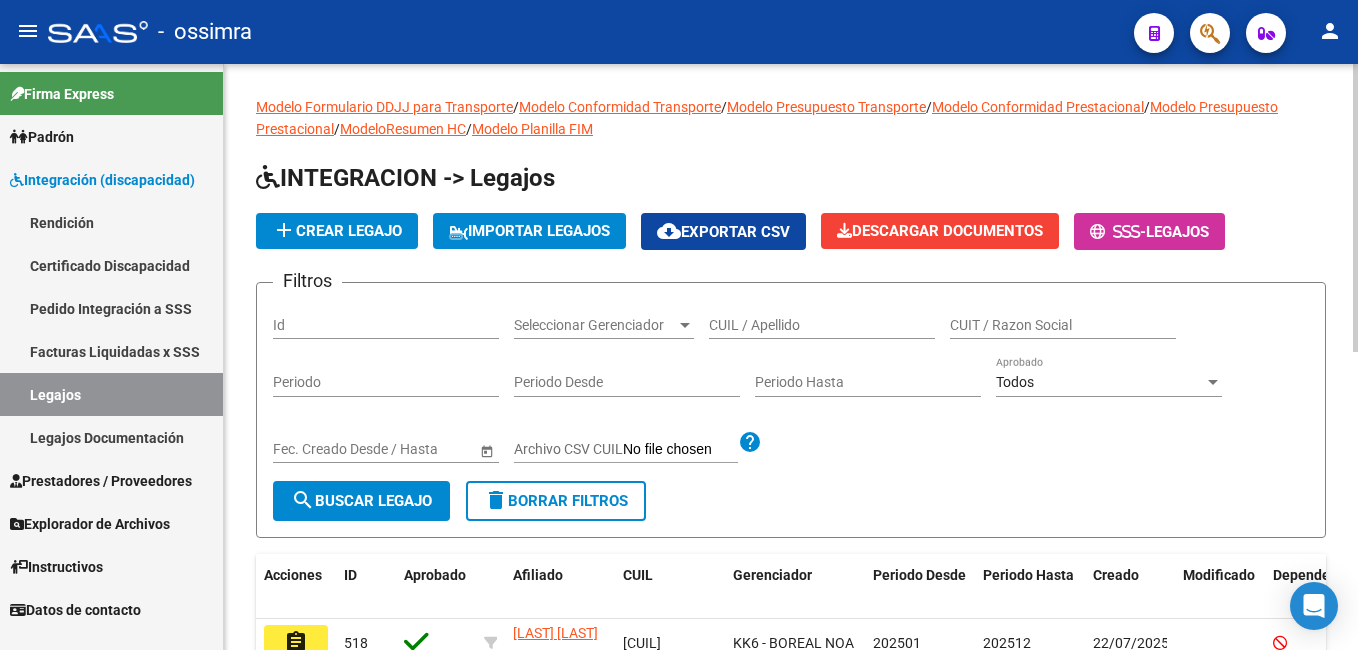 click on "CUIL / Apellido" 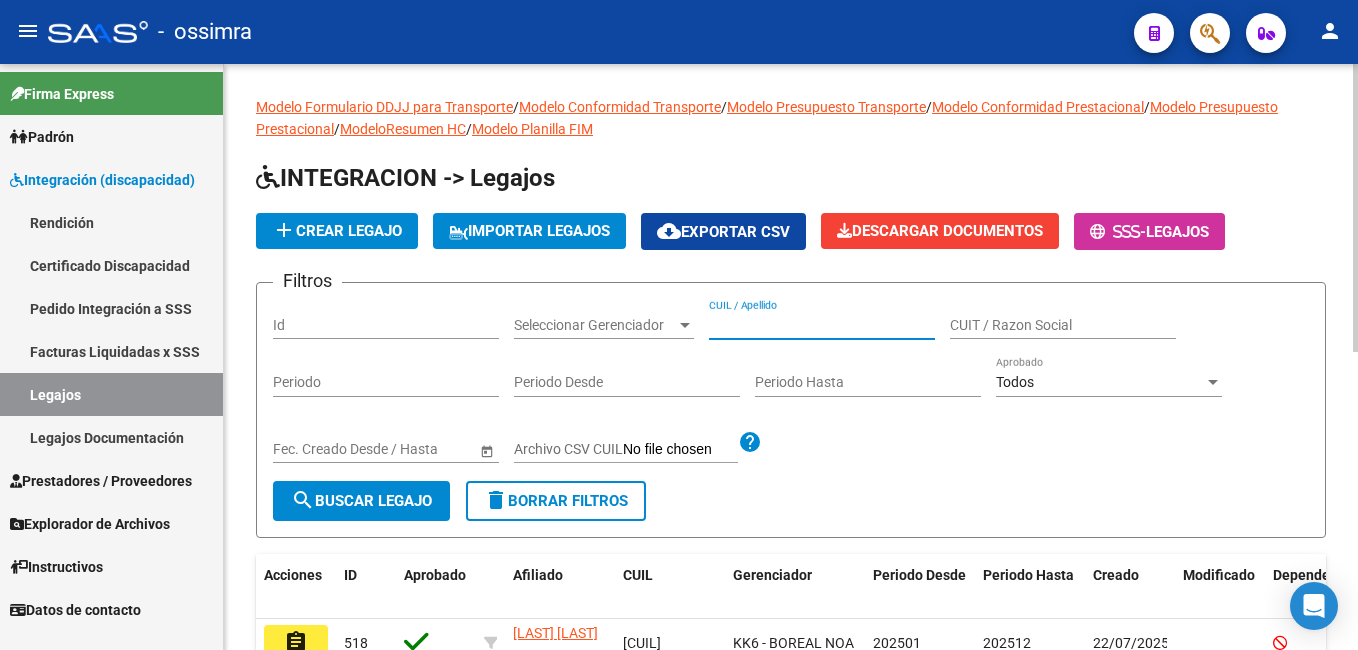 paste on "[NUMBER]" 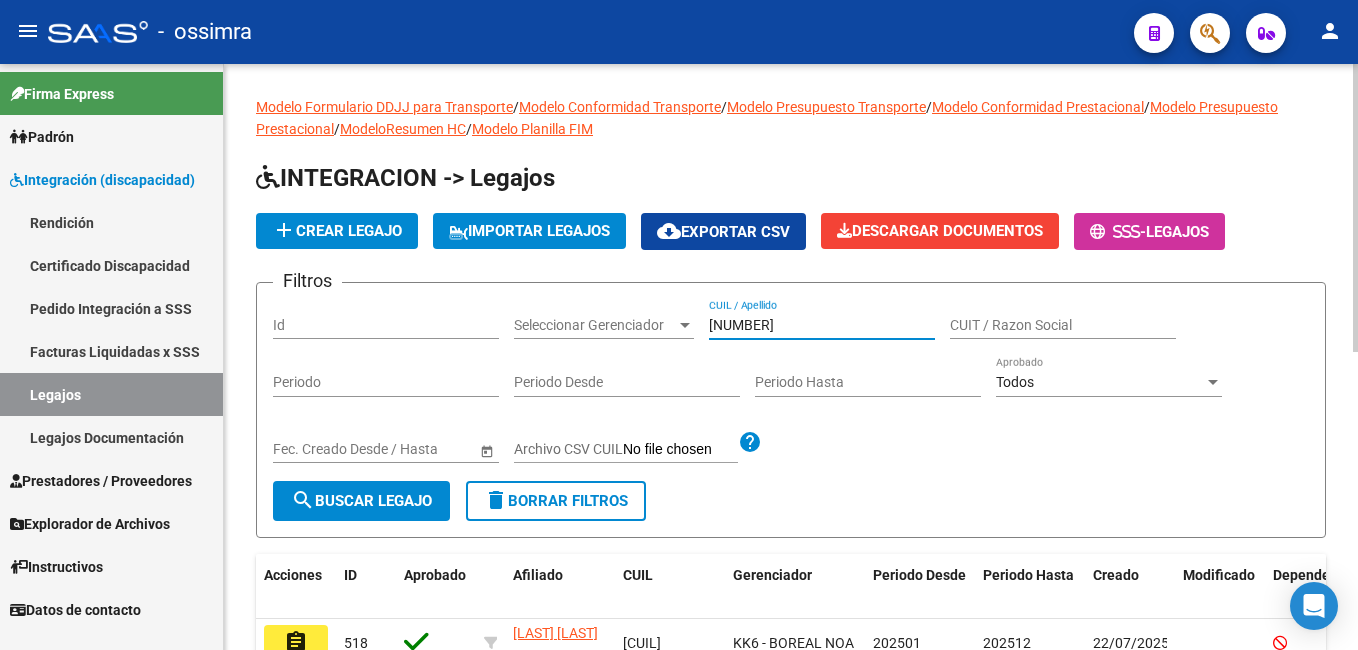 type on "[NUMBER]" 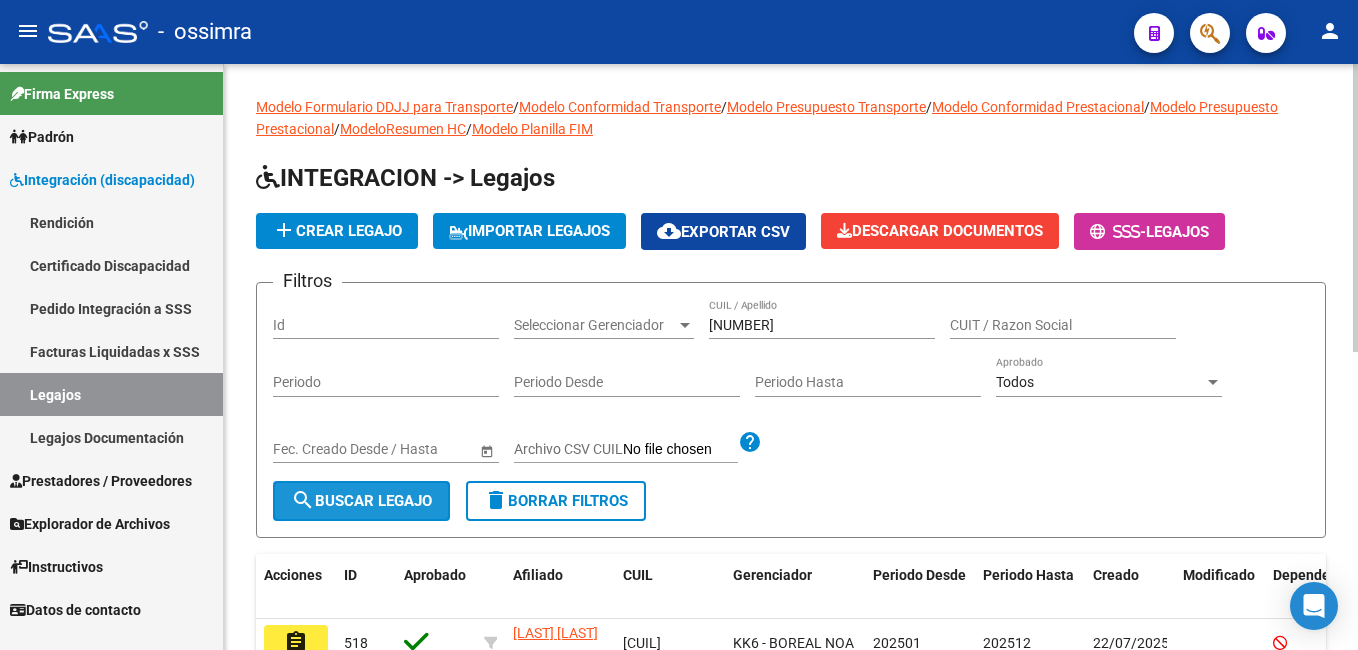 click on "search  Buscar Legajo" 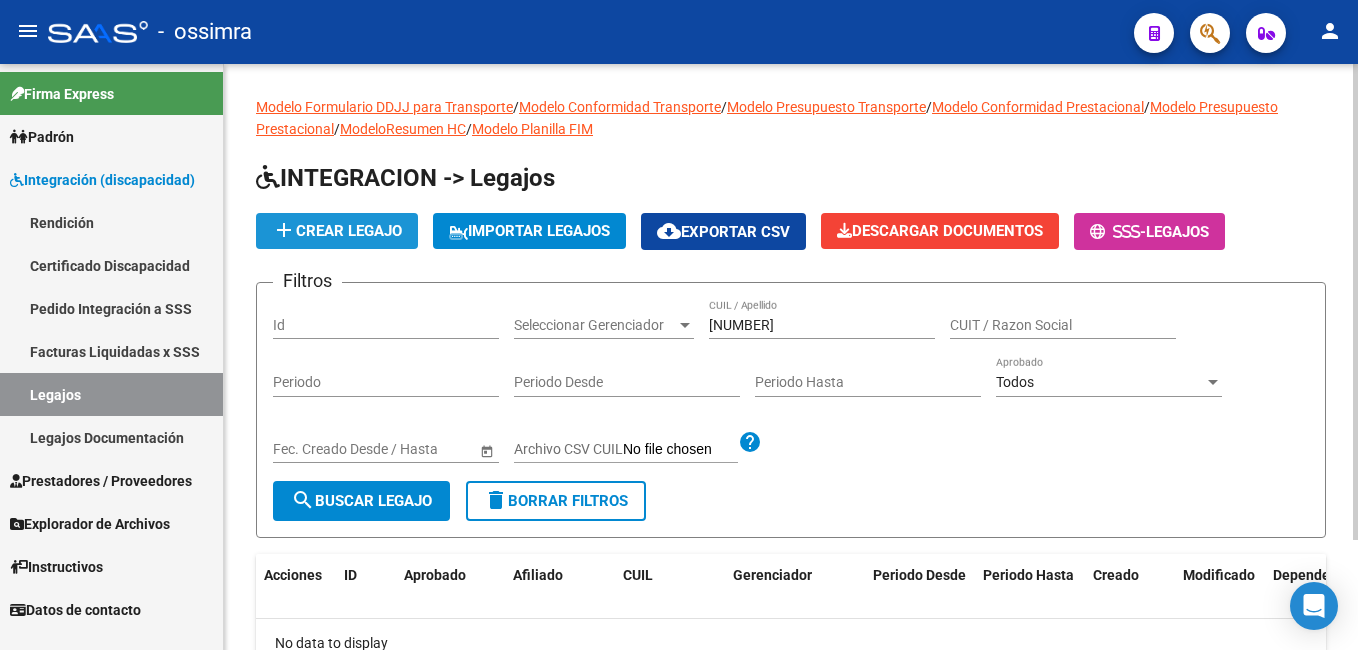 click on "add  Crear Legajo" 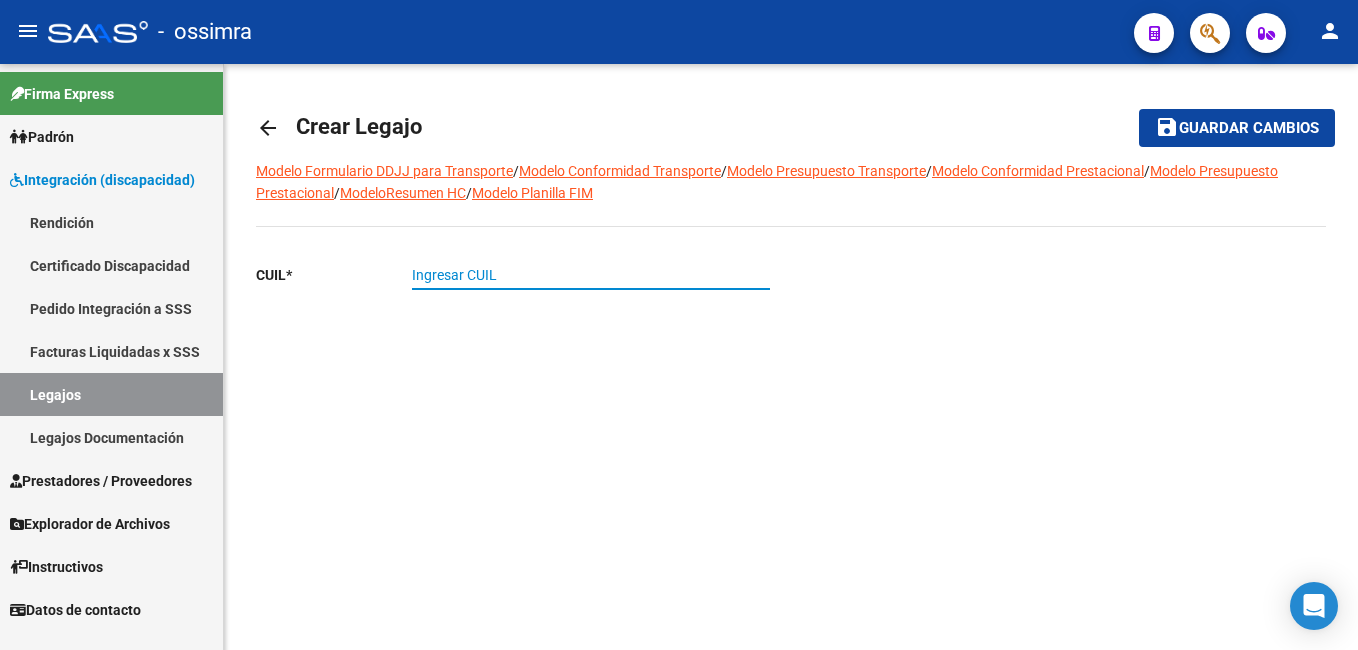 click on "Ingresar CUIL" at bounding box center [591, 275] 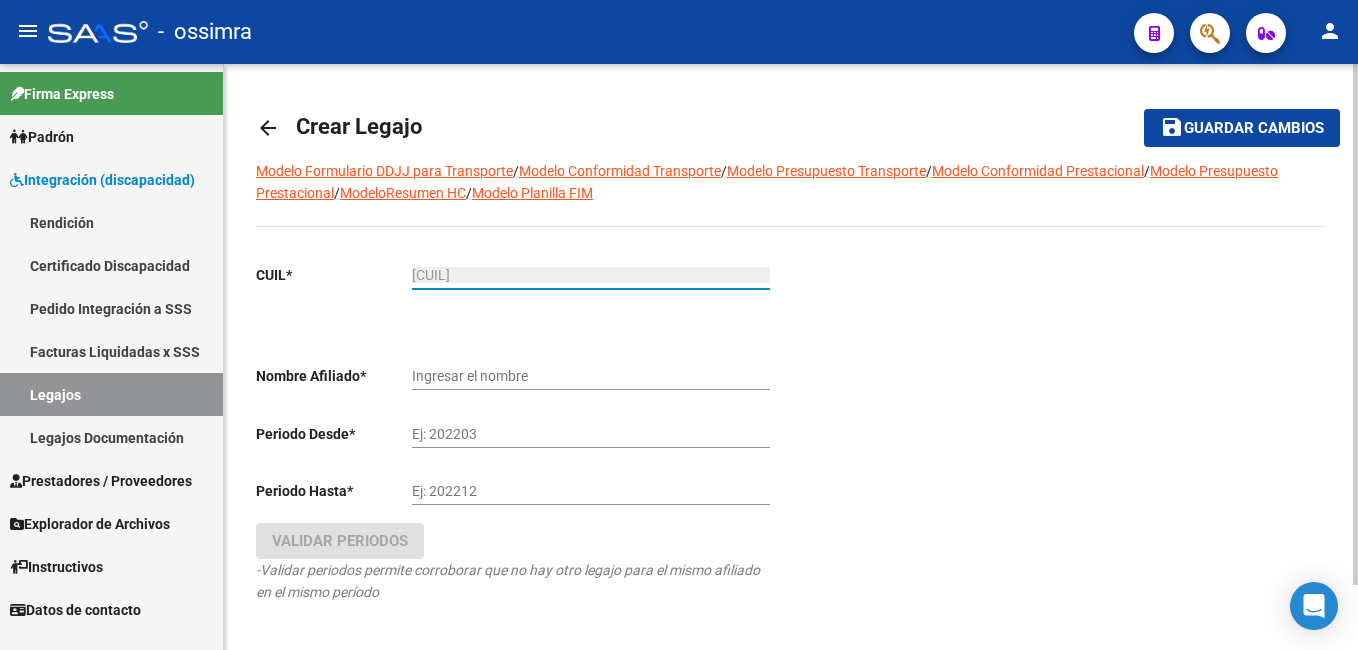 type on "[CUIL]" 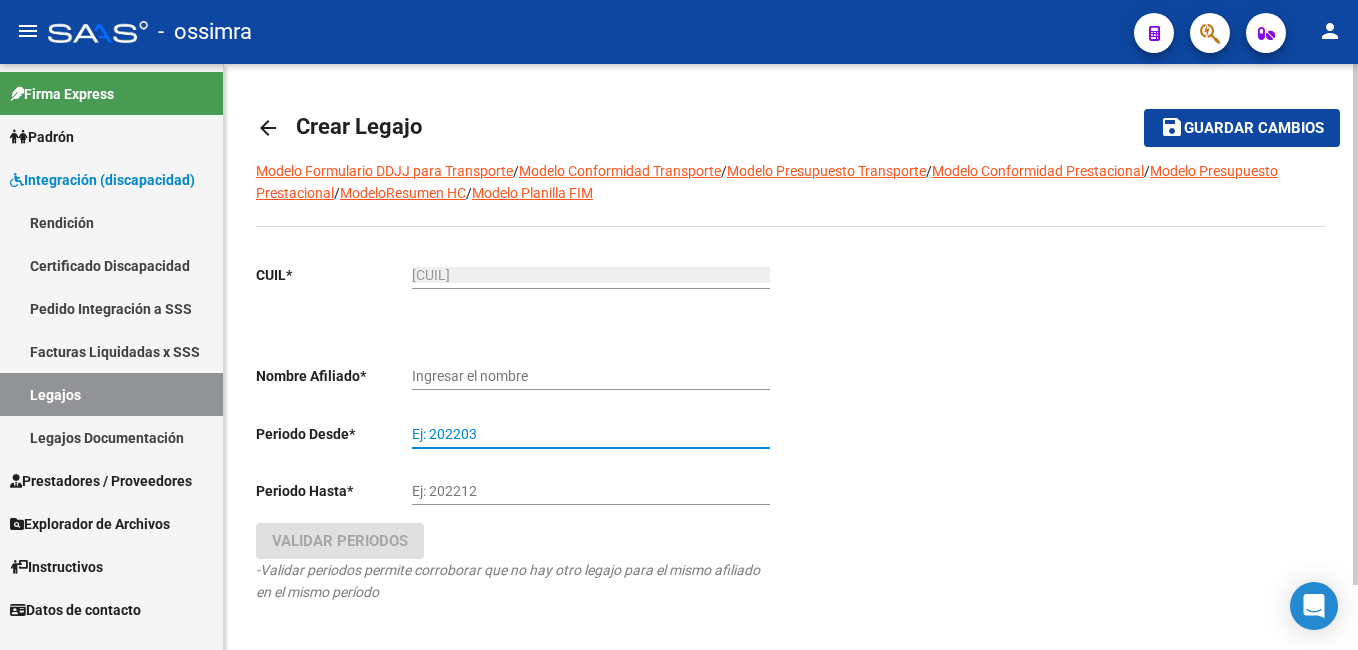 click on "Ej: 202203" at bounding box center [591, 434] 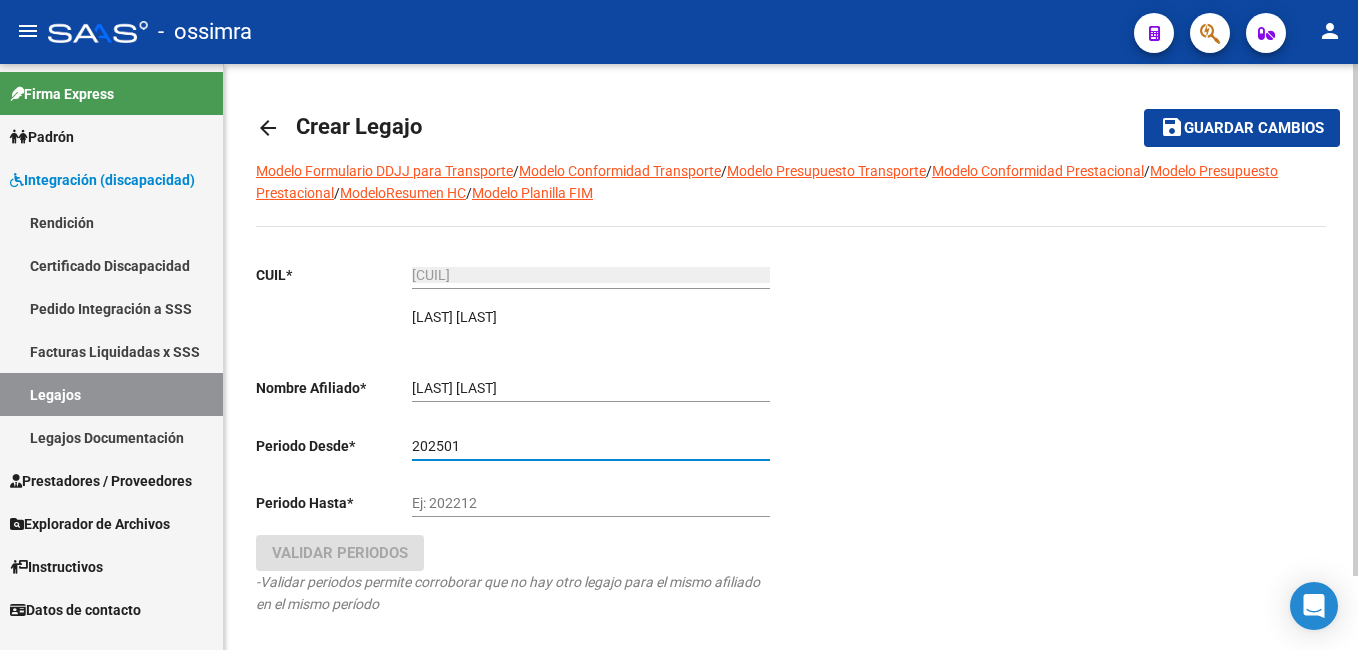 type on "202501" 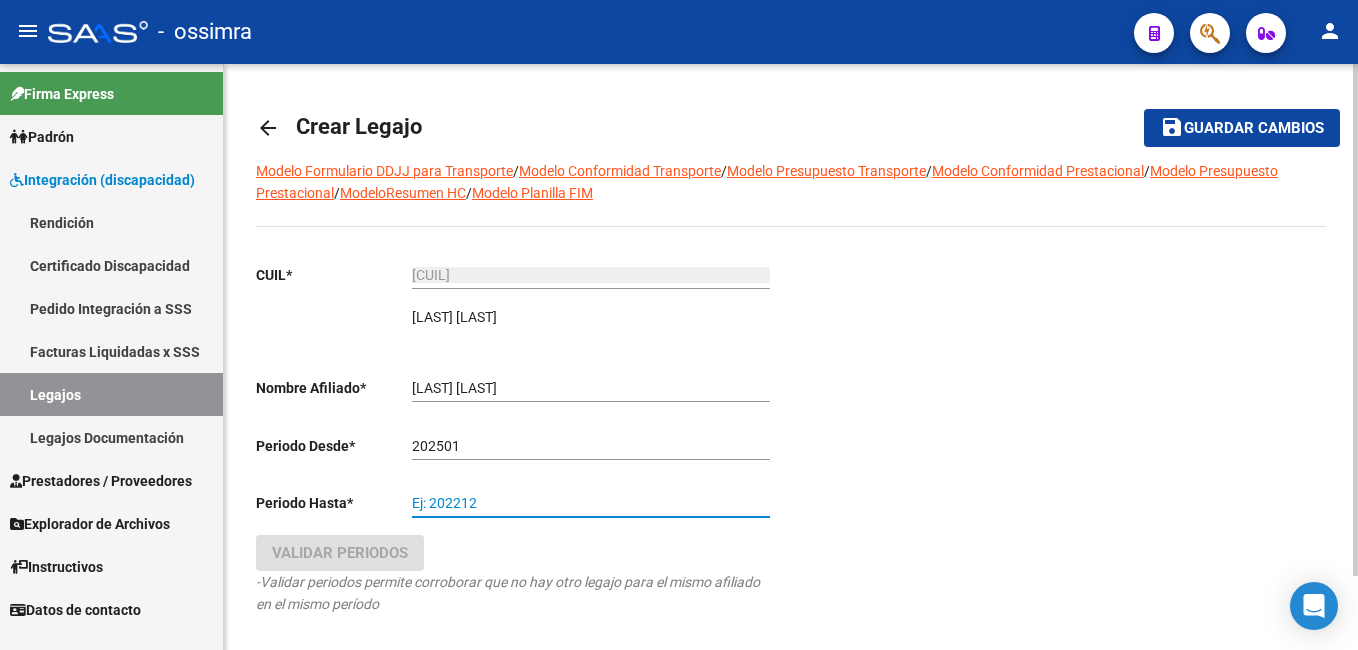 click on "Ej: 202212" at bounding box center [591, 503] 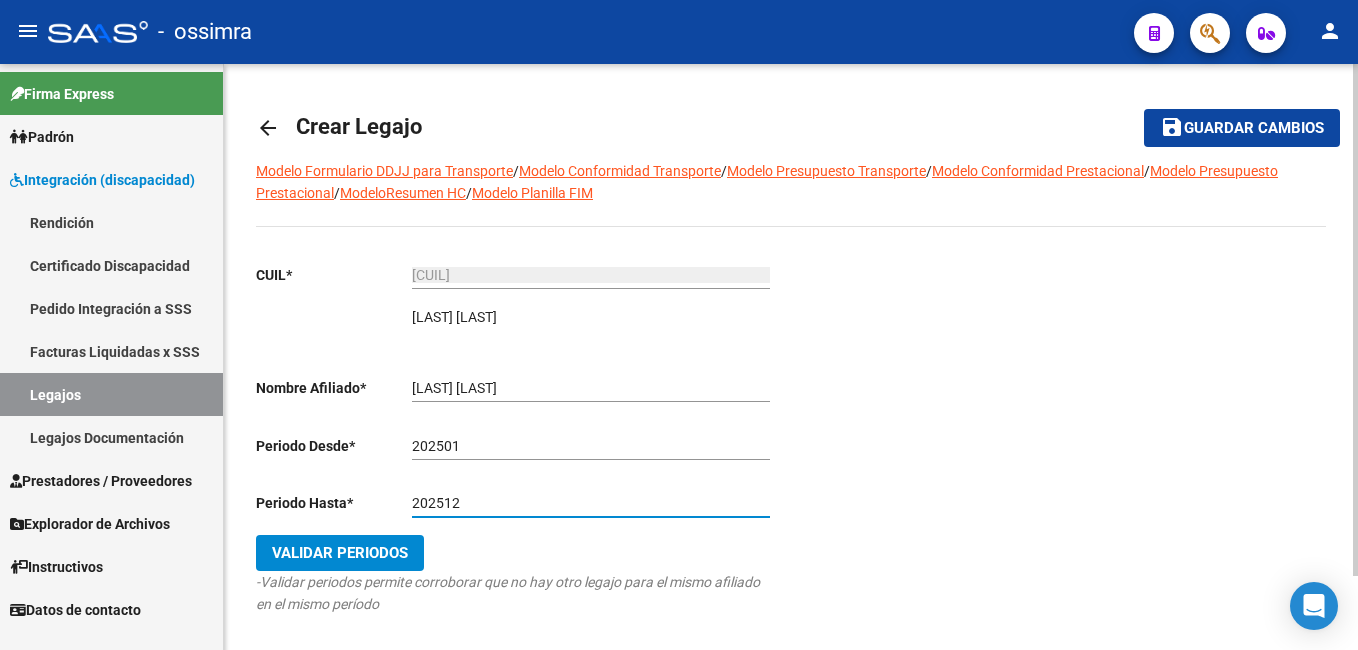 type on "202512" 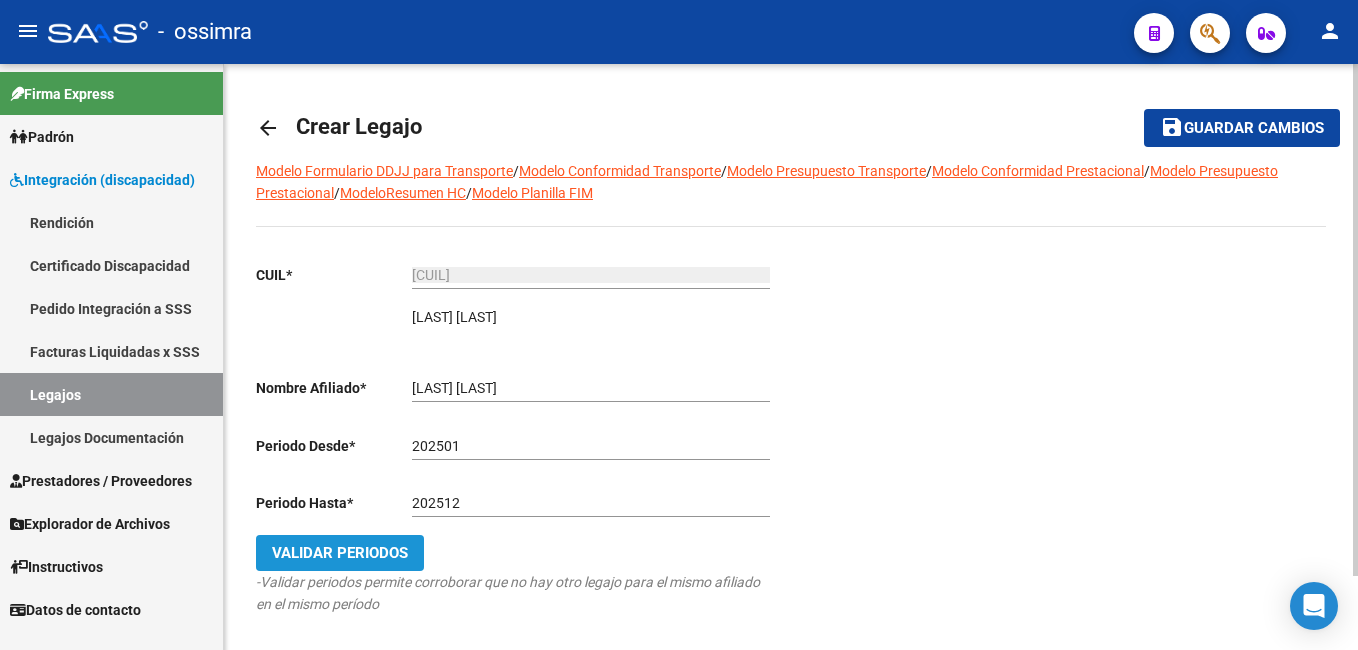 click on "Validar Periodos" 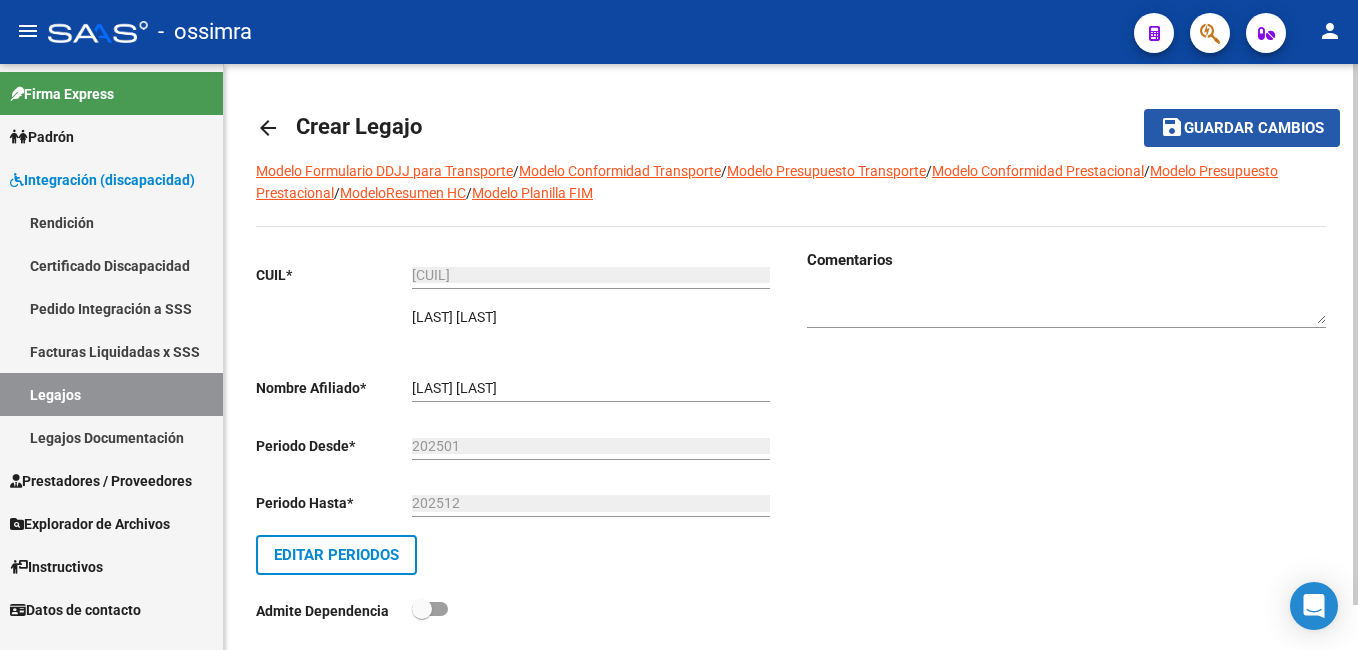 click on "Guardar cambios" 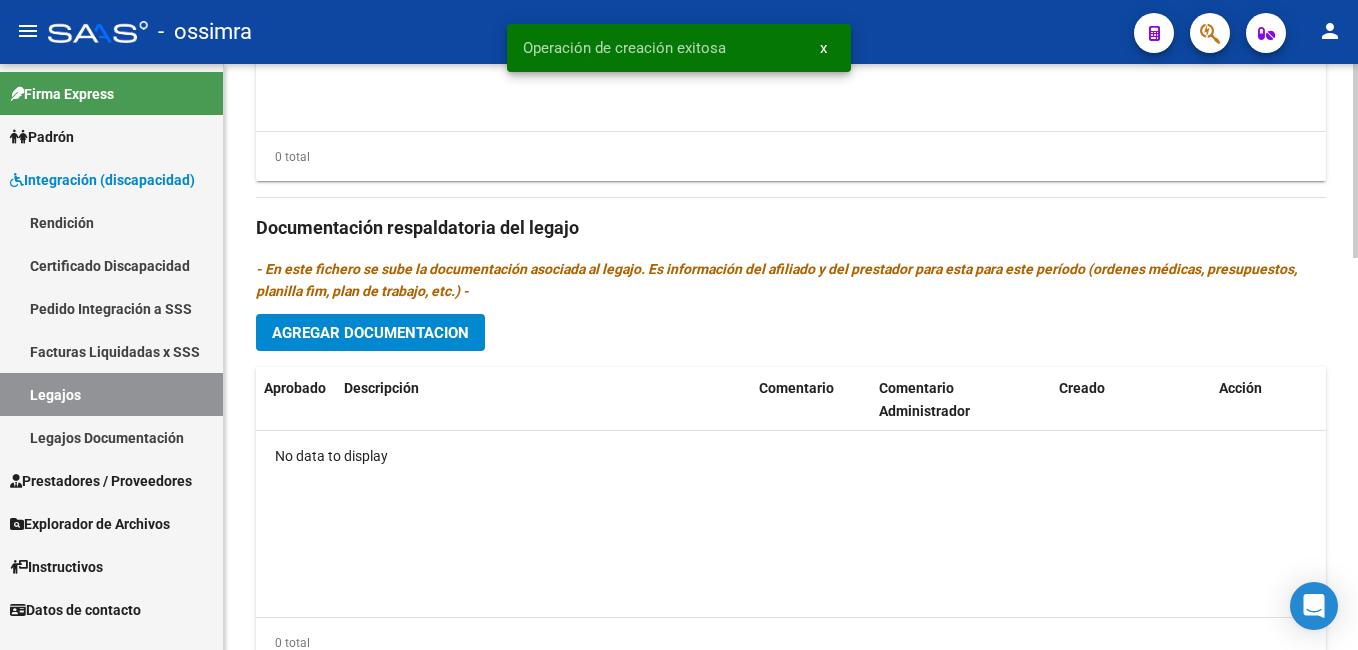 scroll, scrollTop: 1165, scrollLeft: 0, axis: vertical 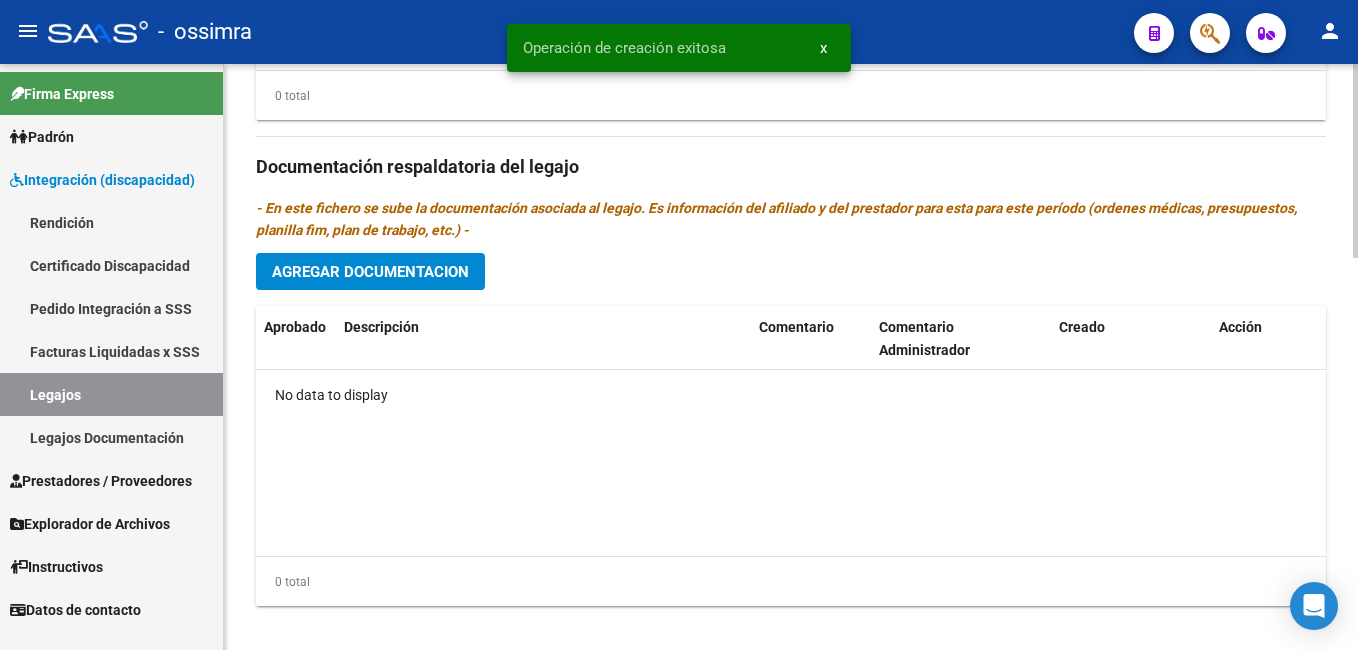 click on "menu -   ossimra  person    Firma Express     Padrón Afiliados Empadronados Padrón Ágil Análisis Afiliado    Integración (discapacidad) Rendición Certificado Discapacidad Pedido Integración a SSS Facturas Liquidadas x SSS Legajos Legajos Documentación    Prestadores / Proveedores Facturas - Listado/Carga Facturas - Documentación Pagos x Transferencia Prestadores - Listado Prestadores - Docu.    Explorador de Archivos Integración DS.SUBSIDIO DR.ENVIO DS.DEVERR DS.DEVOK    Instructivos    Datos de contacto arrow_back Editar 519    save Guardar cambios delete  Eliminar
Legajo de Integración Modelo Formulario DDJJ para Transporte  /  Modelo Conformidad Transporte  /  Modelo Presupuesto Transporte  /  Modelo Conformidad Prestacional  /  Modelo Presupuesto Prestacional  /  ModeloResumen HC  /  Modelo Planilla FIM  Legajo sin Aprobar.  Aprobado   CUIL  *   [CUIT] Ingresar CUIL  [LAST] [LAST]     Análisis Afiliado    Sin Certificado Discapacidad ARCA Padrón Nombre Afiliado  *" at bounding box center (679, 325) 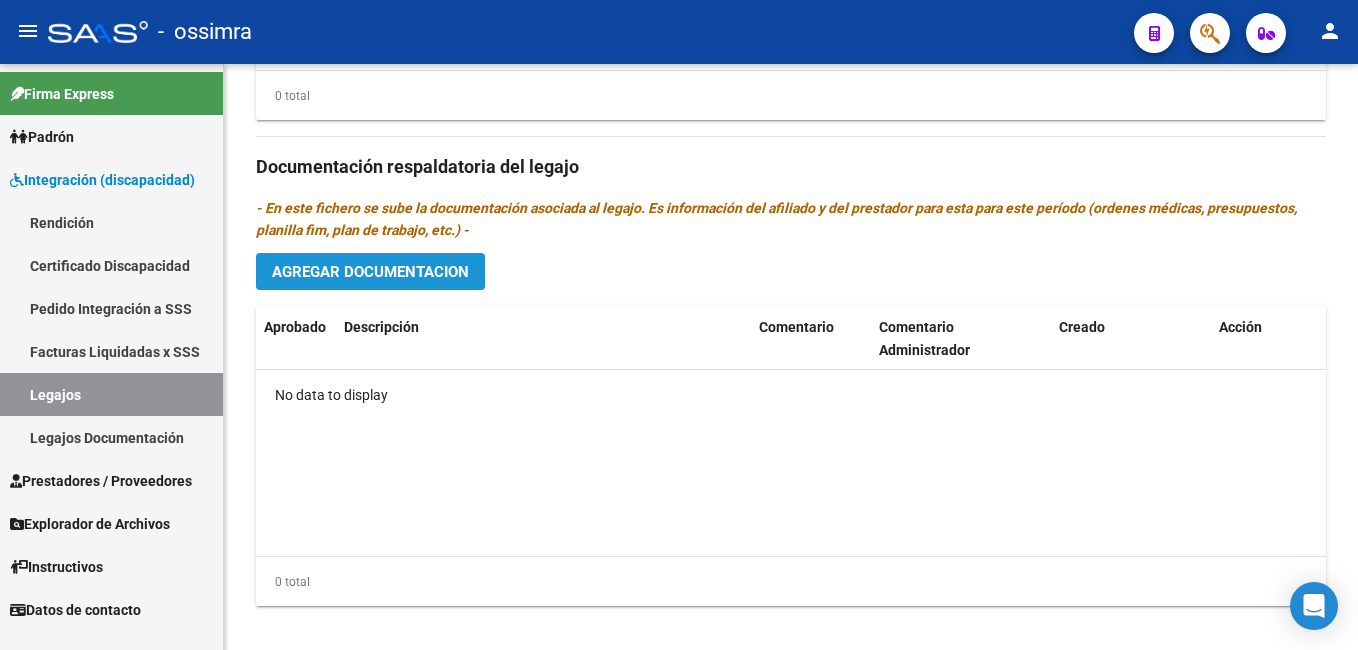 click on "Agregar Documentacion" 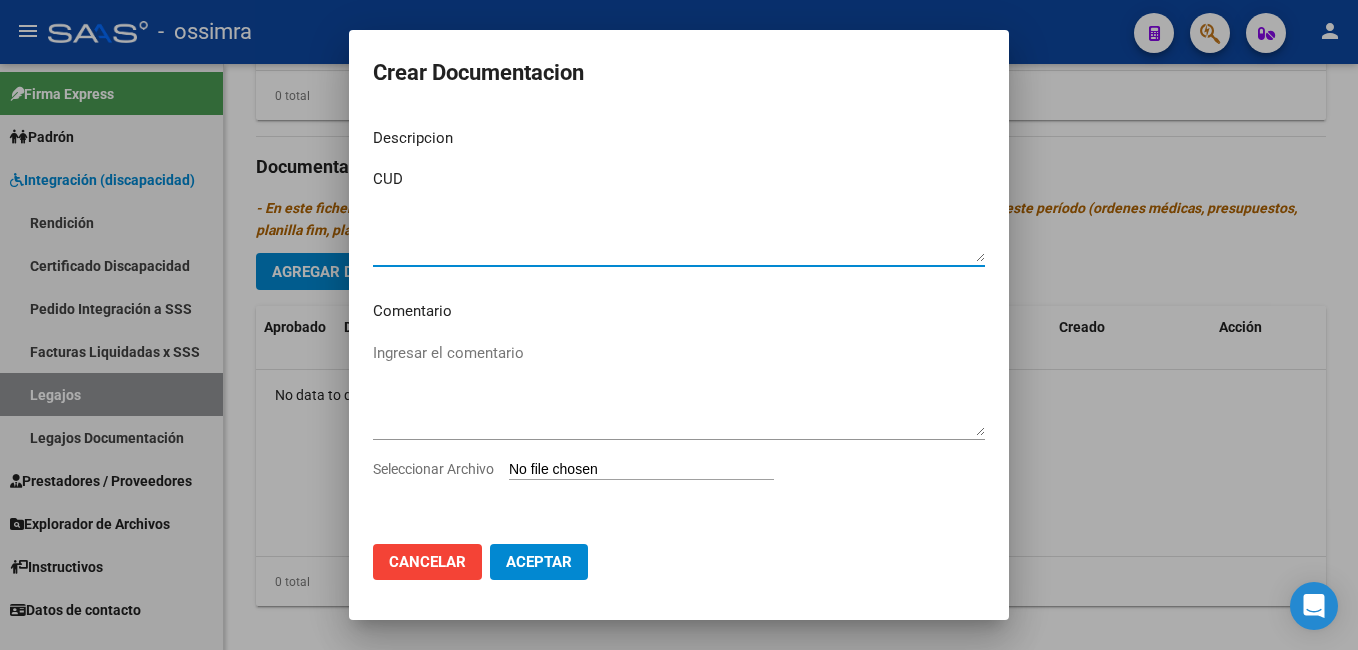 type on "CUD" 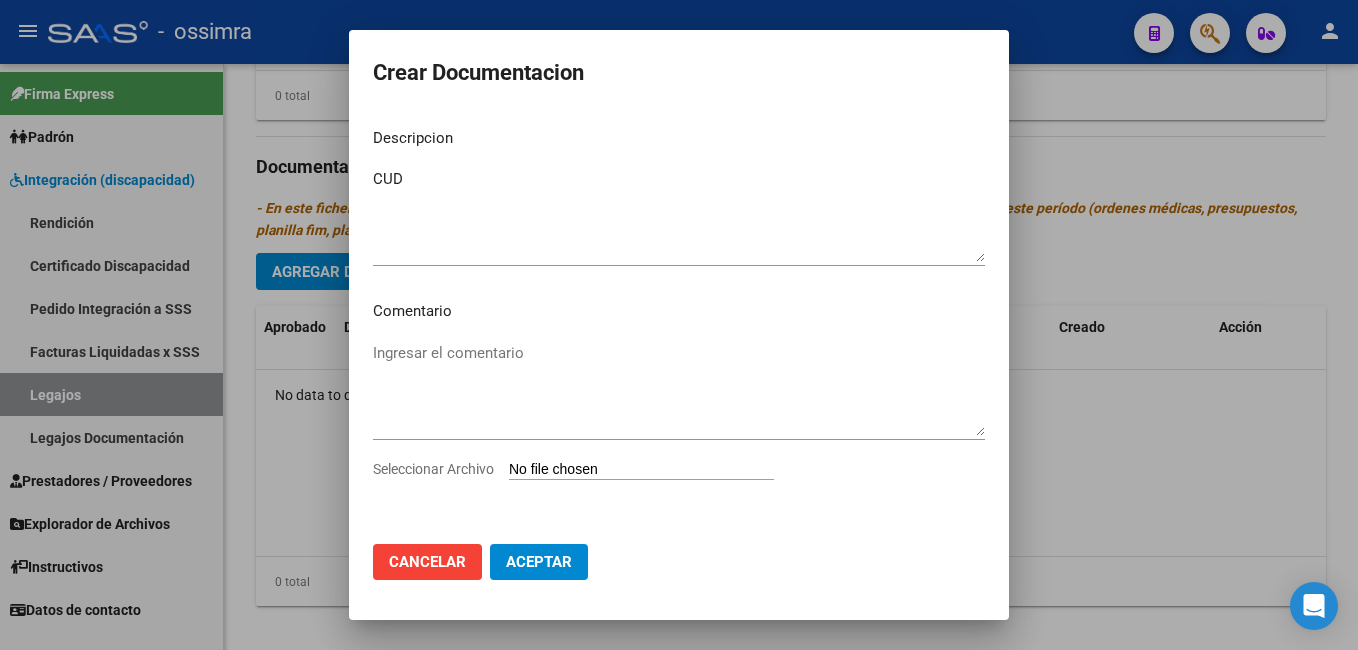 click on "Seleccionar Archivo" at bounding box center (641, 470) 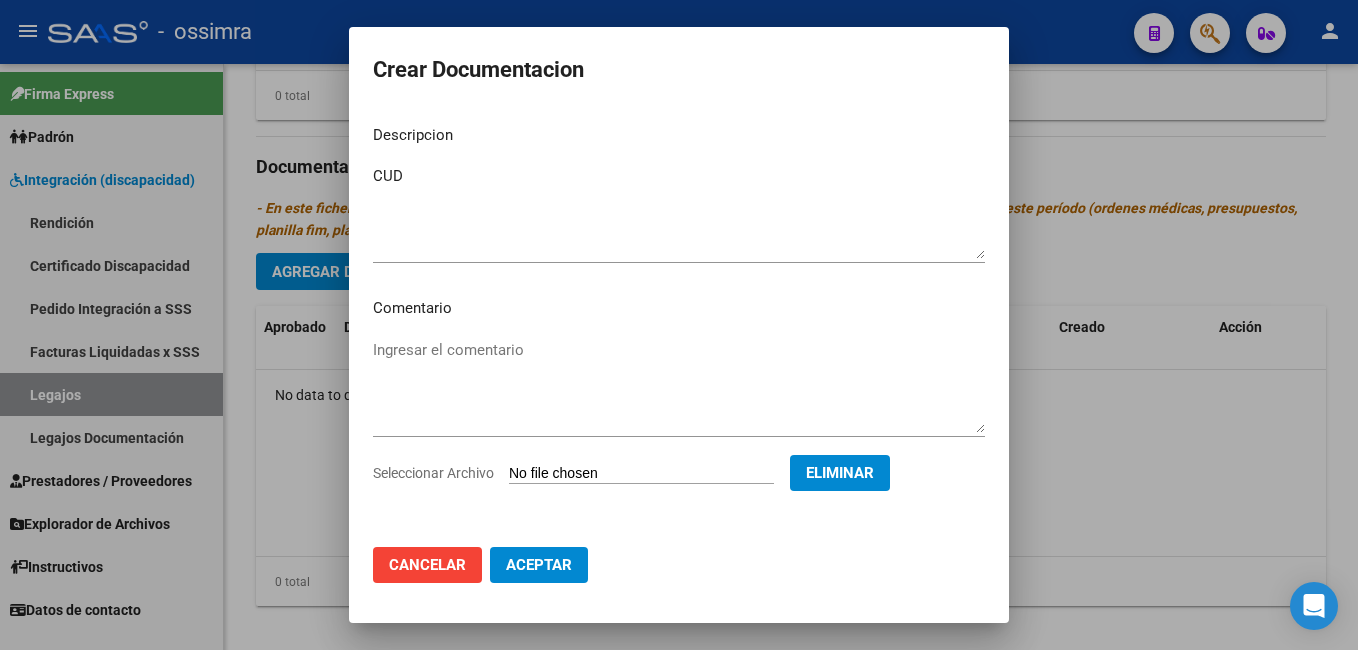 click on "Aceptar" 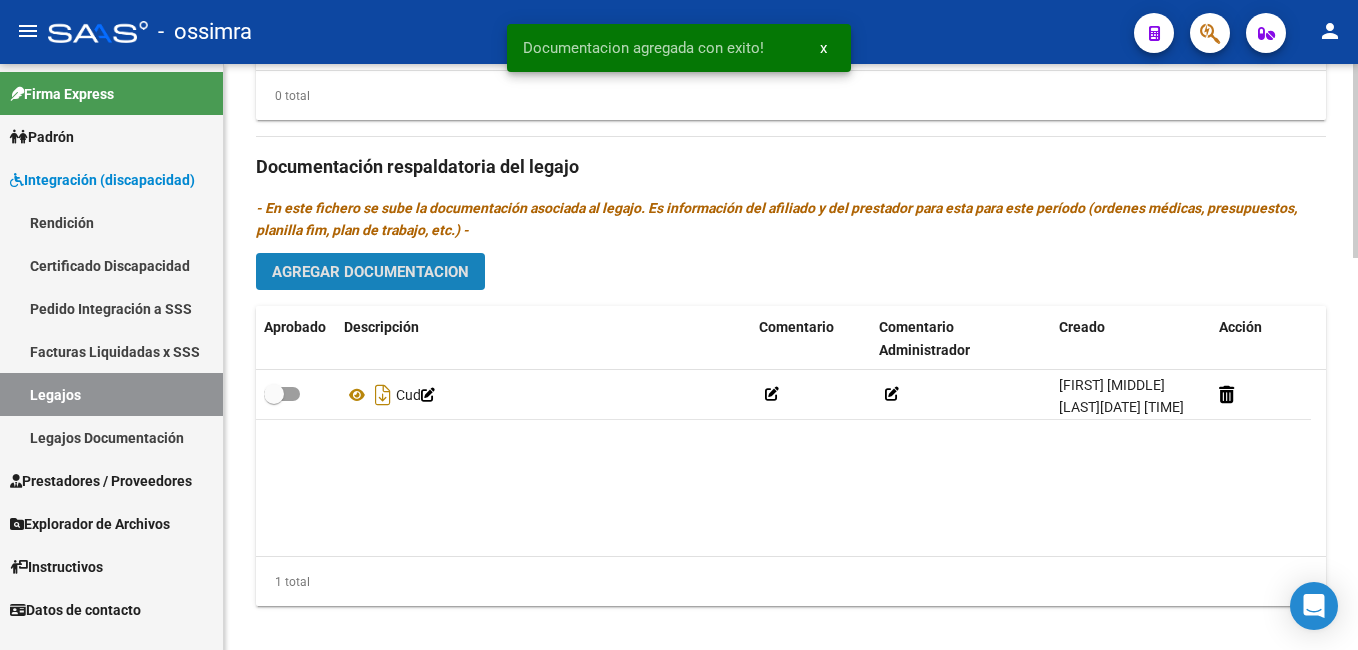 click on "Agregar Documentacion" 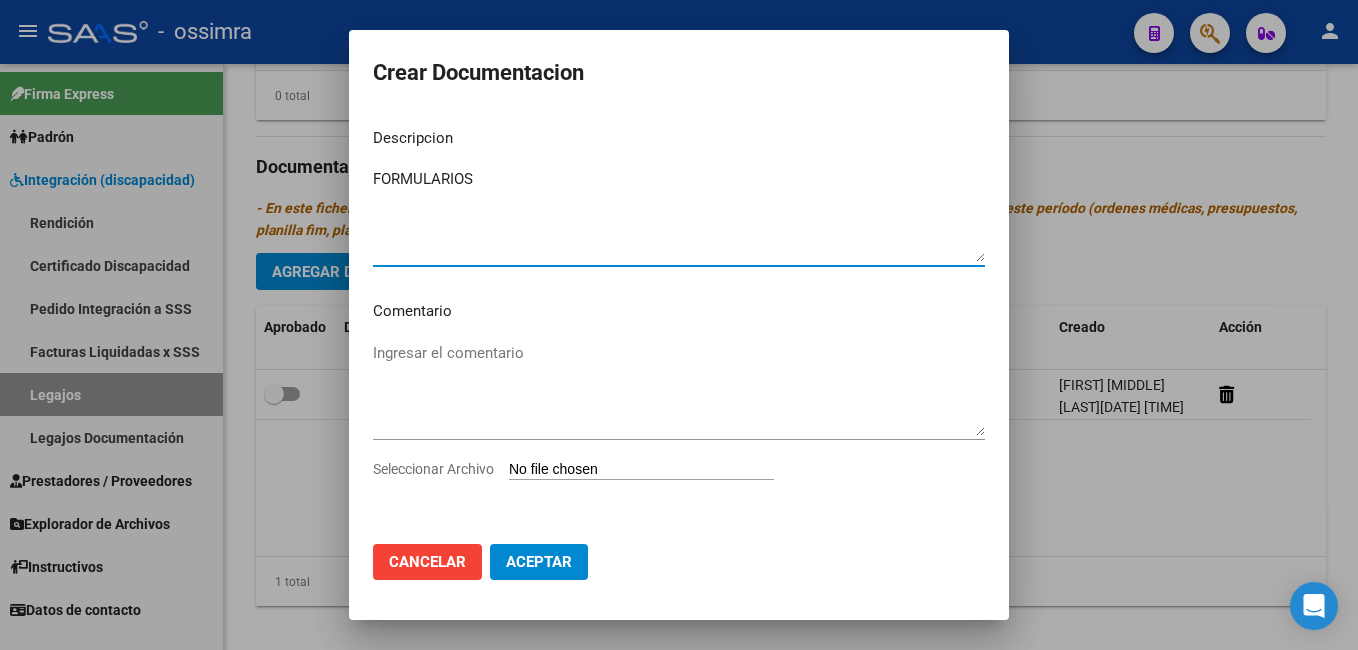 type on "FORMULARIOS" 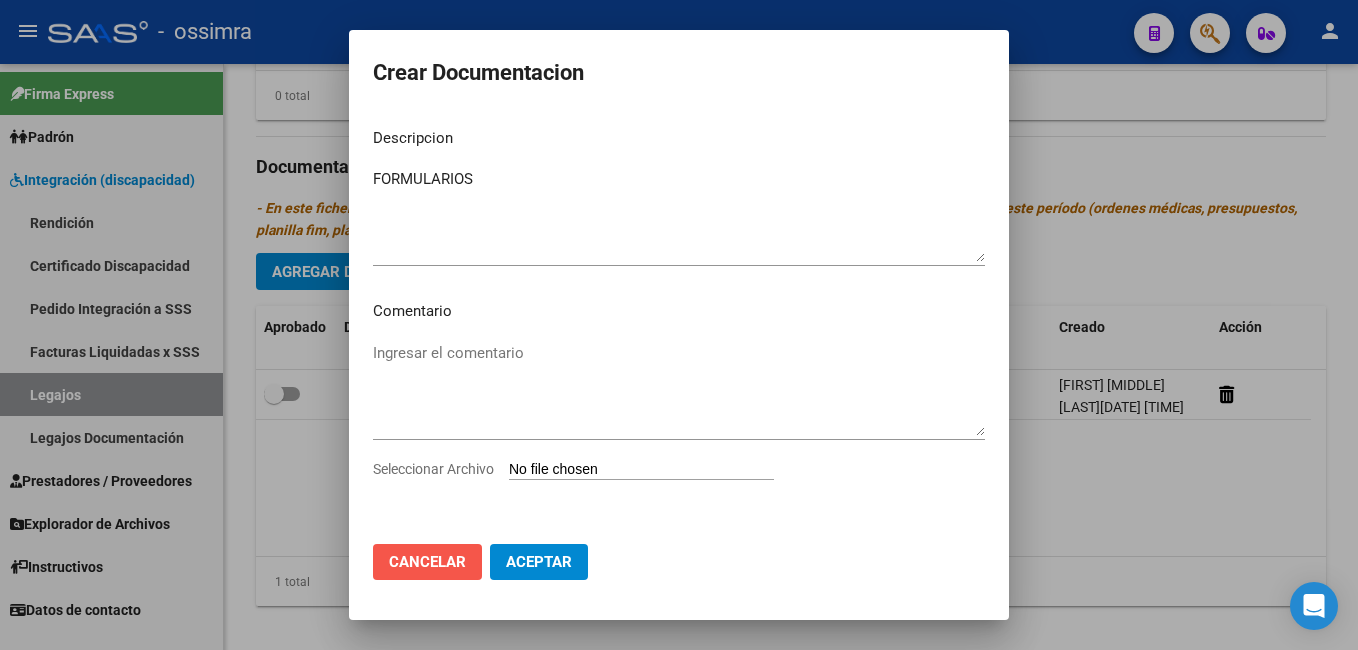 click on "Cancelar" 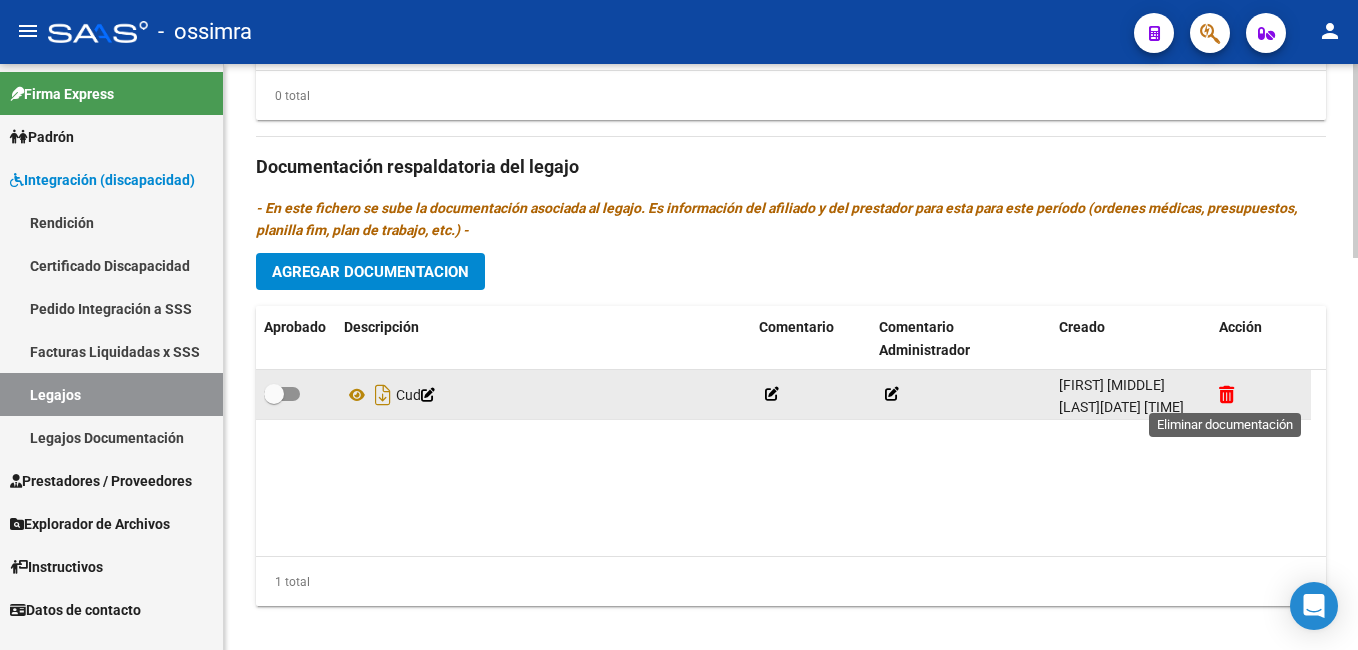 click 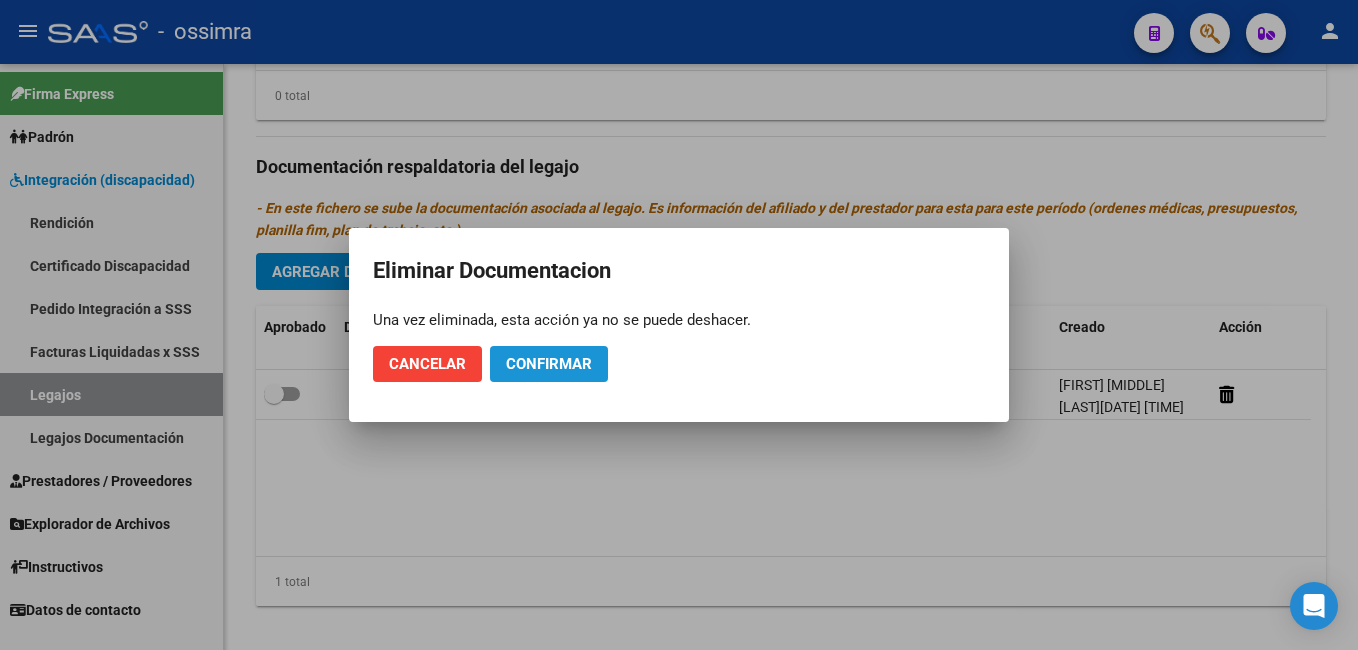 click on "Confirmar" 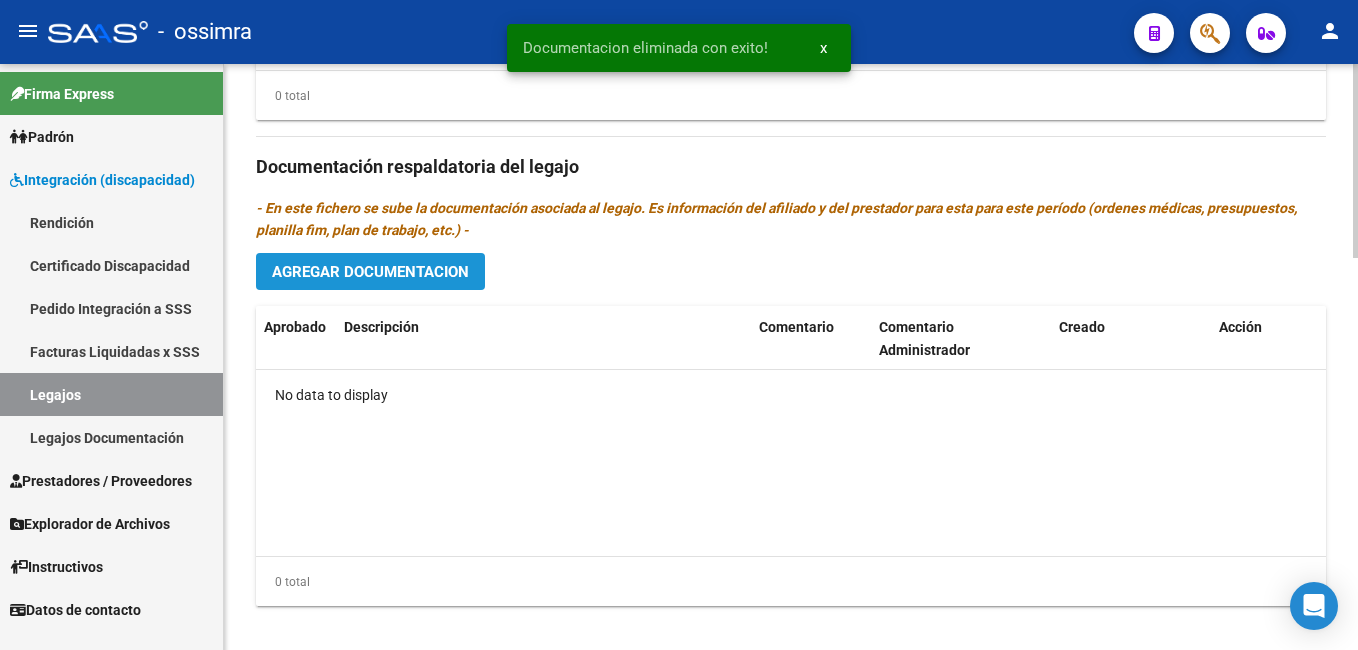 click on "Agregar Documentacion" 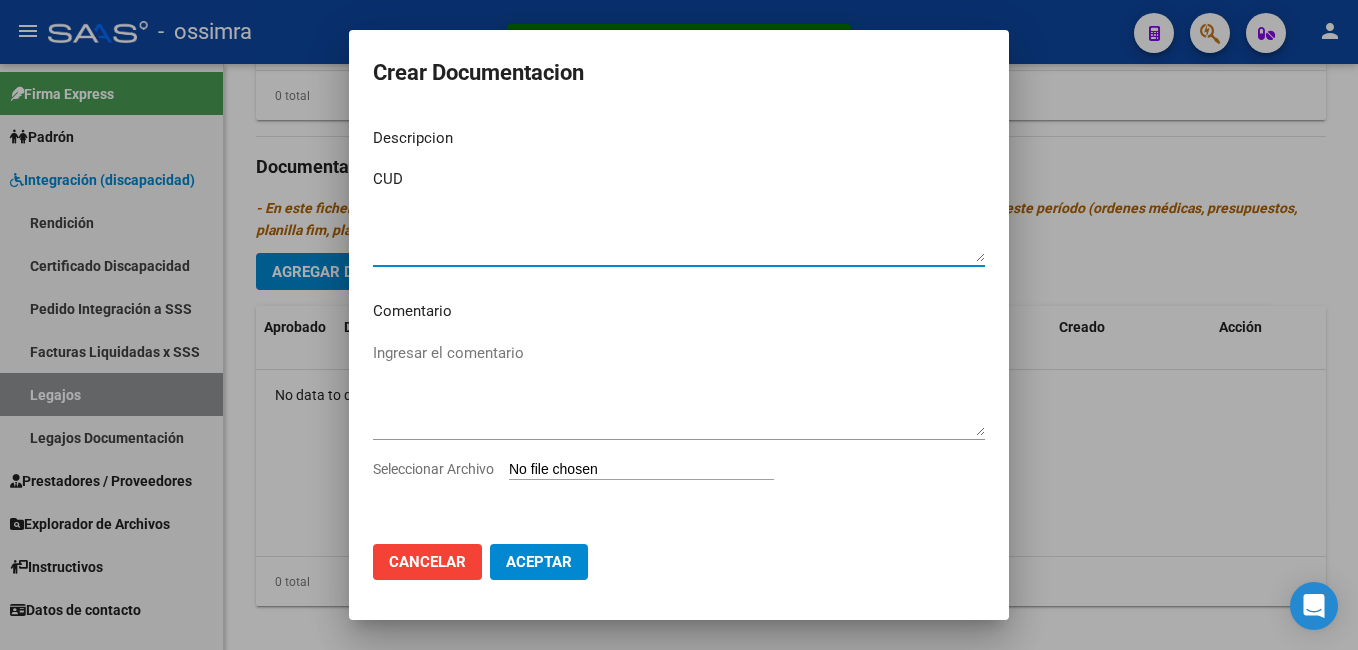 type on "CUD" 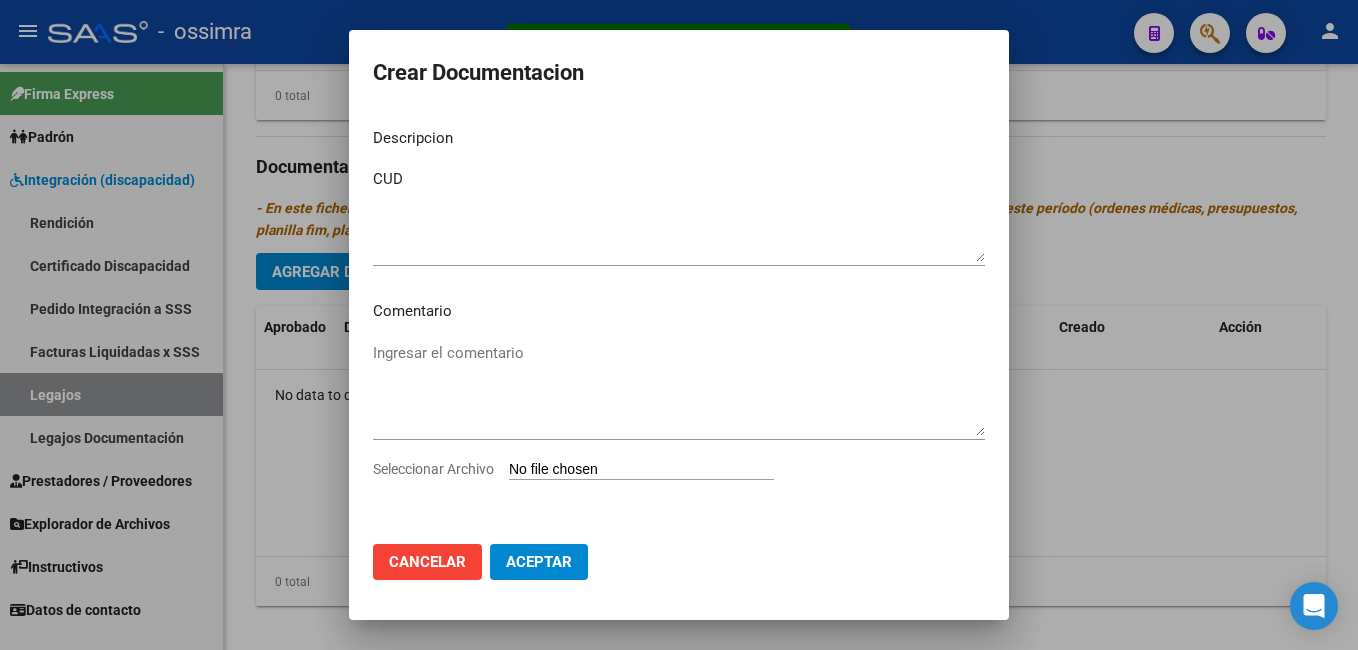 click on "Seleccionar Archivo" at bounding box center (641, 470) 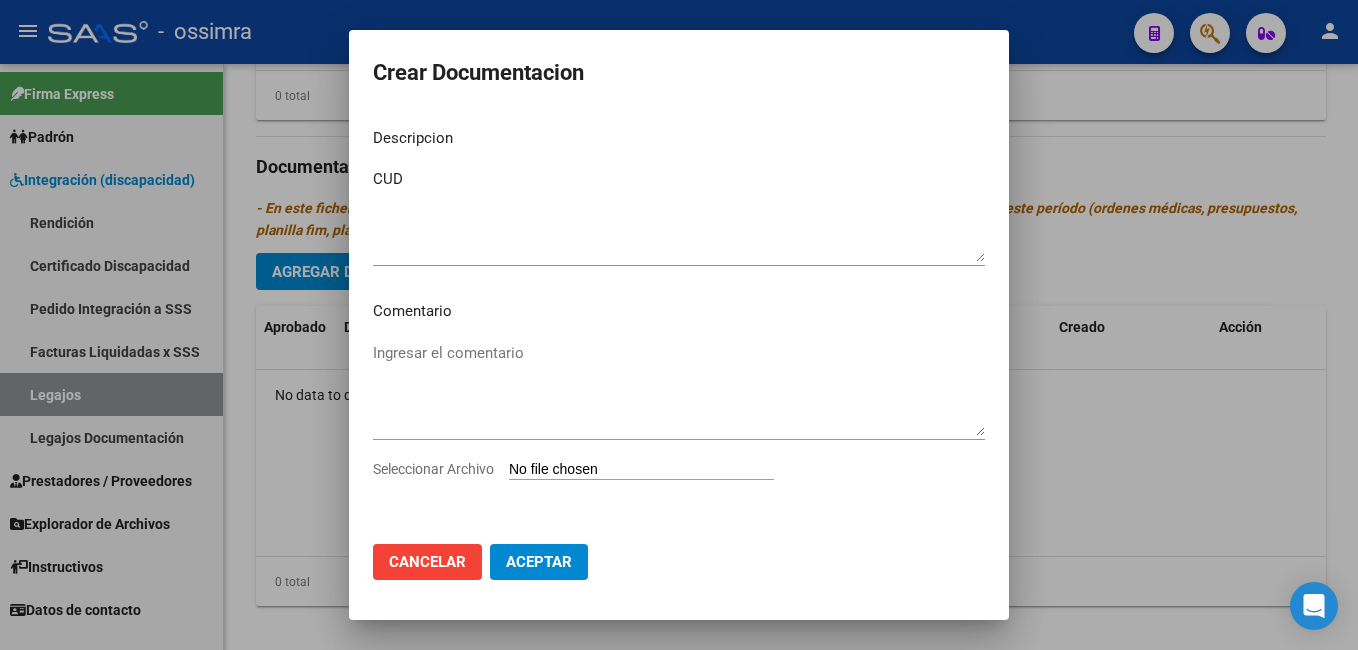 type on "C:\fakepath\[NUMBER] - CUD - [LAST] [LAST] ([NUMBER]).pdf" 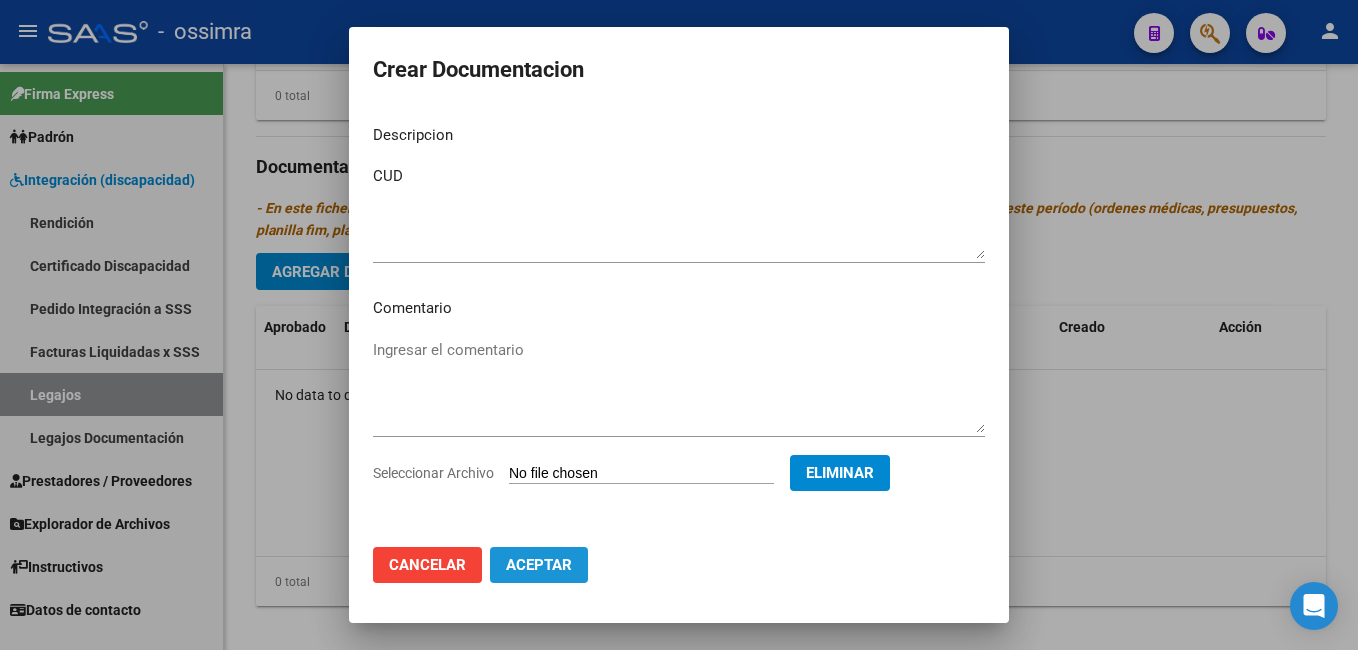 click on "Aceptar" 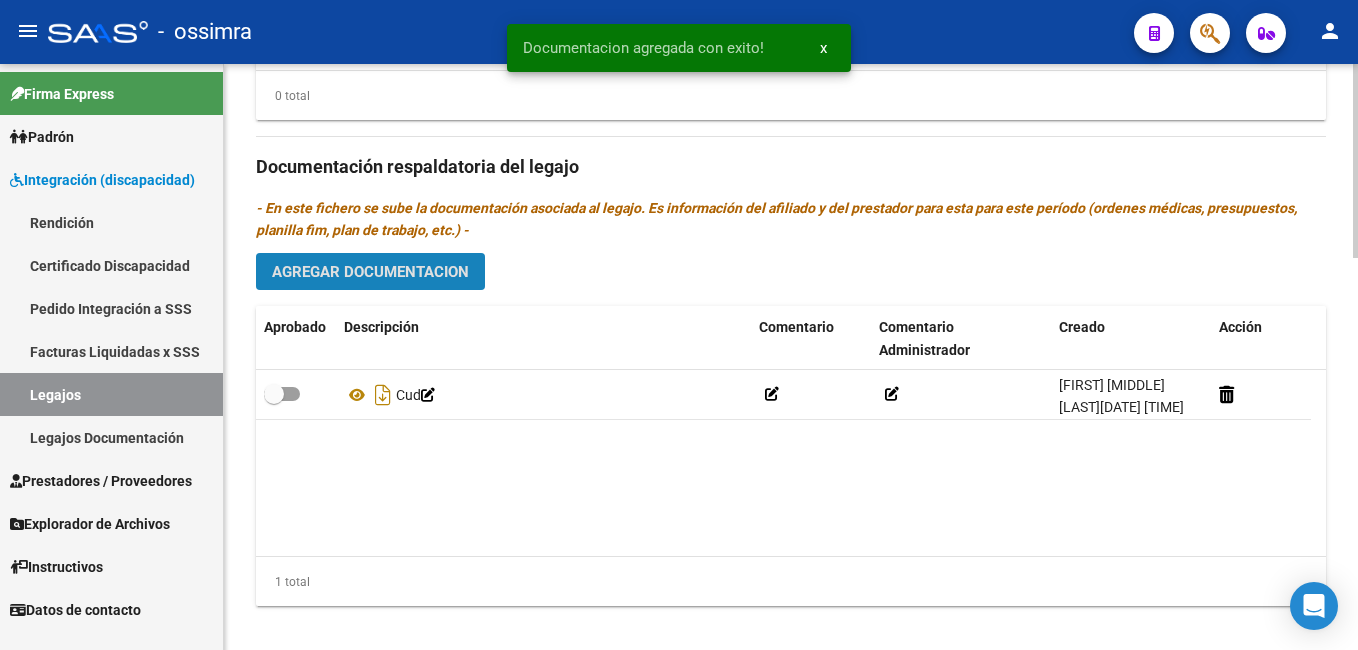 click on "Agregar Documentacion" 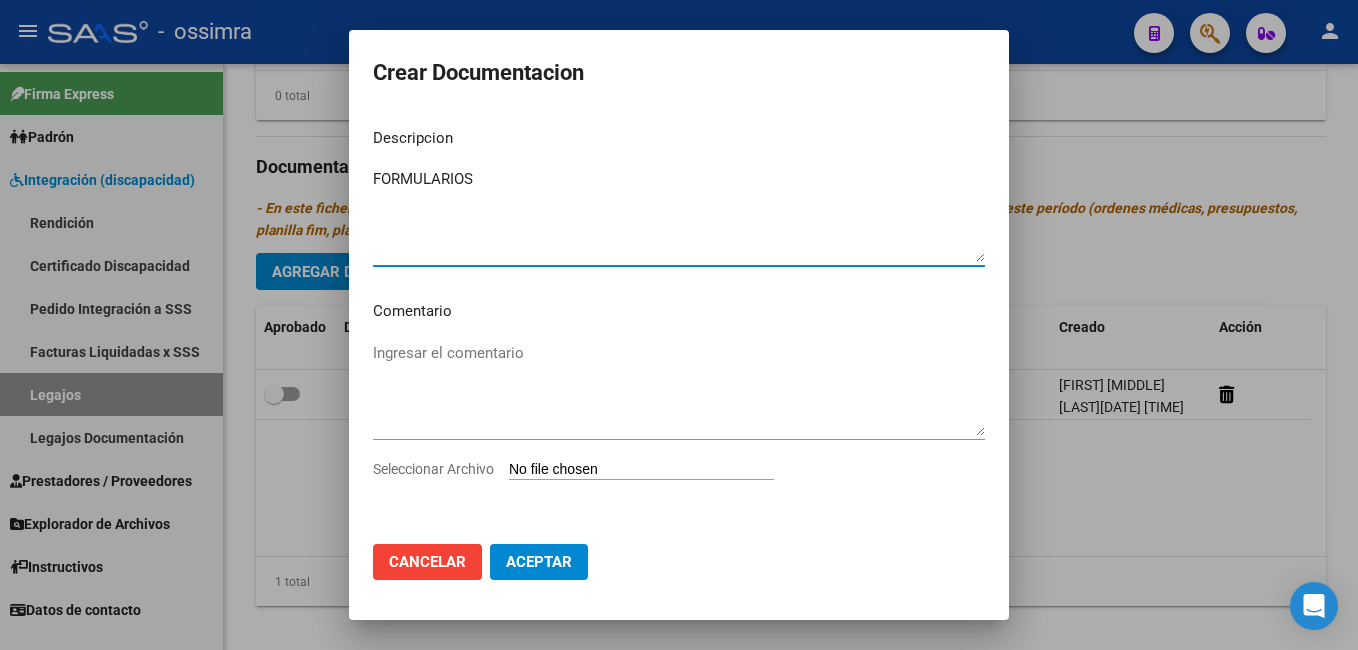 type on "FORMULARIOS" 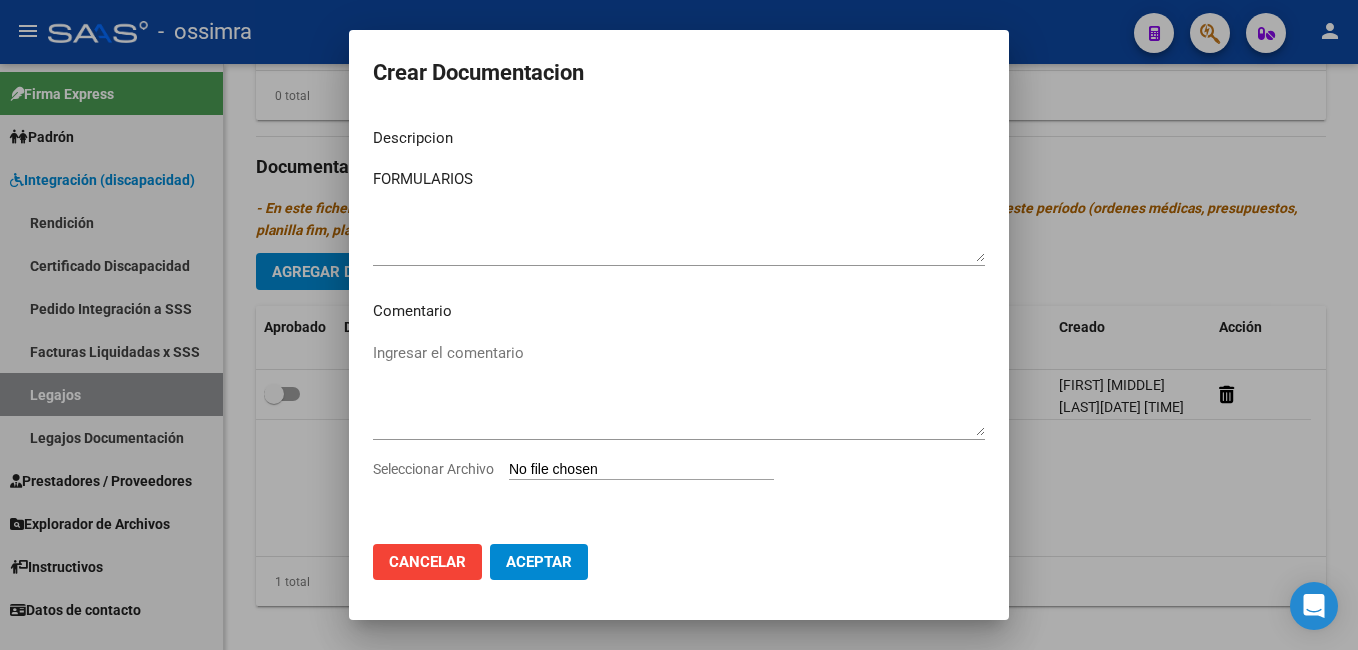 click on "Seleccionar Archivo" at bounding box center (641, 470) 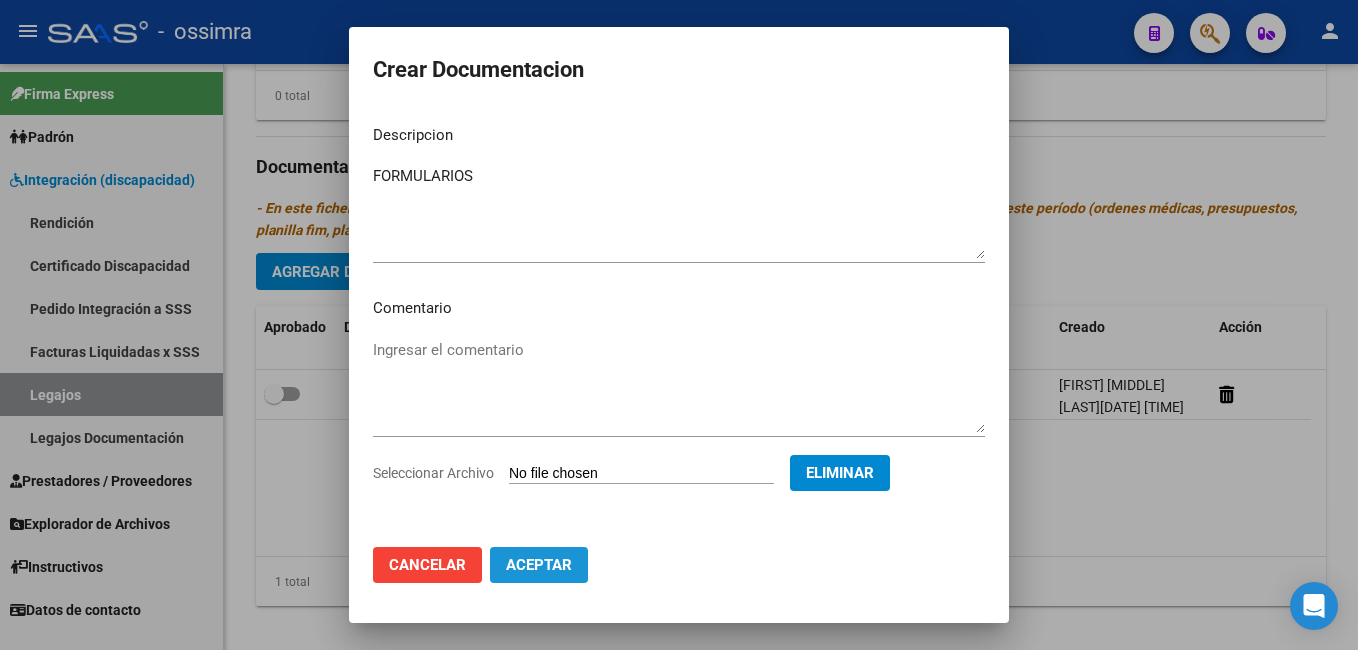 click on "Aceptar" 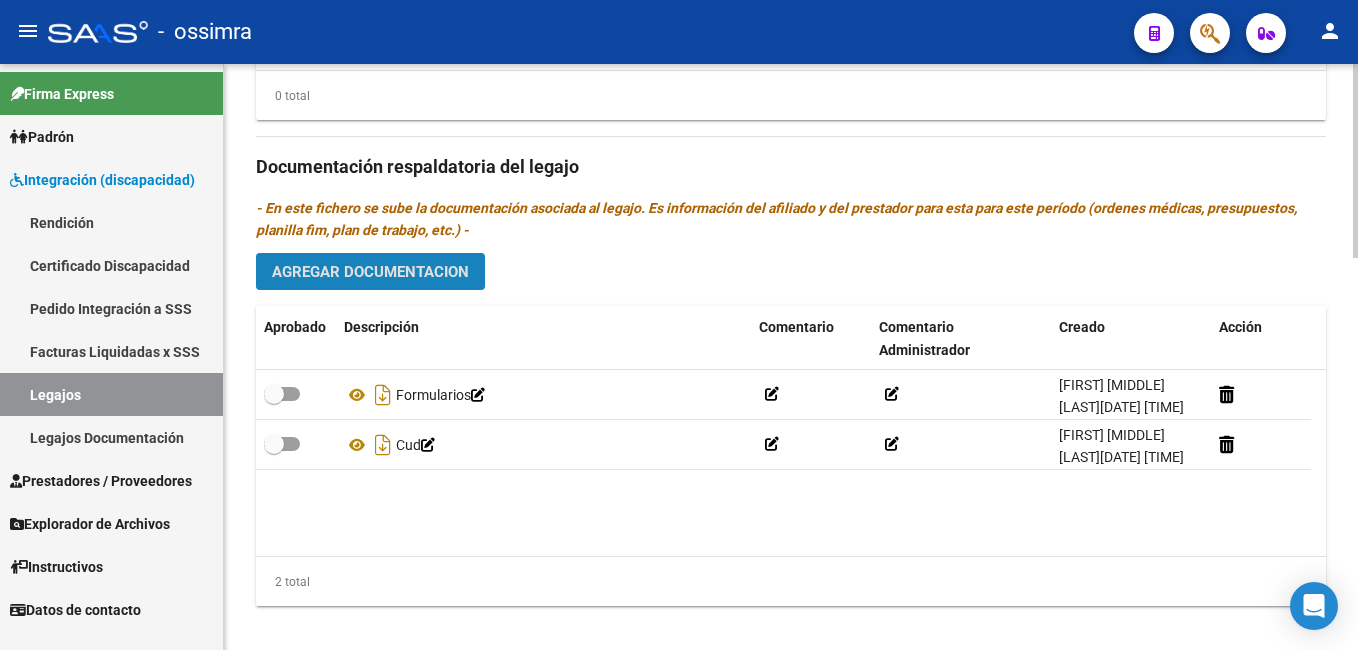 click on "Agregar Documentacion" 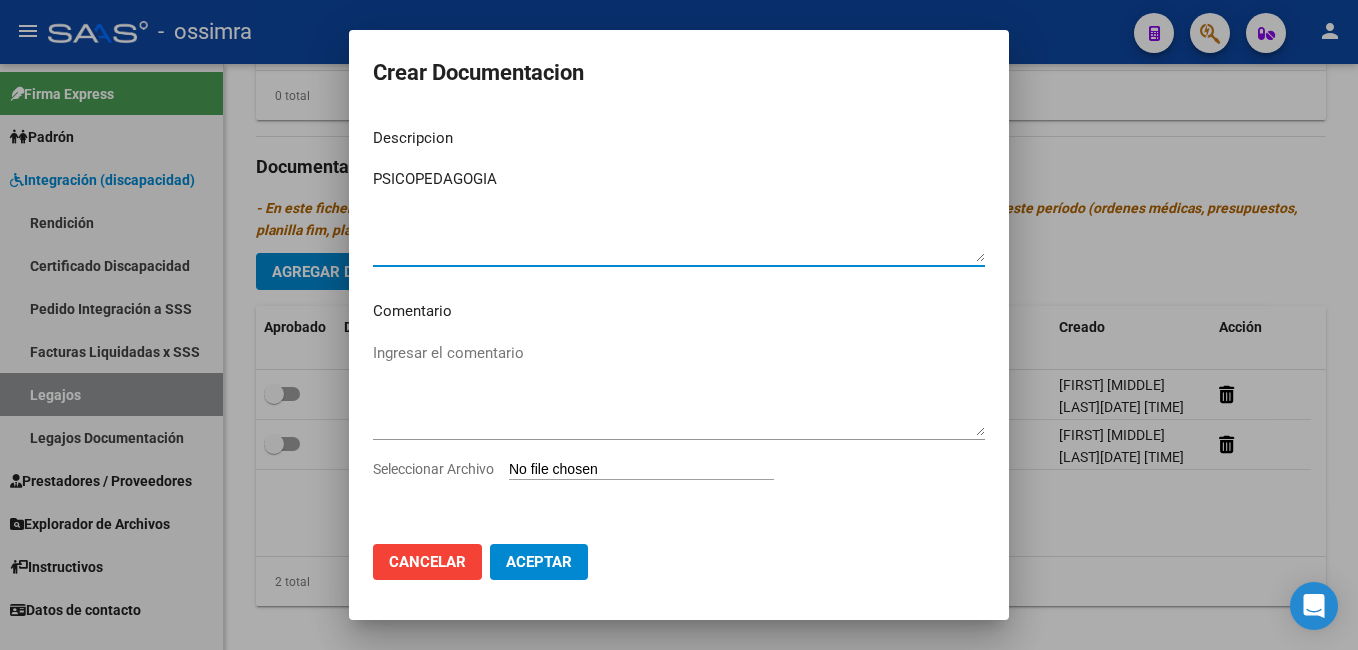 type on "PSICOPEDAGOGIA" 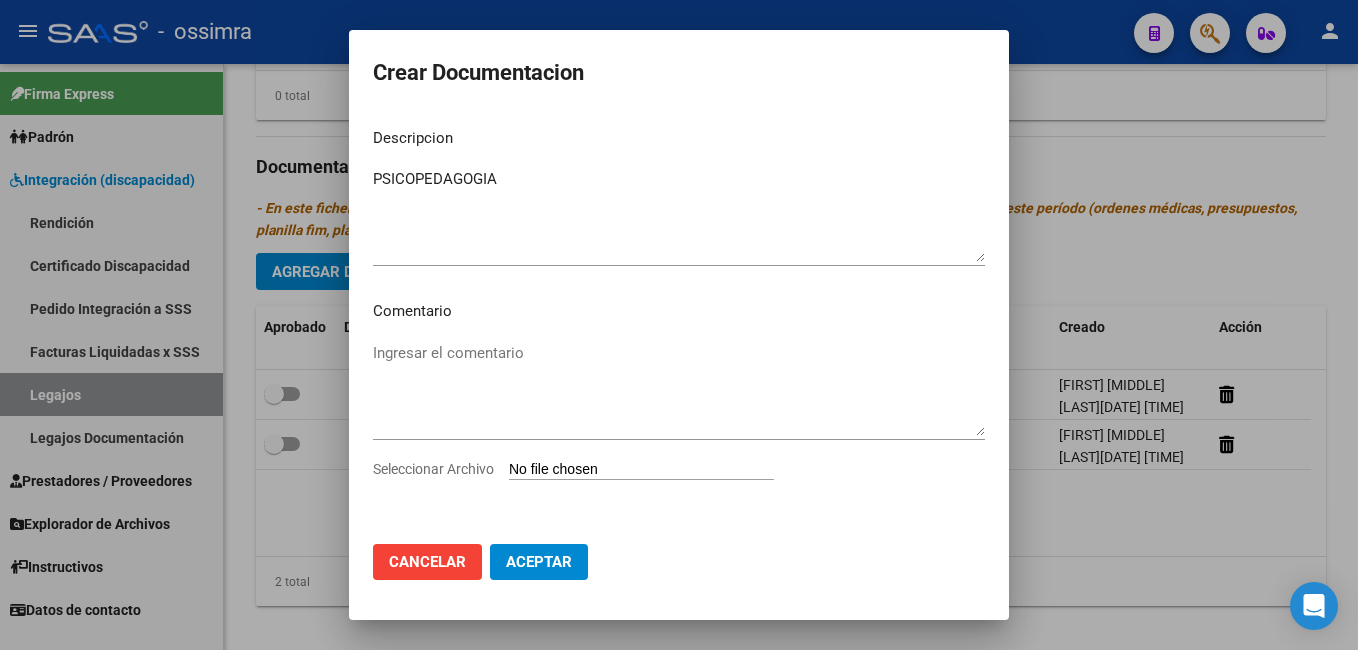 click on "Seleccionar Archivo" at bounding box center [641, 470] 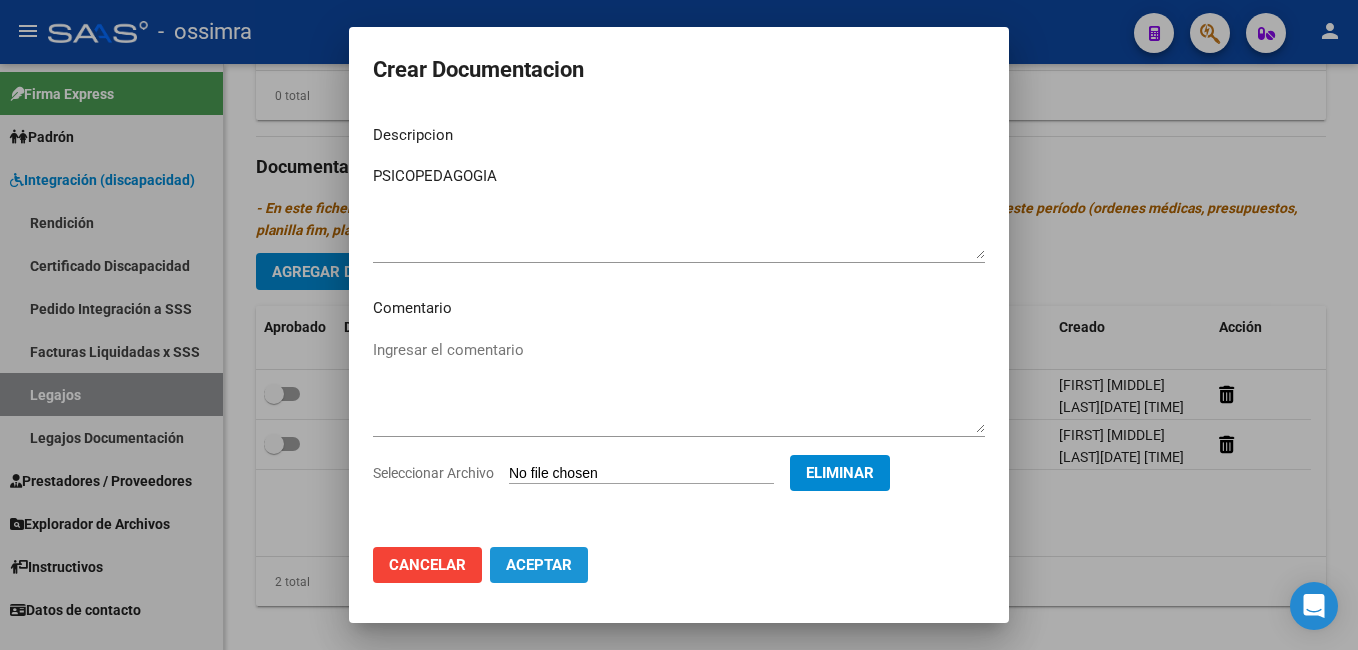 click on "Aceptar" 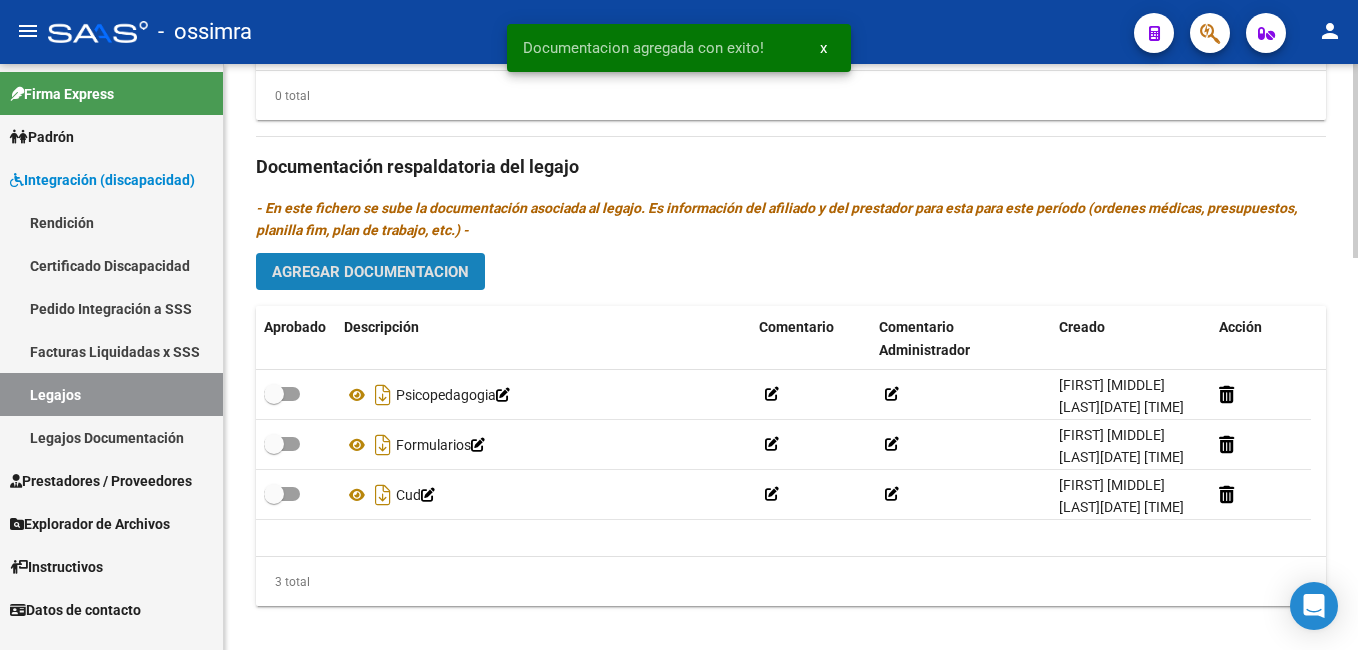click on "Agregar Documentacion" 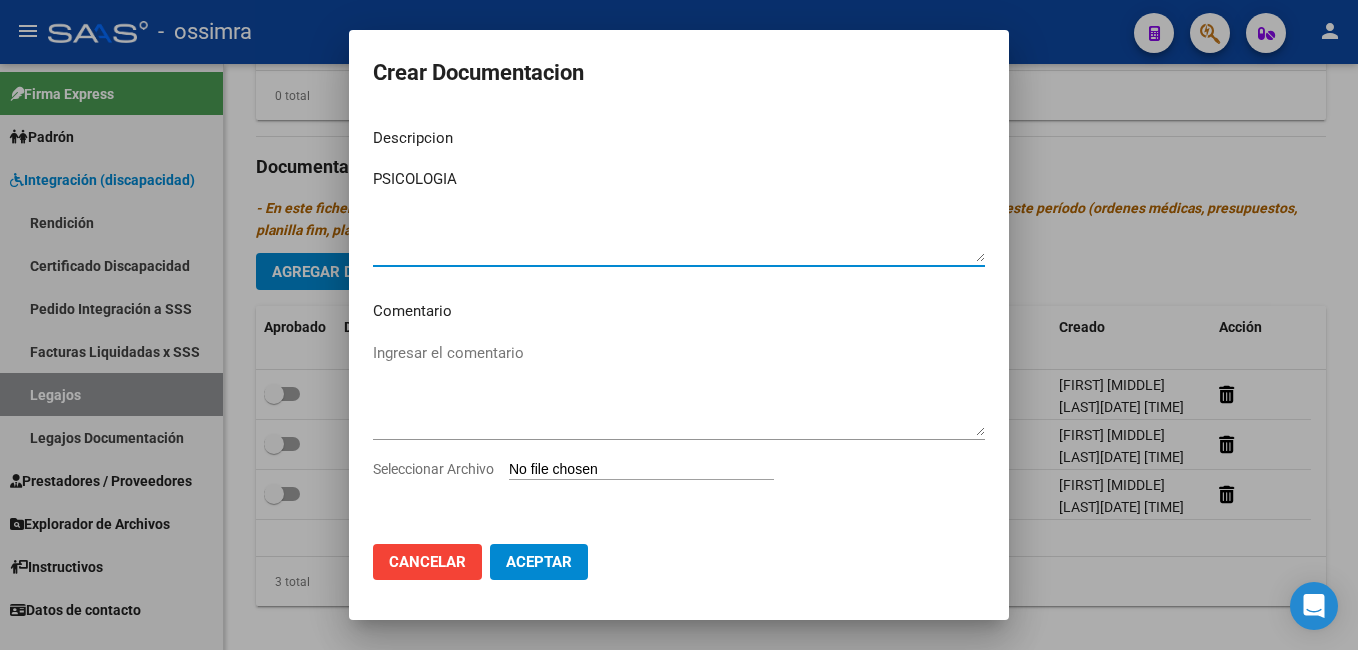 type on "PSICOLOGIA" 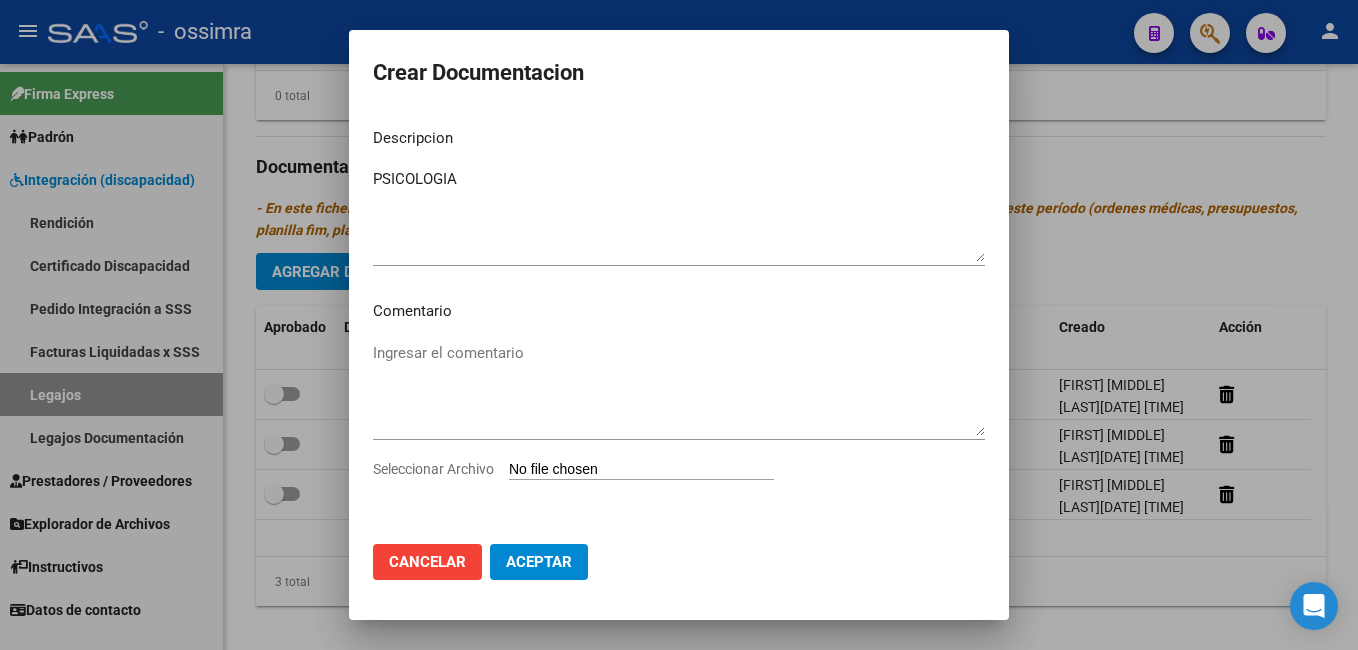 click on "Seleccionar Archivo" at bounding box center (641, 470) 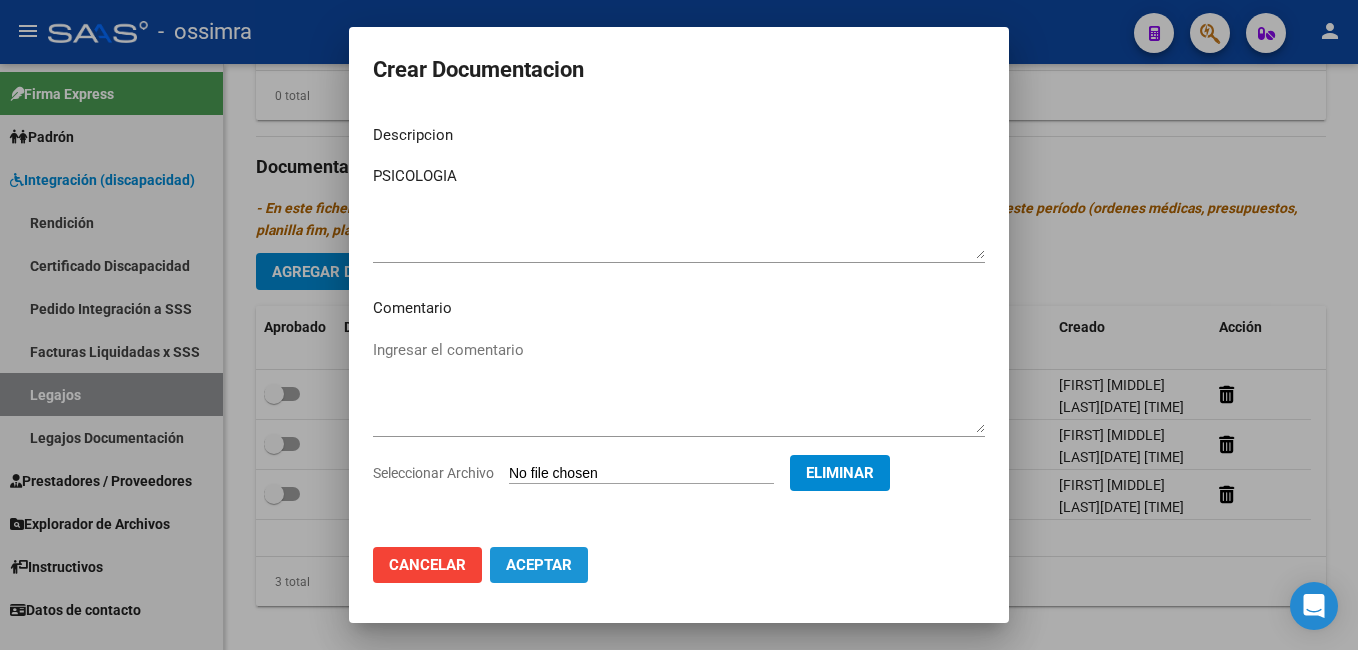 click on "Aceptar" 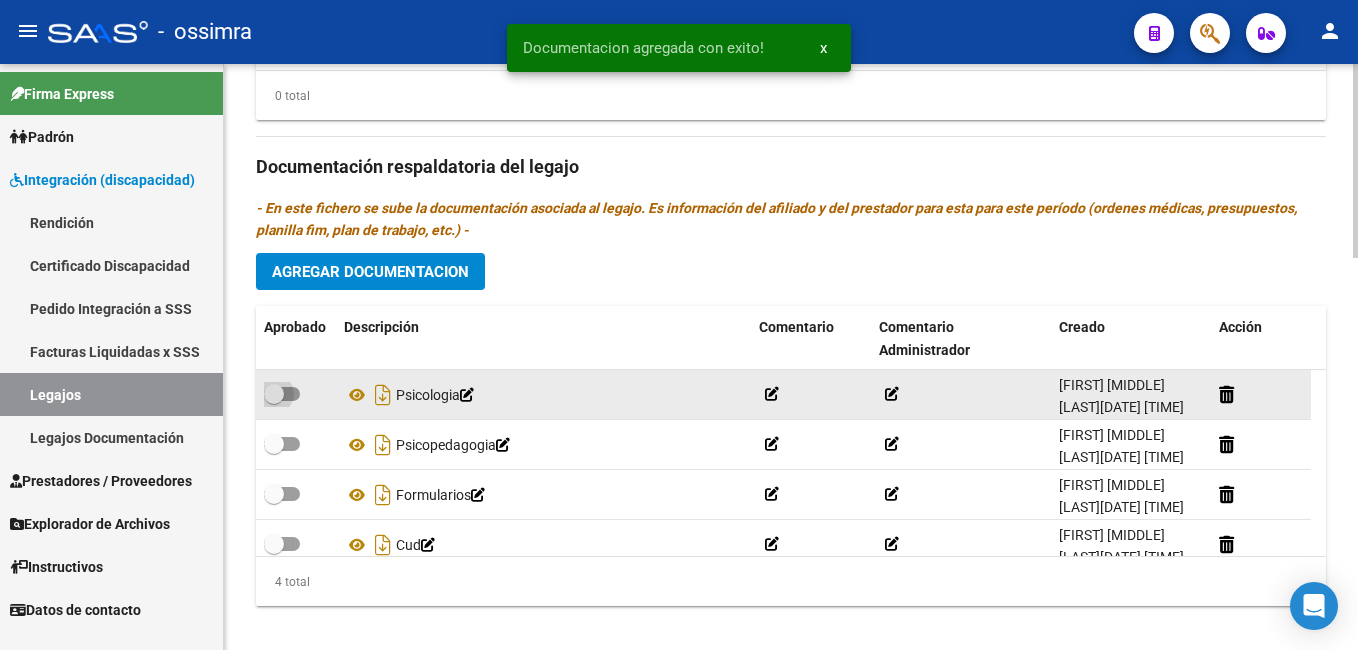 click at bounding box center (274, 394) 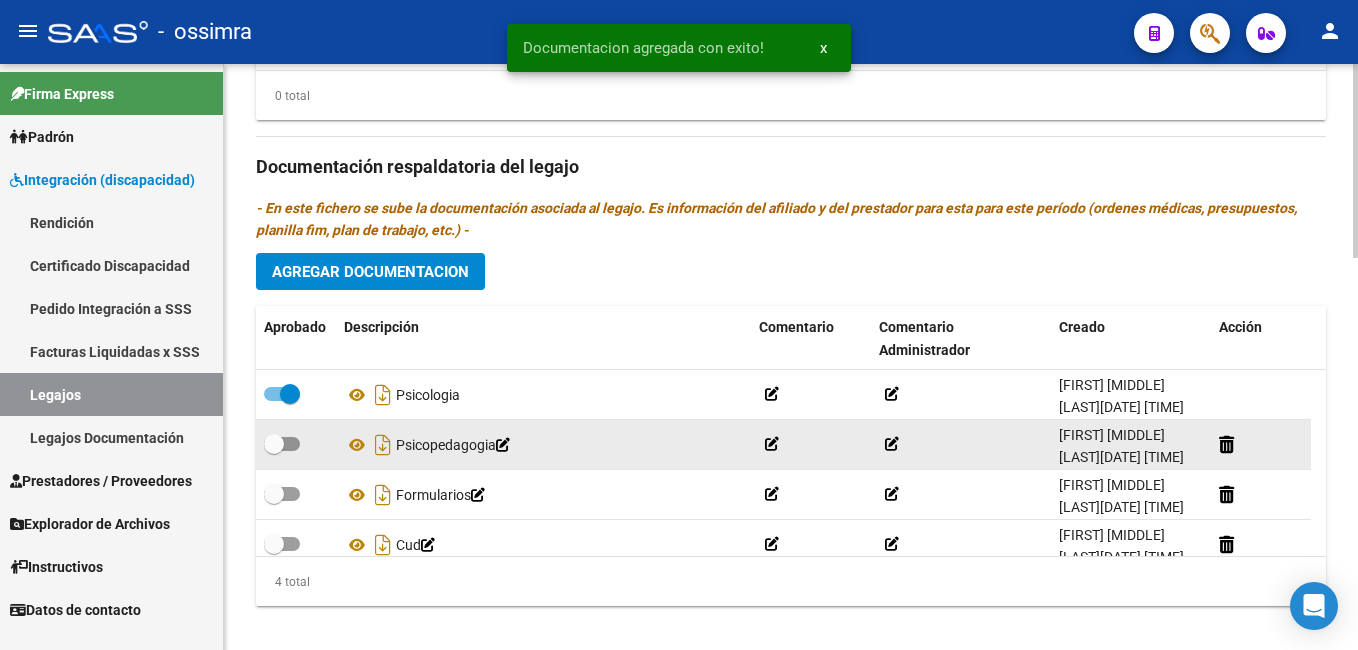 click at bounding box center [282, 444] 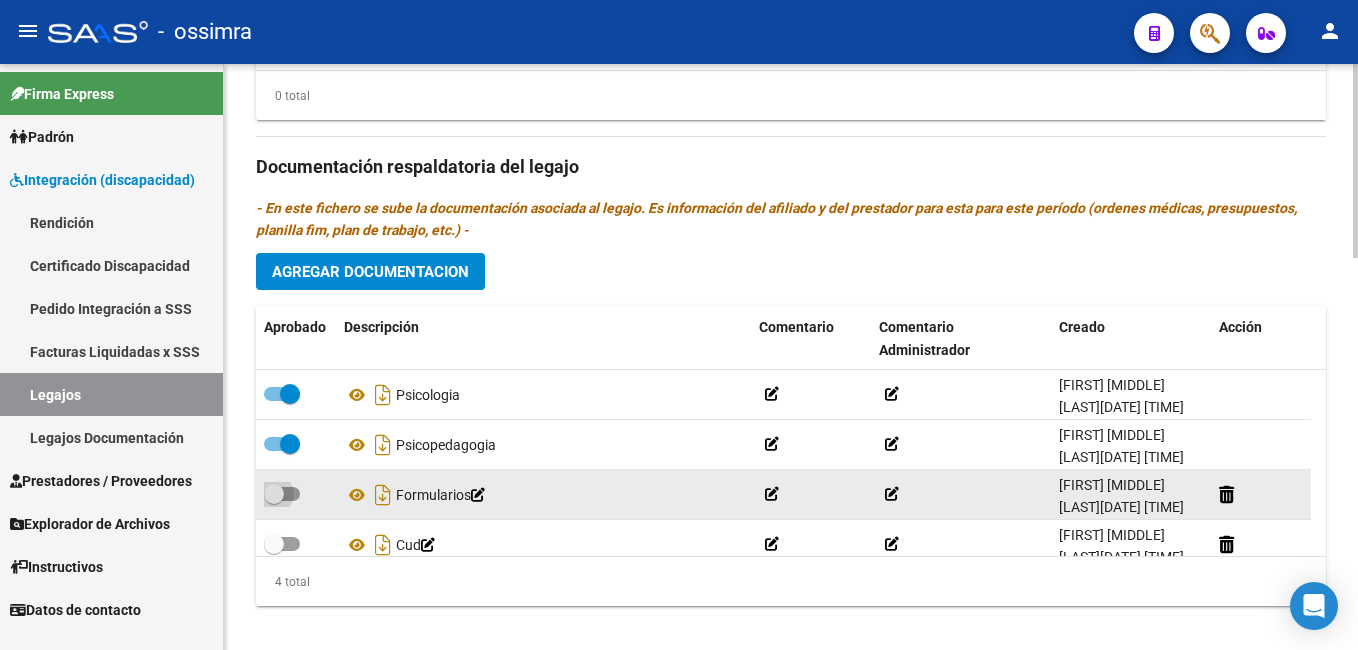 click at bounding box center [274, 494] 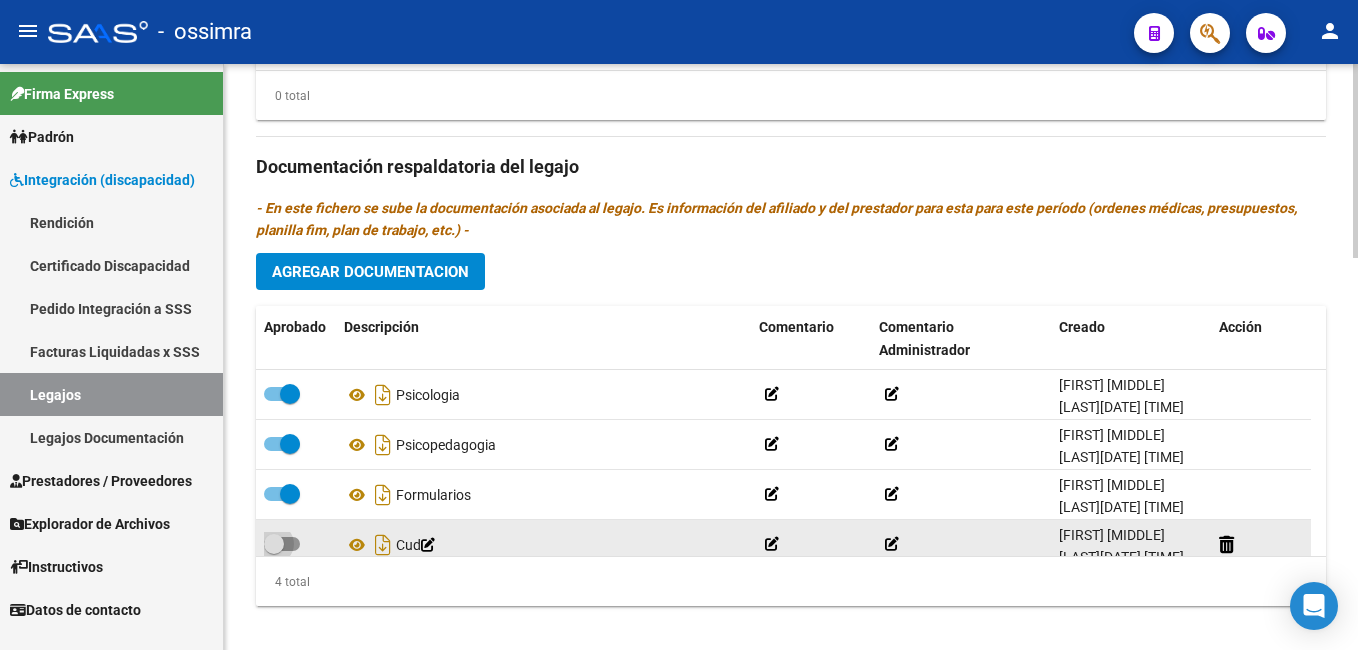click at bounding box center [274, 544] 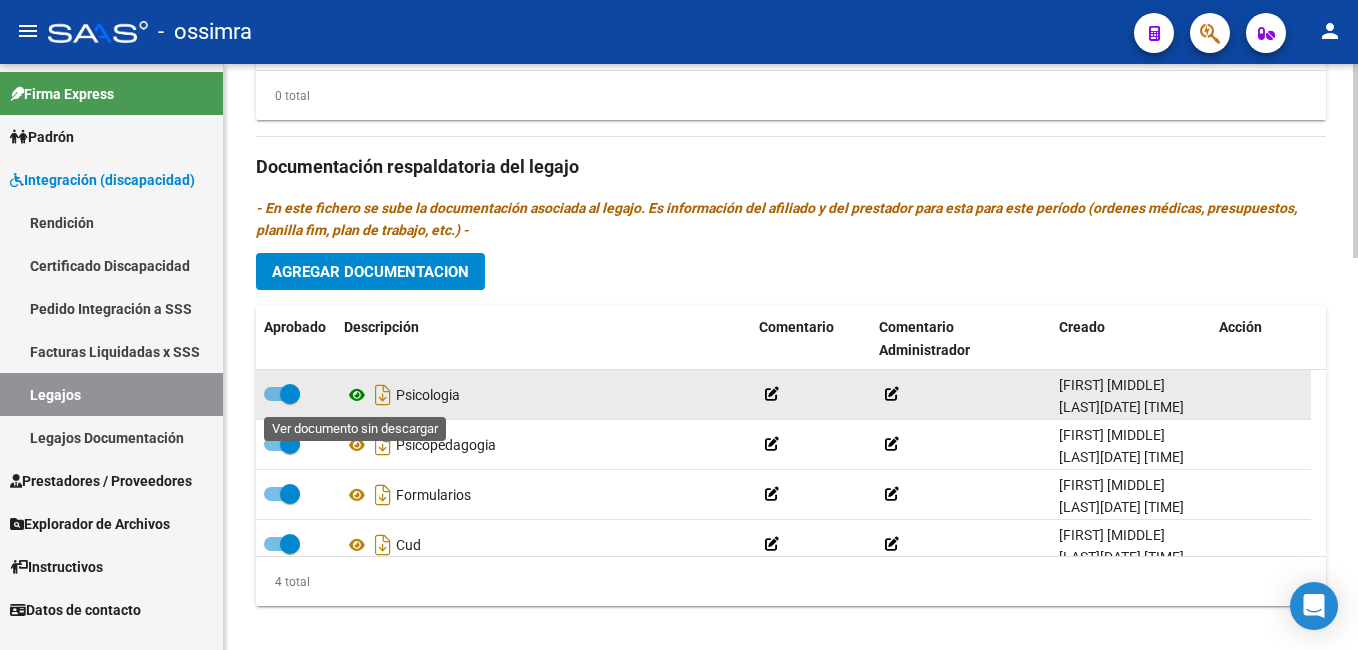 click 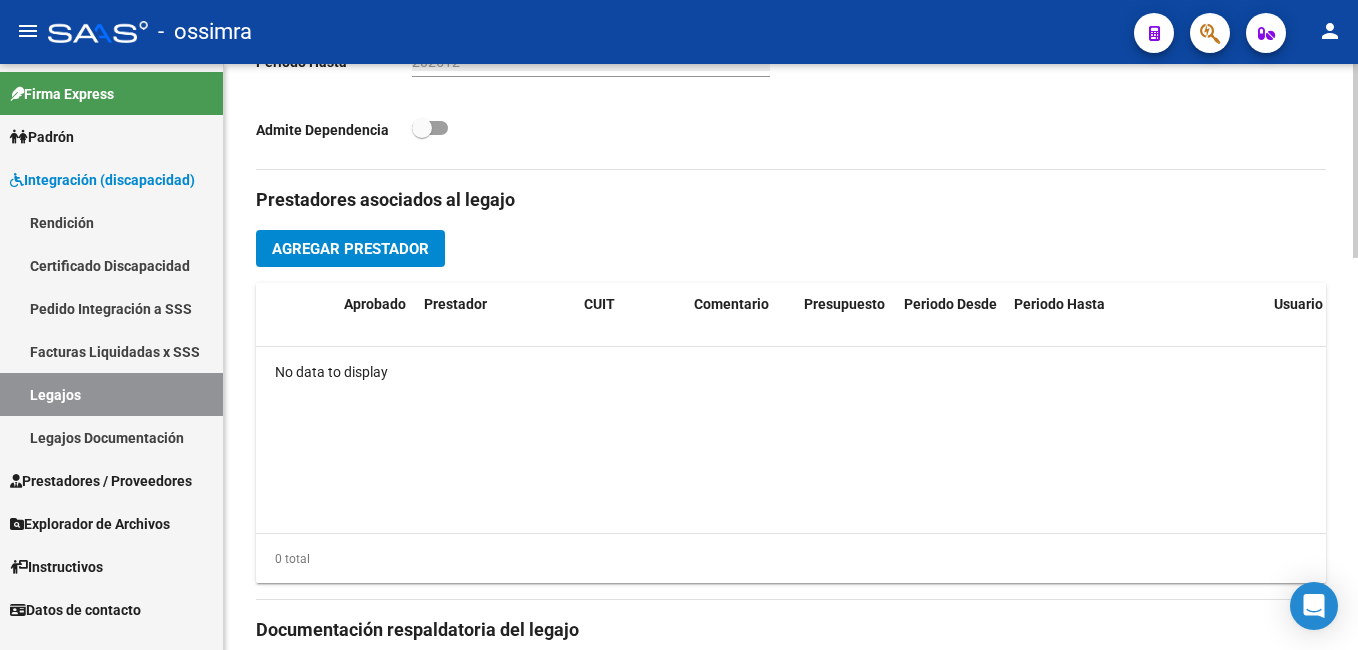 click on "arrow_back Editar 519 save Guardar cambios delete Eliminar Legajo de Integración Modelo Formulario DDJJ para Transporte / Modelo Conformidad Transporte / Modelo Presupuesto Transporte / Modelo Conformidad Prestacional / Modelo Presupuesto Prestacional / ModeloResumen HC / Modelo Planilla FIM Legajo sin Aprobar. Aprobado CUIL * [NUMBER] Ingresar CUIL [LAST] [LAST] Análisis Afiliado Sin Certificado Discapacidad ARCA Padrón Nombre Afiliado * [LAST] [LAST] Ingresar el nombre Periodo Desde * [NUMBER] Ej: 202203 Periodo Hasta * [NUMBER] Ej: 202212 Admite Dependencia Comentarios Comentarios Administrador Prestadores asociados al legajo Agregar Prestador Aprobado Prestador CUIT Comentario Presupuesto Periodo Desde Periodo Hasta Usuario Admite Dependencia No data to display 0 total Documentación respaldatoria del legajo Agregar Documentacion Aprobado Descripción Comentario Comentario Administrador Creado Acción" 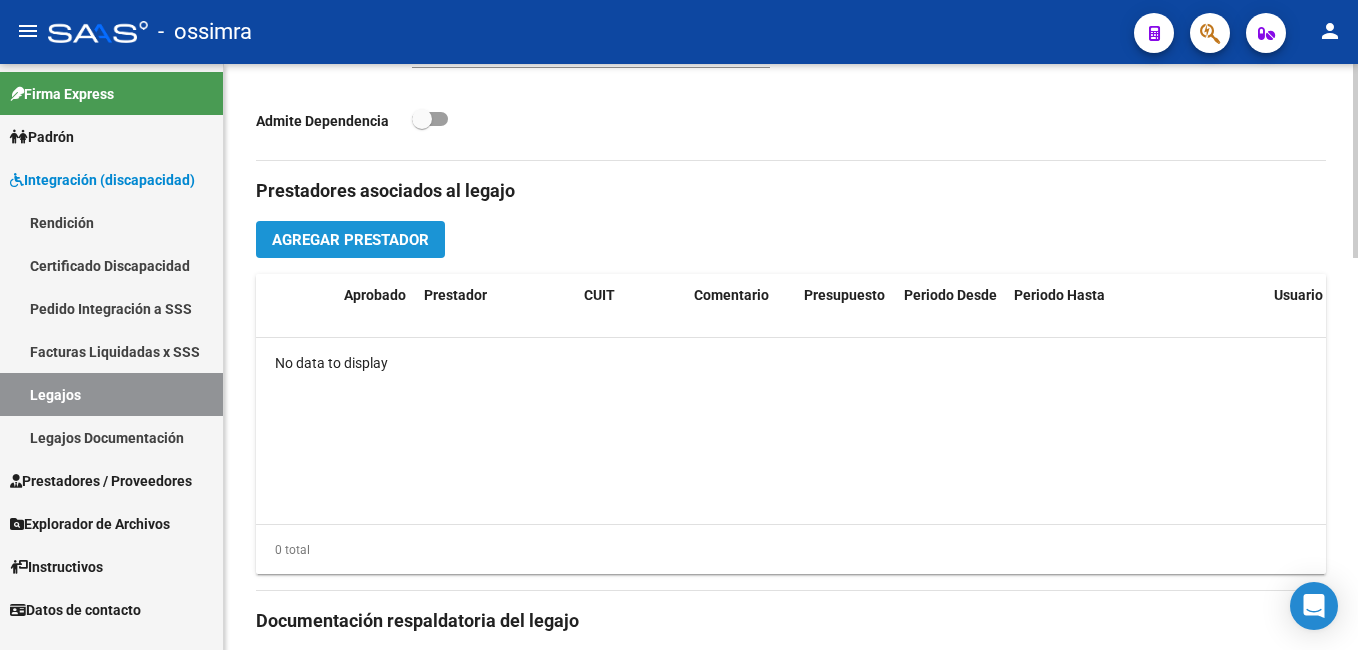 click on "Agregar Prestador" 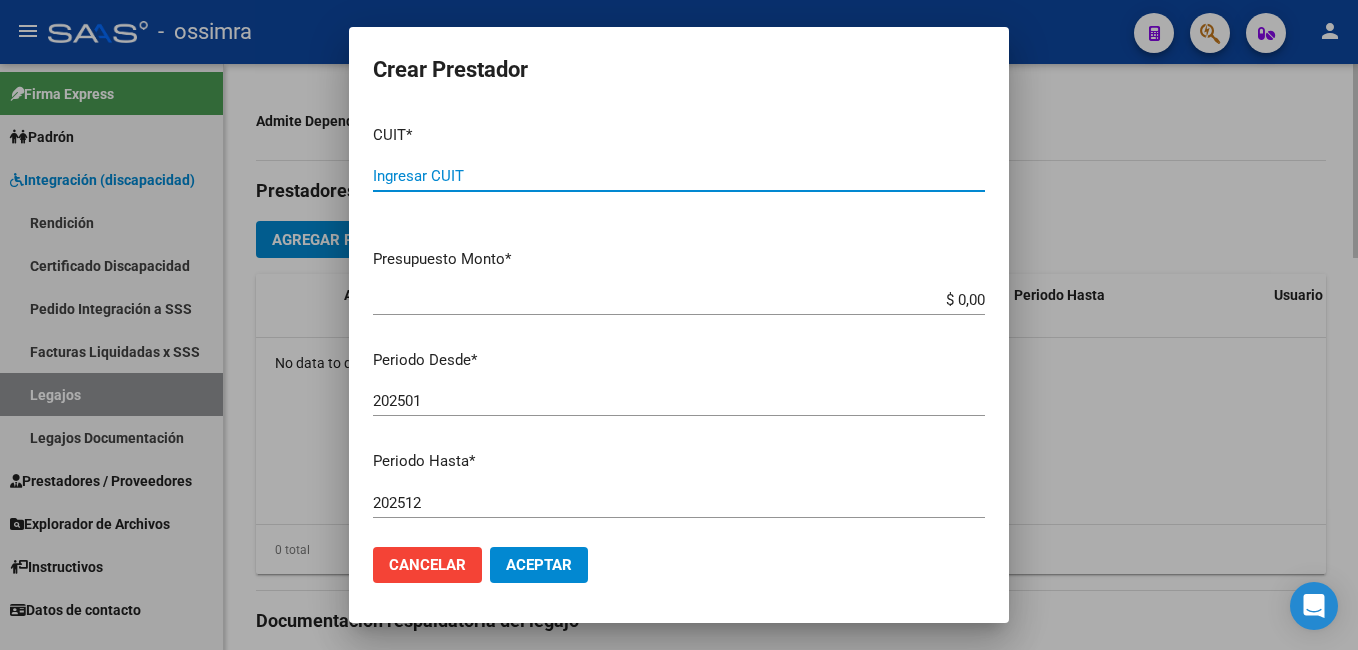 paste on "[CUIL]" 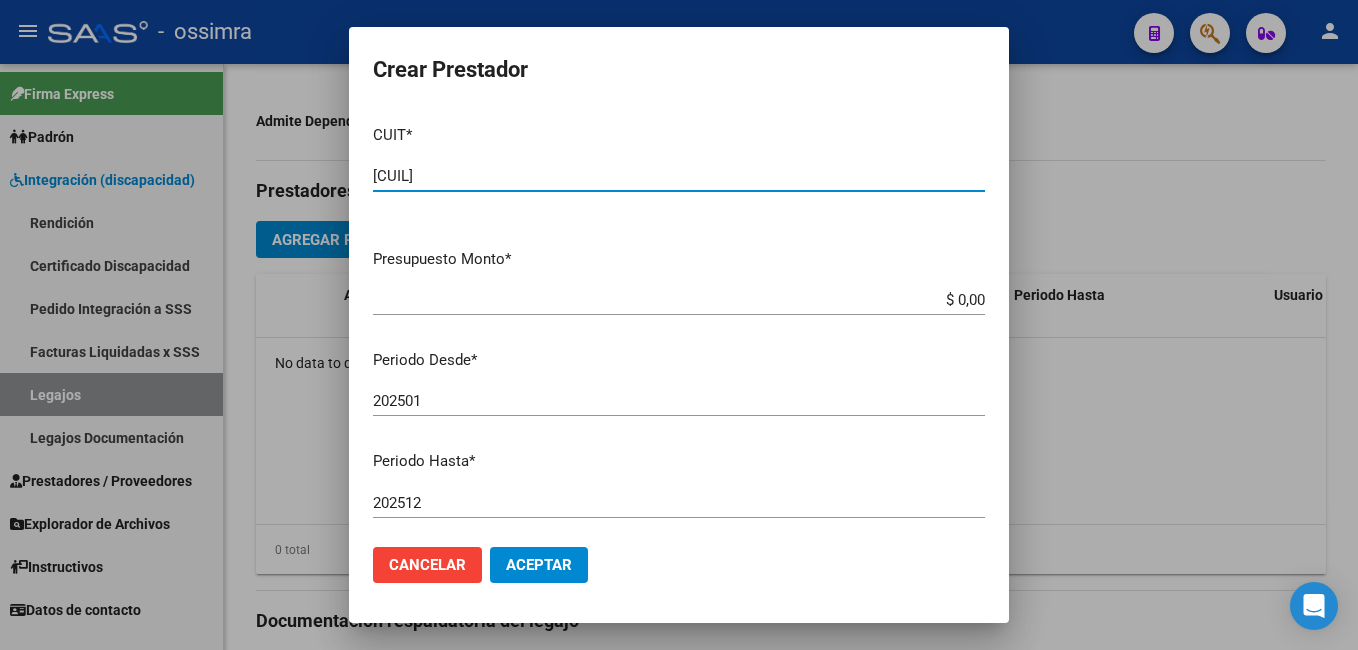 type on "[CUIL]" 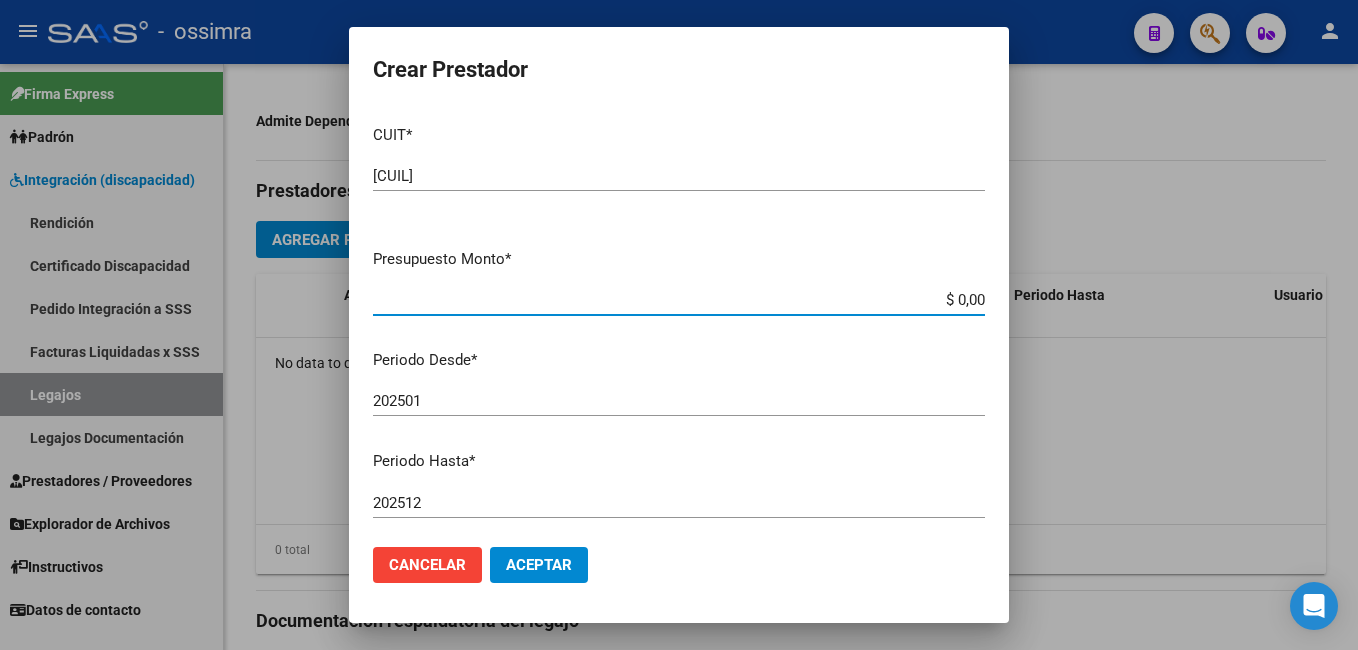 click on "$ 0,00" at bounding box center [679, 300] 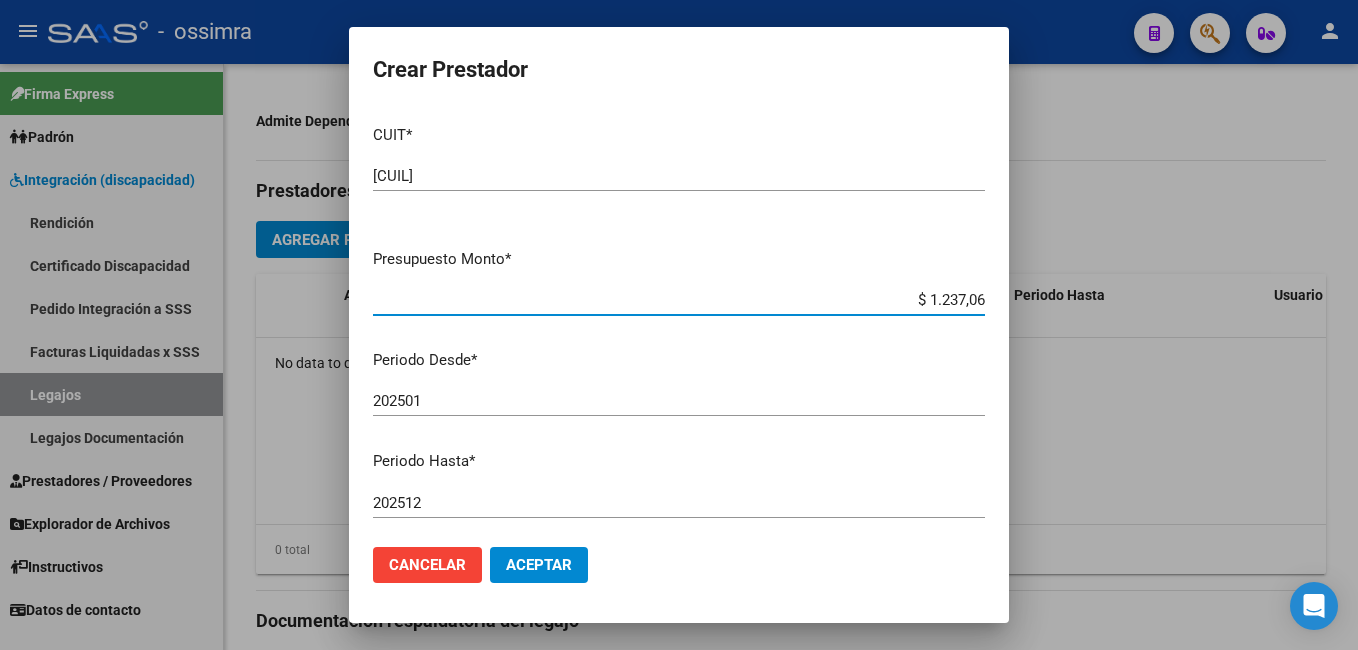 type on "$ 12.370,61" 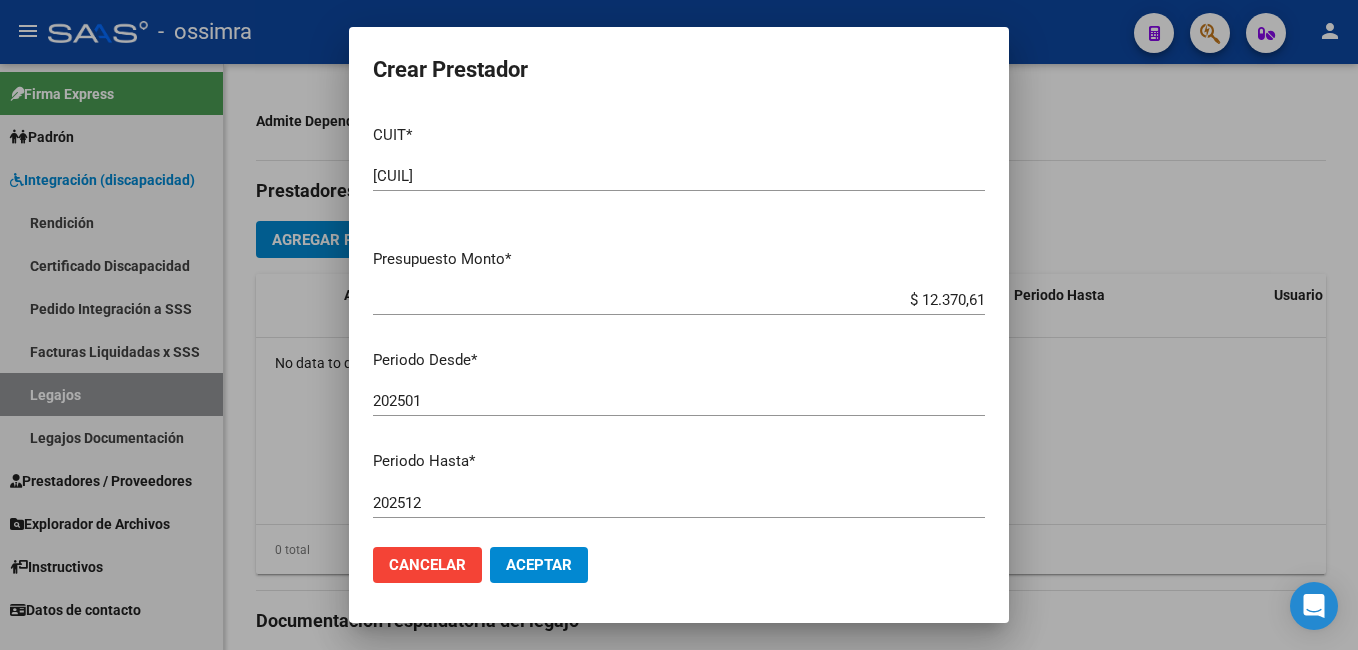 click on "202501 Ingresar el periodo" at bounding box center (679, 401) 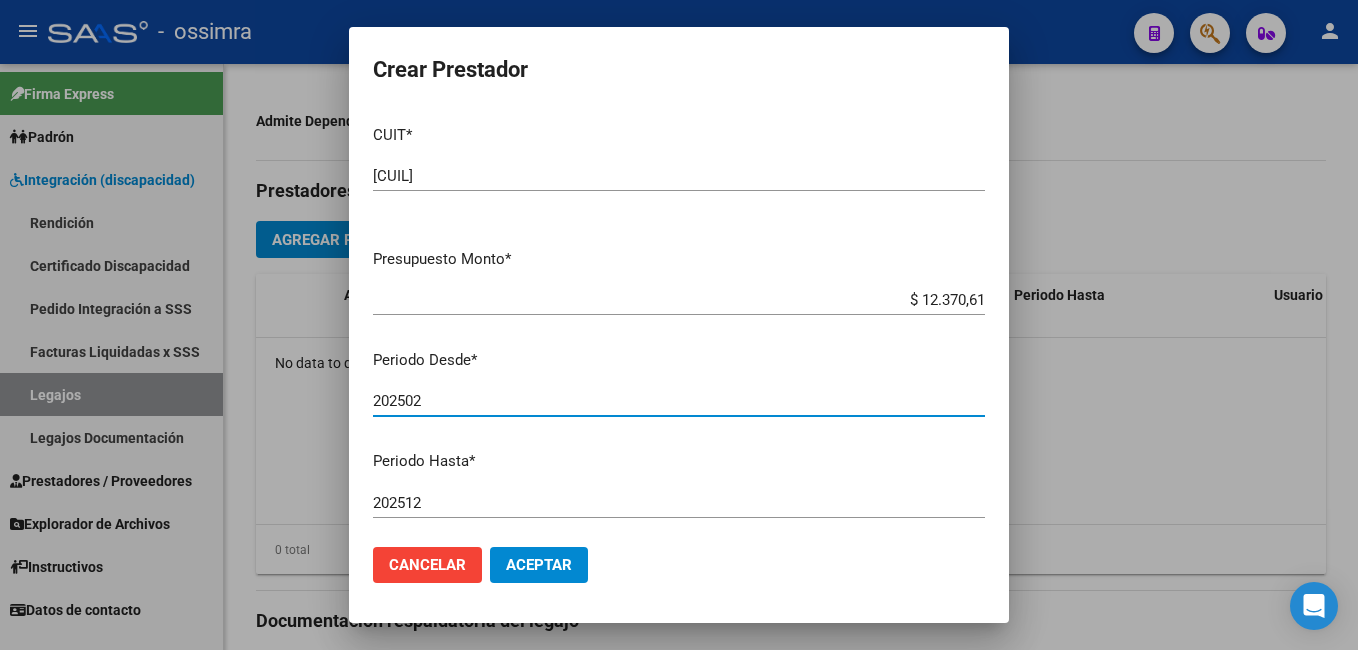 type on "202502" 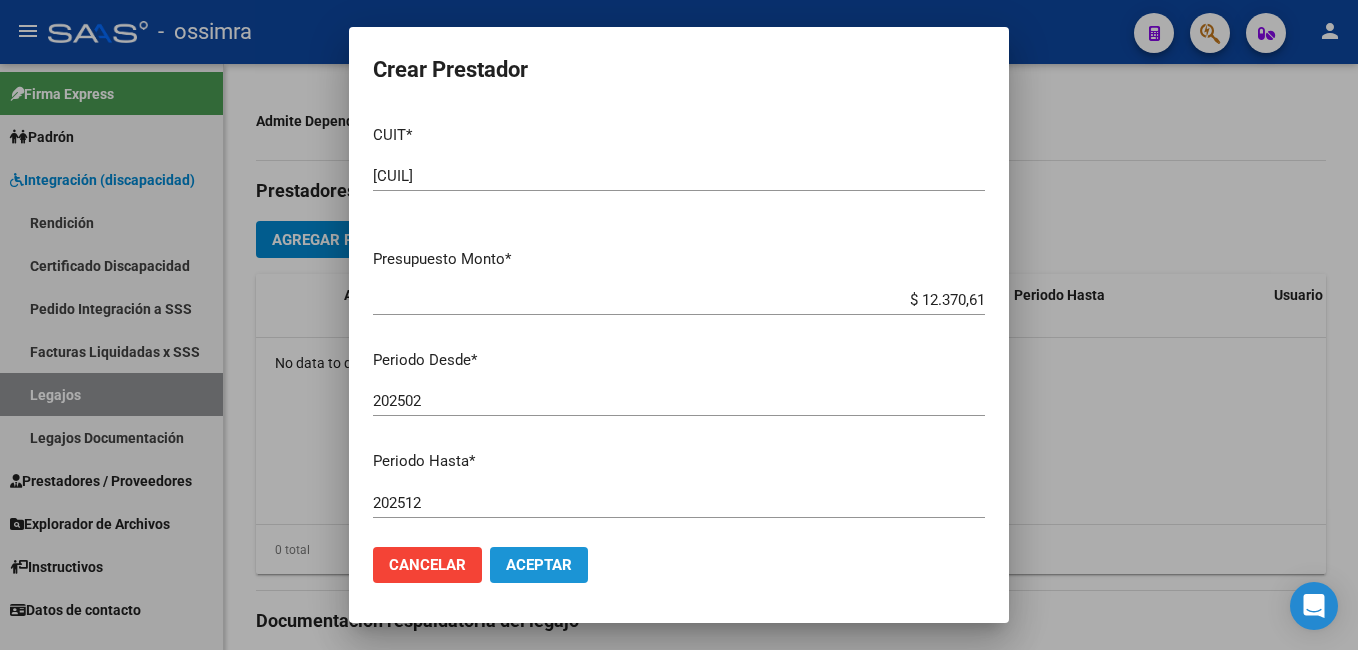click on "Aceptar" 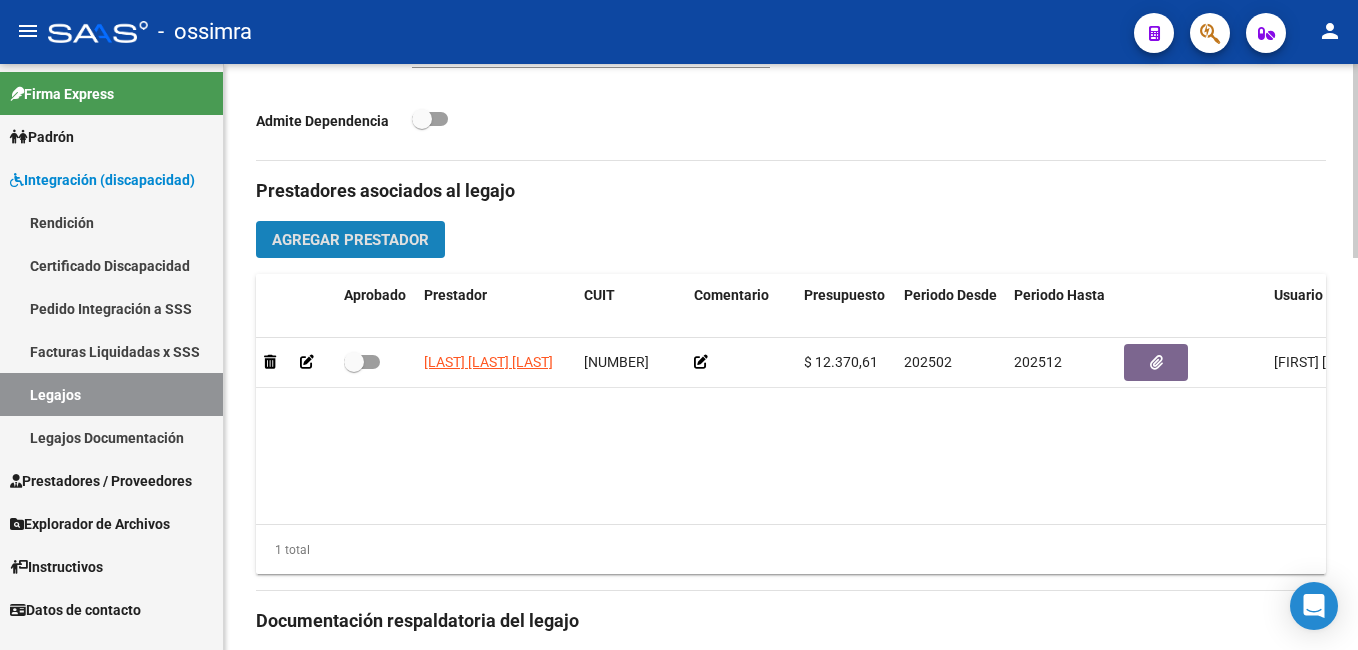 click on "Agregar Prestador" 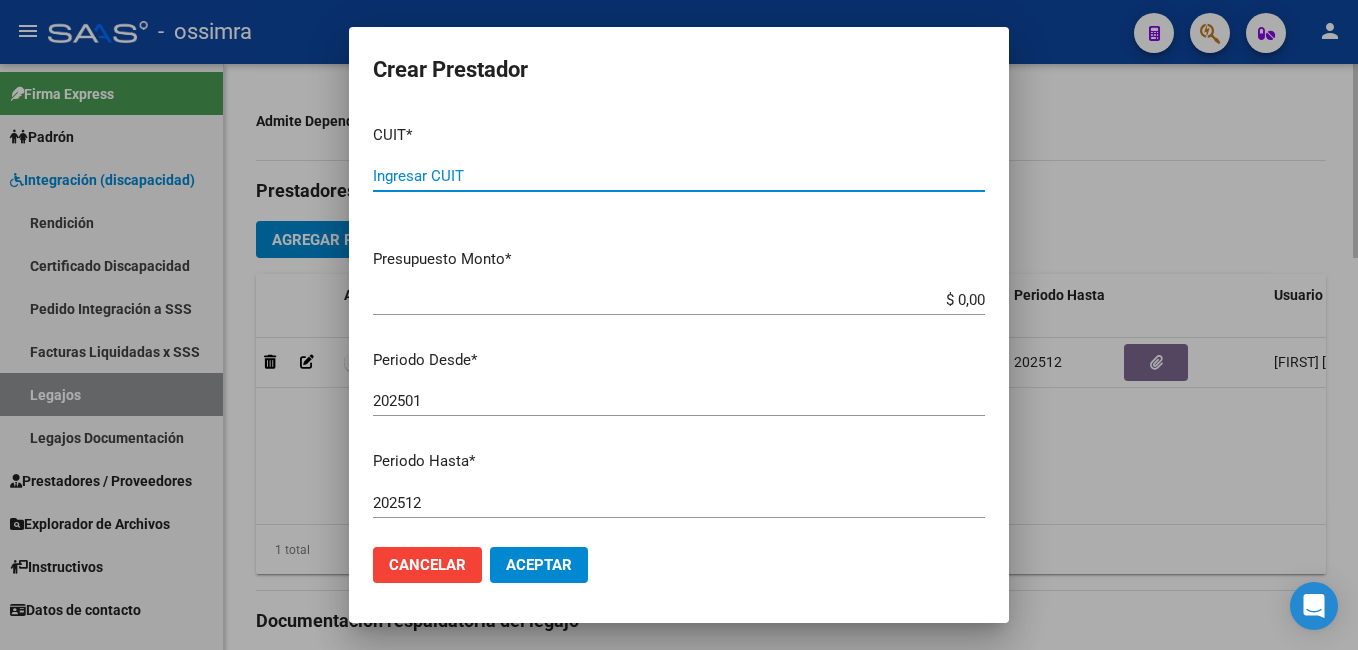 paste on "[NUMBER]" 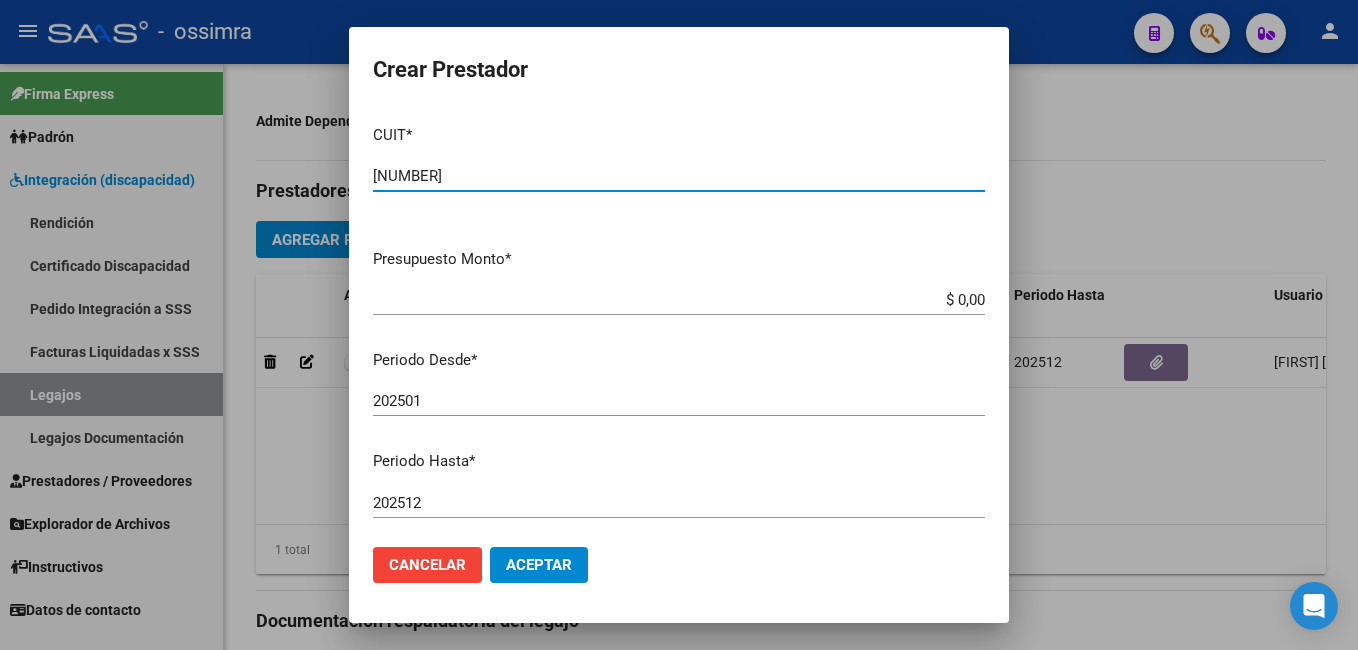type on "[NUMBER]" 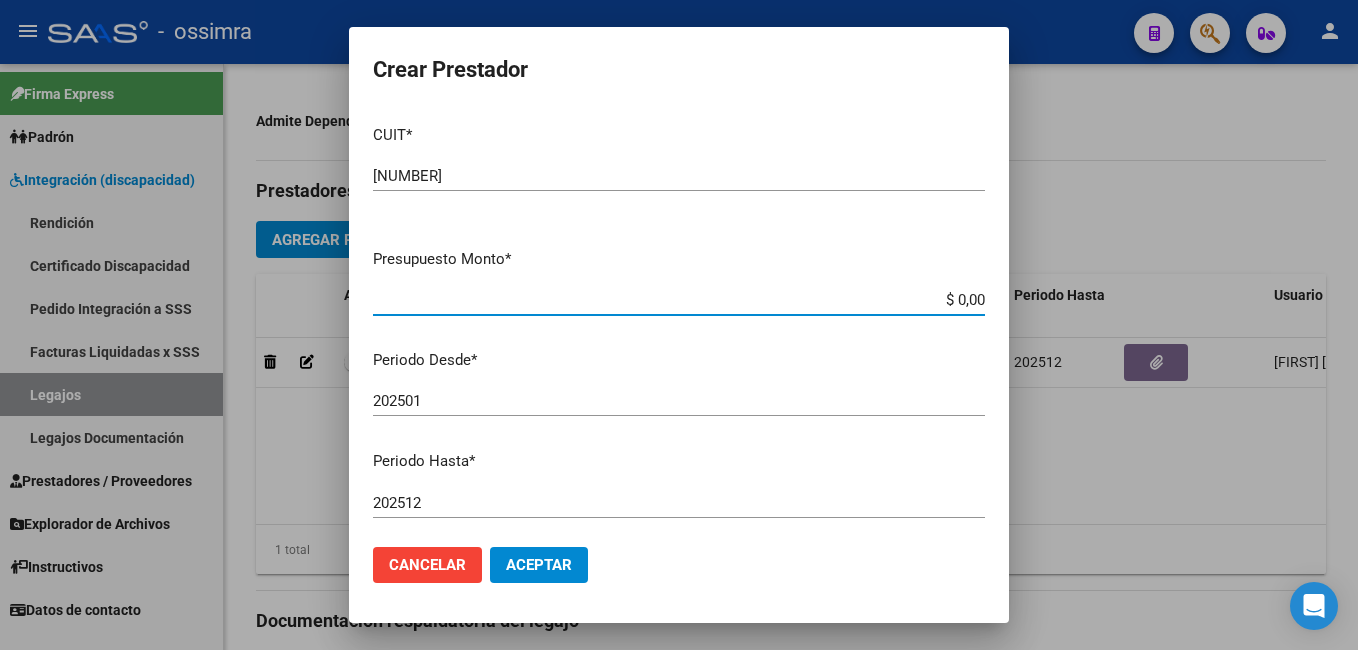 click on "$ 0,00" at bounding box center (679, 300) 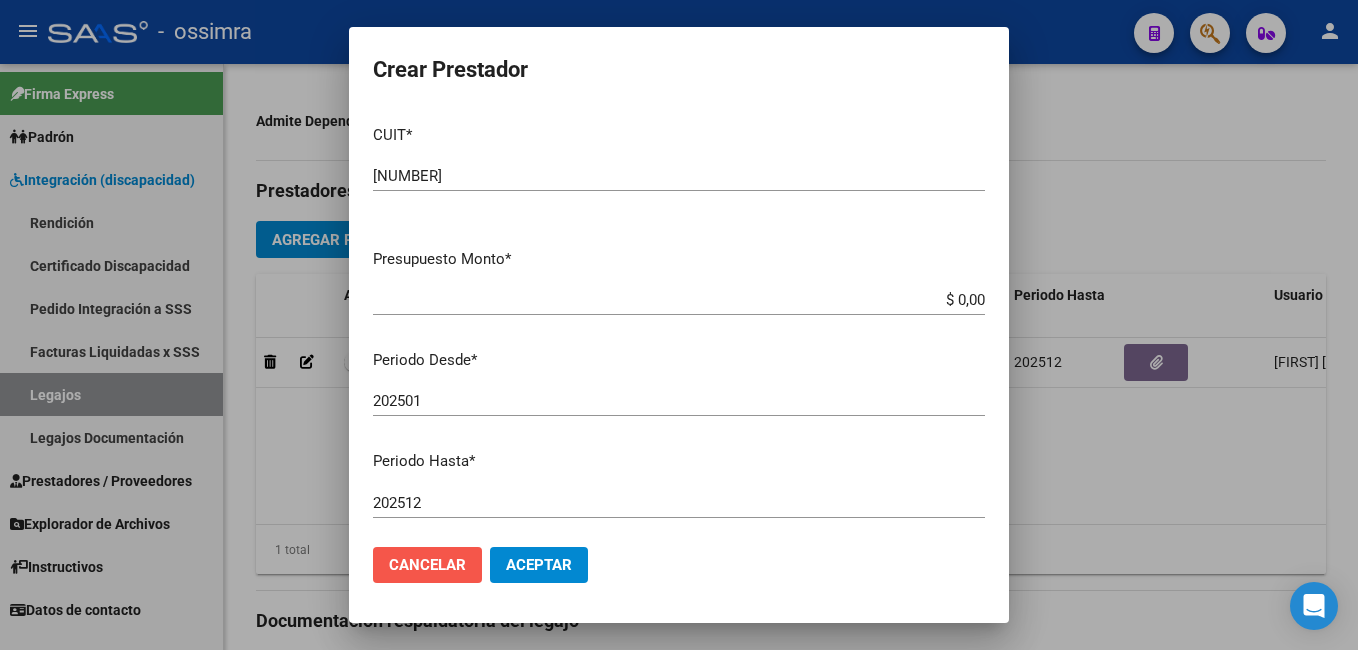 click on "Cancelar" 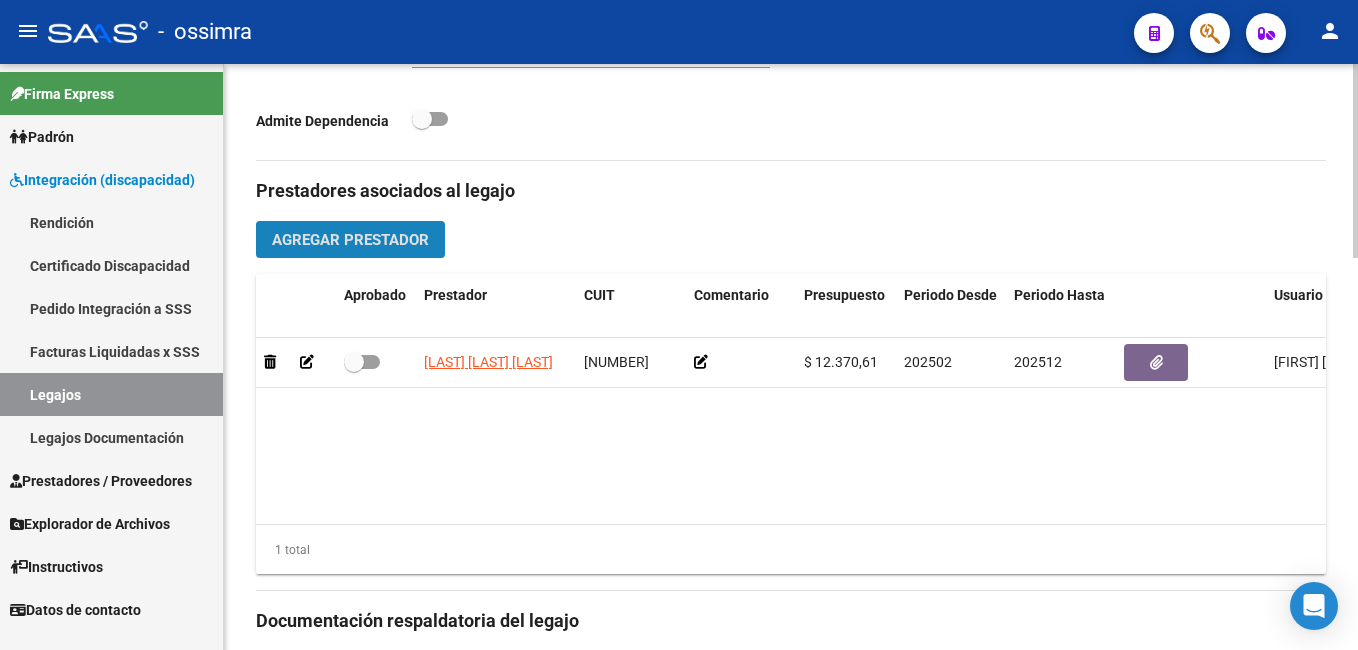 click on "Agregar Prestador" 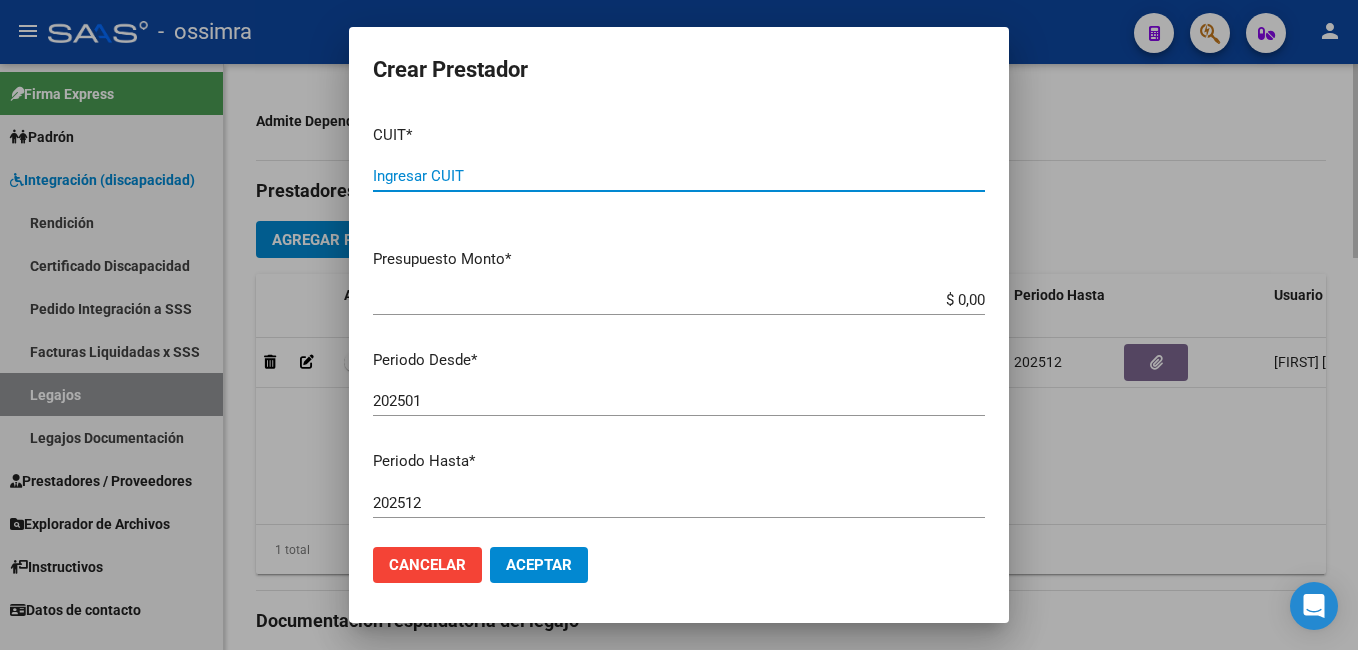 paste on "[NUMBER]" 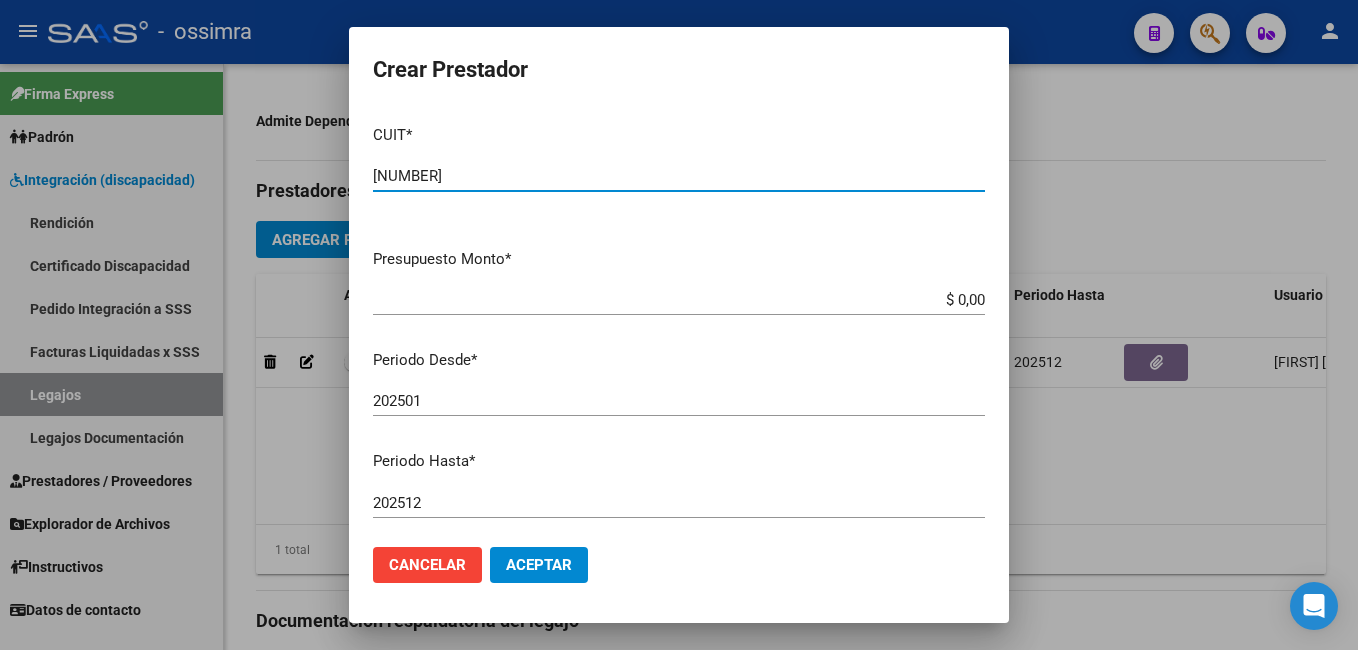 type on "[NUMBER]" 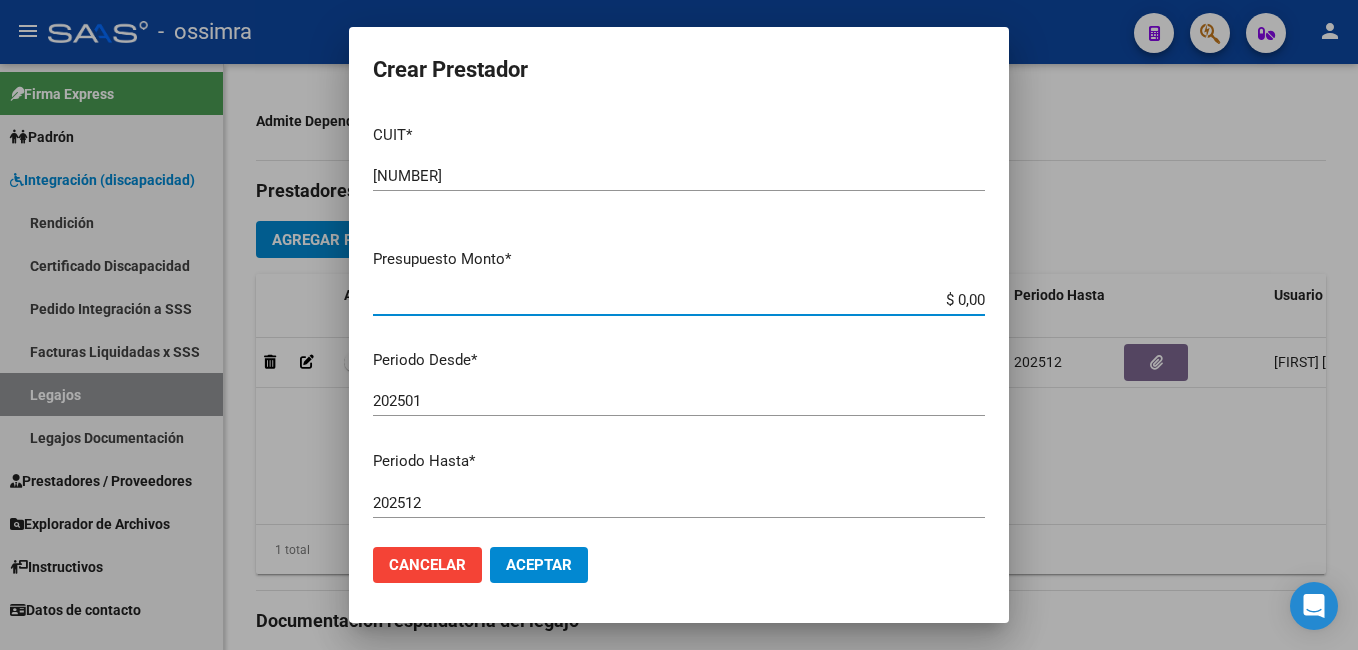 click on "$ 0,00" at bounding box center [679, 300] 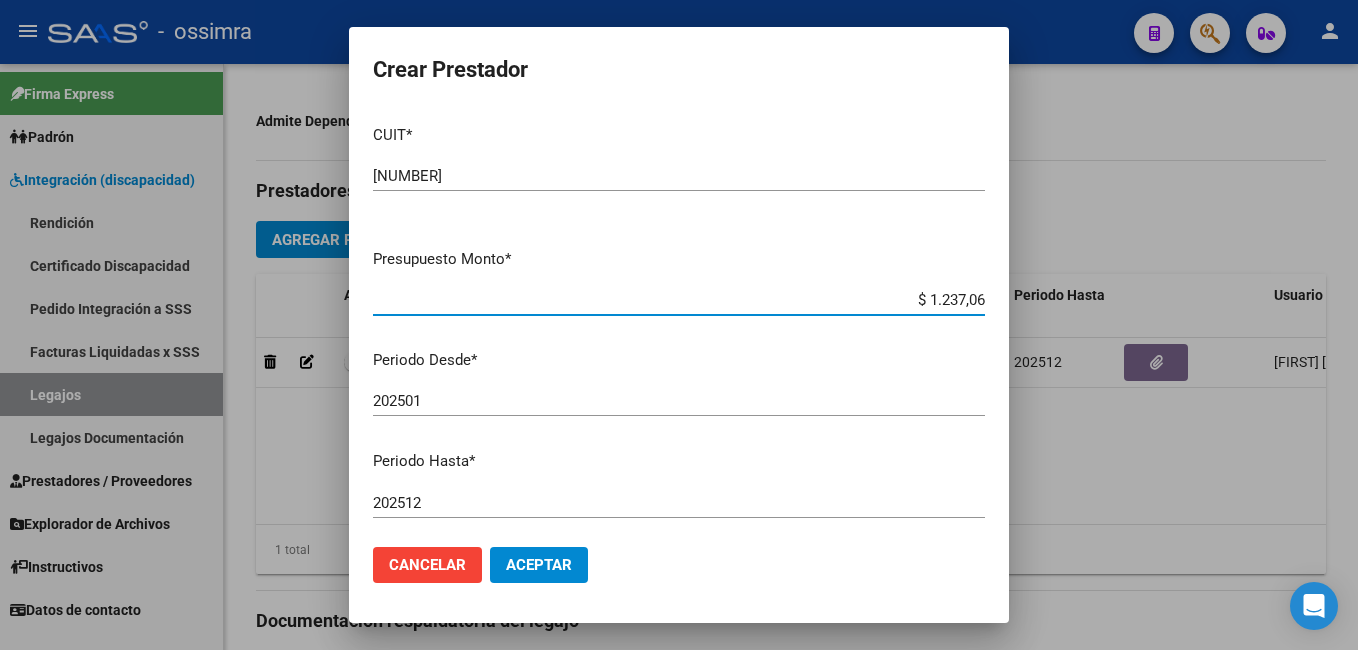 type on "$ 12.370,61" 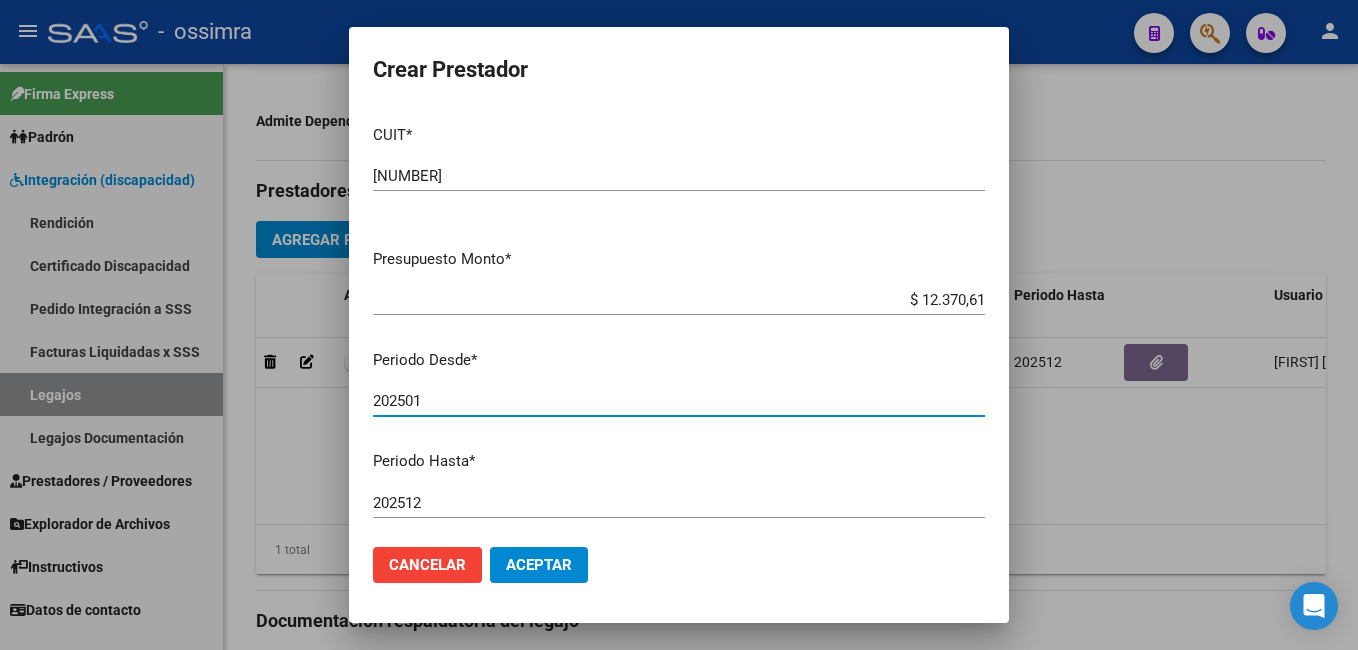 click on "202501" at bounding box center [679, 401] 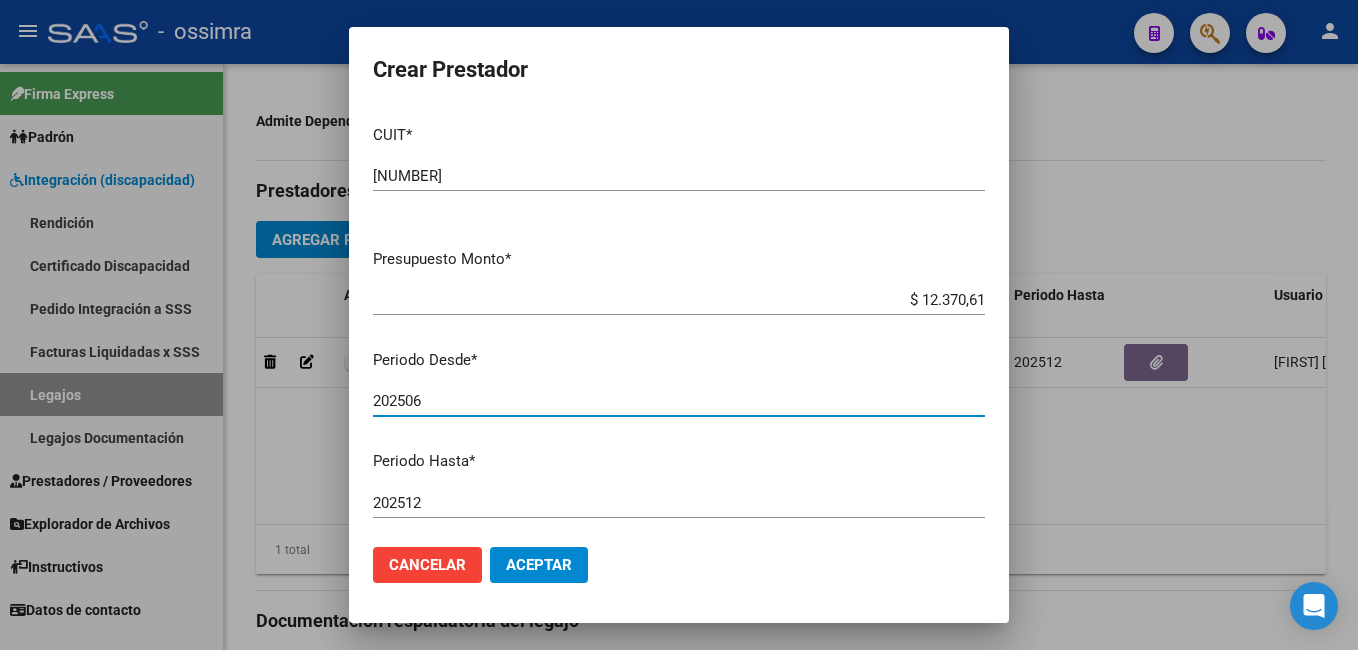 type on "202506" 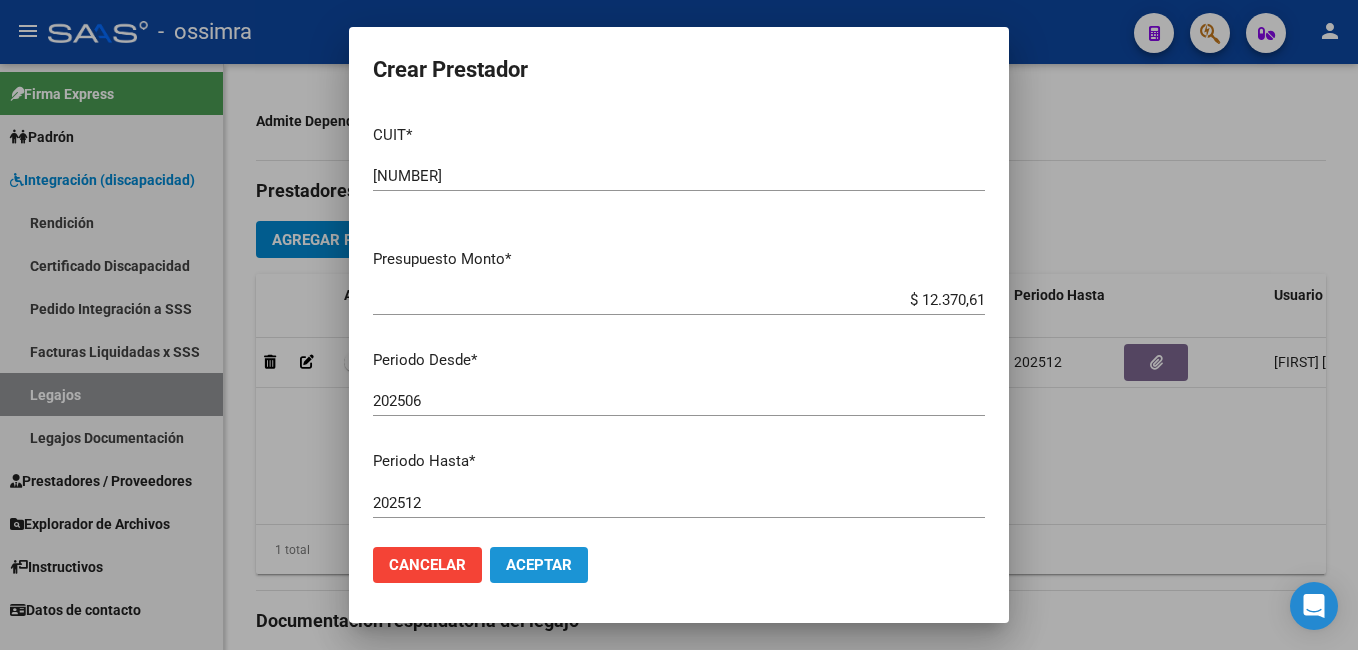 click on "Aceptar" 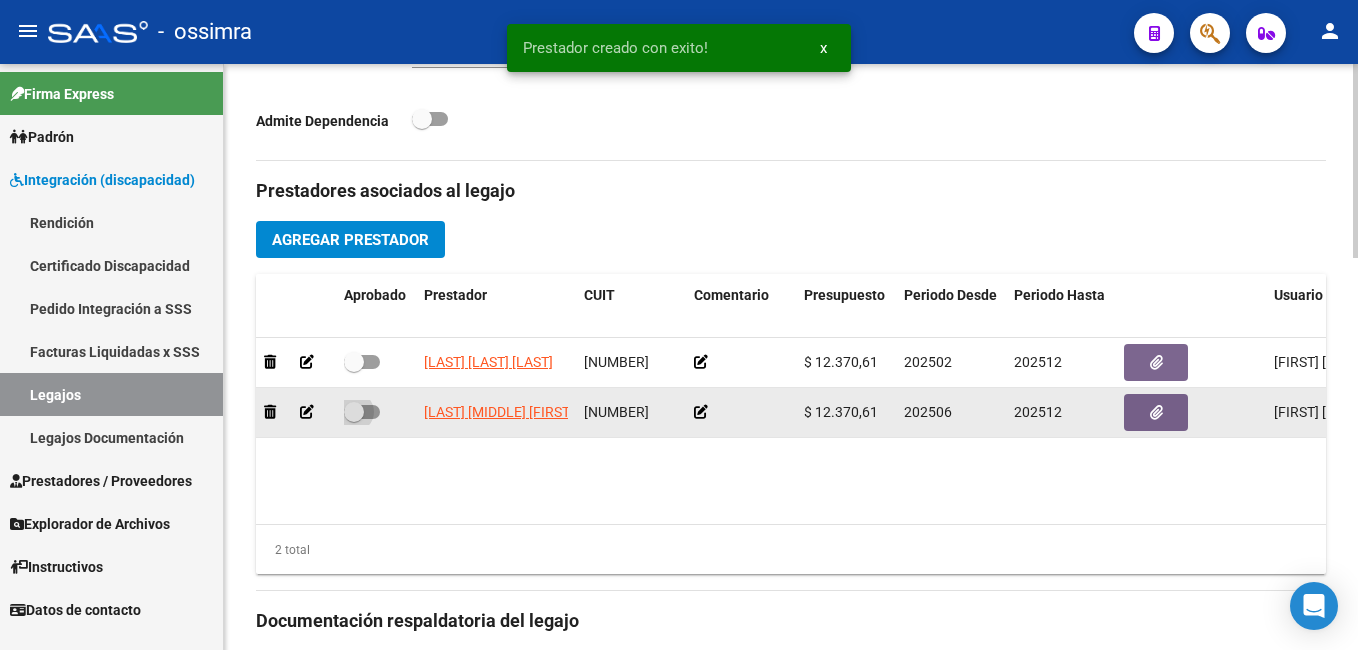 click at bounding box center (354, 412) 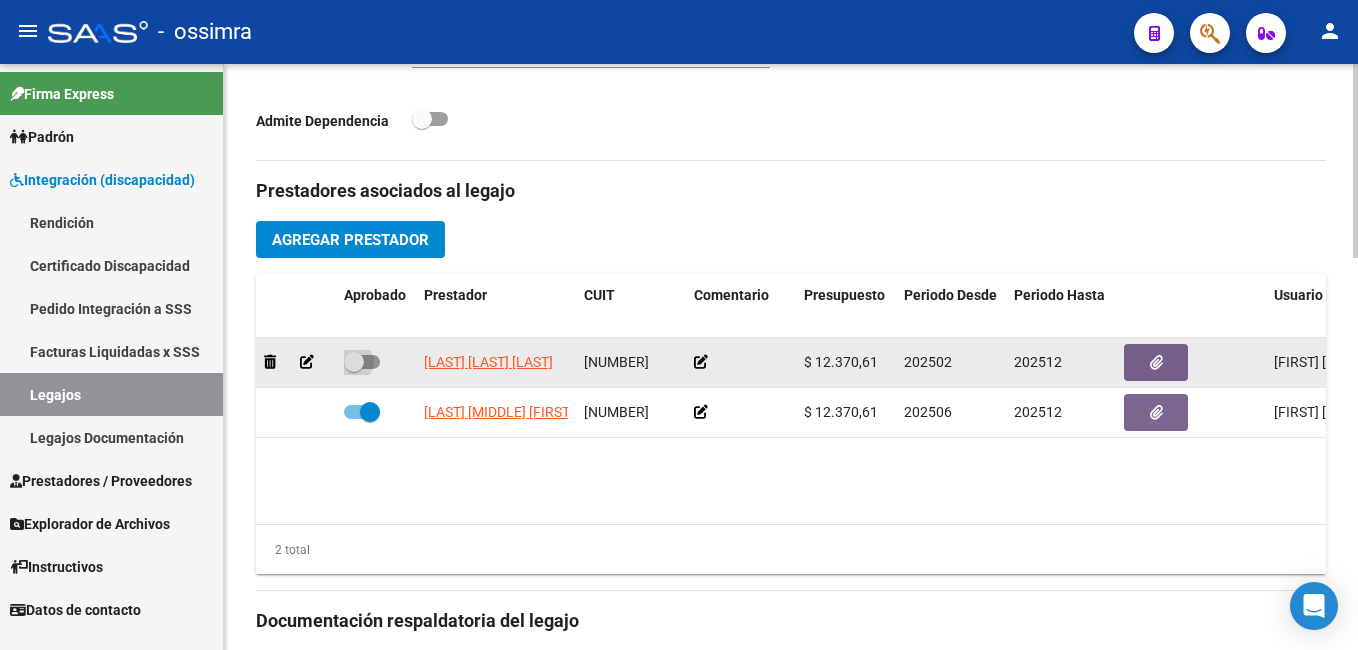 click at bounding box center (354, 362) 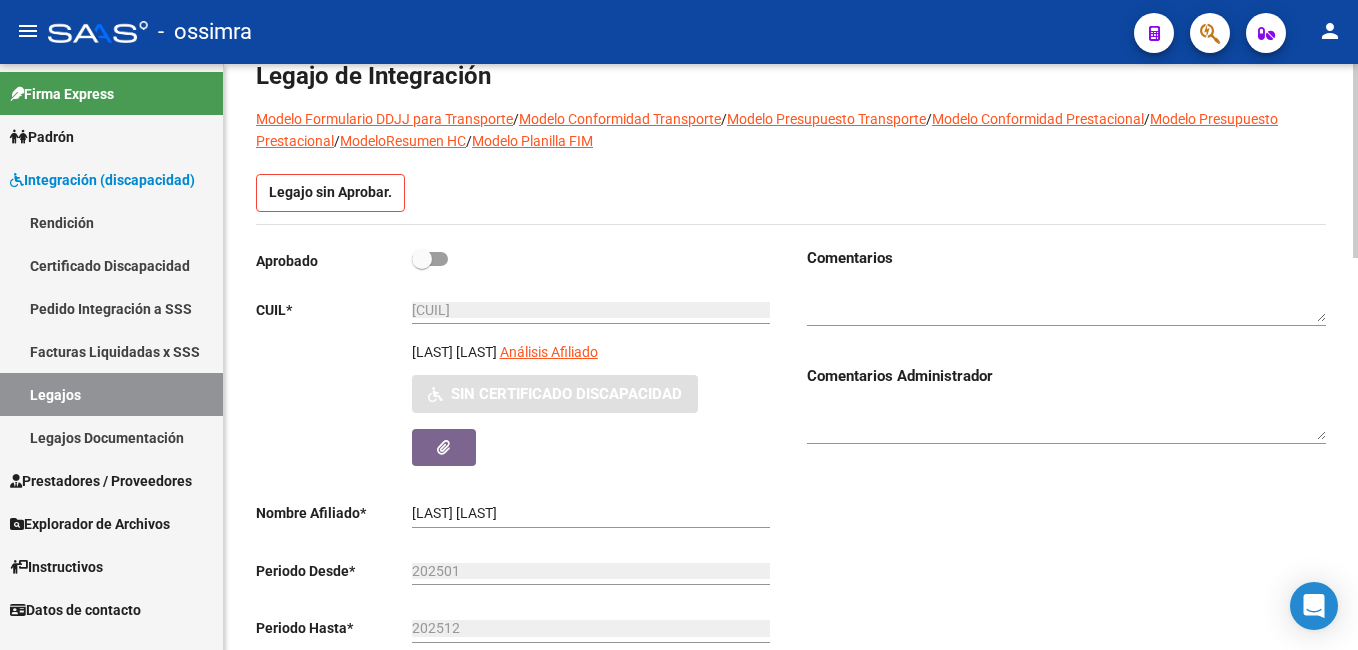 scroll, scrollTop: 0, scrollLeft: 0, axis: both 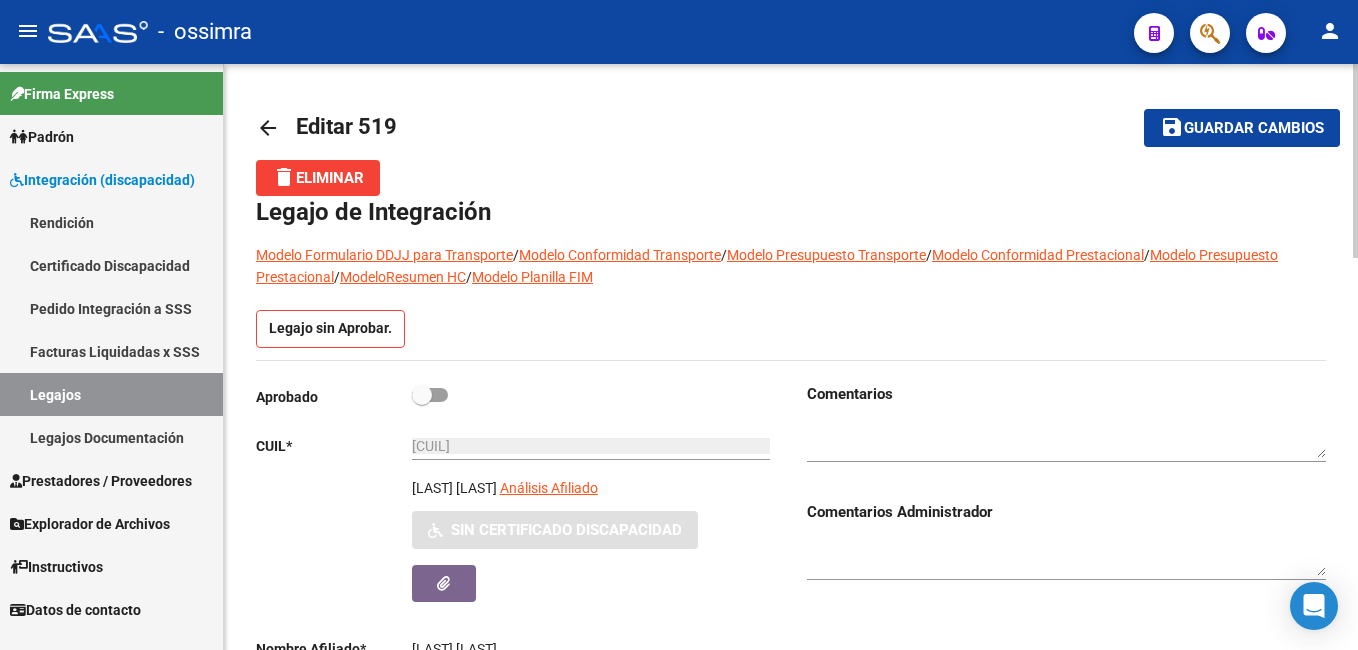 click on "menu -   ossimra  person    Firma Express     Padrón Afiliados Empadronados Padrón Ágil Análisis Afiliado    Integración (discapacidad) Rendición Certificado Discapacidad Pedido Integración a SSS Facturas Liquidadas x SSS Legajos Legajos Documentación    Prestadores / Proveedores Facturas - Listado/Carga Facturas - Documentación Pagos x Transferencia Prestadores - Listado Prestadores - Docu.    Explorador de Archivos Integración DS.SUBSIDIO DR.ENVIO DS.DEVERR DS.DEVOK    Instructivos    Datos de contacto arrow_back Editar 519    save Guardar cambios delete  Eliminar
Legajo de Integración Modelo Formulario DDJJ para Transporte  /  Modelo Conformidad Transporte  /  Modelo Presupuesto Transporte  /  Modelo Conformidad Prestacional  /  Modelo Presupuesto Prestacional  /  ModeloResumen HC  /  Modelo Planilla FIM  Legajo sin Aprobar.  Aprobado   CUIL  *   [CUIT] Ingresar CUIL  [LAST] [LAST]     Análisis Afiliado    Sin Certificado Discapacidad ARCA Padrón Nombre Afiliado  *" at bounding box center [679, 325] 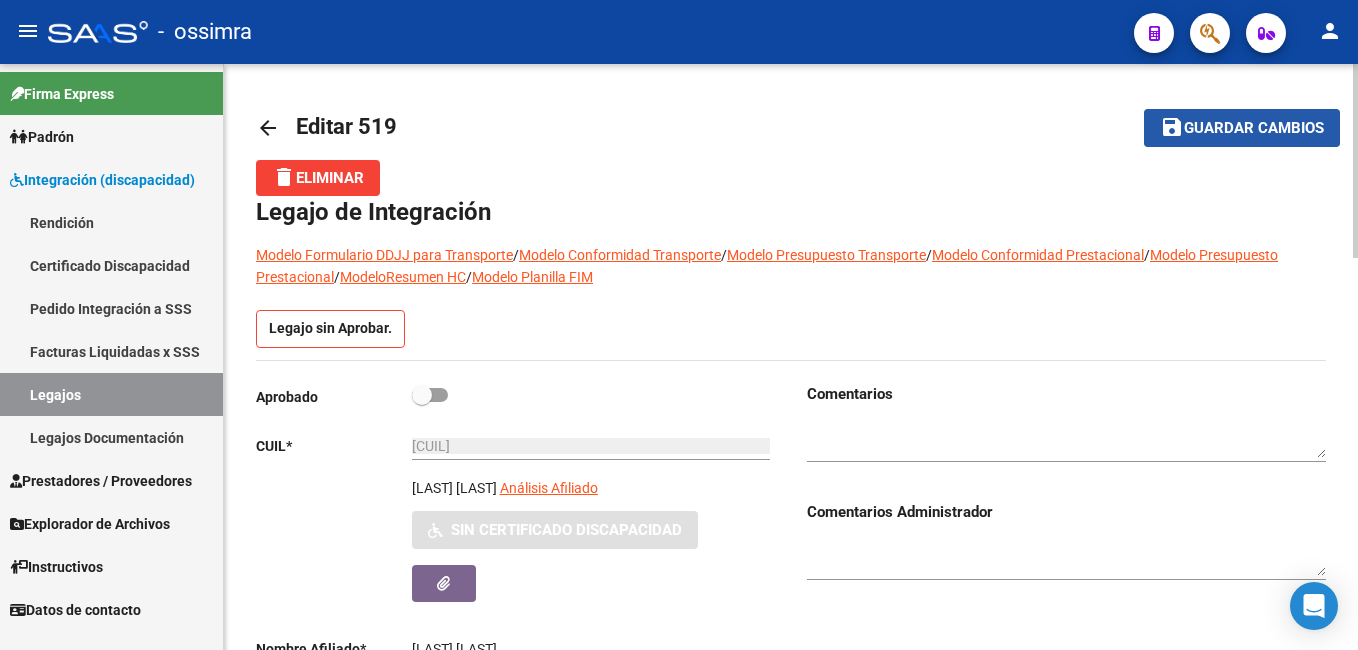 click on "Guardar cambios" 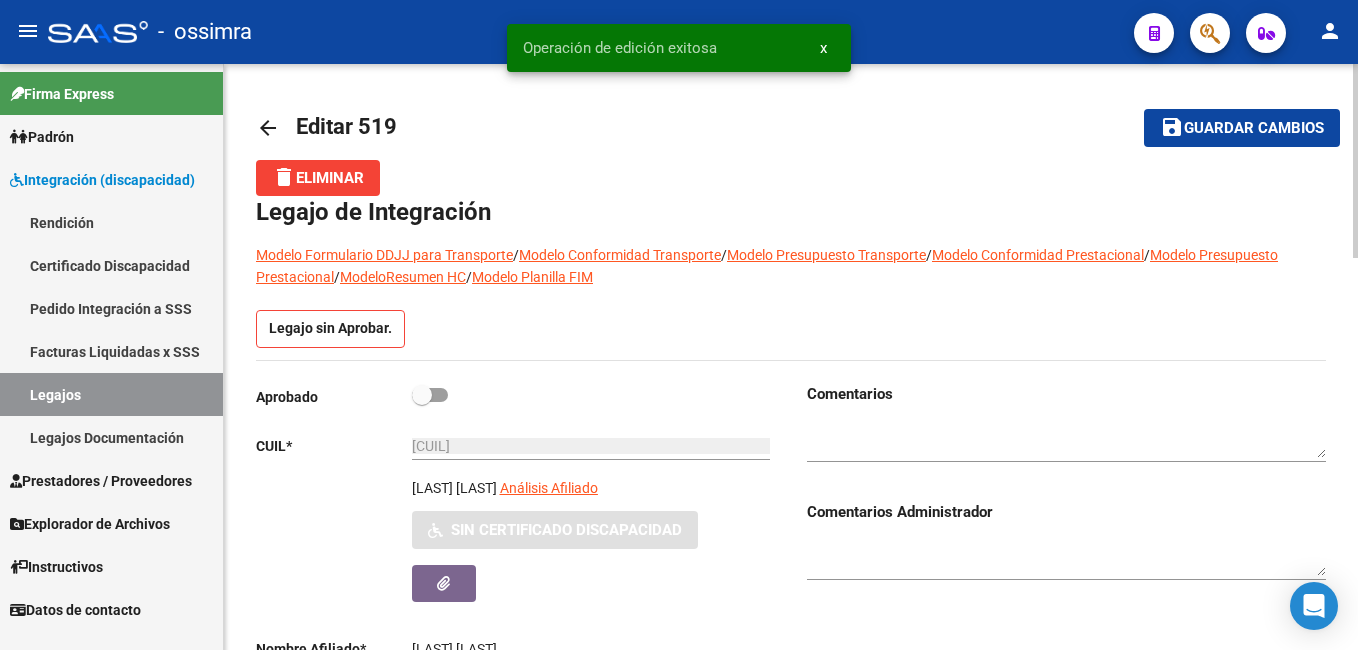 click on "Guardar cambios" 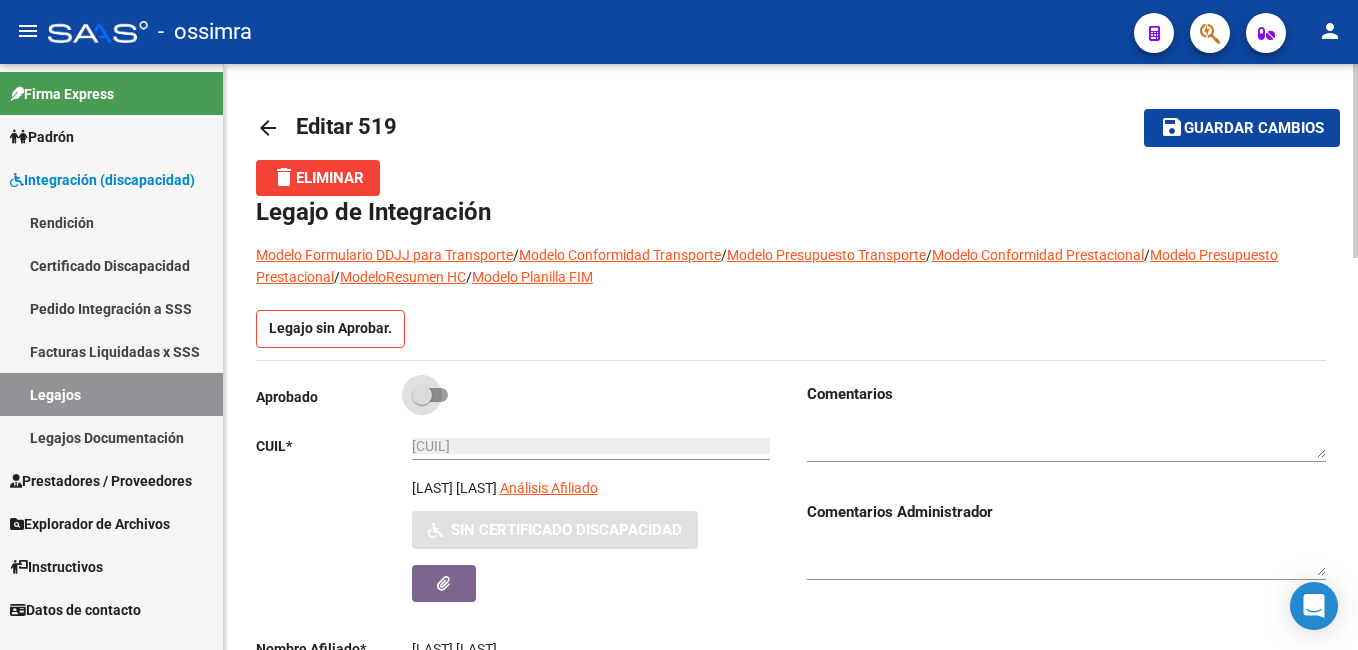 click at bounding box center [422, 395] 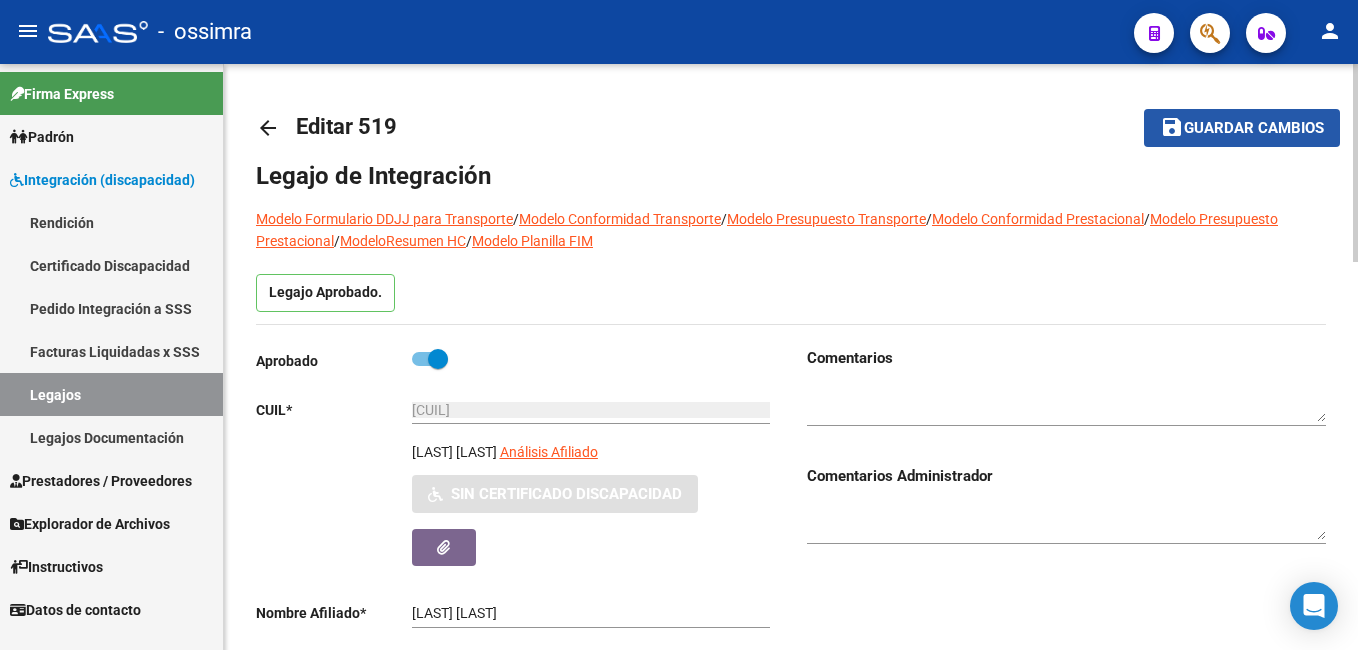 click on "Guardar cambios" 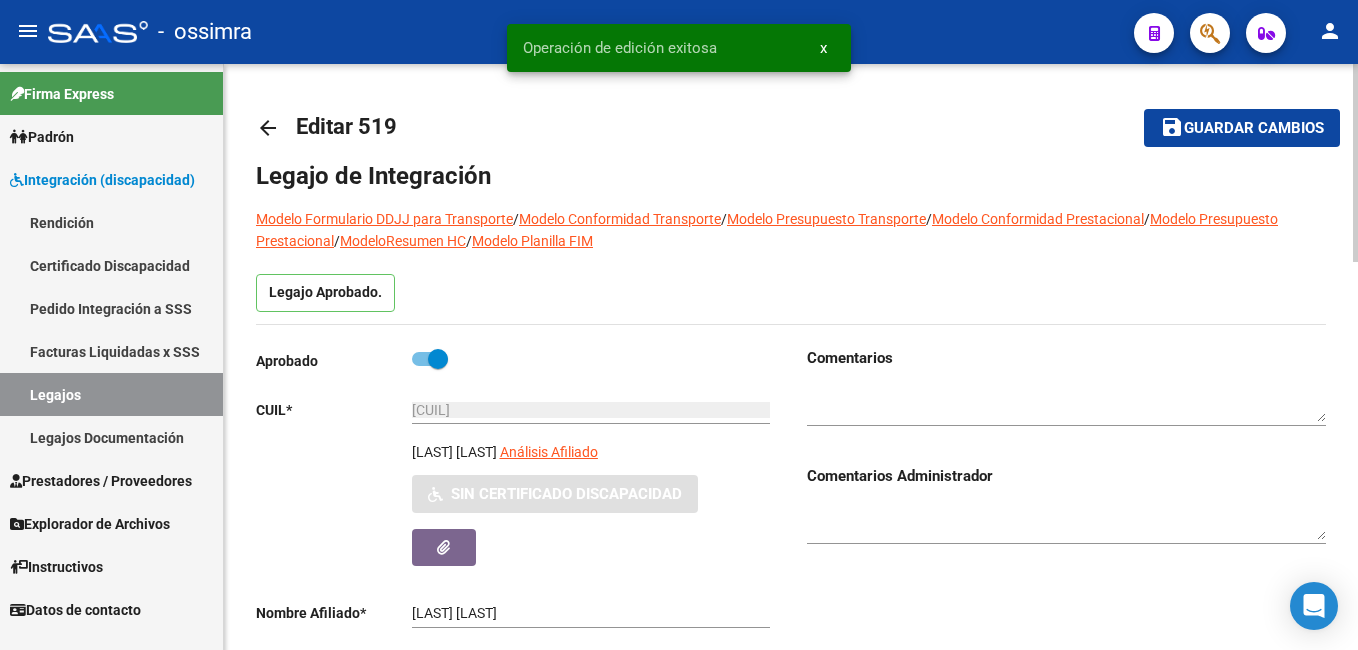 click on "Guardar cambios" 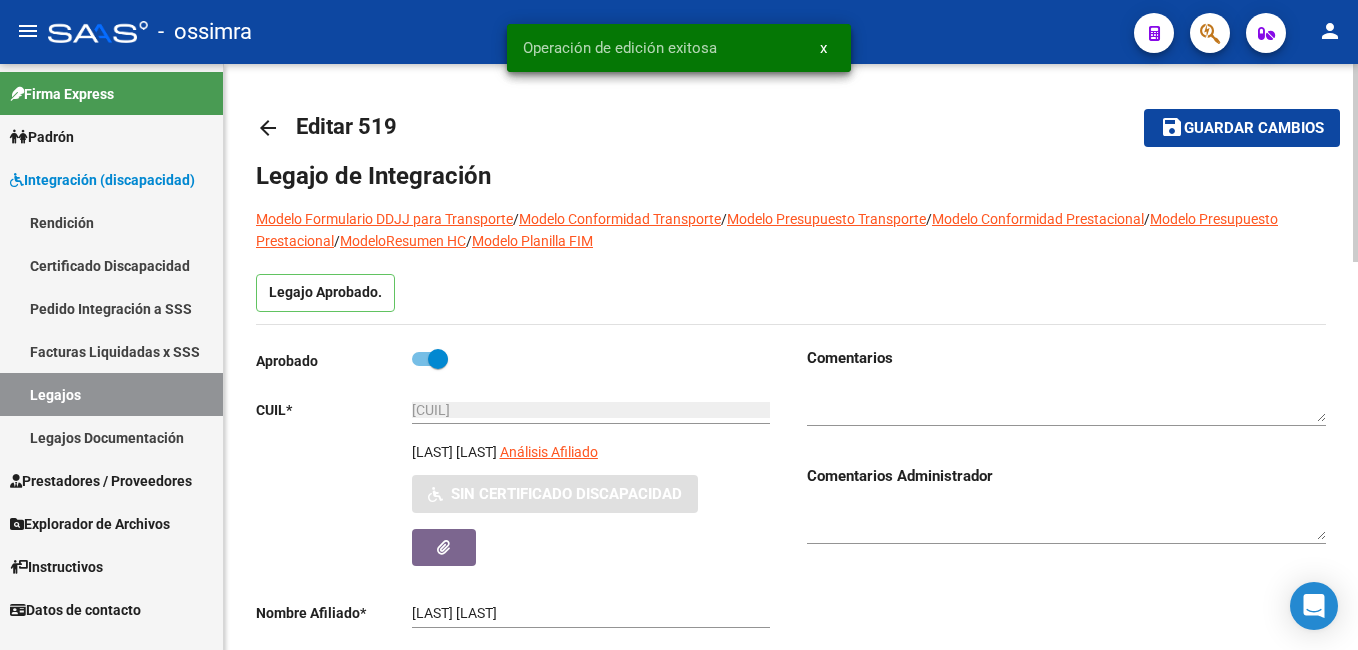 click on "Guardar cambios" 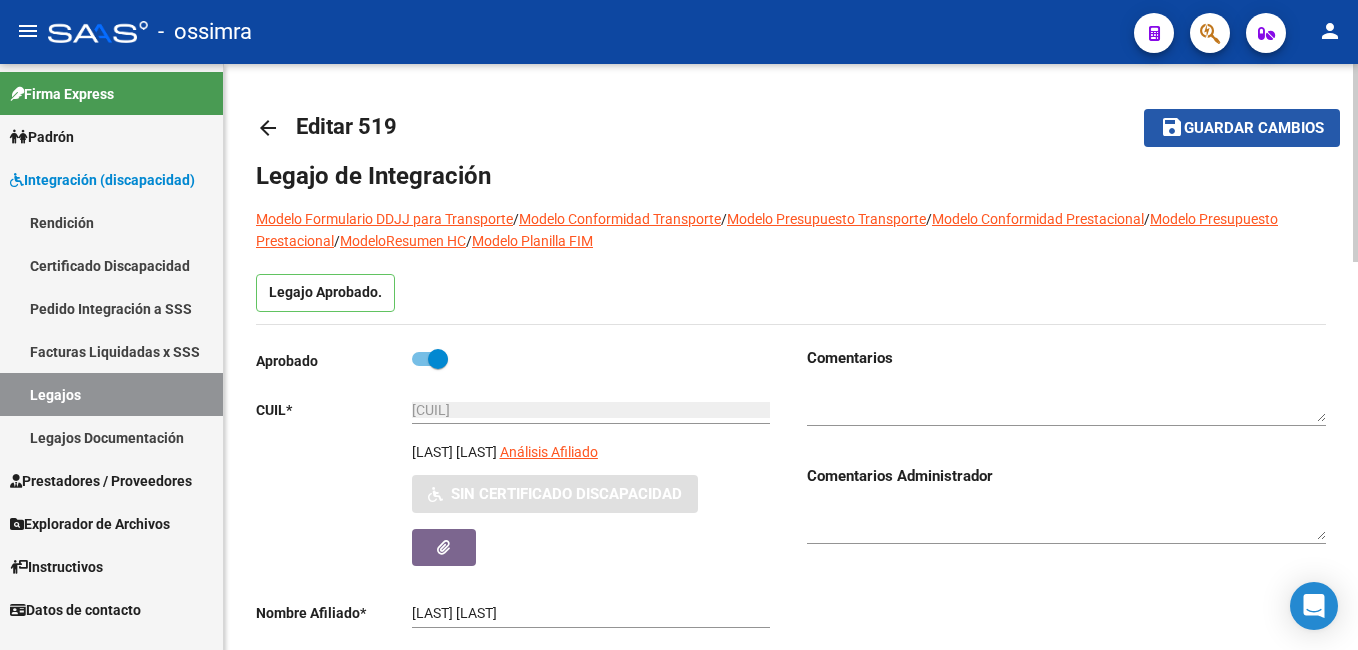 click on "Guardar cambios" 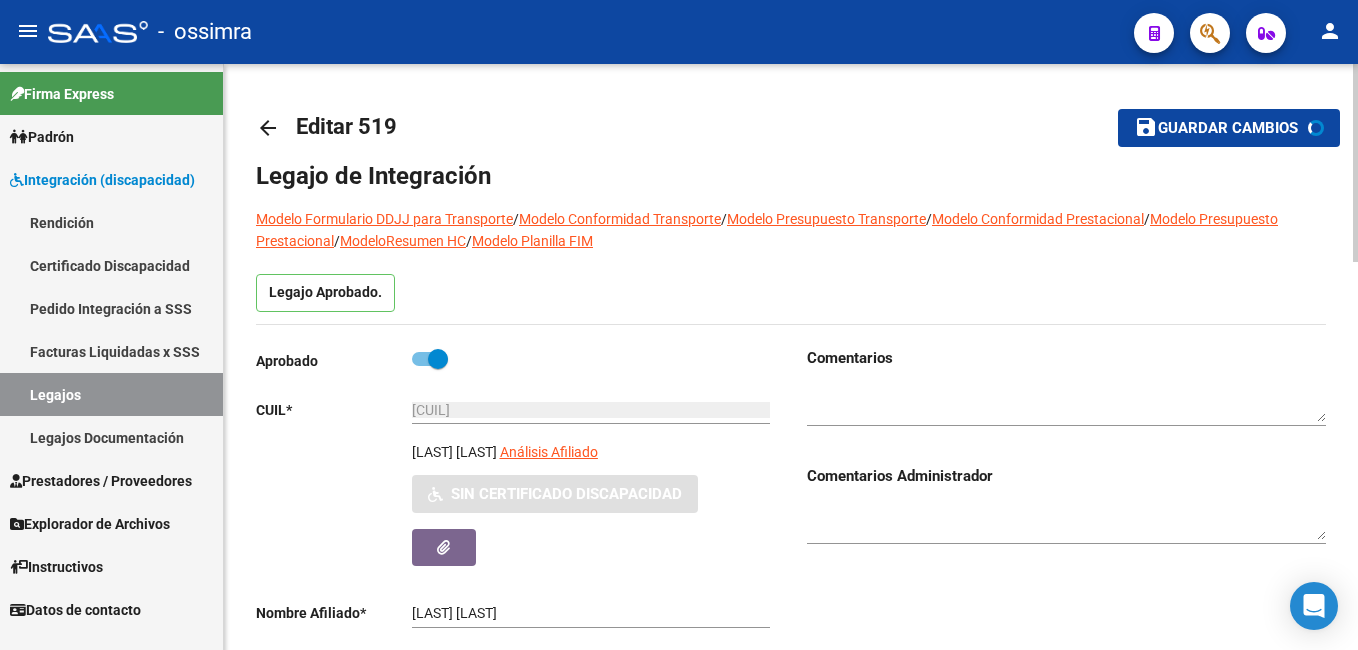 click on "Guardar cambios" 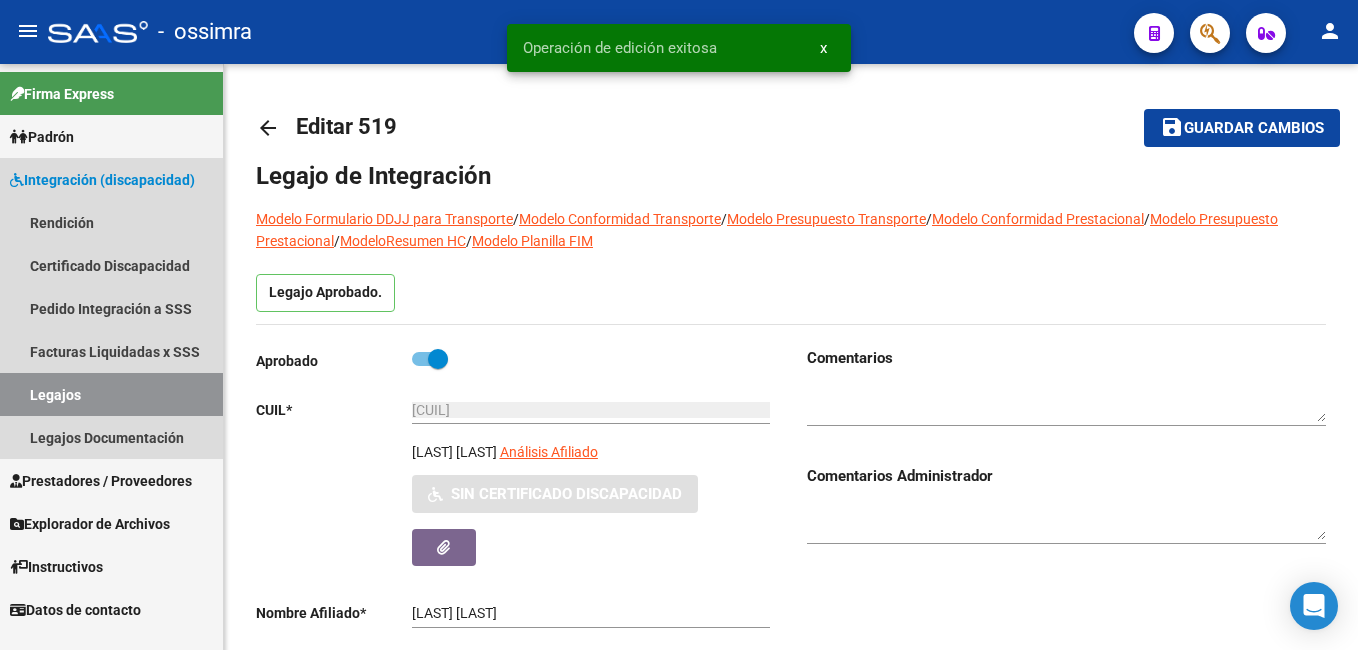 click on "Legajos" at bounding box center (111, 394) 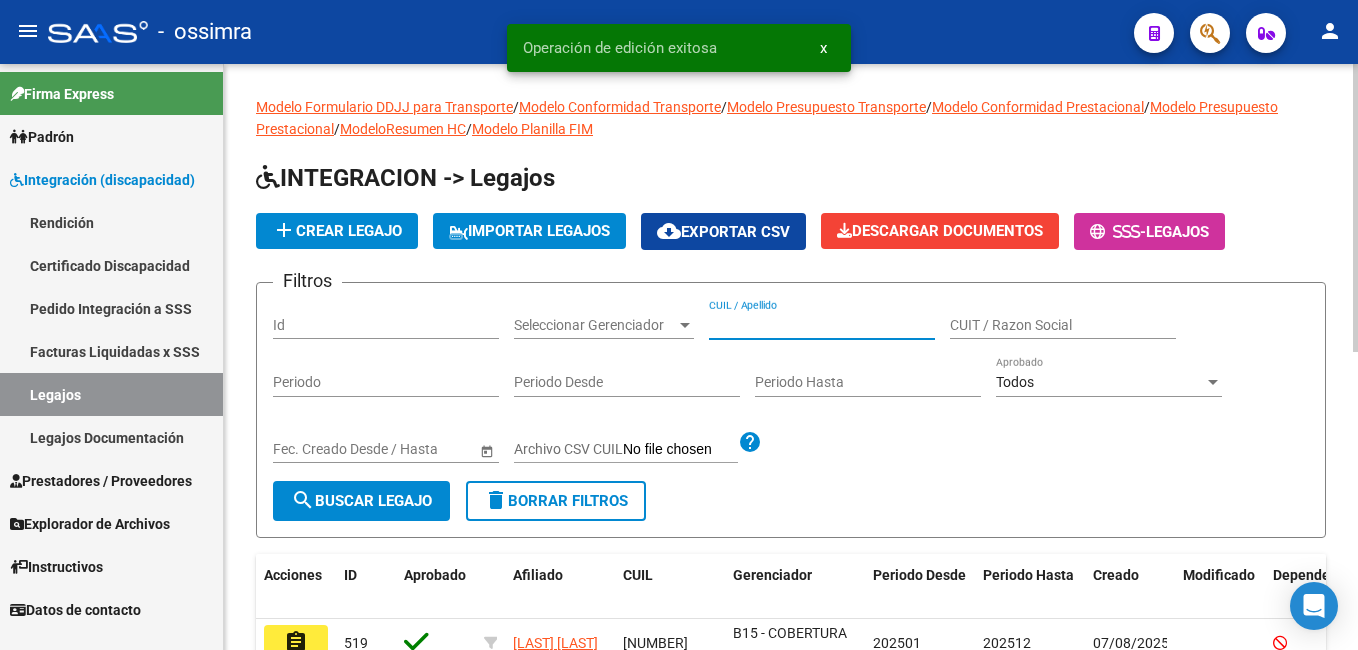 click on "CUIL / Apellido" at bounding box center (822, 325) 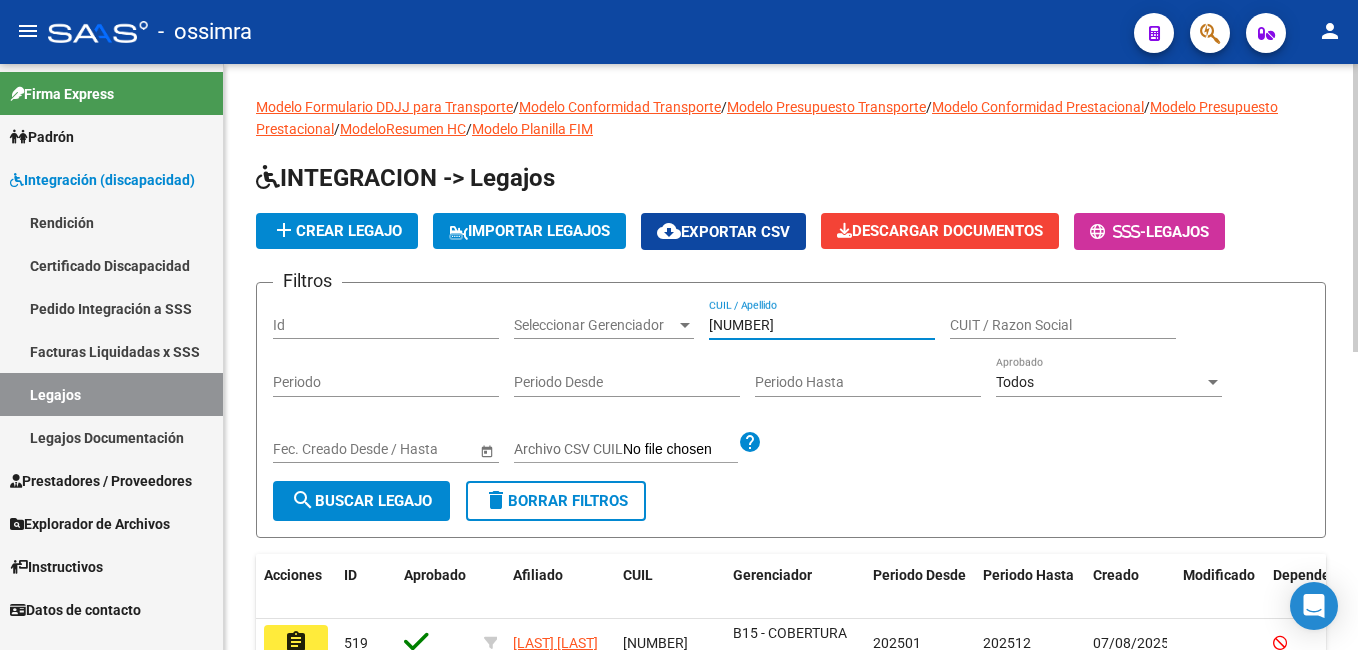type on "[NUMBER]" 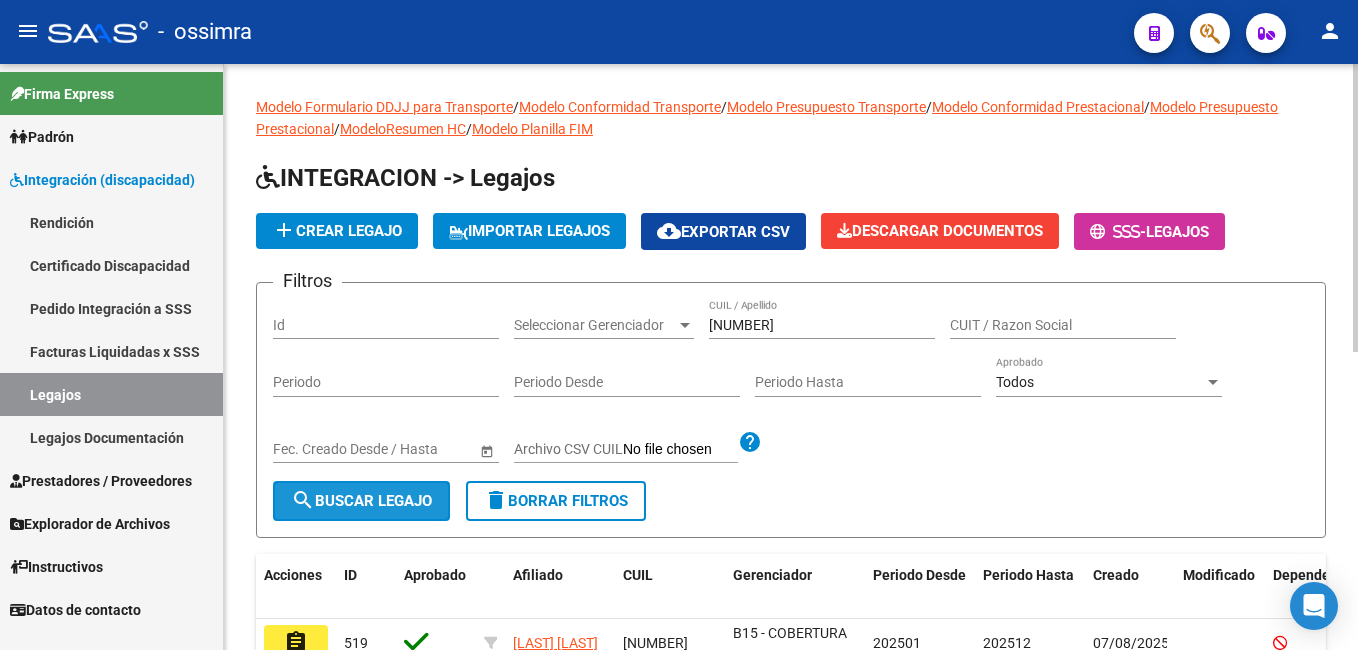click on "search  Buscar Legajo" 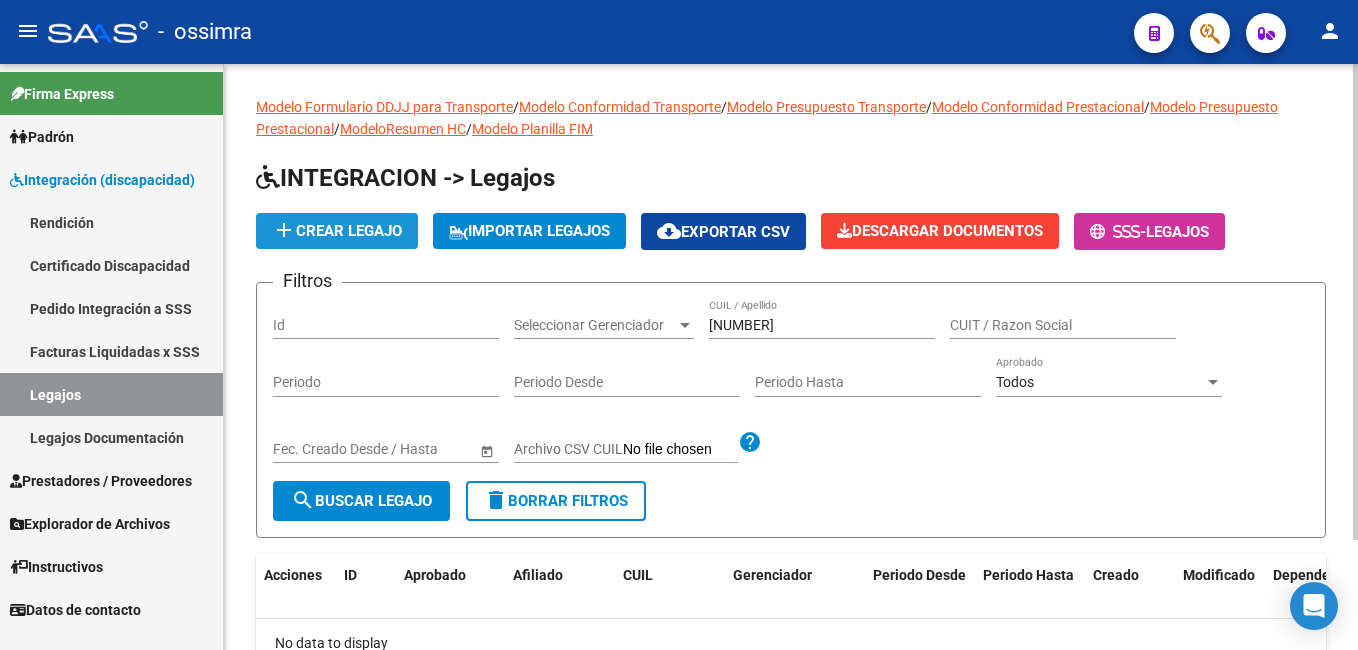 click on "add  Crear Legajo" 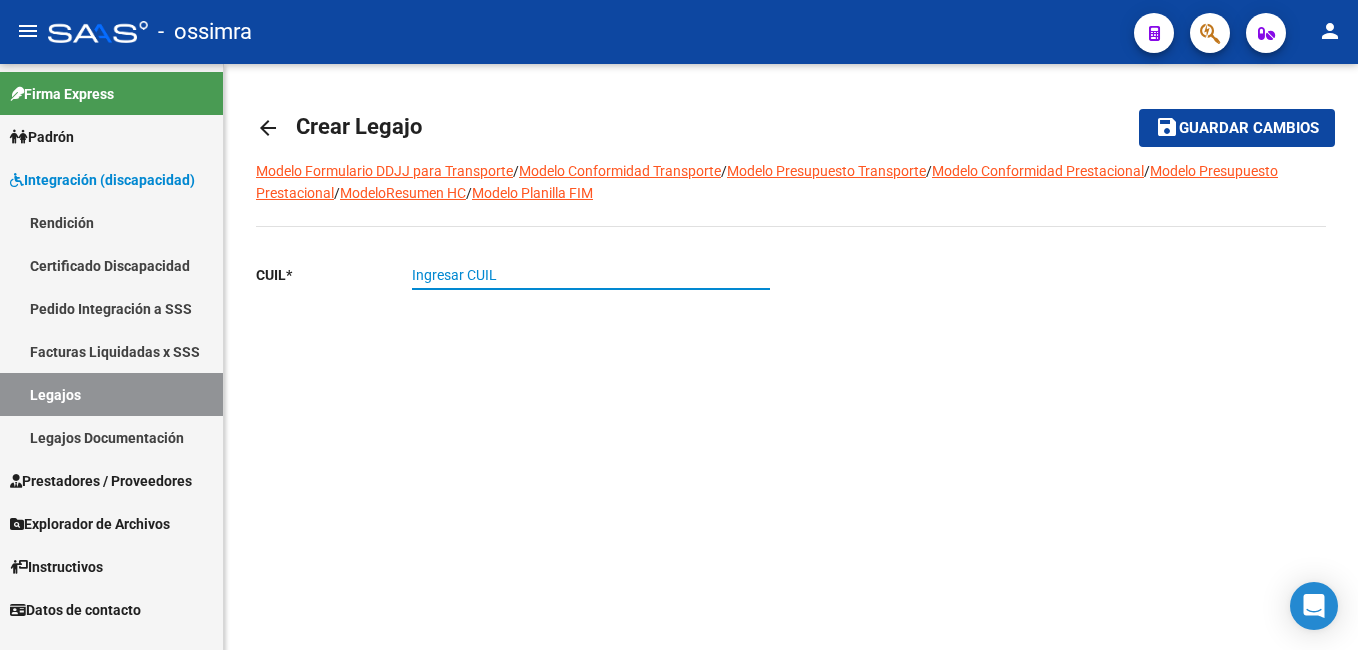 click on "Ingresar CUIL" at bounding box center (591, 275) 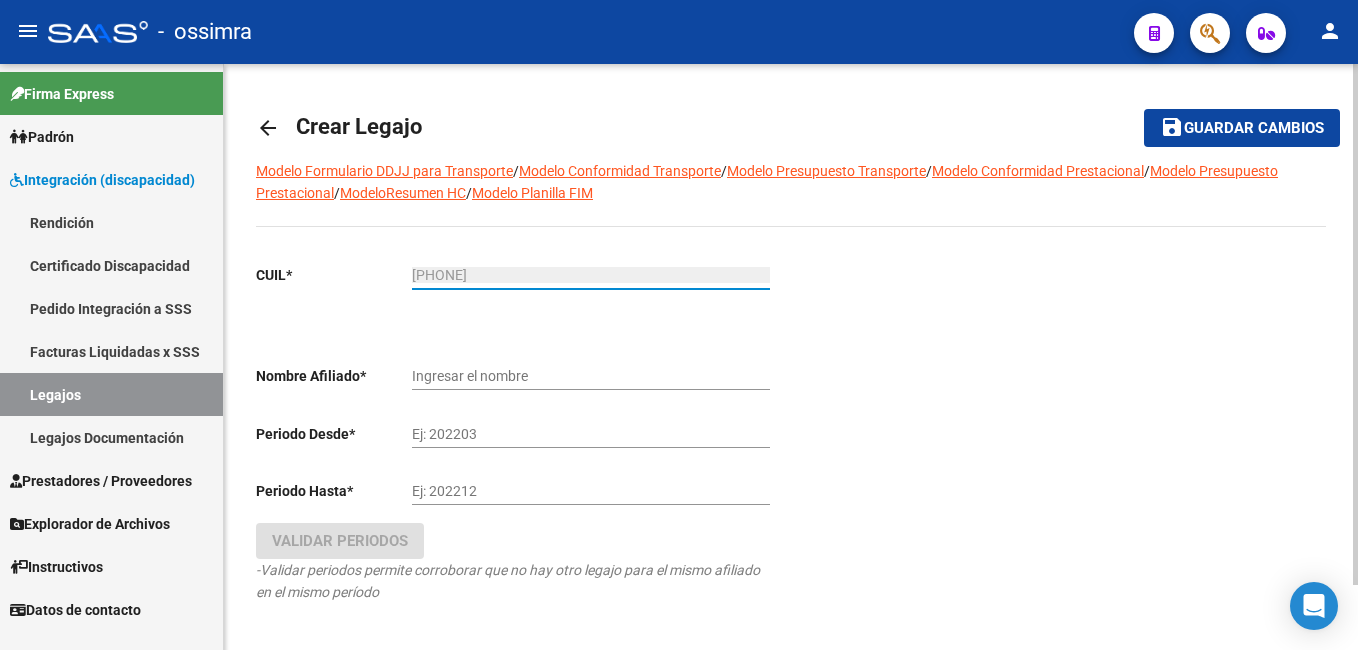 type on "[PHONE]" 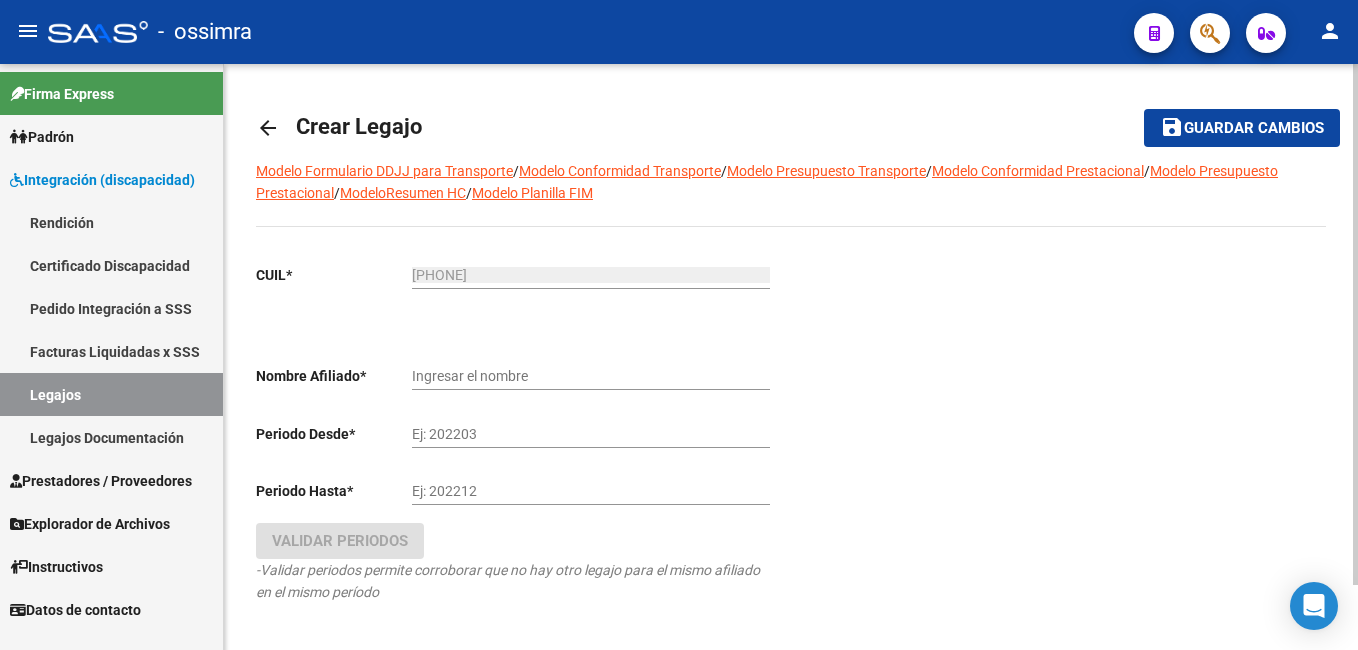 click 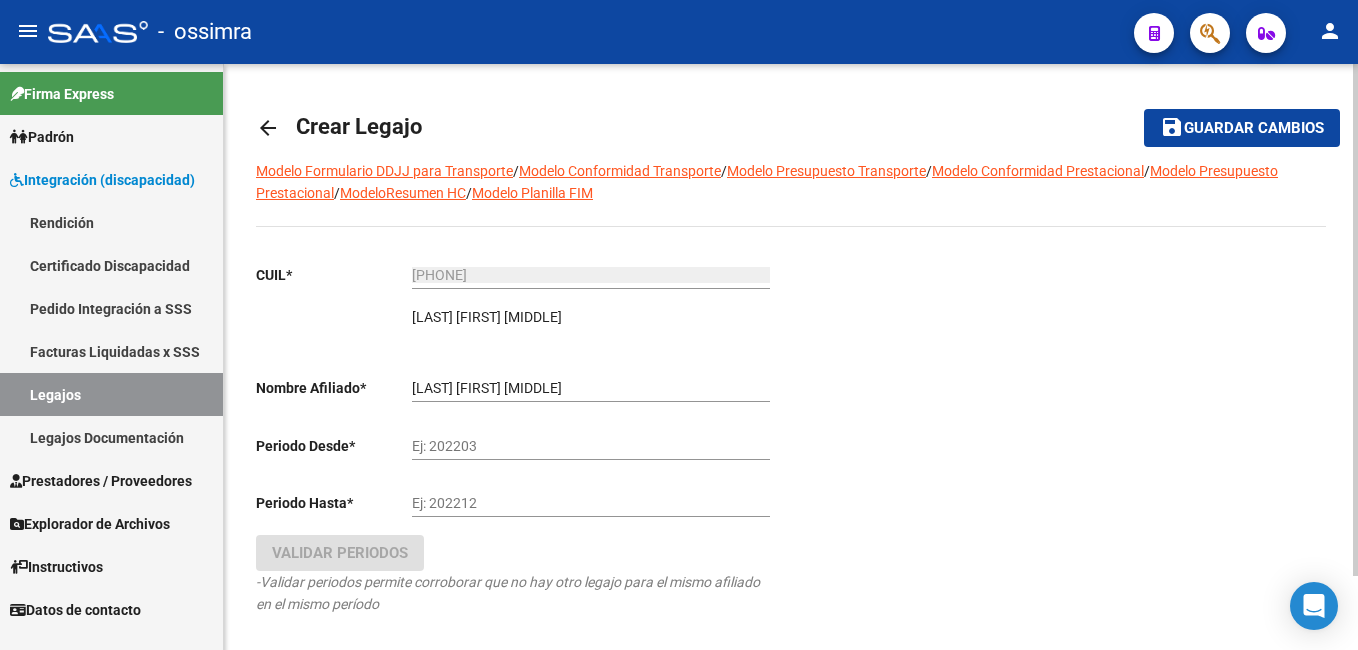 click on "Ej: 202203" at bounding box center [591, 446] 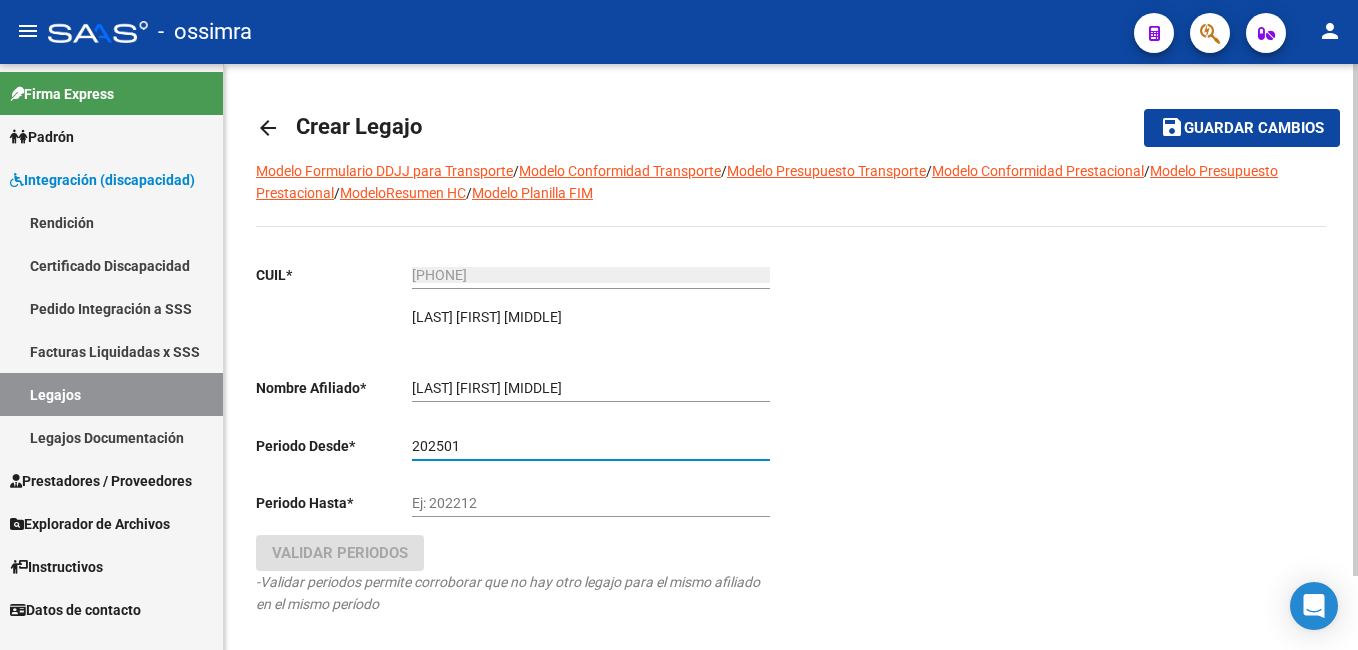 type on "202501" 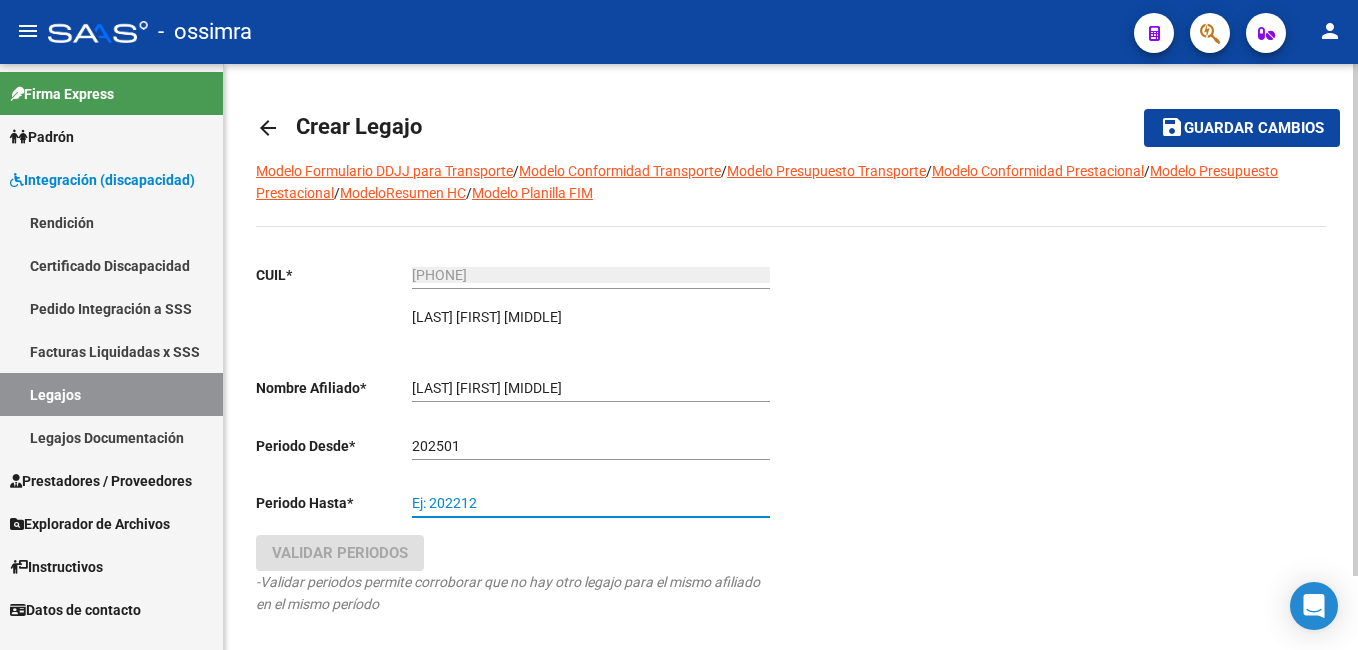 click on "Ej: 202212" at bounding box center [591, 503] 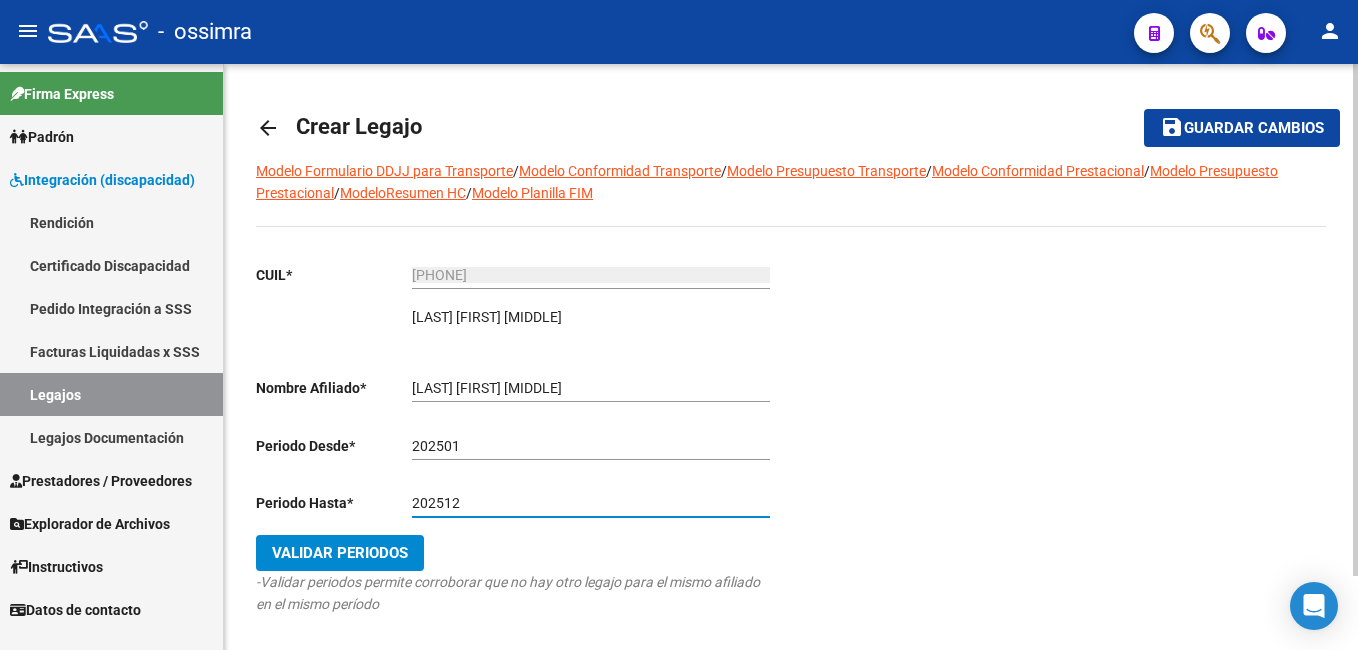 type on "202512" 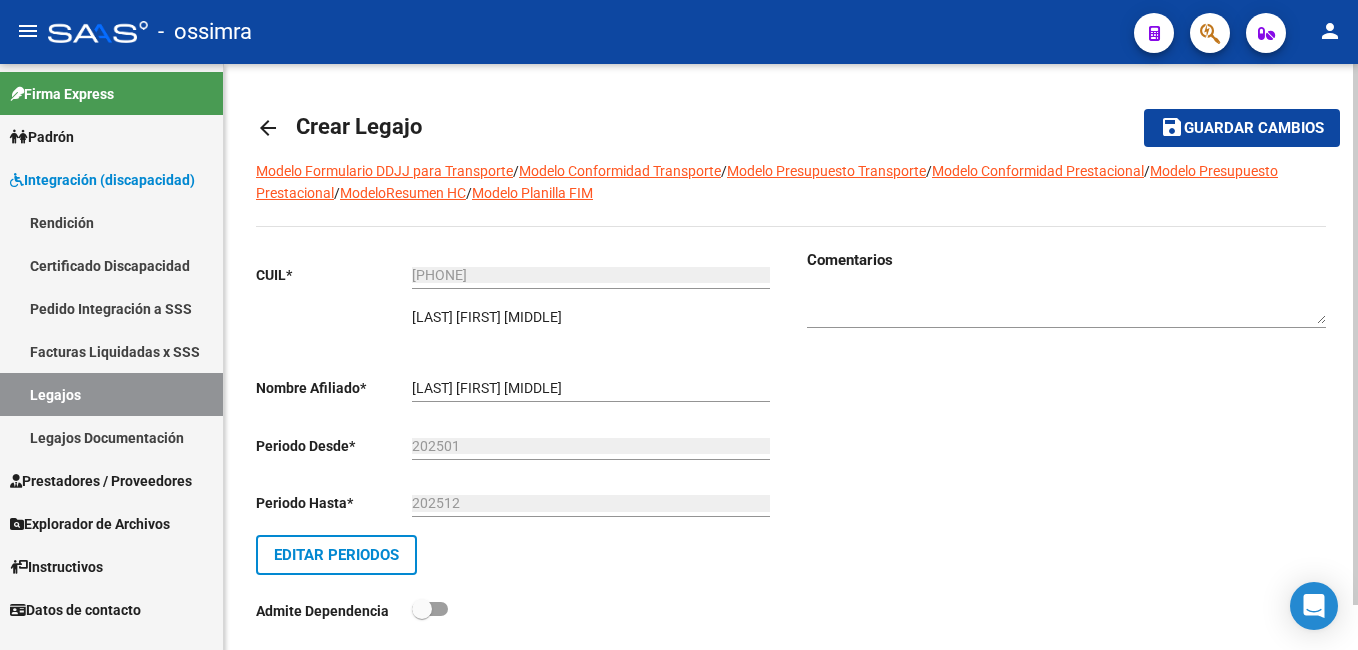 click on "Guardar cambios" 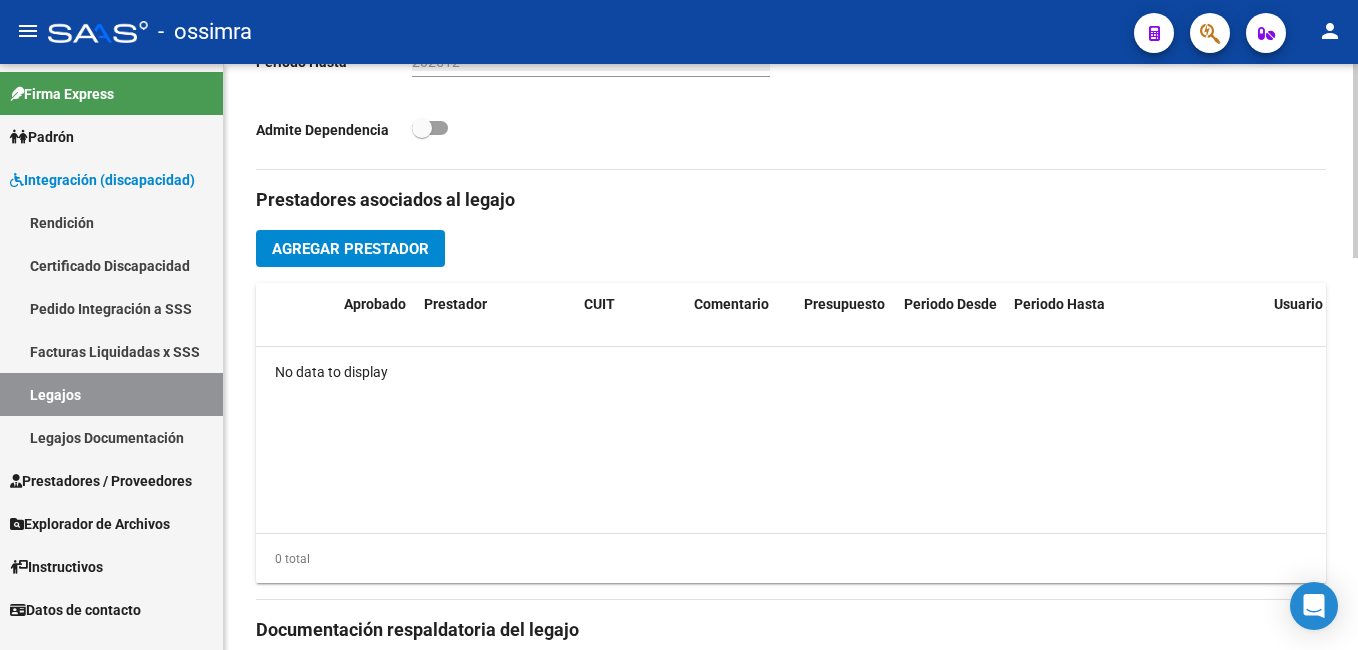 scroll, scrollTop: 781, scrollLeft: 0, axis: vertical 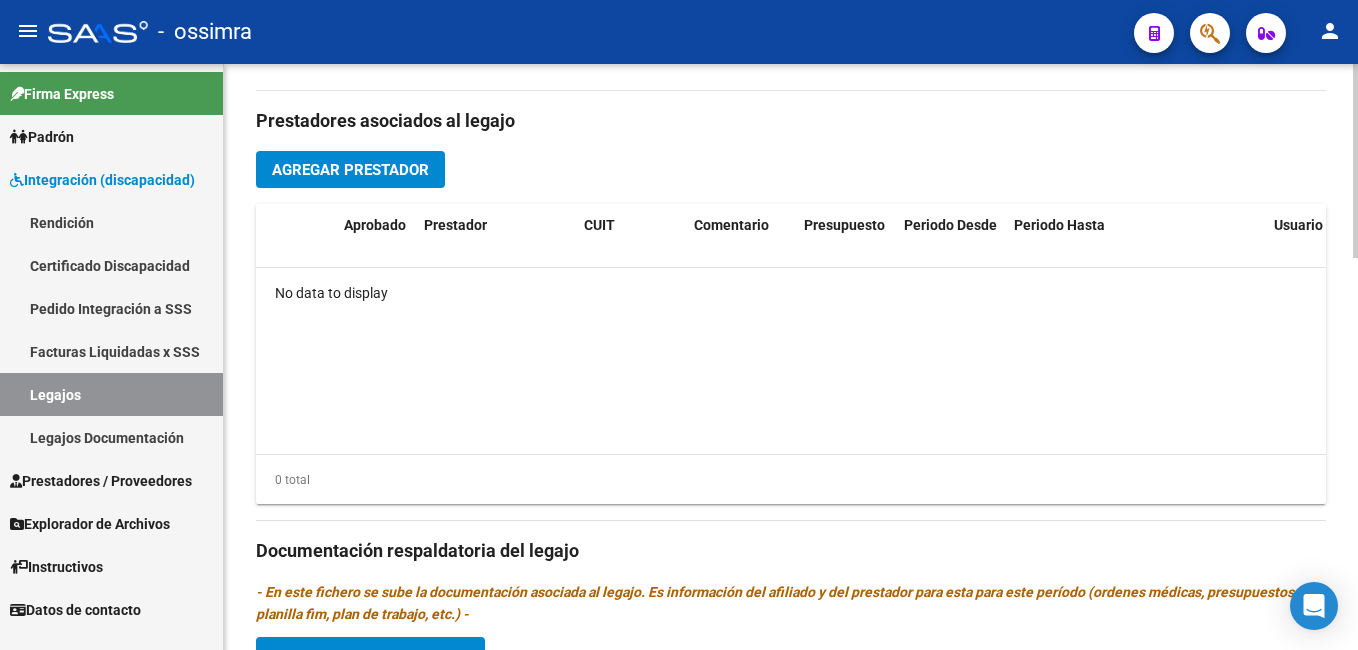 click on "menu -   ossimra  person    Firma Express     Padrón Afiliados Empadronados Padrón Ágil Análisis Afiliado    Integración (discapacidad) Rendición Certificado Discapacidad Pedido Integración a SSS Facturas Liquidadas x SSS Legajos Legajos Documentación    Prestadores / Proveedores Facturas - Listado/Carga Facturas - Documentación Pagos x Transferencia Prestadores - Listado Prestadores - Docu.    Explorador de Archivos Integración DS.SUBSIDIO DR.ENVIO DS.DEVERR DS.DEVOK    Instructivos    Datos de contacto arrow_back Editar 520    save Guardar cambios delete  Eliminar
Legajo de Integración Modelo Formulario DDJJ para Transporte  /  Modelo Conformidad Transporte  /  Modelo Presupuesto Transporte  /  Modelo Conformidad Prestacional  /  Modelo Presupuesto Prestacional  /  ModeloResumen HC  /  Modelo Planilla FIM  Legajo sin Aprobar.  Aprobado   CUIL  *   [CUIL] Ingresar CUIL  [LAST_NAME] [FIRST_NAME] [LAST_NAME]     Análisis Afiliado    Certificado Discapacidad Vencido ARCA Padrón *   *" at bounding box center [679, 325] 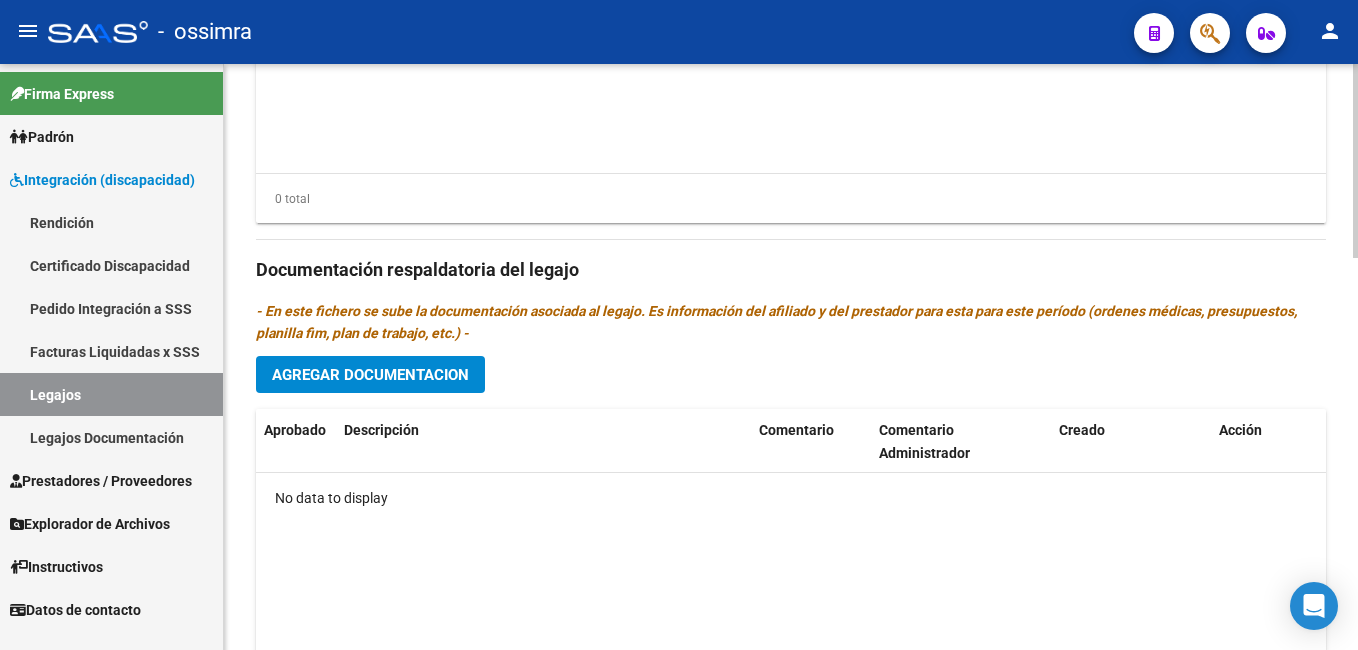 scroll, scrollTop: 1187, scrollLeft: 0, axis: vertical 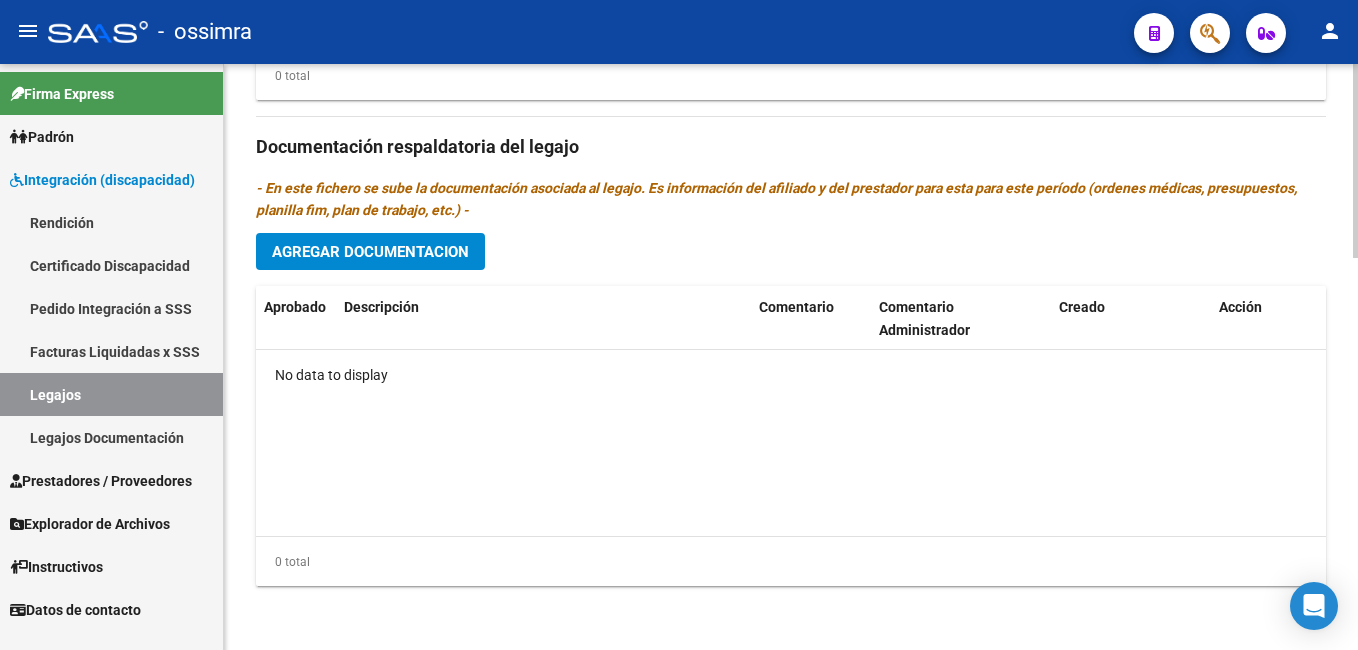 click on "menu -   ossimra  person    Firma Express     Padrón Afiliados Empadronados Padrón Ágil Análisis Afiliado    Integración (discapacidad) Rendición Certificado Discapacidad Pedido Integración a SSS Facturas Liquidadas x SSS Legajos Legajos Documentación    Prestadores / Proveedores Facturas - Listado/Carga Facturas - Documentación Pagos x Transferencia Prestadores - Listado Prestadores - Docu.    Explorador de Archivos Integración DS.SUBSIDIO DR.ENVIO DS.DEVERR DS.DEVOK    Instructivos    Datos de contacto arrow_back Editar 520    save Guardar cambios delete  Eliminar
Legajo de Integración Modelo Formulario DDJJ para Transporte  /  Modelo Conformidad Transporte  /  Modelo Presupuesto Transporte  /  Modelo Conformidad Prestacional  /  Modelo Presupuesto Prestacional  /  ModeloResumen HC  /  Modelo Planilla FIM  Legajo sin Aprobar.  Aprobado   CUIL  *   [CUIL] Ingresar CUIL  [LAST_NAME] [FIRST_NAME] [LAST_NAME]     Análisis Afiliado    Certificado Discapacidad Vencido ARCA Padrón *   *" at bounding box center (679, 325) 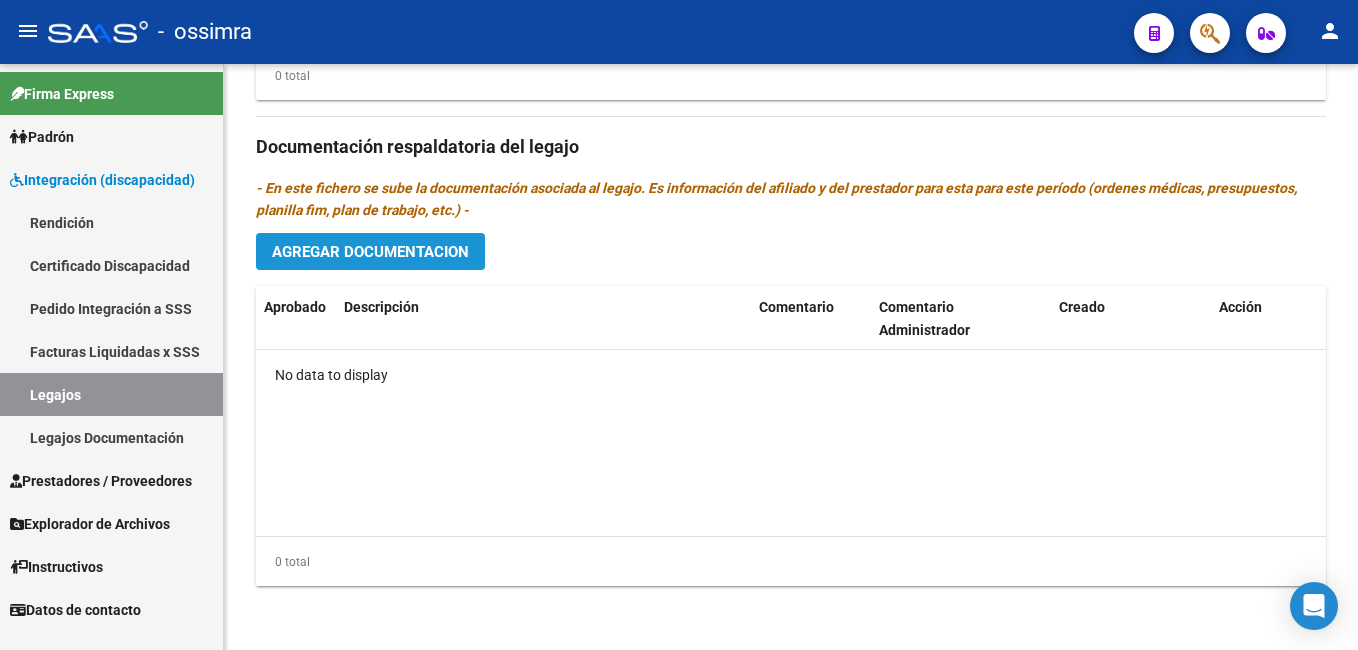click on "Agregar Documentacion" 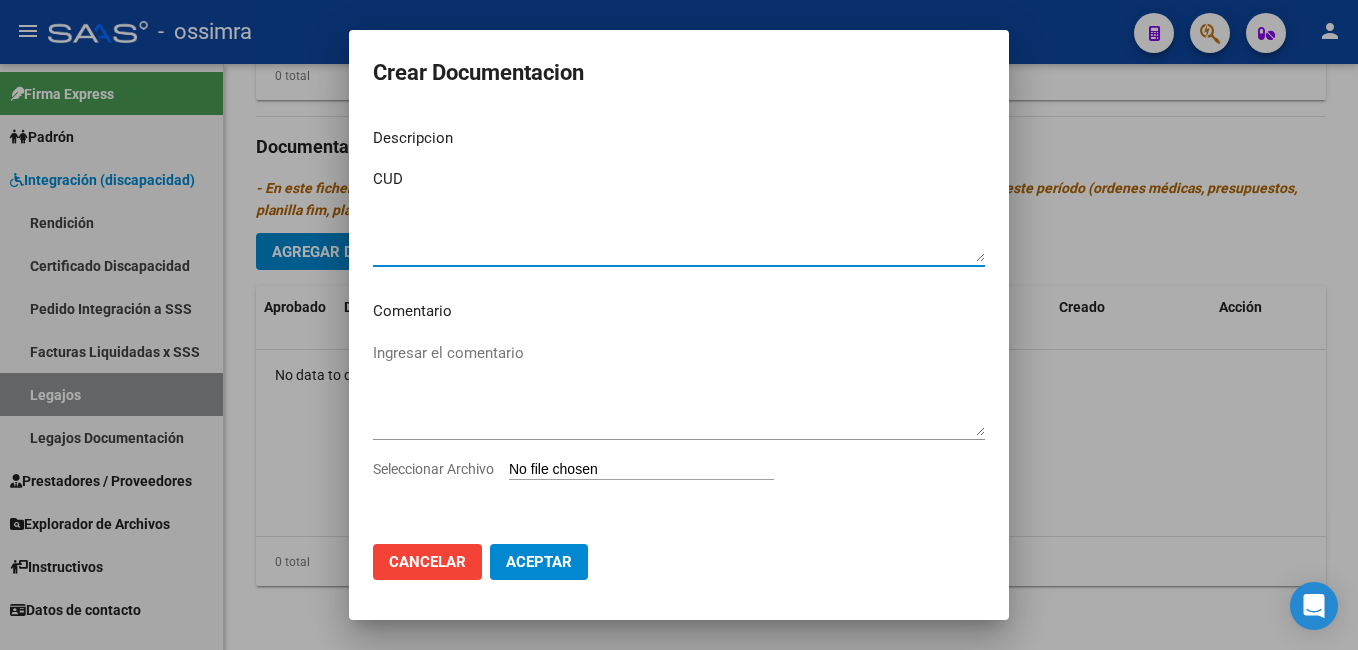 type on "CUD" 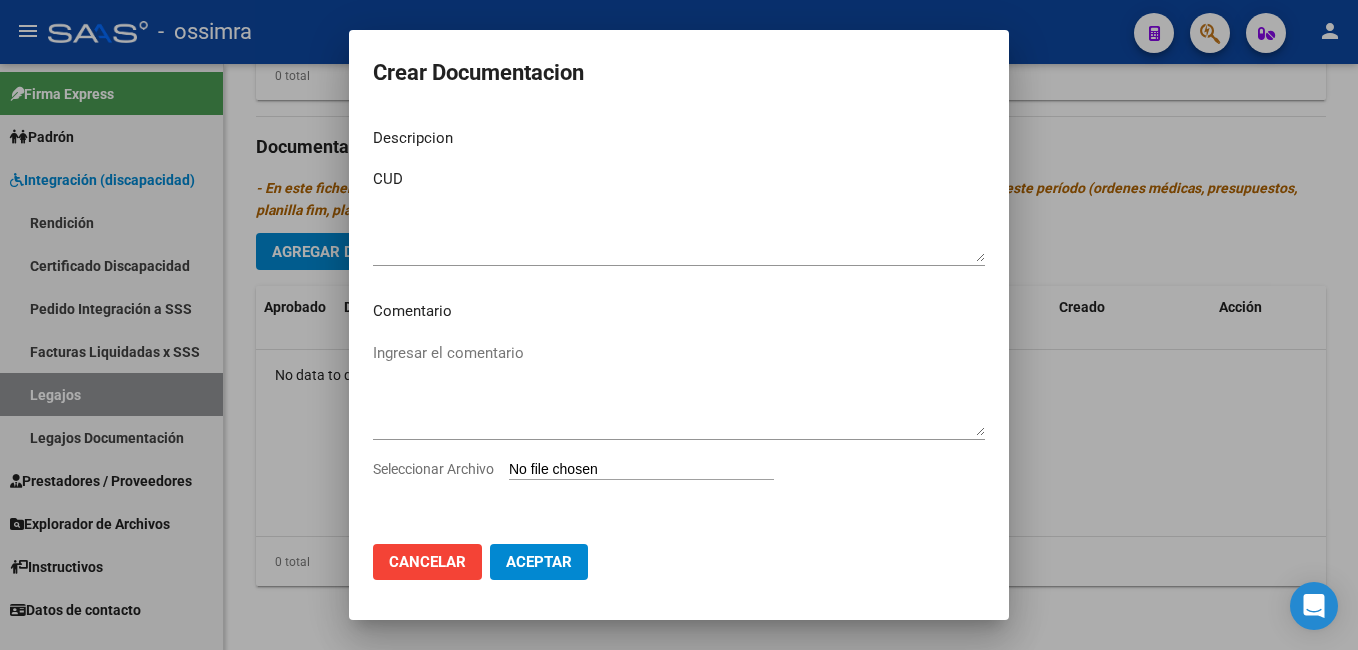 click on "Seleccionar Archivo" at bounding box center (641, 470) 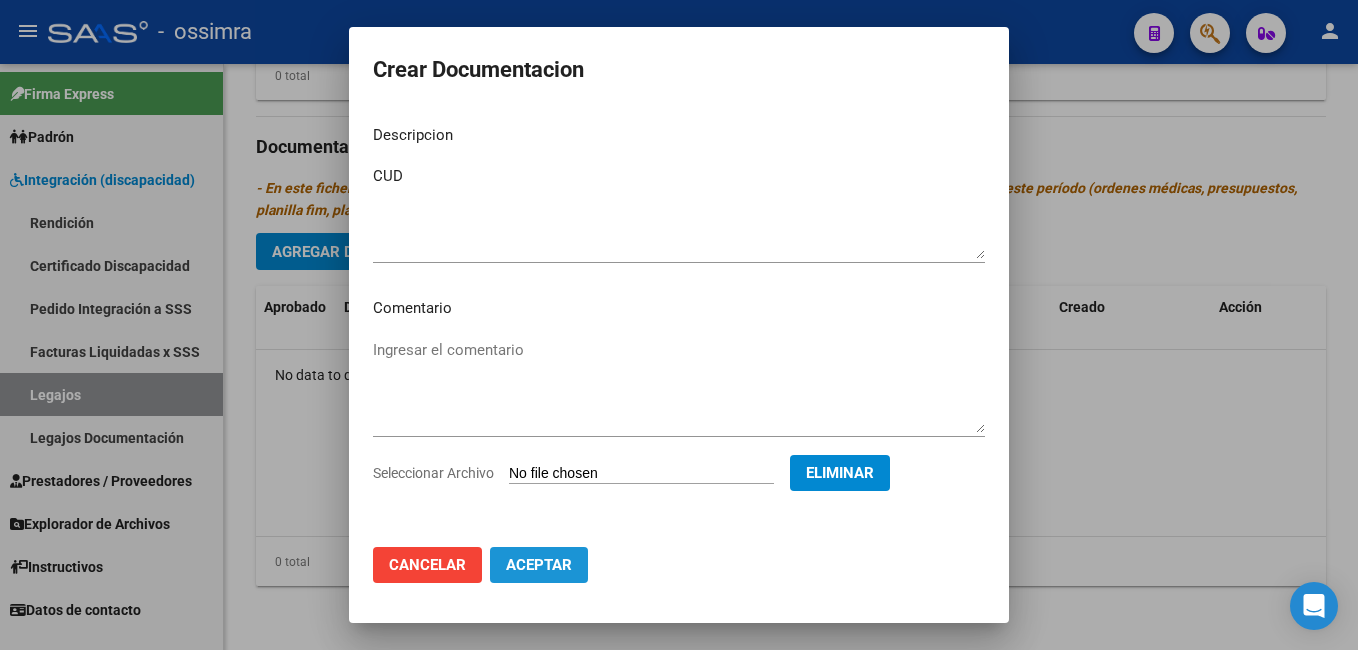 click on "Aceptar" 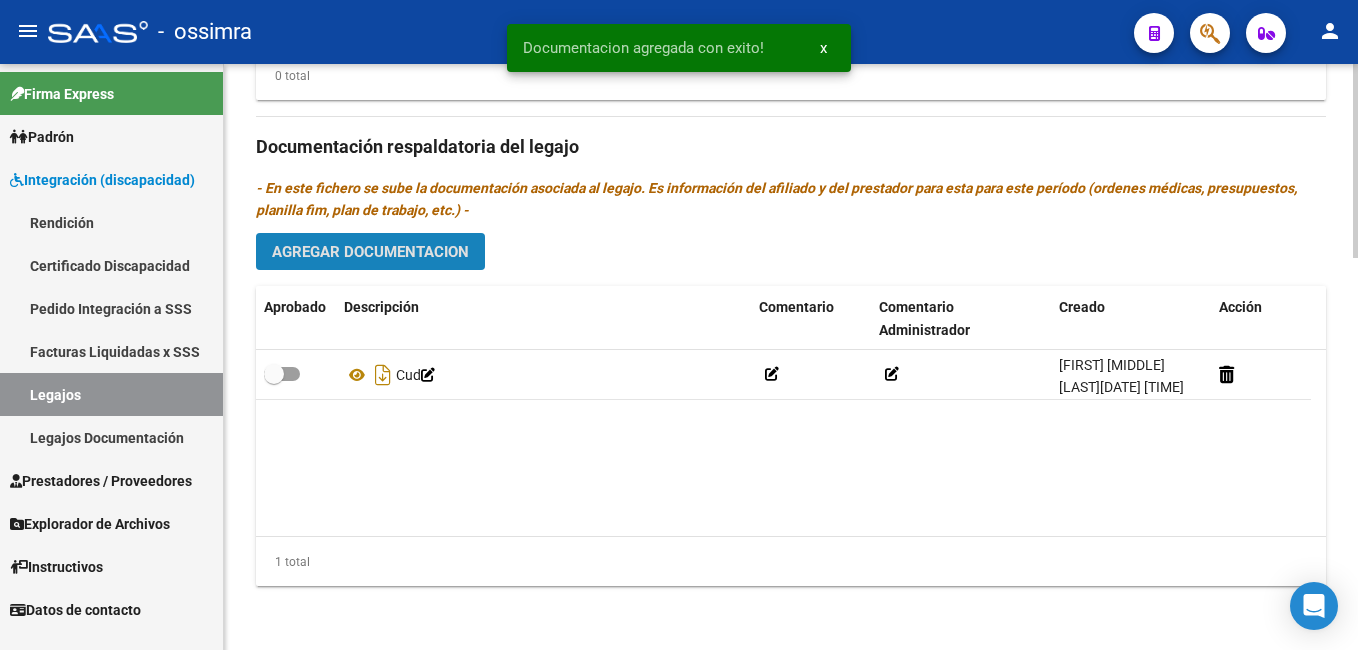 click on "Agregar Documentacion" 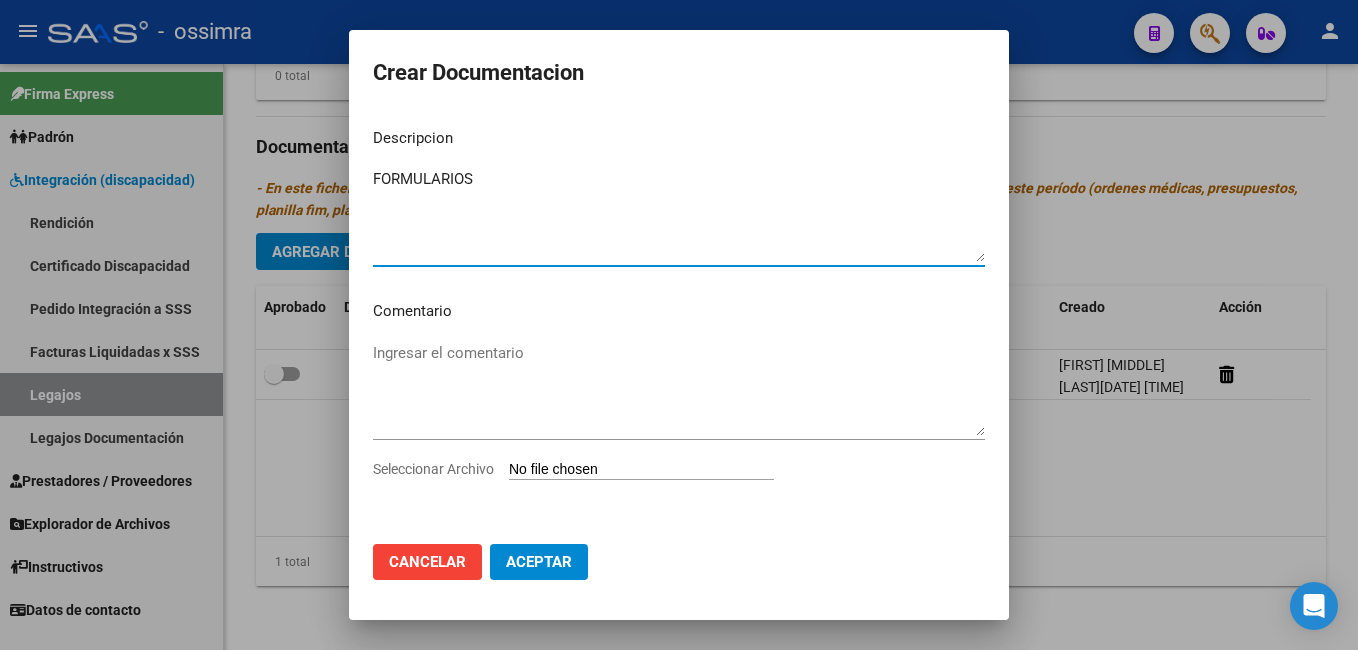 type on "FORMULARIOS" 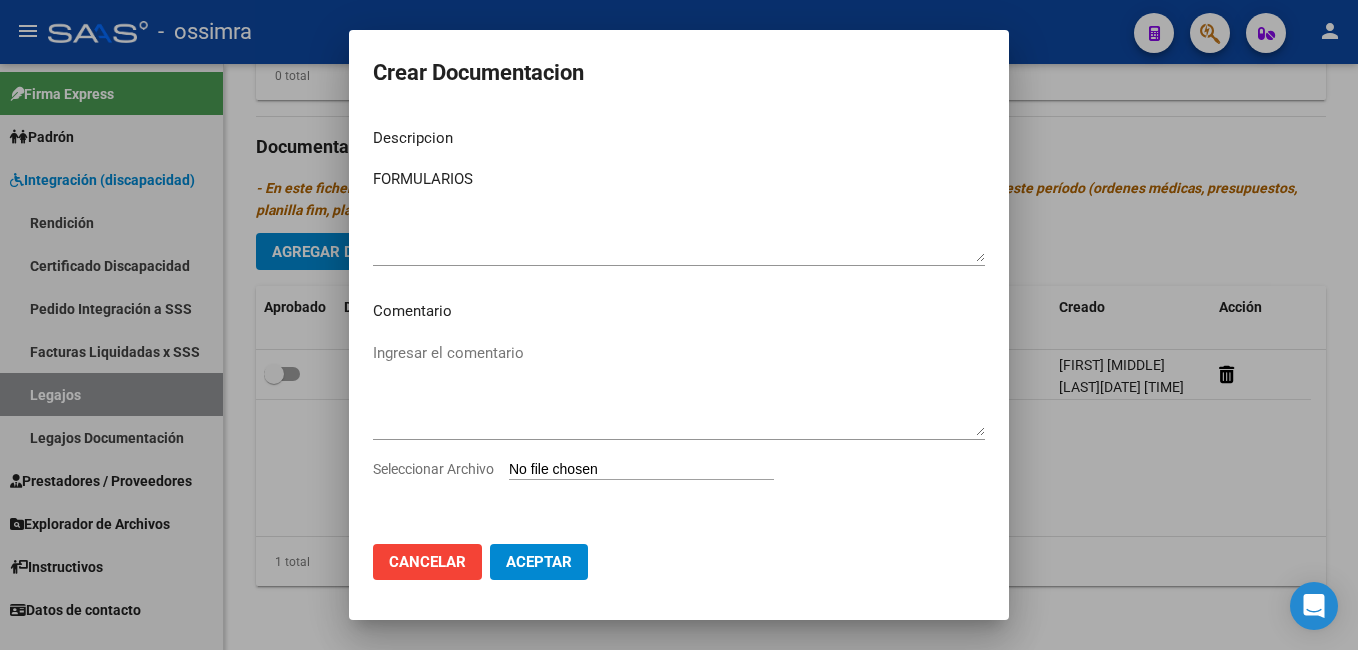 click on "Seleccionar Archivo" at bounding box center (641, 470) 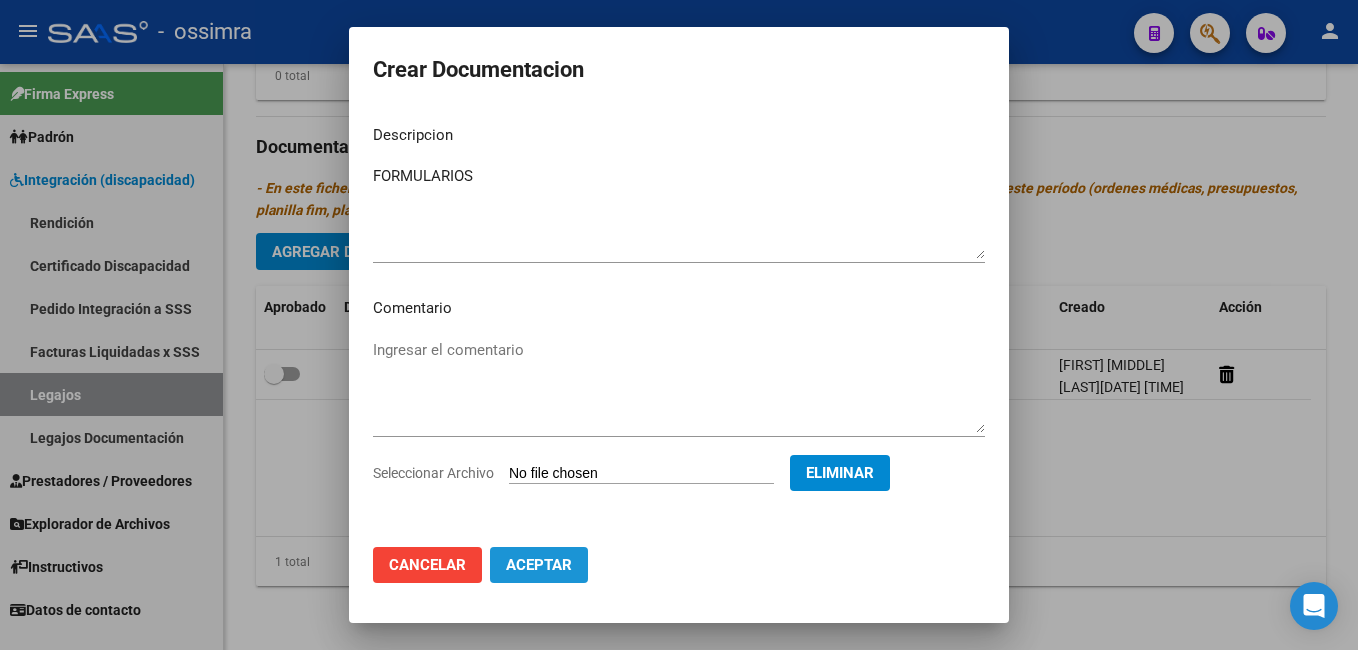 click on "Aceptar" 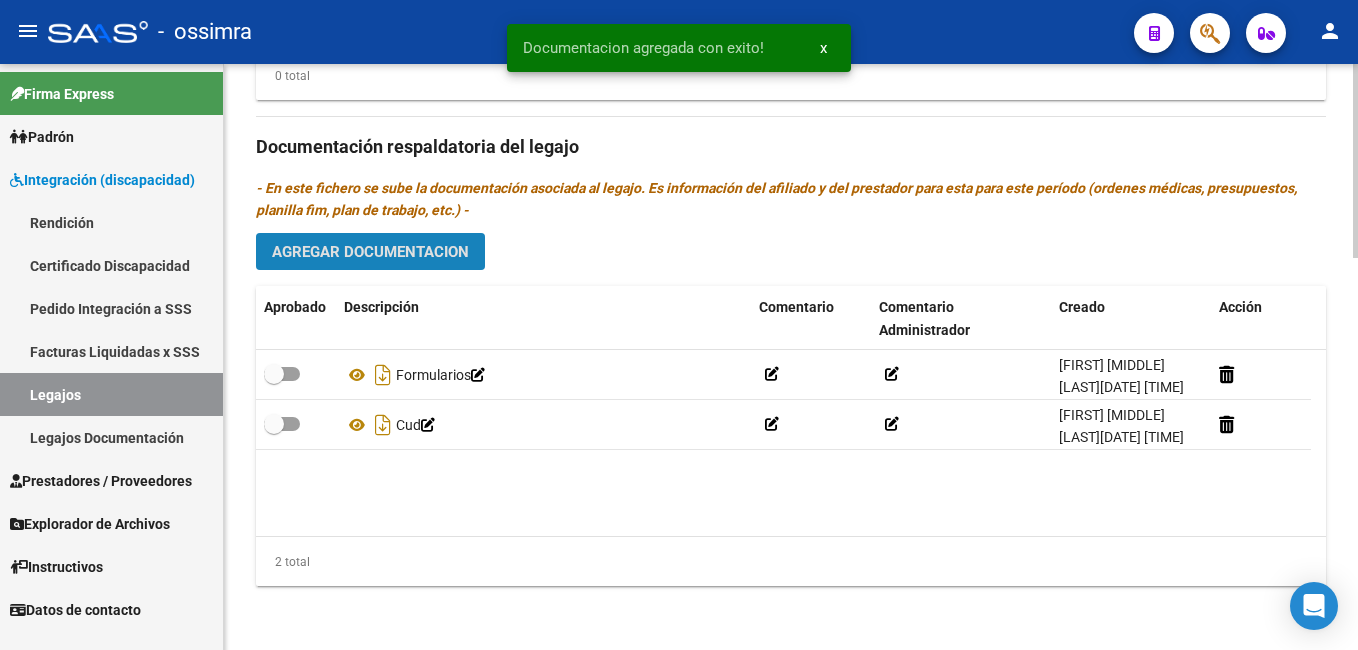 click on "Agregar Documentacion" 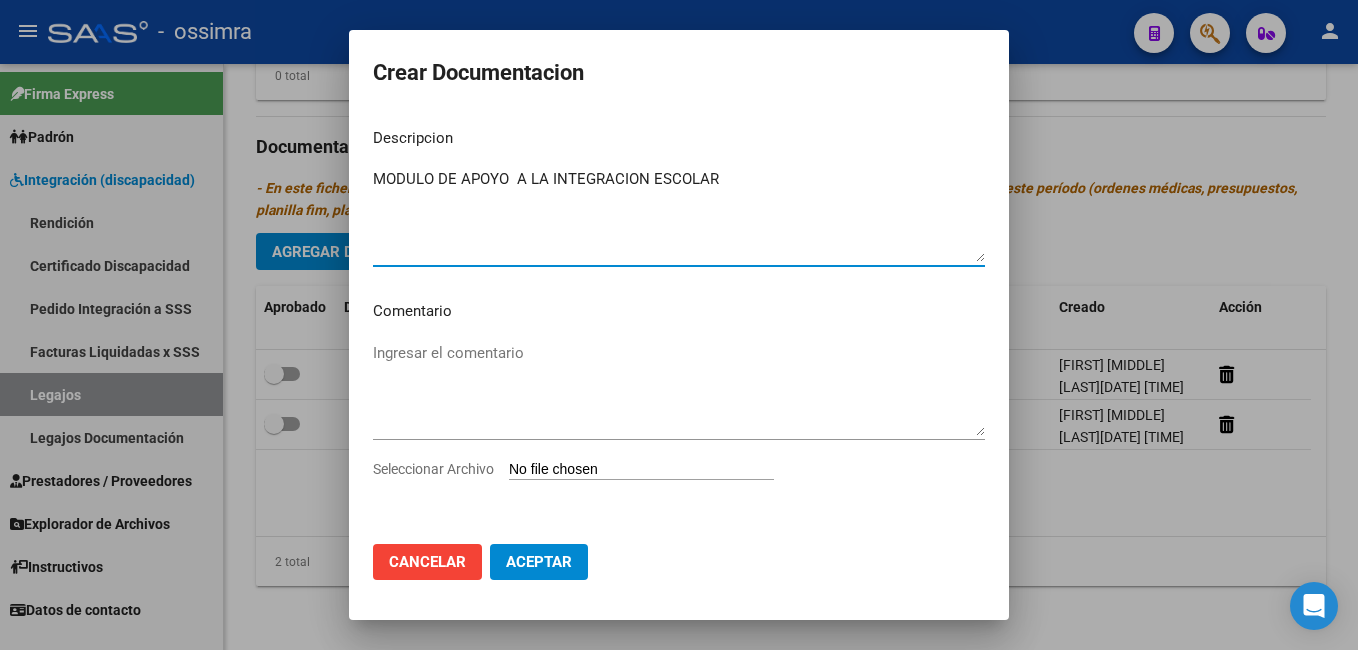 type on "MODULO DE APOYO  A LA INTEGRACION ESCOLAR" 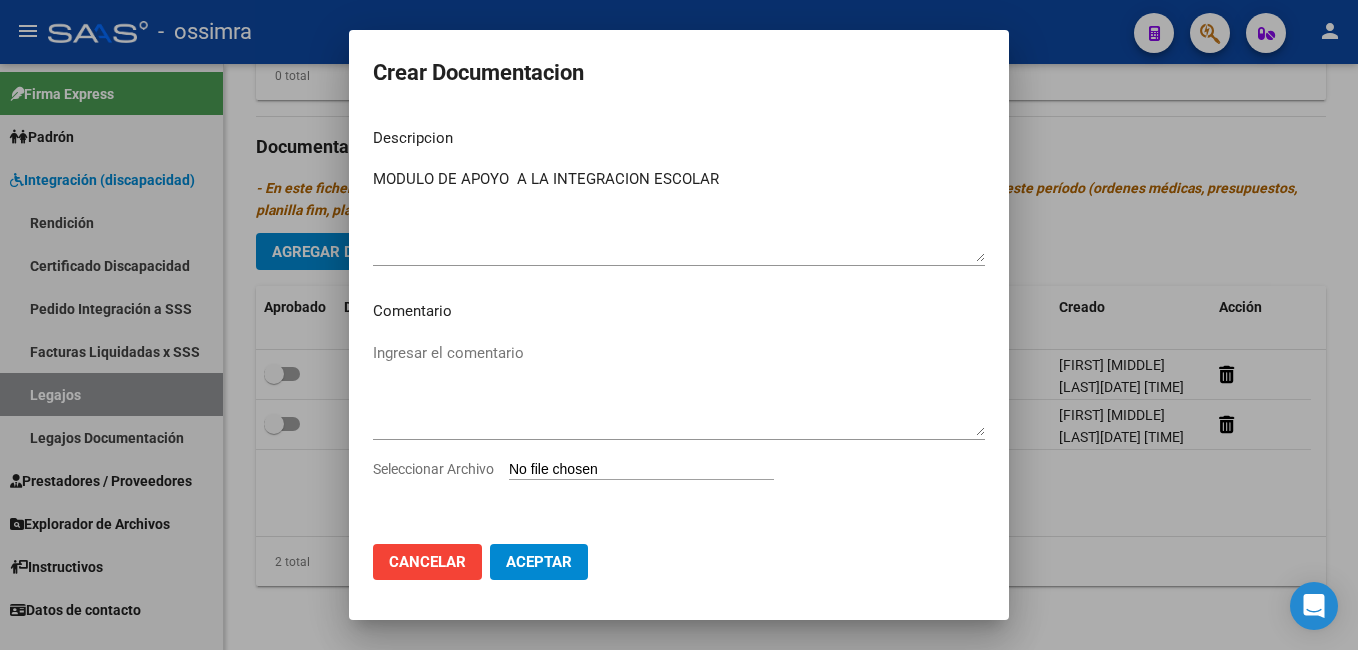 type on "C:\fakepath\[NUMBER] MODULO DE INTEGRACION ESCOLAR.pdf" 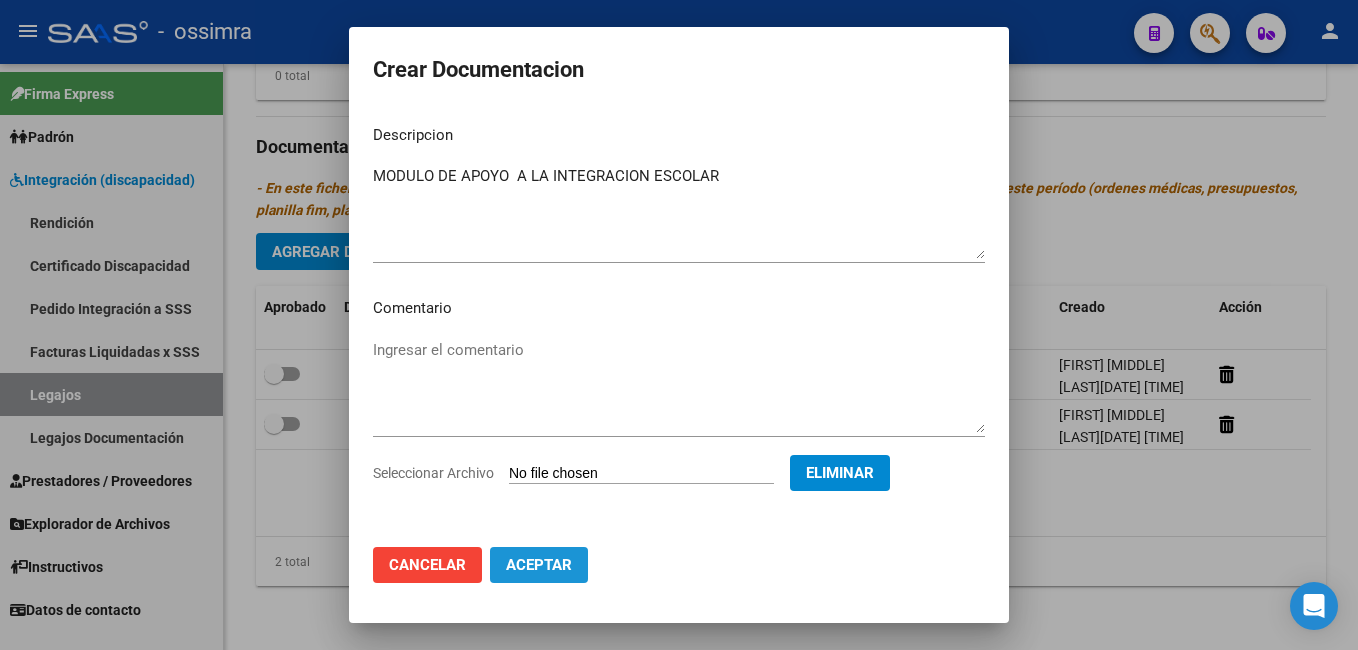 click on "Aceptar" 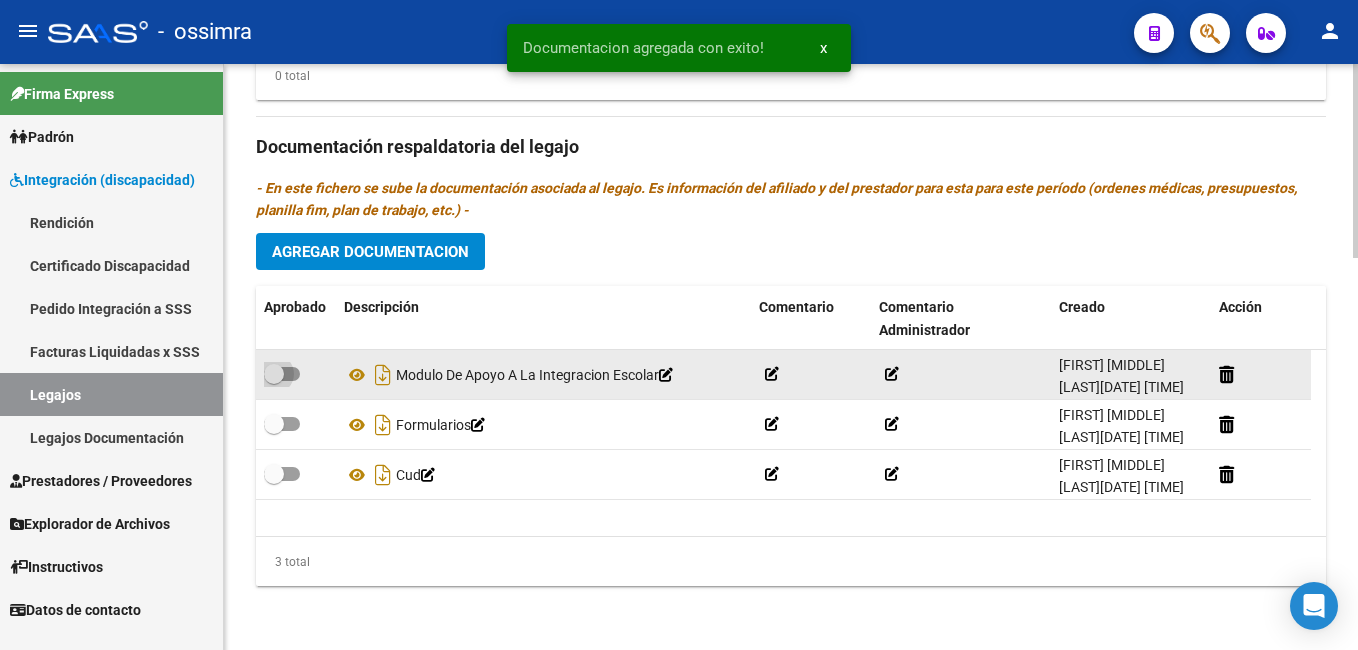 click at bounding box center (282, 374) 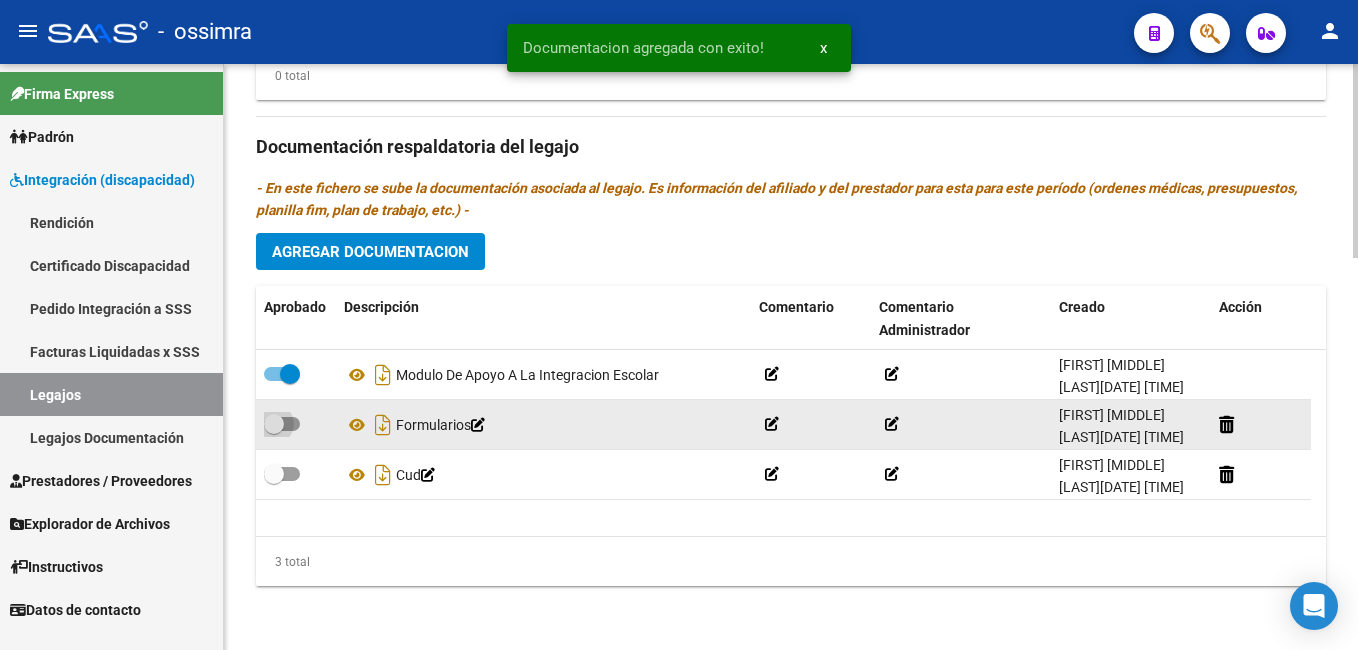 click at bounding box center (274, 424) 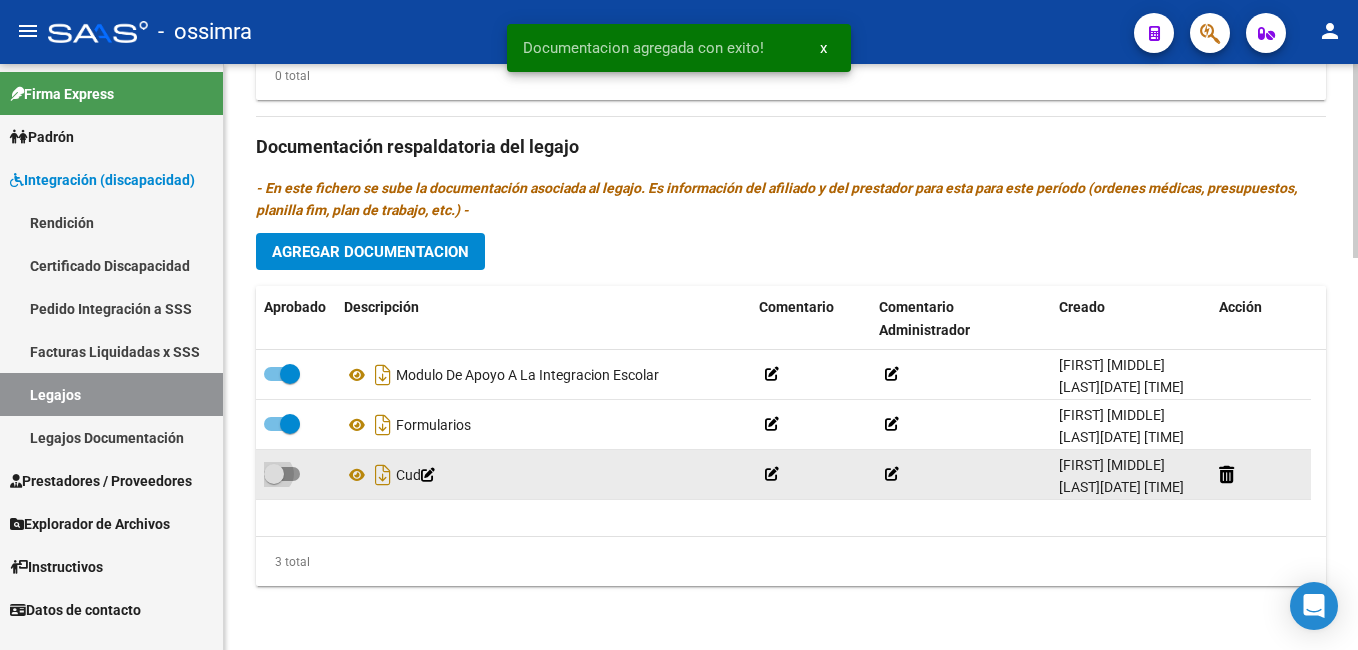 click at bounding box center (274, 474) 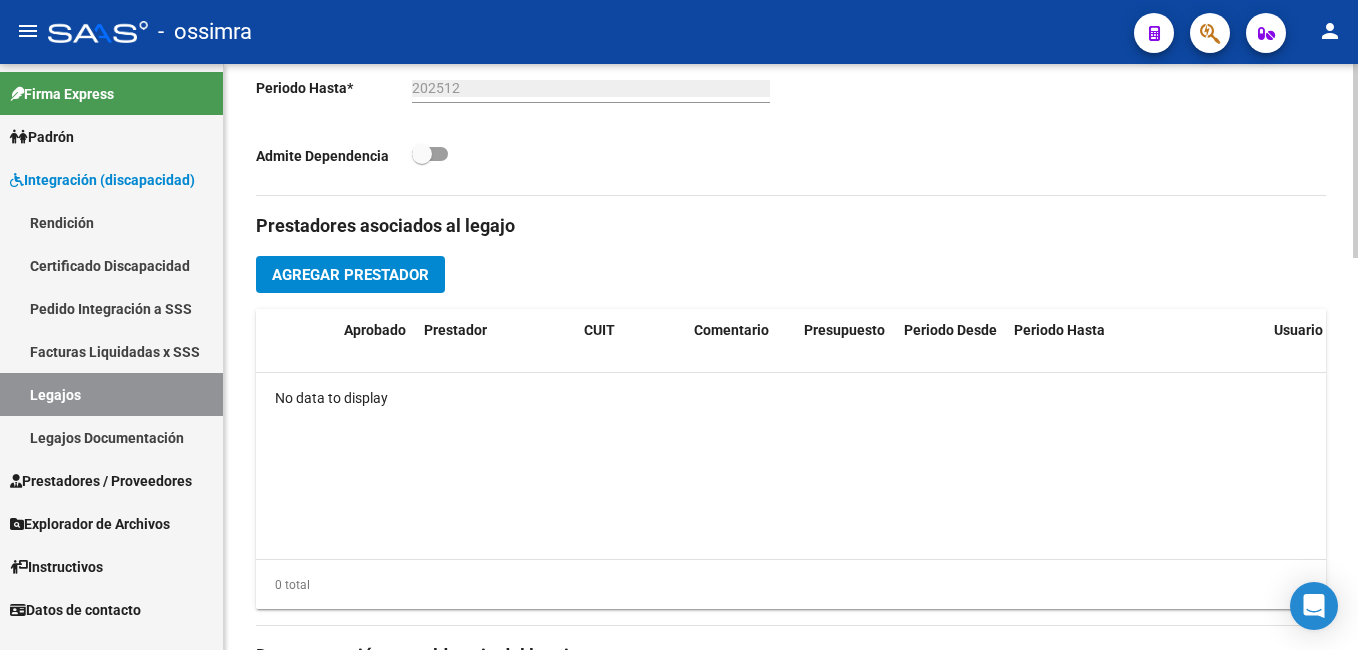 click 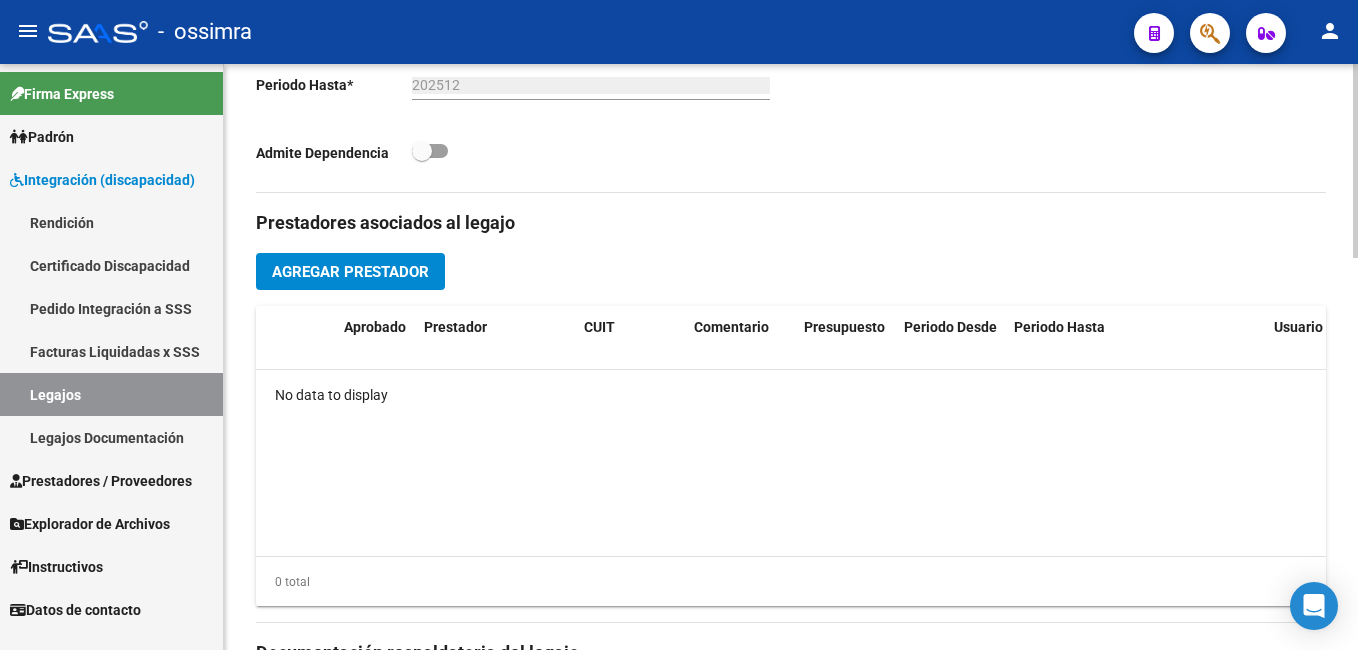 click on "Agregar Prestador" 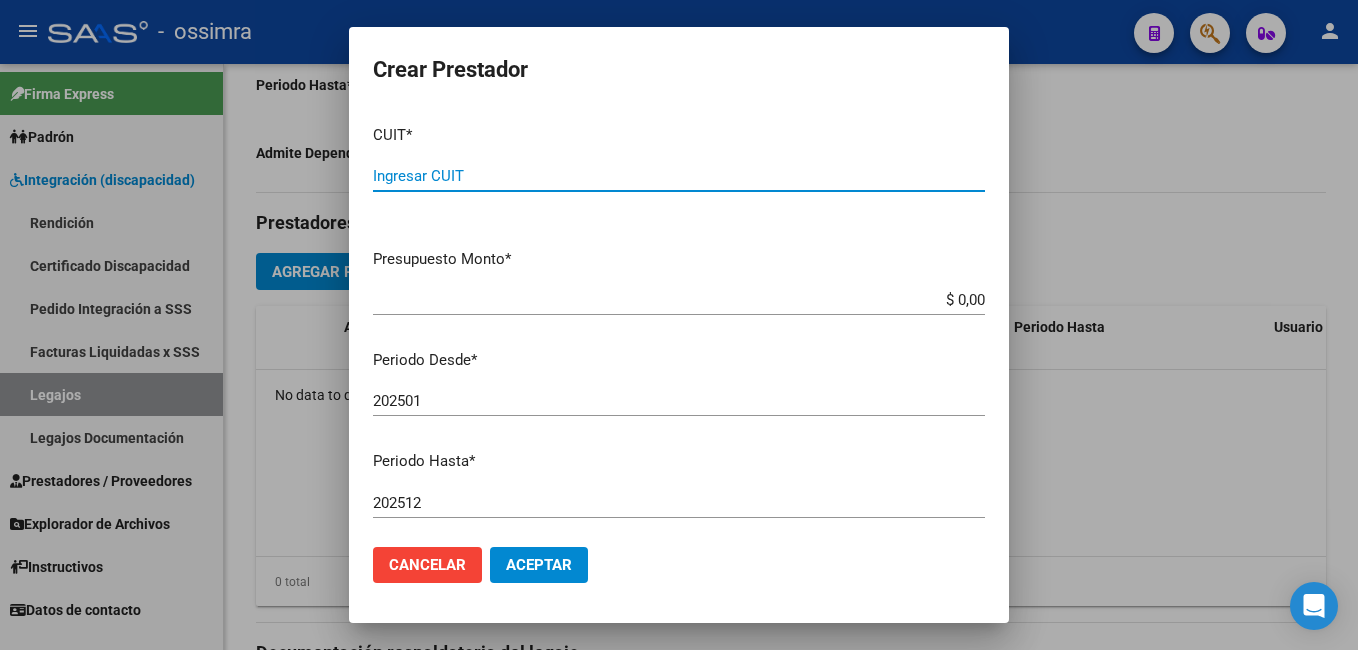paste on "[NUMBER]" 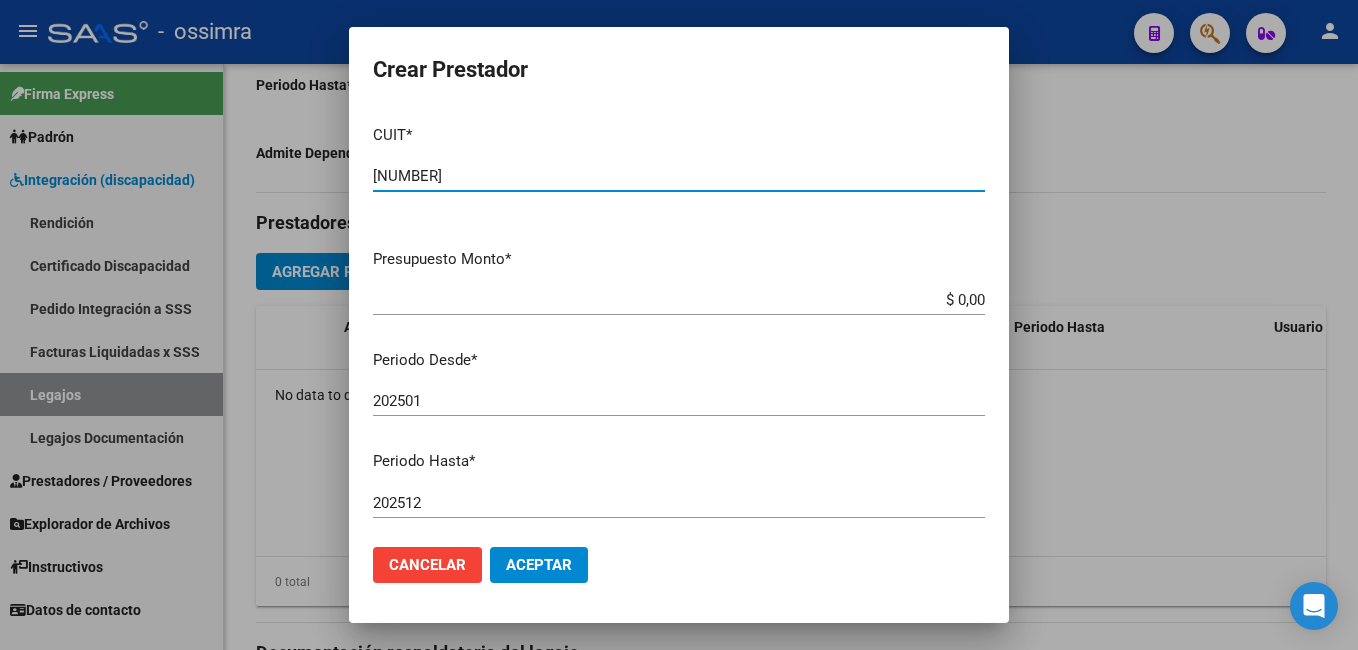 type on "[NUMBER]" 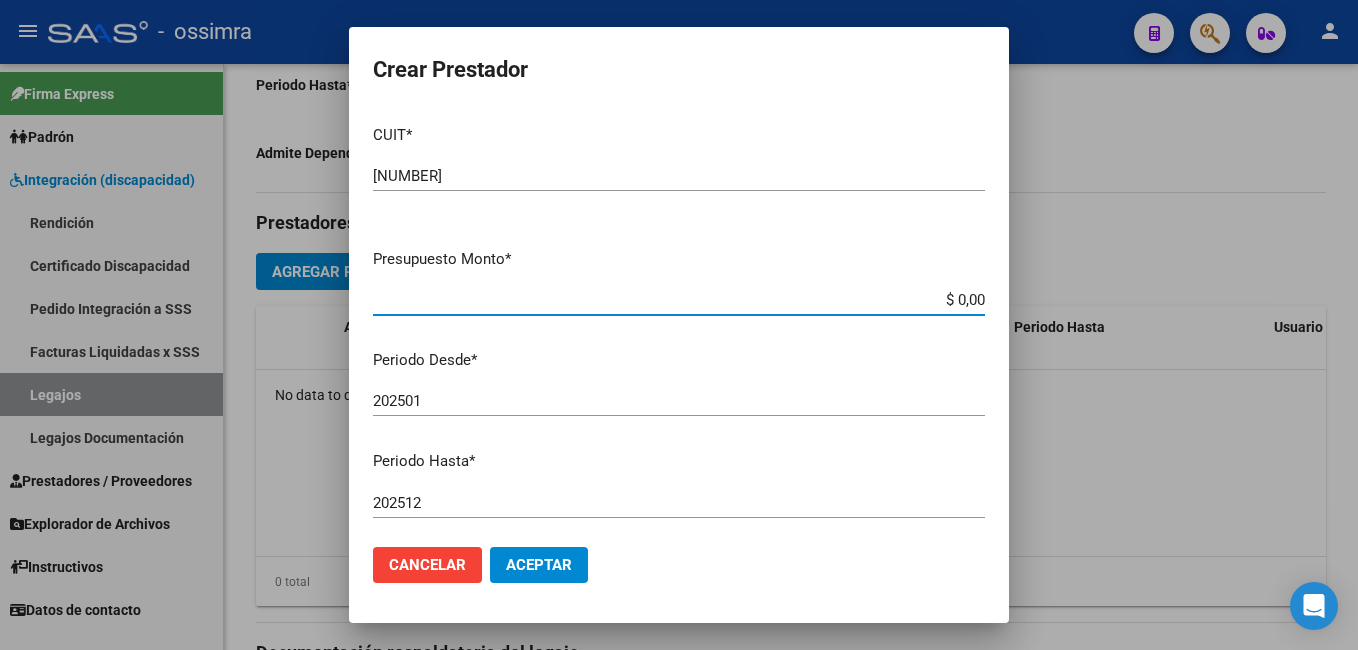 click on "$ 0,00" at bounding box center [679, 300] 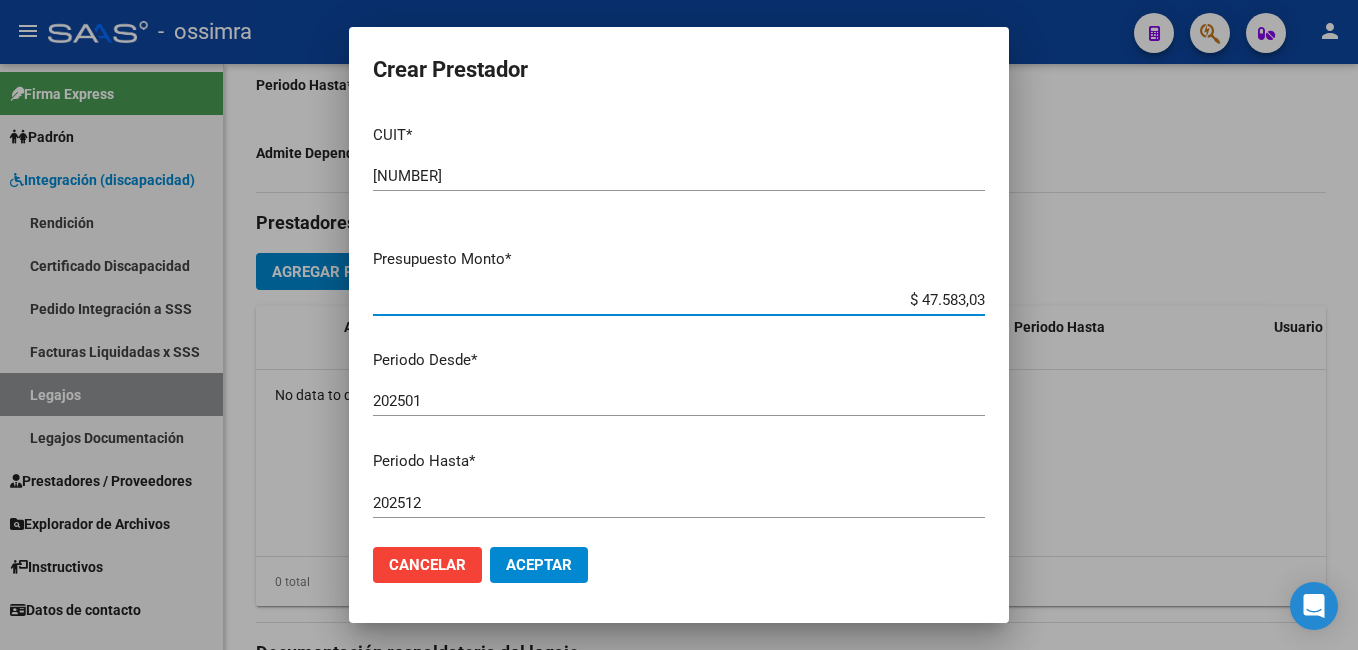 type on "$ 475.830,36" 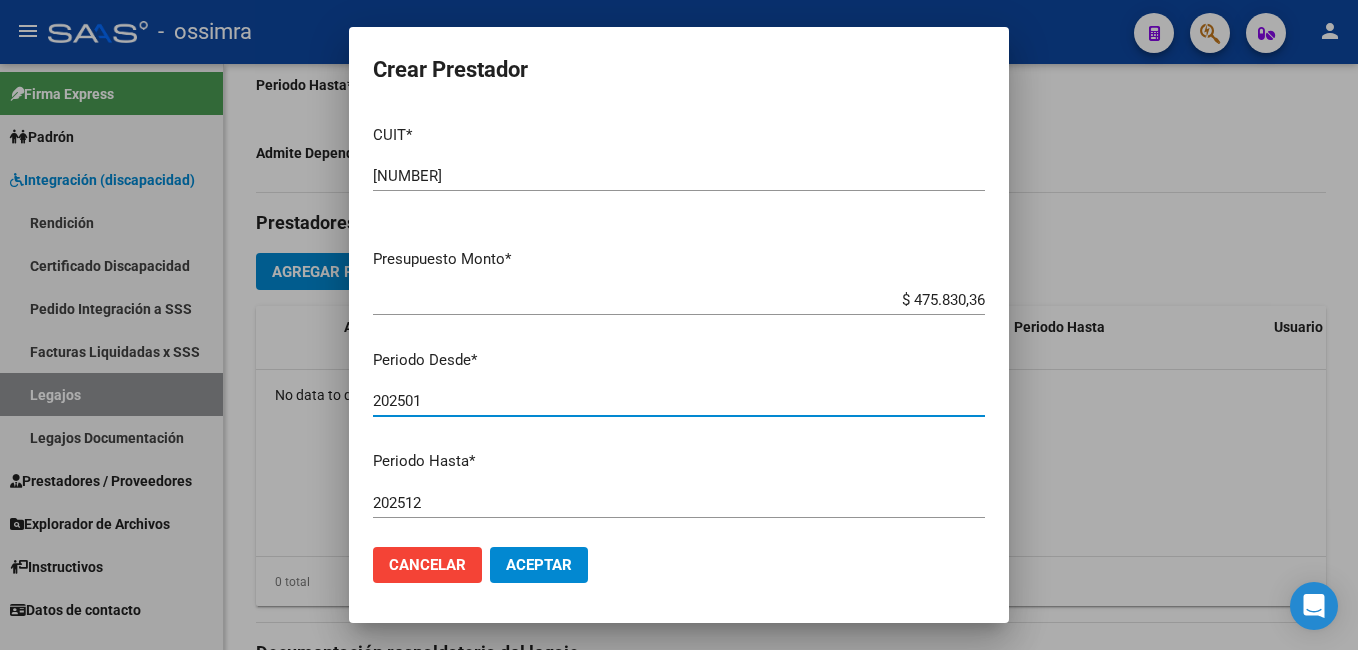 click on "202501" at bounding box center [679, 401] 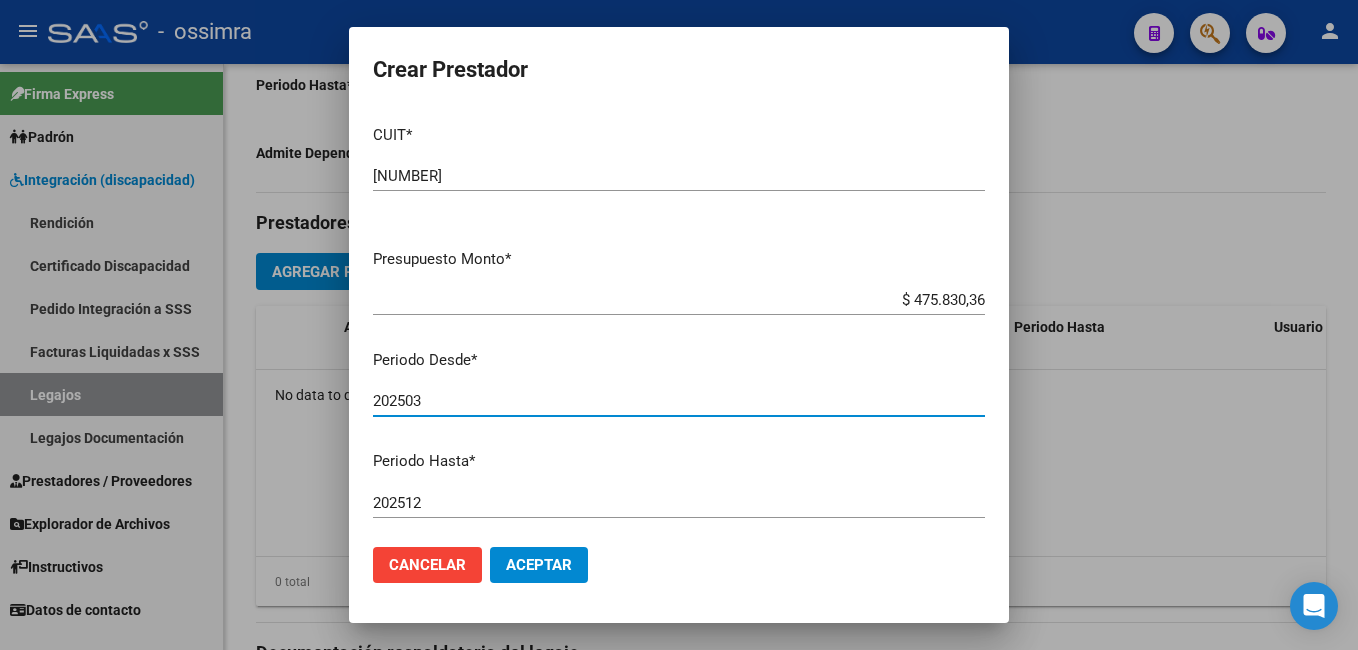 type on "202503" 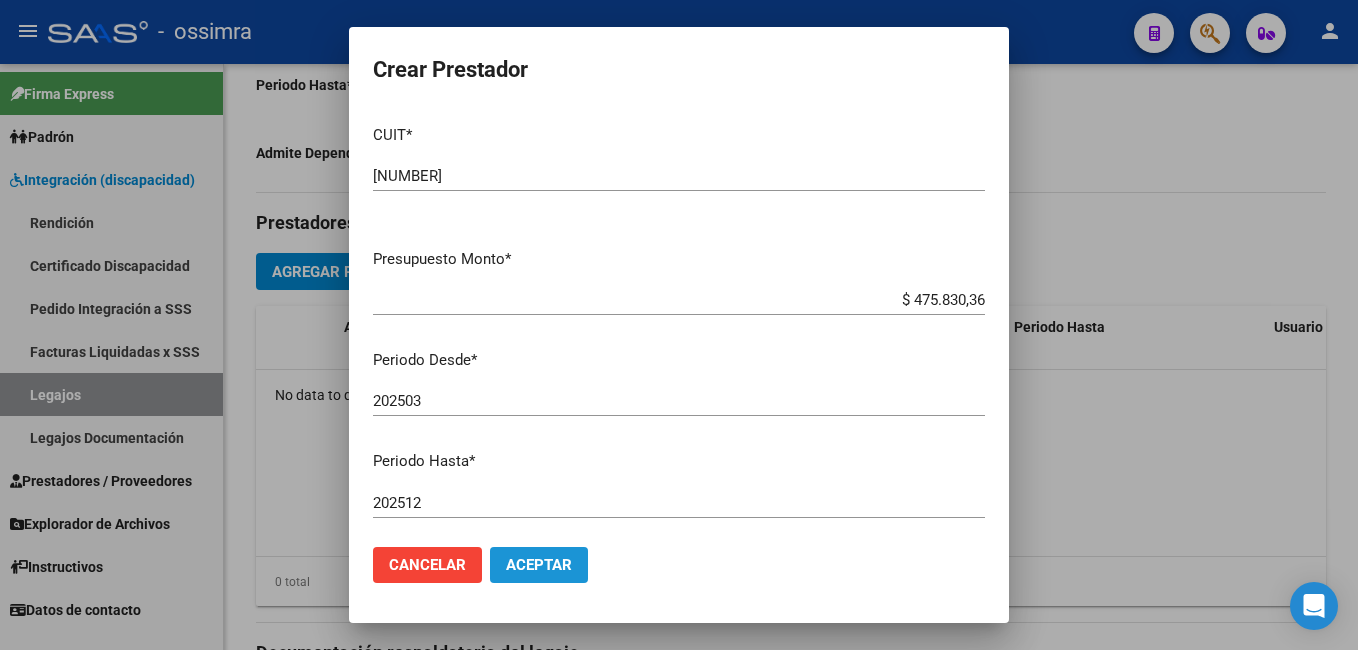 click on "Aceptar" 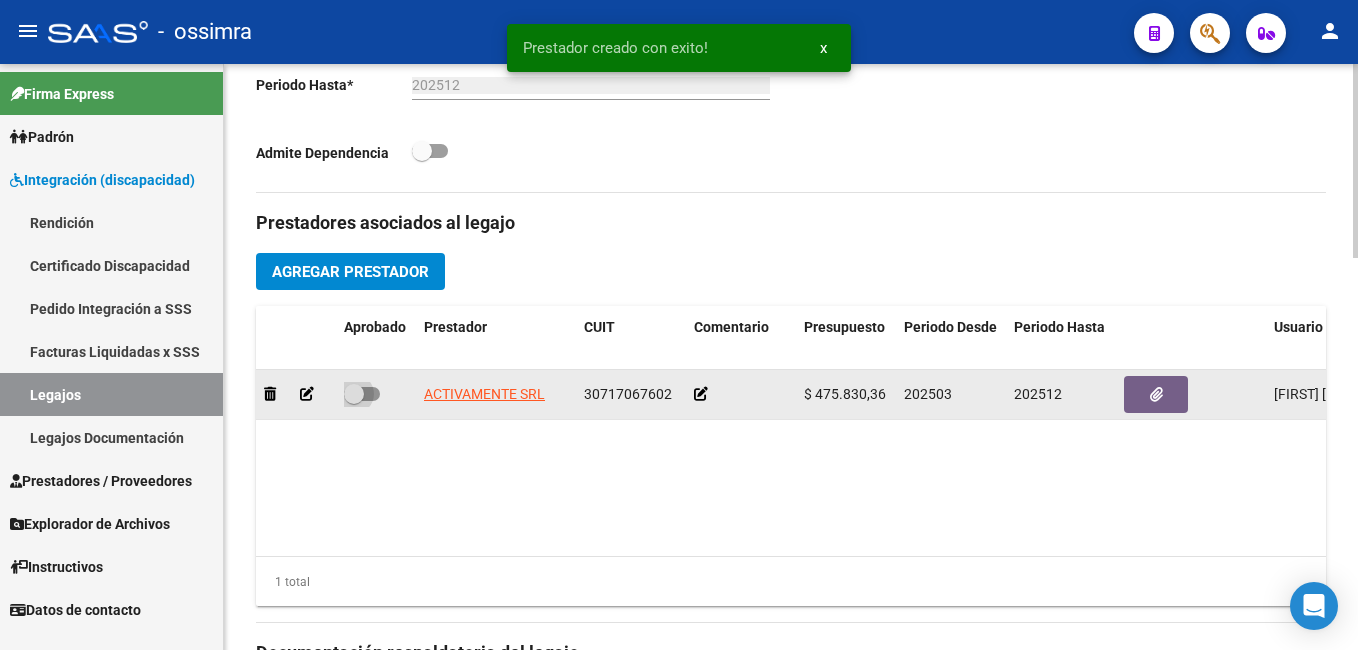 click at bounding box center [354, 394] 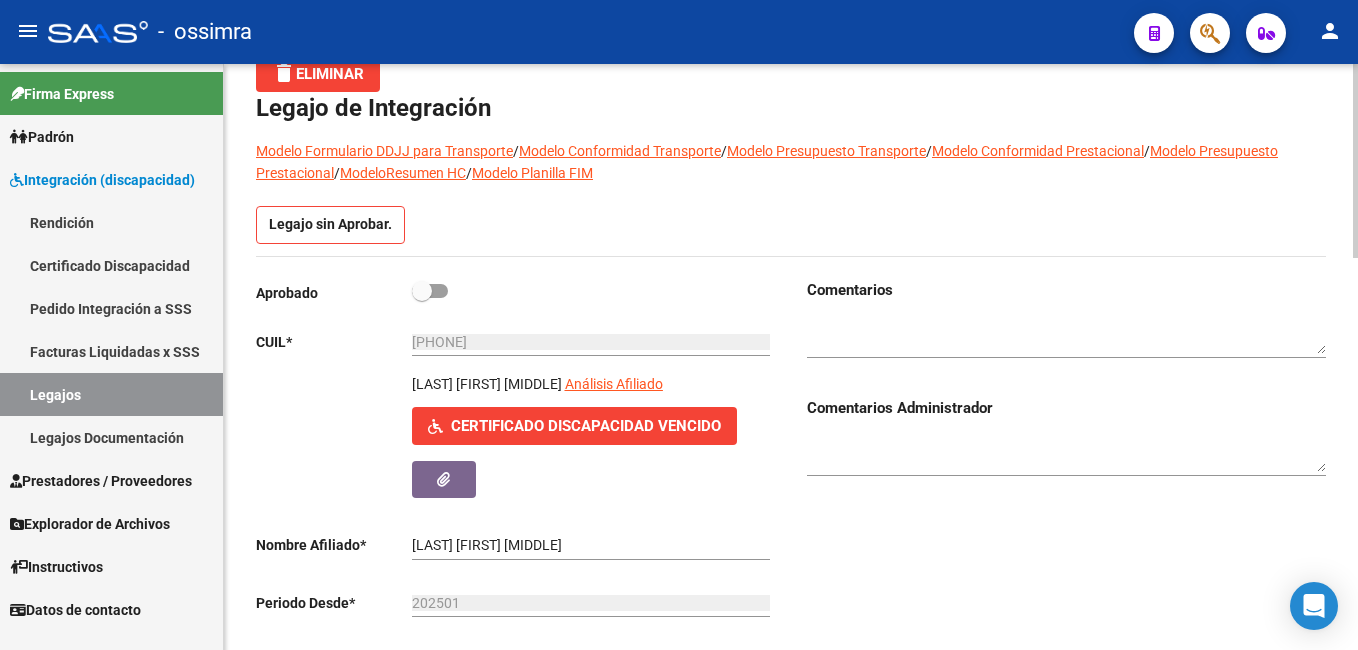 scroll, scrollTop: 95, scrollLeft: 0, axis: vertical 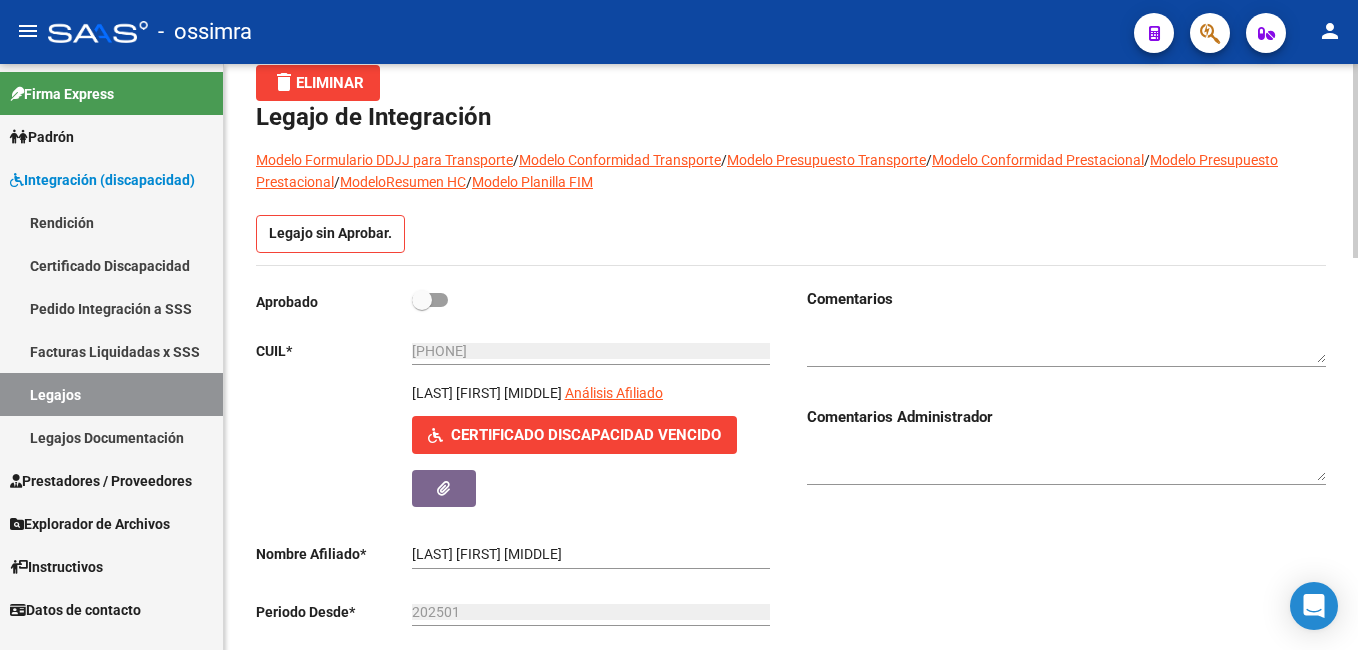 click on "arrow_back Editar 520    save Guardar cambios delete  Eliminar
Legajo de Integración Modelo Formulario DDJJ para Transporte  /  Modelo Conformidad Transporte  /  Modelo Presupuesto Transporte  /  Modelo Conformidad Prestacional  /  Modelo Presupuesto Prestacional  /  ModeloResumen HC  /  Modelo Planilla FIM  Legajo sin Aprobar.  Aprobado   CUIL  *   [CUIL] Ingresar CUIL  [LAST] [FIRST] [MIDDLE]     Análisis Afiliado    Certificado Discapacidad Vencido ARCA Padrón Nombre Afiliado  *   [LAST] [FIRST] [MIDDLE] Ingresar el nombre  Periodo Desde  *   202501 Ej: 202203  Periodo Hasta  *   202512 Ej: 202212  Admite Dependencia   Comentarios                                  Comentarios Administrador  Prestadores asociados al legajo Agregar Prestador Aprobado Prestador CUIT Comentario Presupuesto Periodo Desde Periodo Hasta Usuario Admite Dependencia   [BRAND] [BRAND] [CUIL]      $ 475.830,36  202503 202512 [LAST] [MIDDLE] [FIRST]    [DATE]    1 total Documentación respaldatoria del legajo" 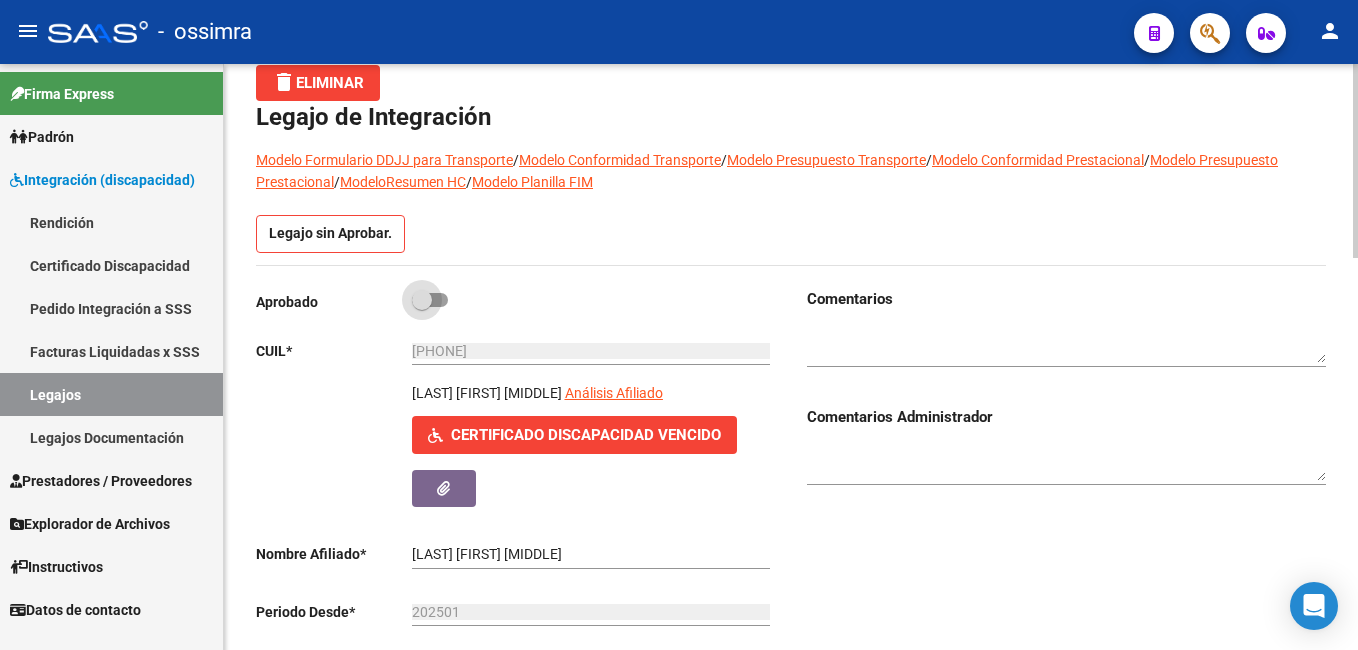 click at bounding box center (422, 300) 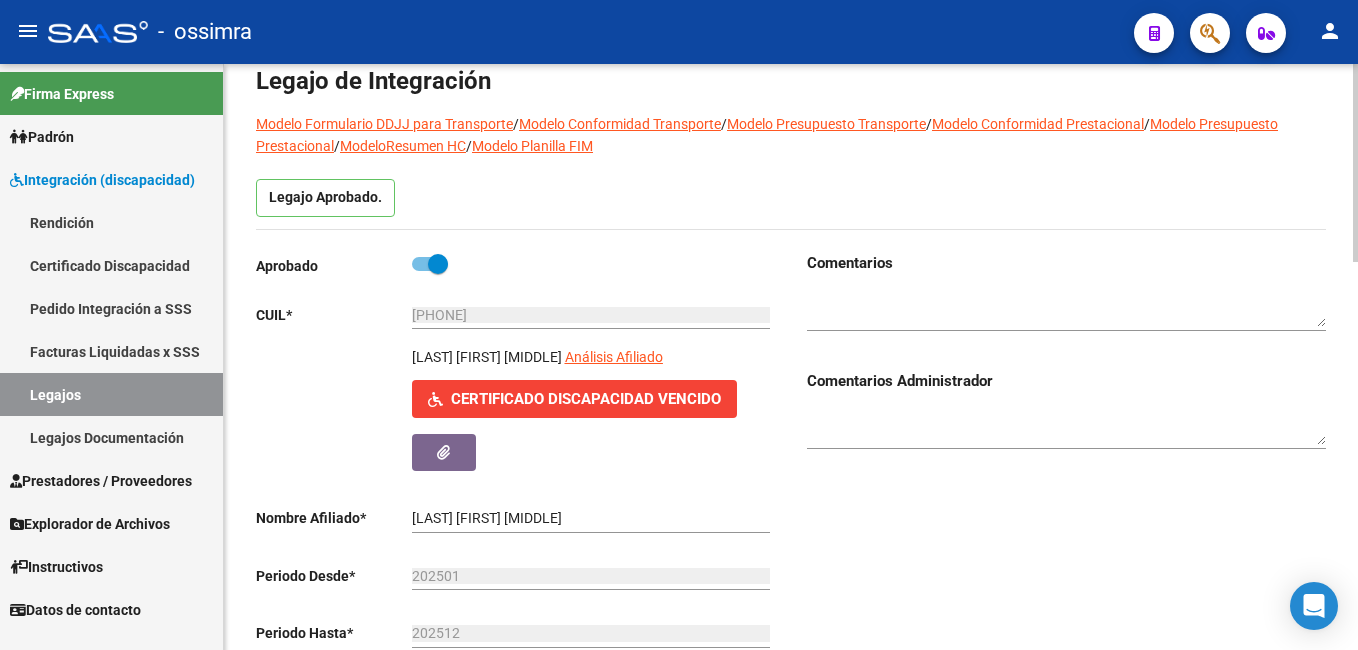 scroll, scrollTop: 0, scrollLeft: 0, axis: both 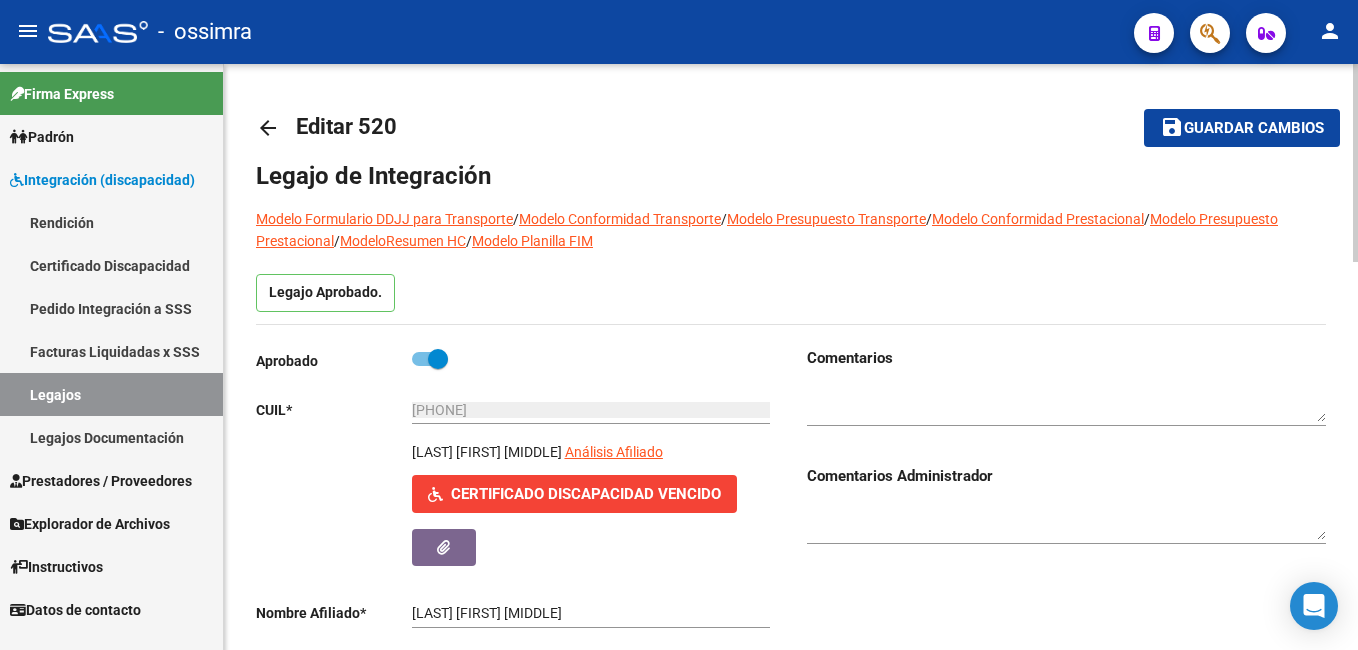 click on "menu -   ossimra  person    Firma Express     Padrón Afiliados Empadronados Padrón Ágil Análisis Afiliado    Integración (discapacidad) Rendición Certificado Discapacidad Pedido Integración a SSS Facturas Liquidadas x SSS Legajos Legajos Documentación    Prestadores / Proveedores Facturas - Listado/Carga Facturas - Documentación Pagos x Transferencia Prestadores - Listado Prestadores - Docu.    Explorador de Archivos Integración DS.SUBSIDIO DR.ENVIO DS.DEVERR DS.DEVOK    Instructivos    Datos de contacto arrow_back Editar 520    save Guardar cambios Legajo de Integración Modelo Formulario DDJJ para Transporte  /  Modelo Conformidad Transporte  /  Modelo Presupuesto Transporte  /  Modelo Conformidad Prestacional  /  Modelo Presupuesto Prestacional  /  ModeloResumen HC  /  Modelo Planilla FIM  Legajo Aprobado.  Aprobado   CUIL  *   [CUIT] Ingresar CUIL  [LAST] [LAST] [LAST]     Análisis Afiliado    Certificado Discapacidad Vencido ARCA Padrón Nombre Afiliado  *   *   *" at bounding box center [679, 325] 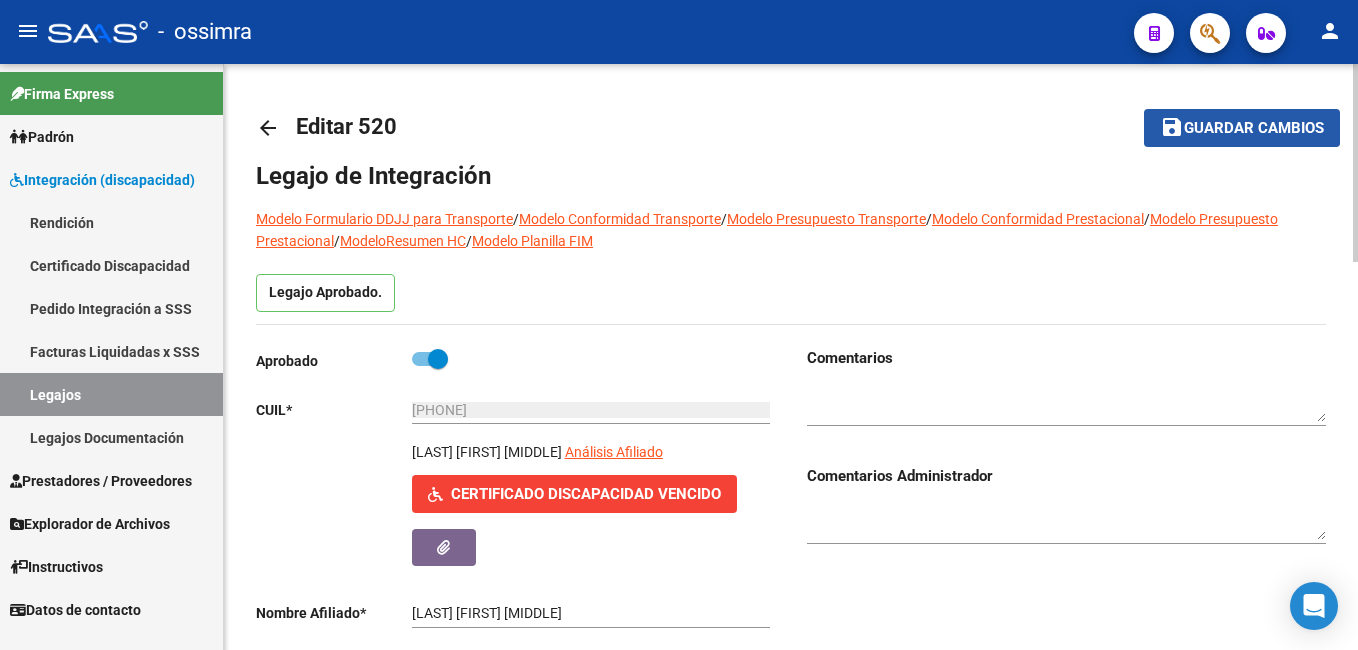 click on "save Guardar cambios" 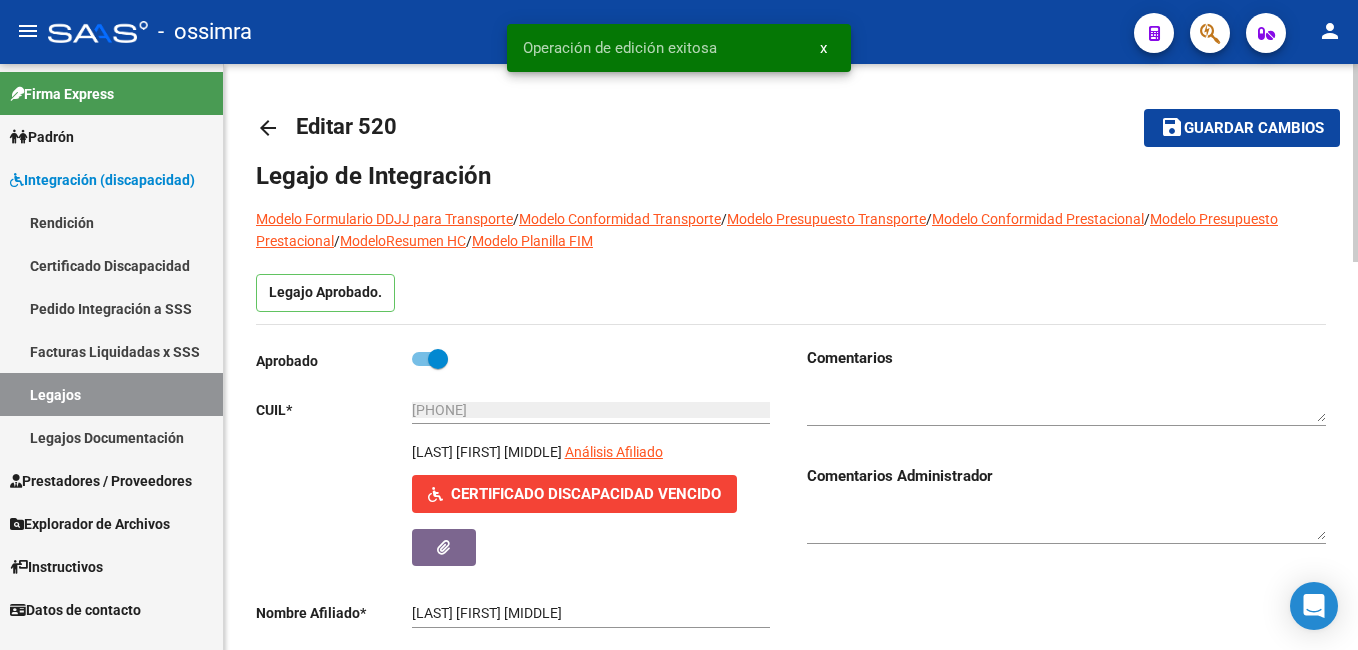 click on "save Guardar cambios" 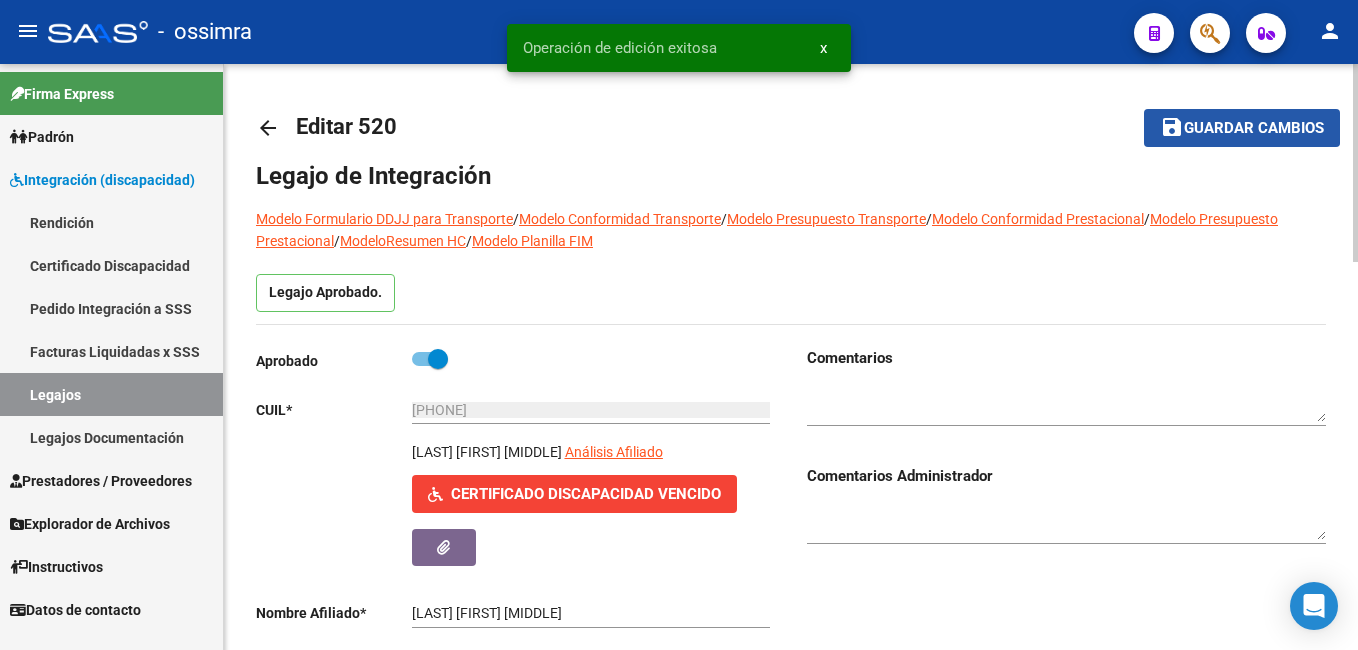 click on "save Guardar cambios" 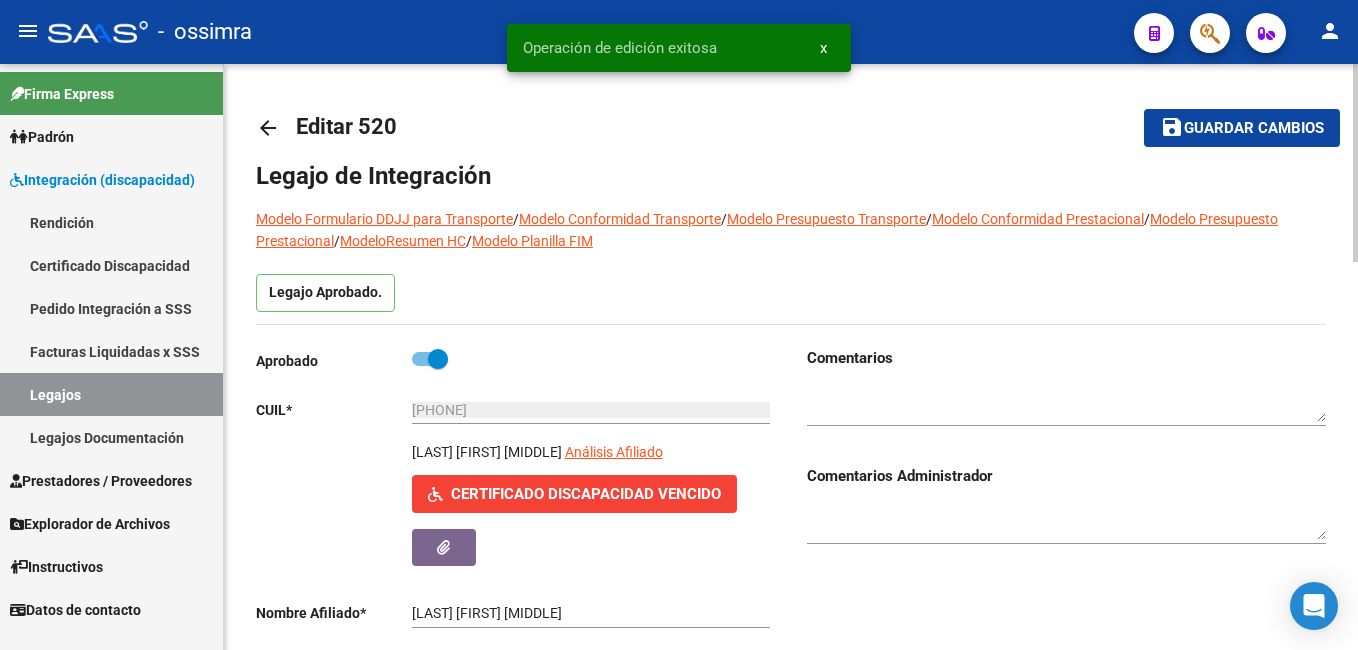 click on "arrow_back Editar 520 save Guardar cambios Legajo de Integración Modelo Formulario DDJJ para Transporte / Modelo Conformidad Transporte / Modelo Presupuesto Transporte / Modelo Conformidad Prestacional / Modelo Presupuesto Prestacional / ModeloResumen HC / Modelo Planilla FIM Legajo Aprobado. Aprobado CUIL * [CUIT] Ingresar CUIL [LAST] [LAST] [LAST] Análisis Afiliado Certificado Discapacidad ARCA Padrón Nombre Afiliado * [LAST] [LAST] [LAST] Ingresar el nombre Periodo Desde * [NUMBER] Ej: 202203 Periodo Hasta * [NUMBER] Ej: 202212 Admite Dependencia Comentarios Comentarios Administrador Prestadores asociados al legajo Agregar Prestador Aprobado Prestador CUIT Comentario Presupuesto Periodo Desde Periodo Hasta Usuario Admite Dependencia ACTIVAMENTE SRL [NUMBER] $ 475.830,36 [NUMBER] [NUMBER] [LAST] [LAST] [DATE] 1 total Documentación respaldatoria del legajo Aprobado Comentario" 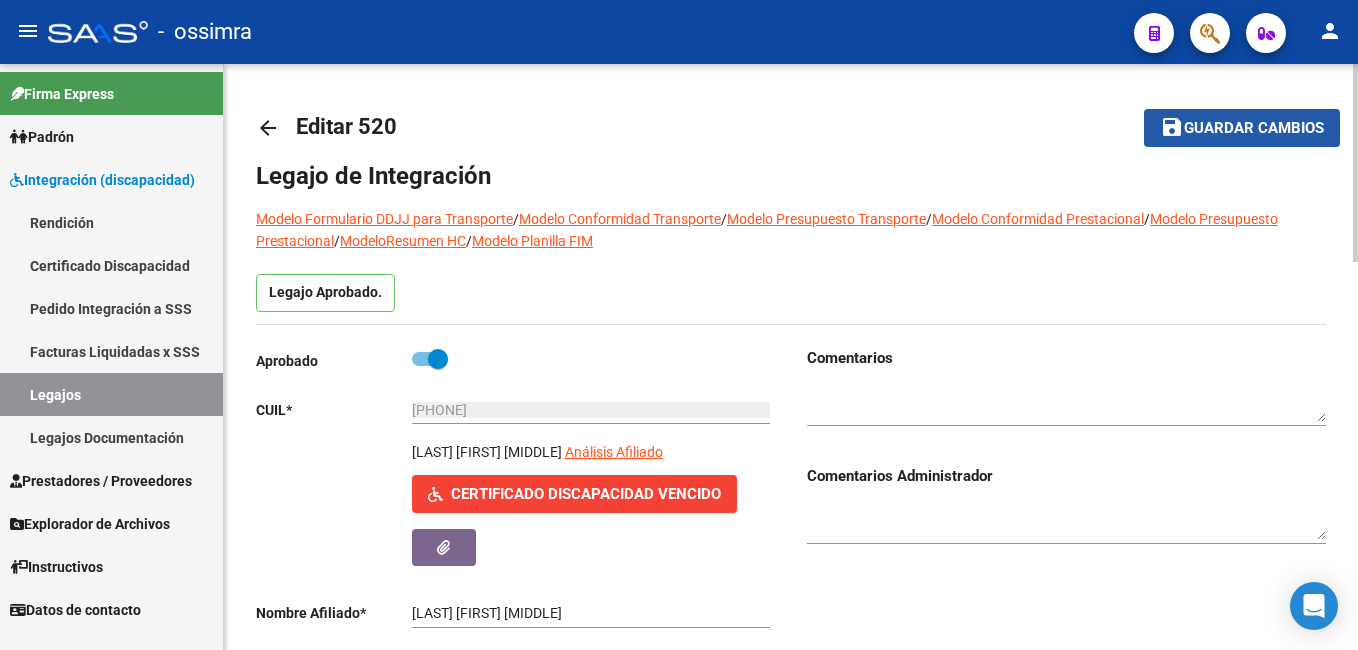 click on "save" 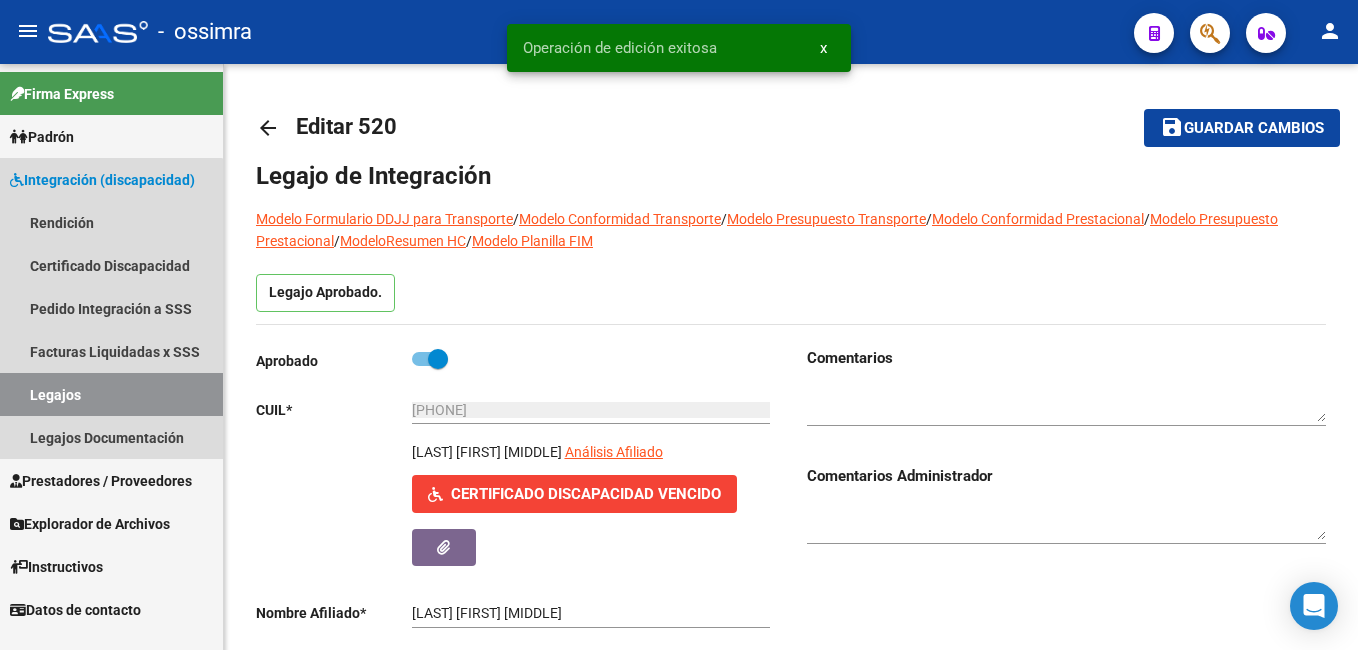 click on "Legajos" at bounding box center (111, 394) 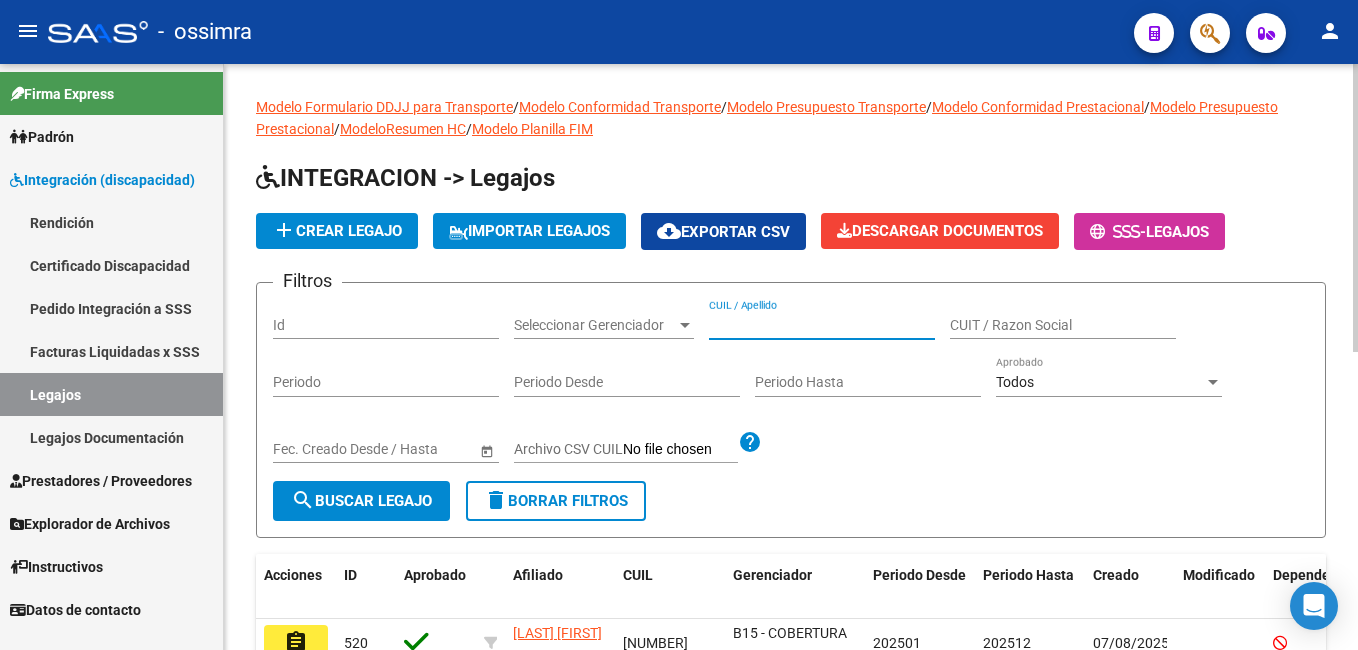 click on "CUIL / Apellido" at bounding box center [822, 325] 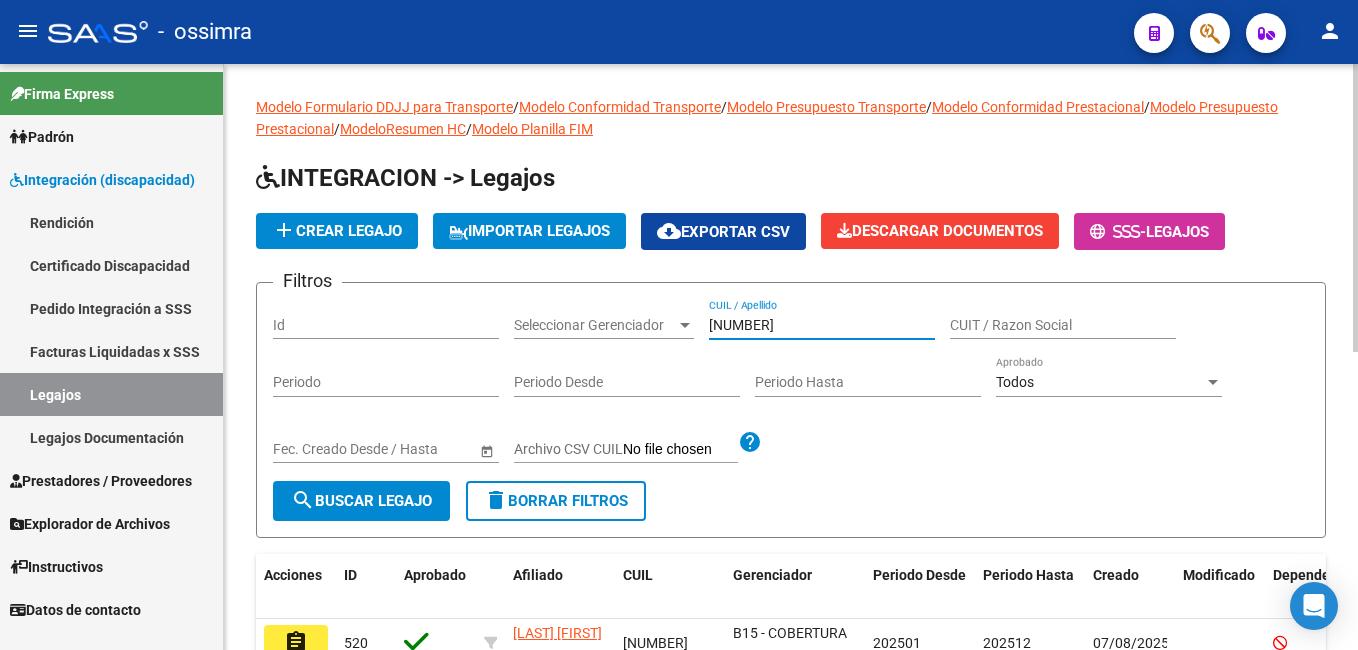 type on "[NUMBER]" 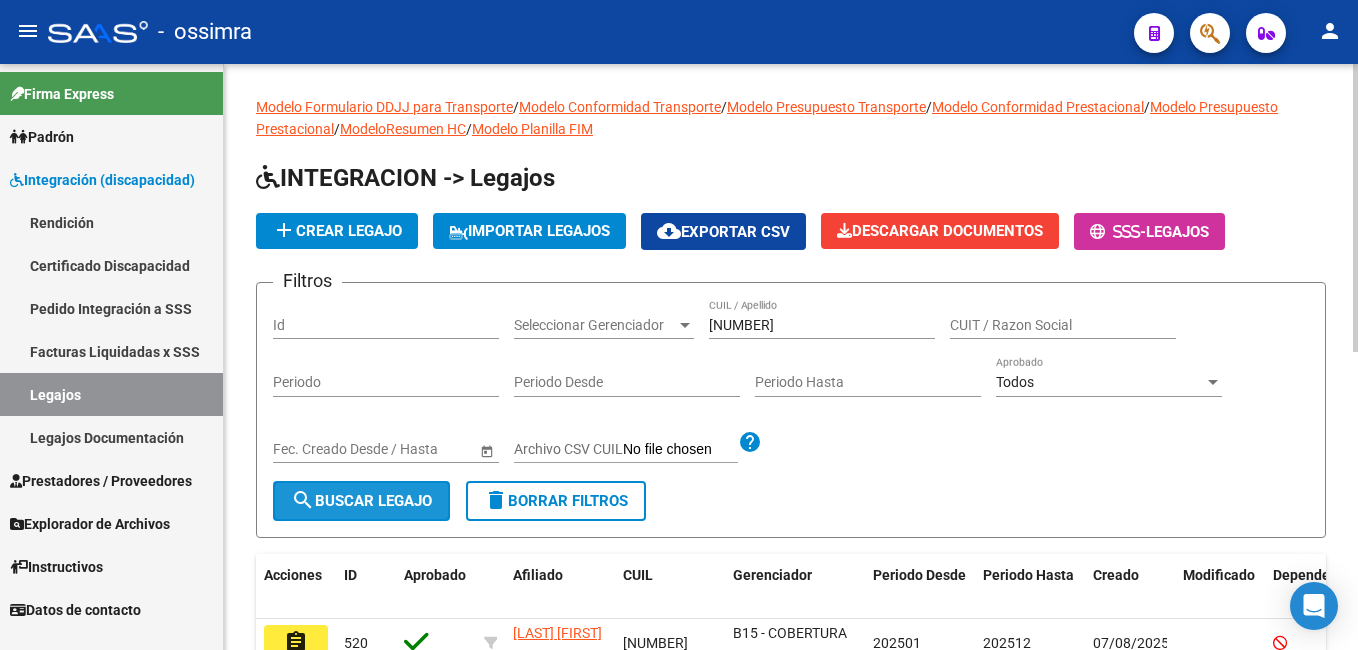 click on "search  Buscar Legajo" 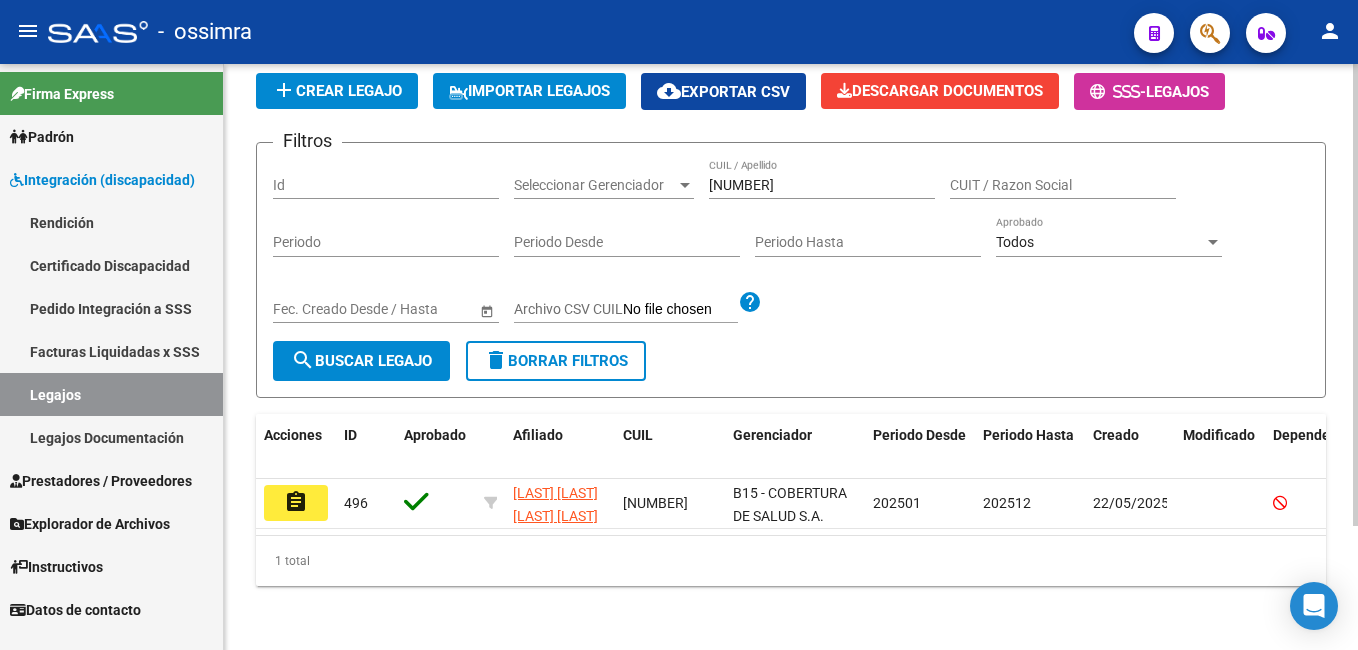 scroll, scrollTop: 157, scrollLeft: 0, axis: vertical 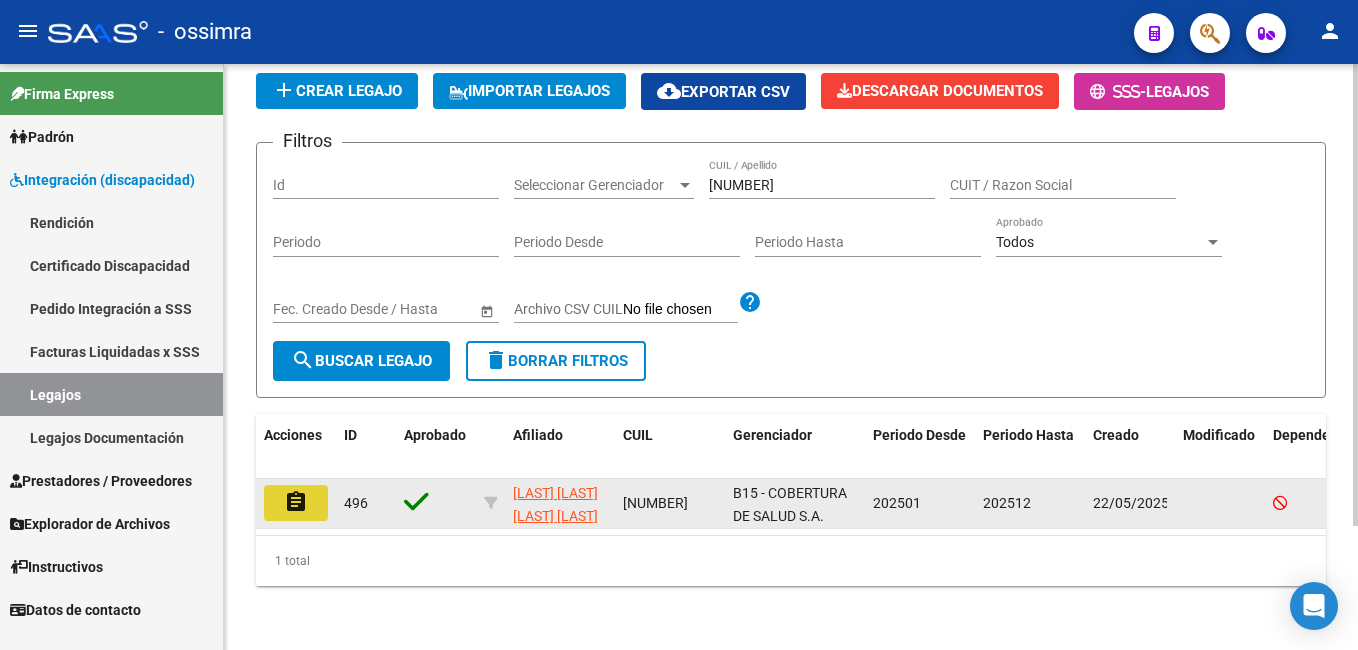 click on "assignment" 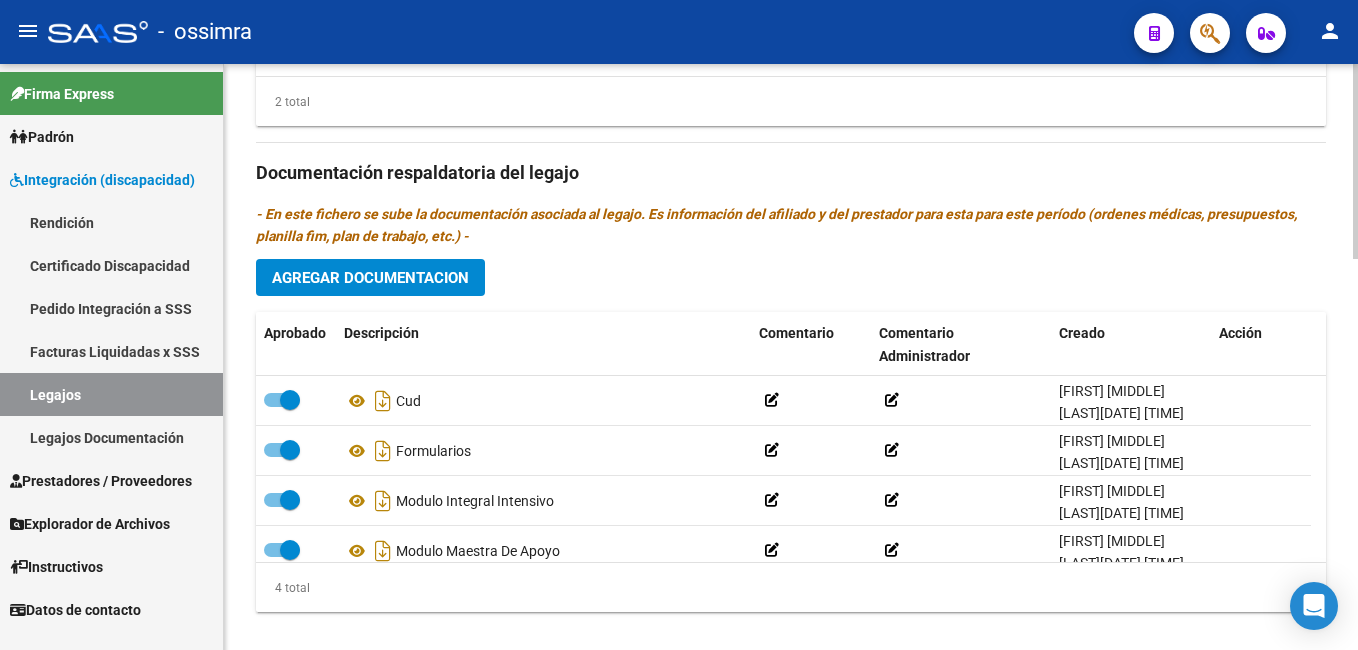 scroll, scrollTop: 1173, scrollLeft: 0, axis: vertical 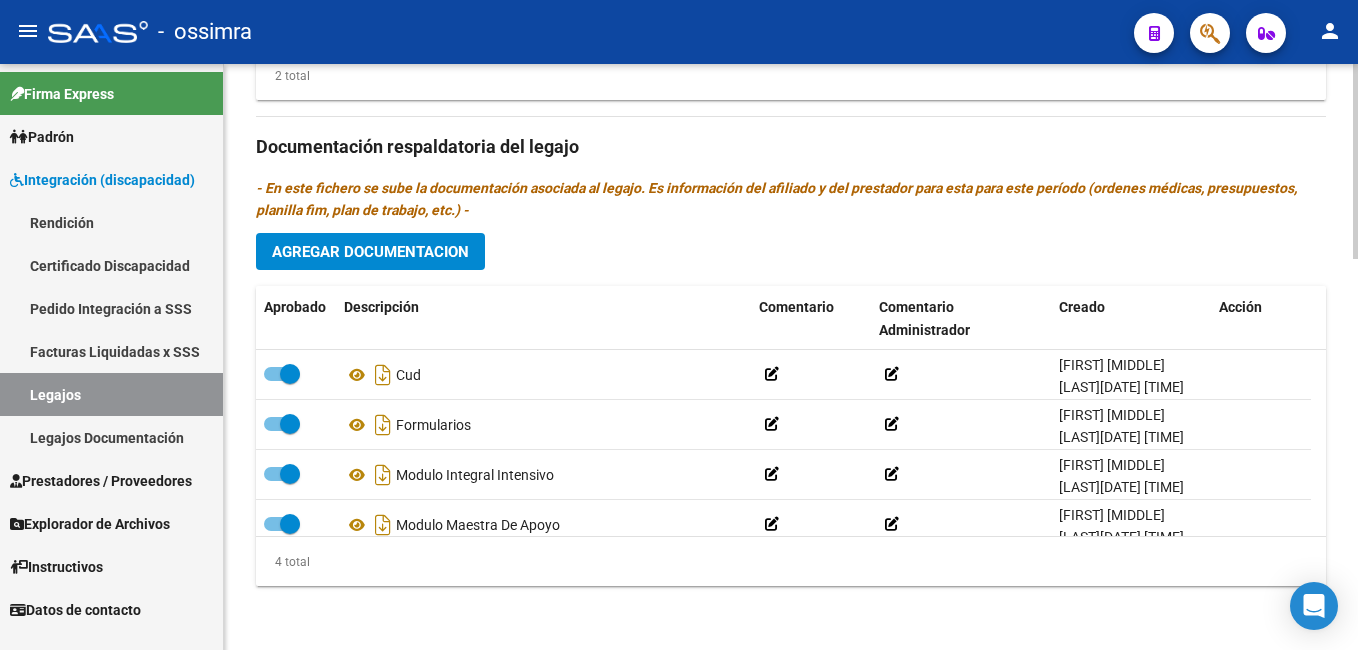 click on "arrow_back Editar 496    save Guardar cambios Legajo de Integración Modelo Formulario DDJJ para Transporte  /  Modelo Conformidad Transporte  /  Modelo Presupuesto Transporte  /  Modelo Conformidad Prestacional  /  Modelo Presupuesto Prestacional  /  ModeloResumen HC  /  Modelo Planilla FIM  Legajo Aprobado.  Aprobado   CUIL  *   23-49895995-4 Ingresar CUIL  [LAST] [LAST] [FIRST] [LAST] [LAST]     Análisis Afiliado    Certificado Discapacidad Vencido ARCA Padrón Nombre Afiliado" at bounding box center (679, 325) 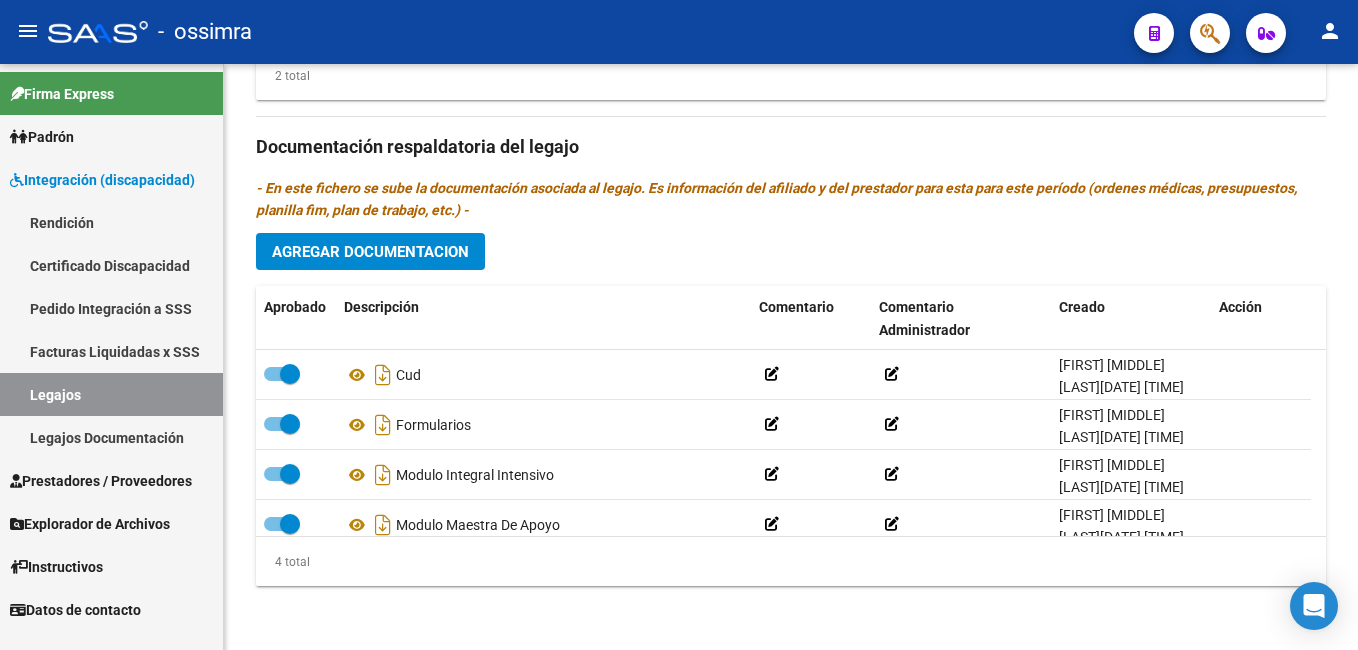 click on "Agregar Documentacion" 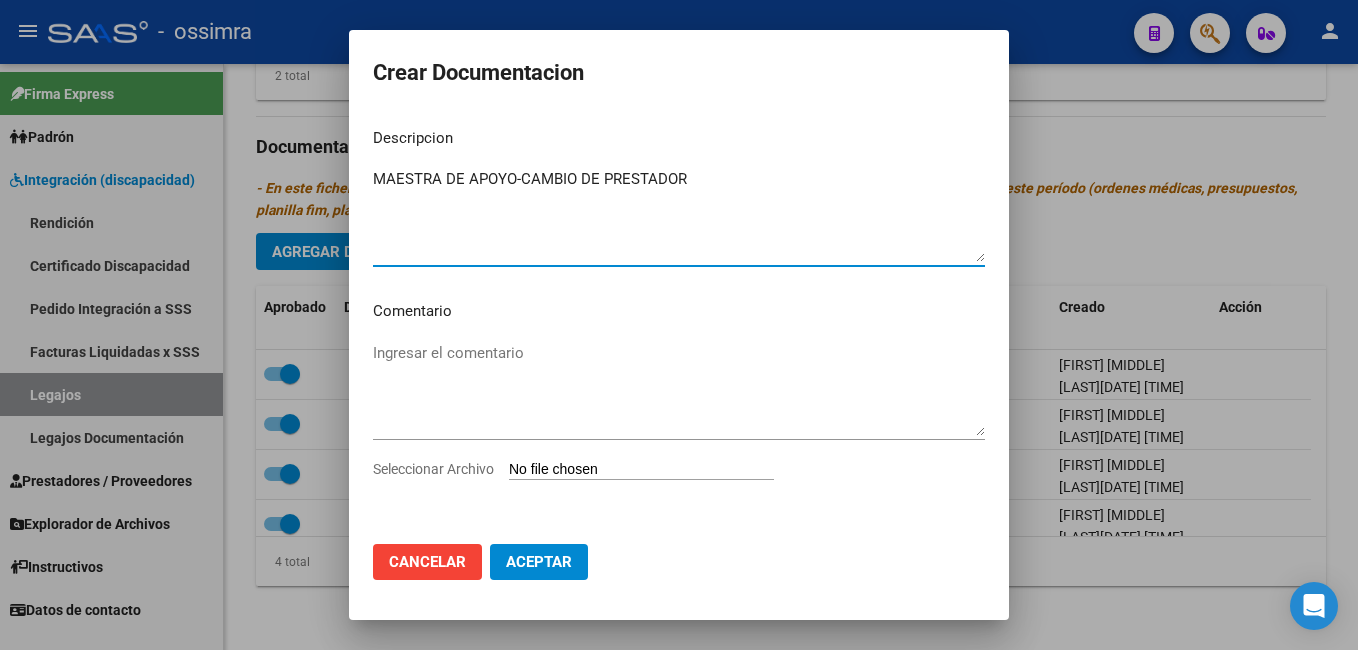 type on "MAESTRA DE APOYO-CAMBIO DE PRESTADOR" 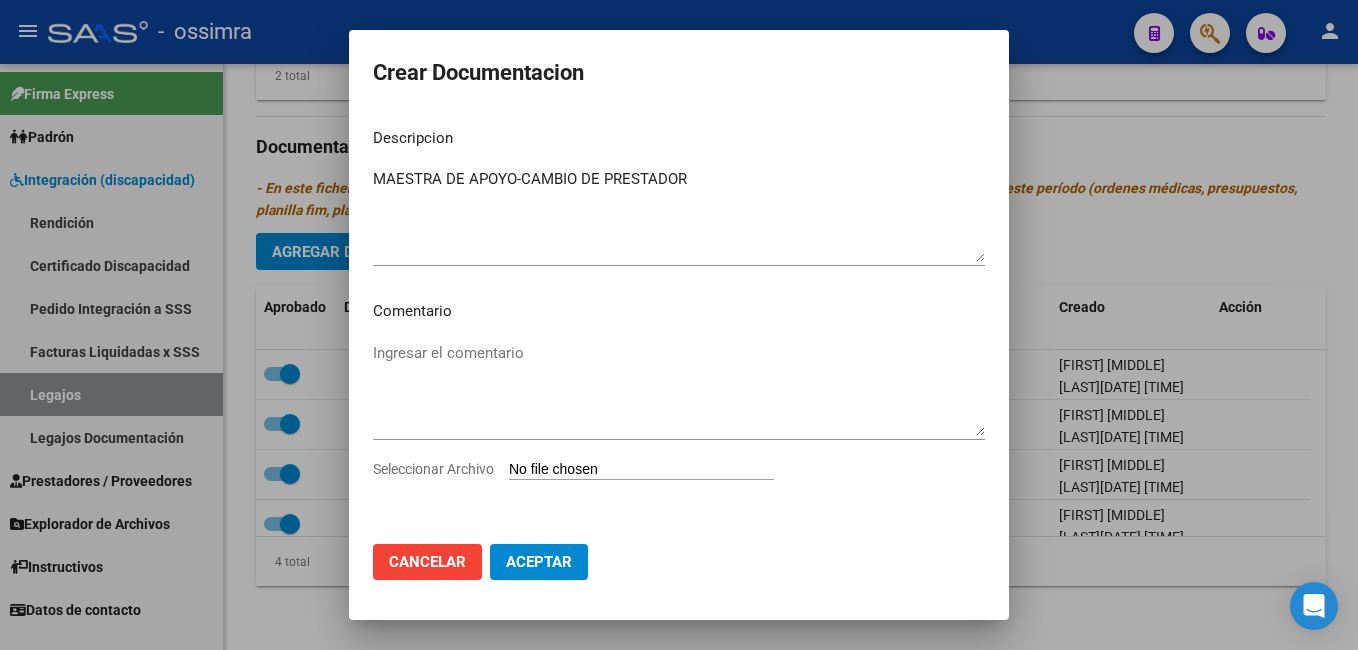 click on "Seleccionar Archivo" at bounding box center (641, 470) 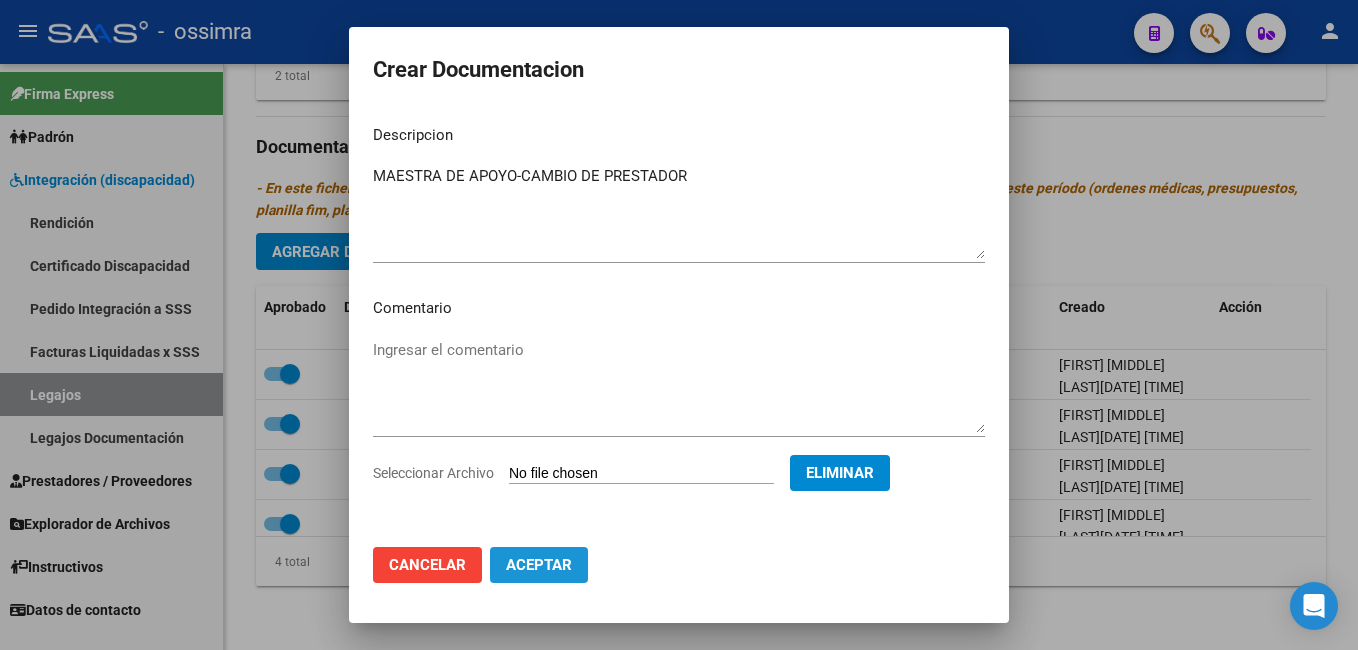 click on "Aceptar" 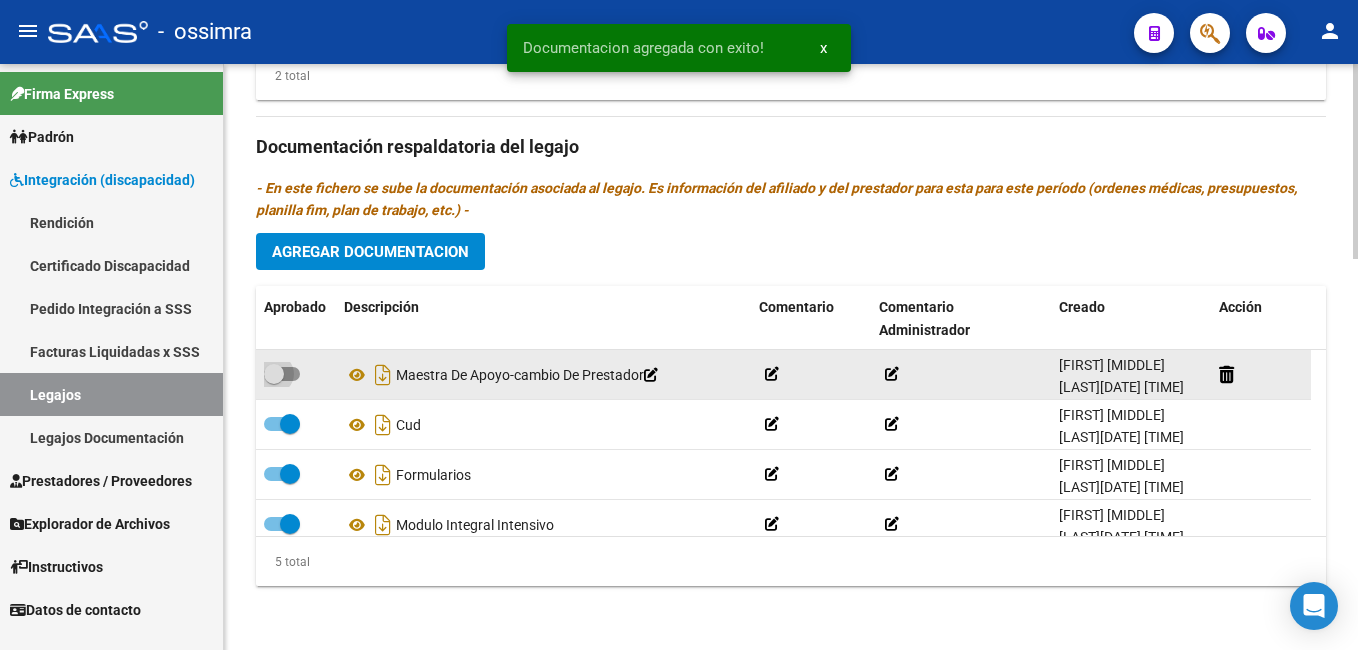 click at bounding box center (274, 374) 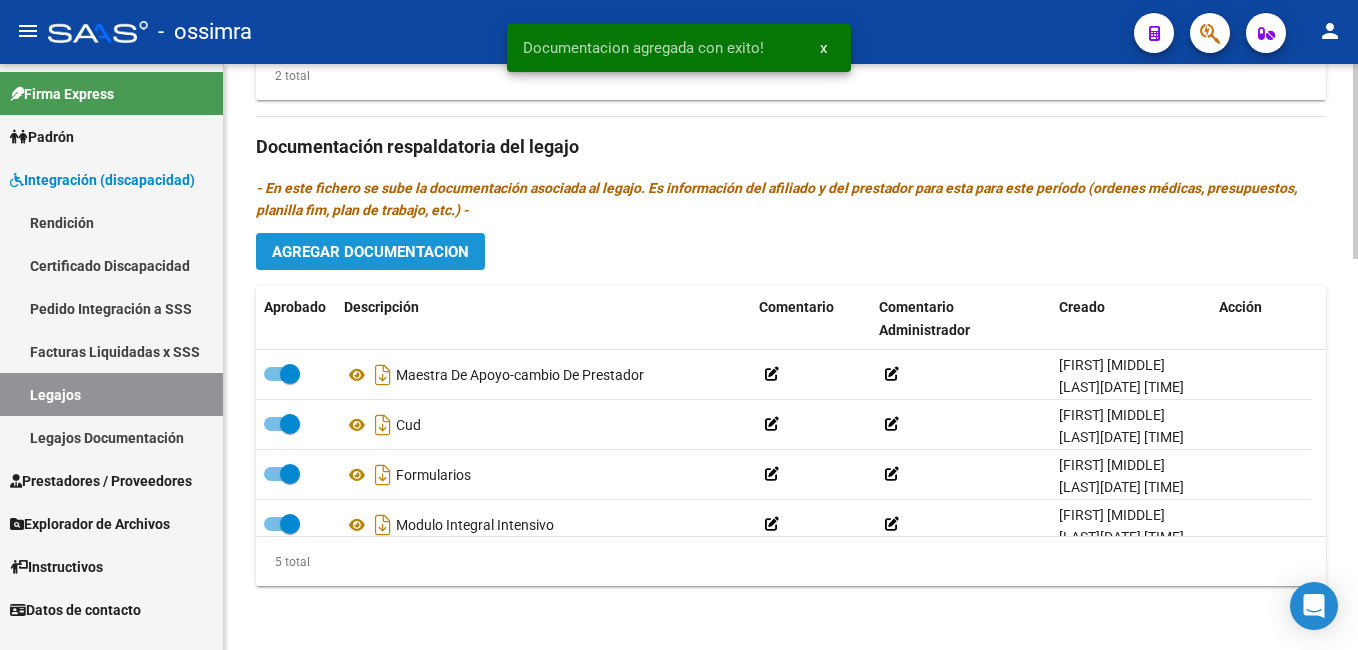 click on "Agregar Documentacion" 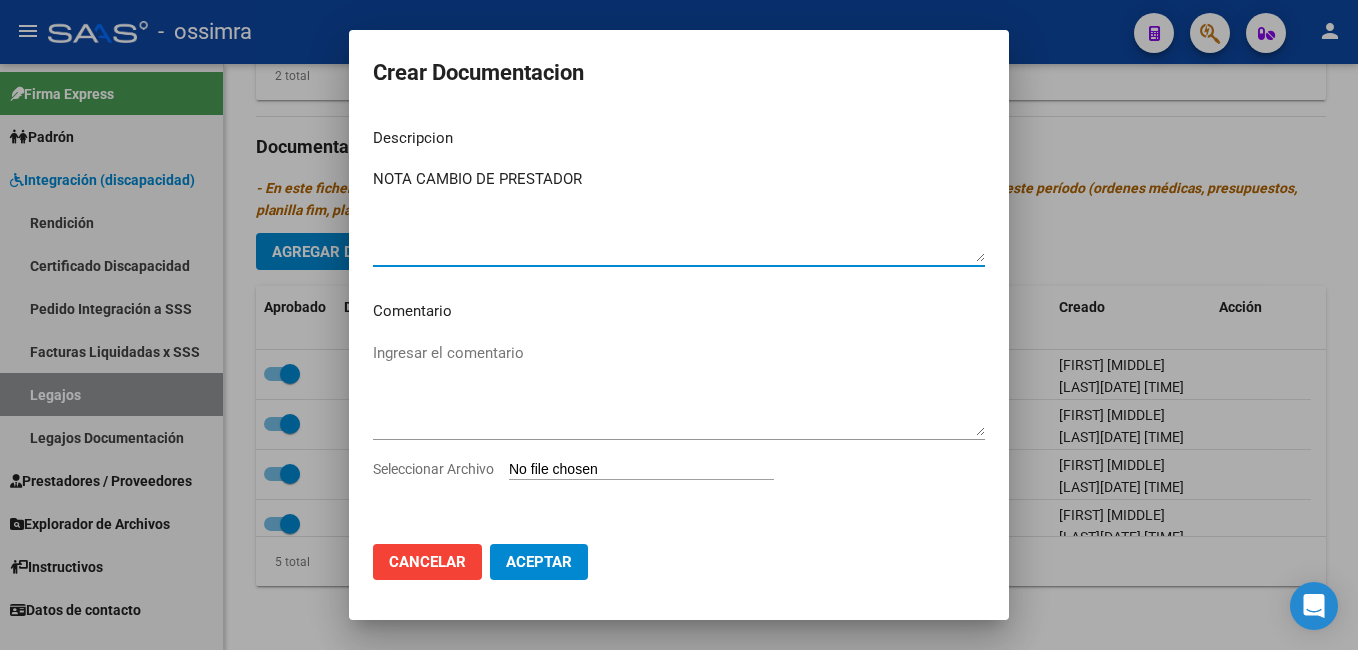 type on "NOTA CAMBIO DE PRESTADOR" 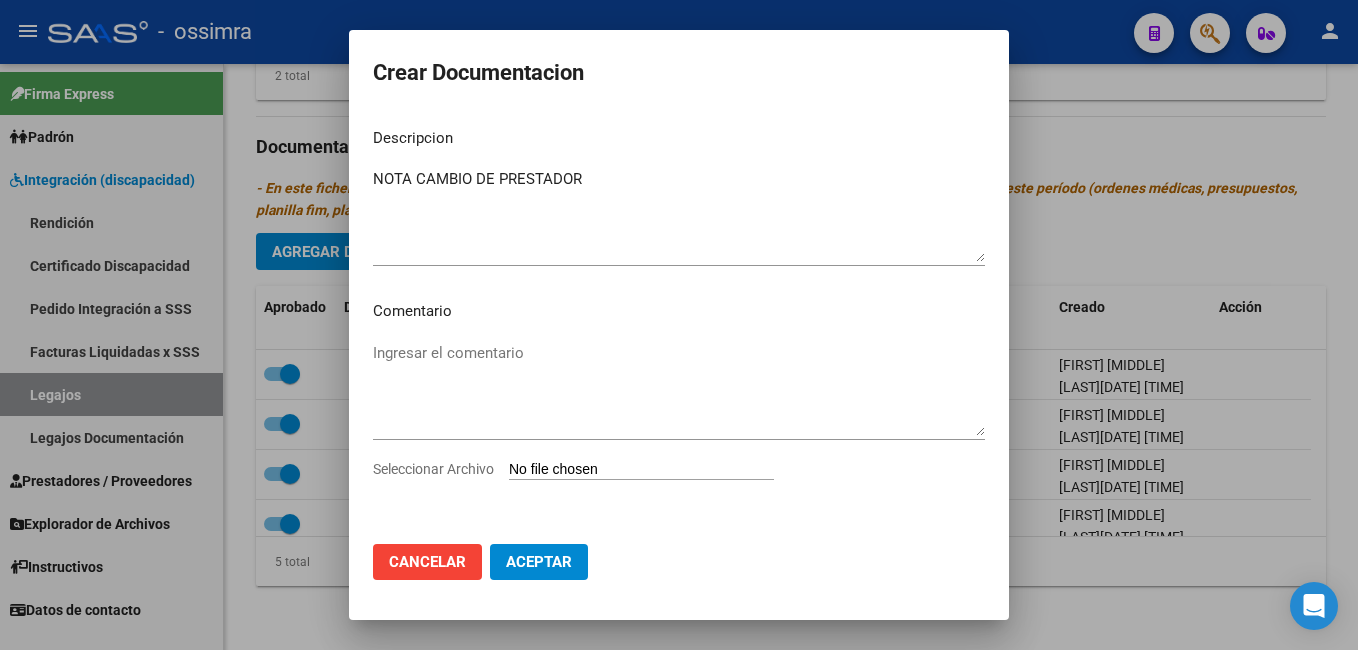 click on "Seleccionar Archivo" at bounding box center [641, 470] 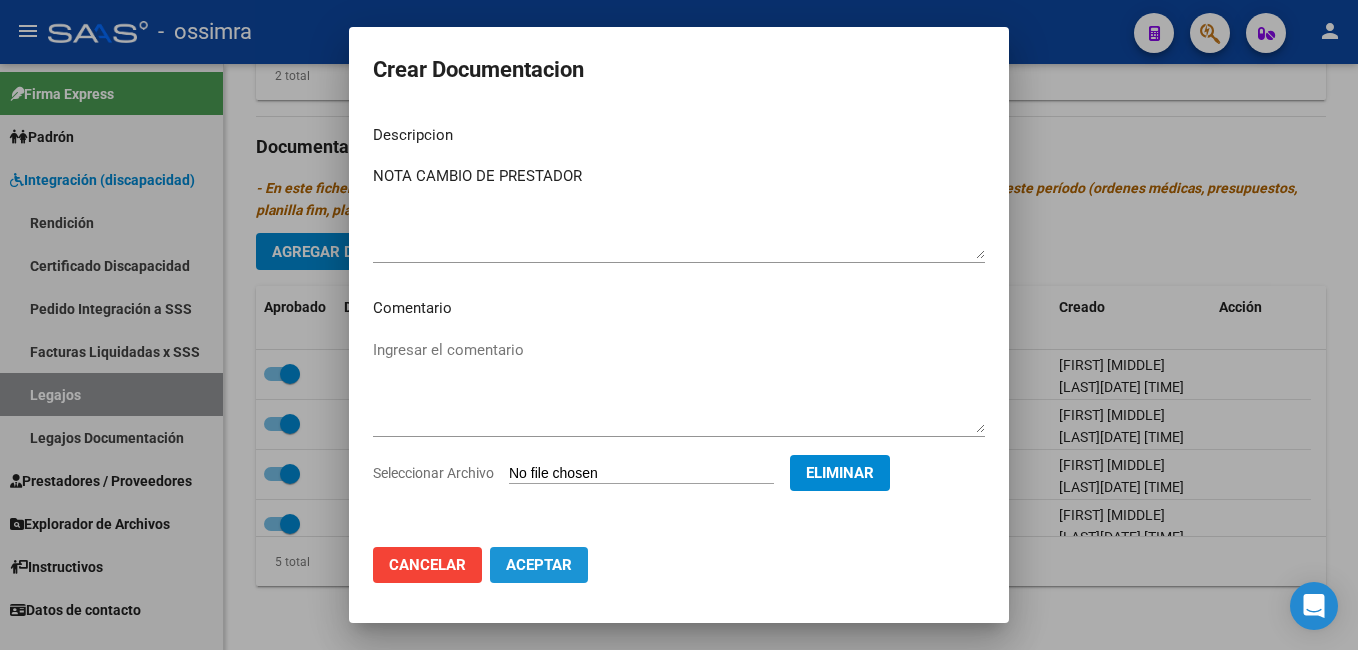 click on "Aceptar" 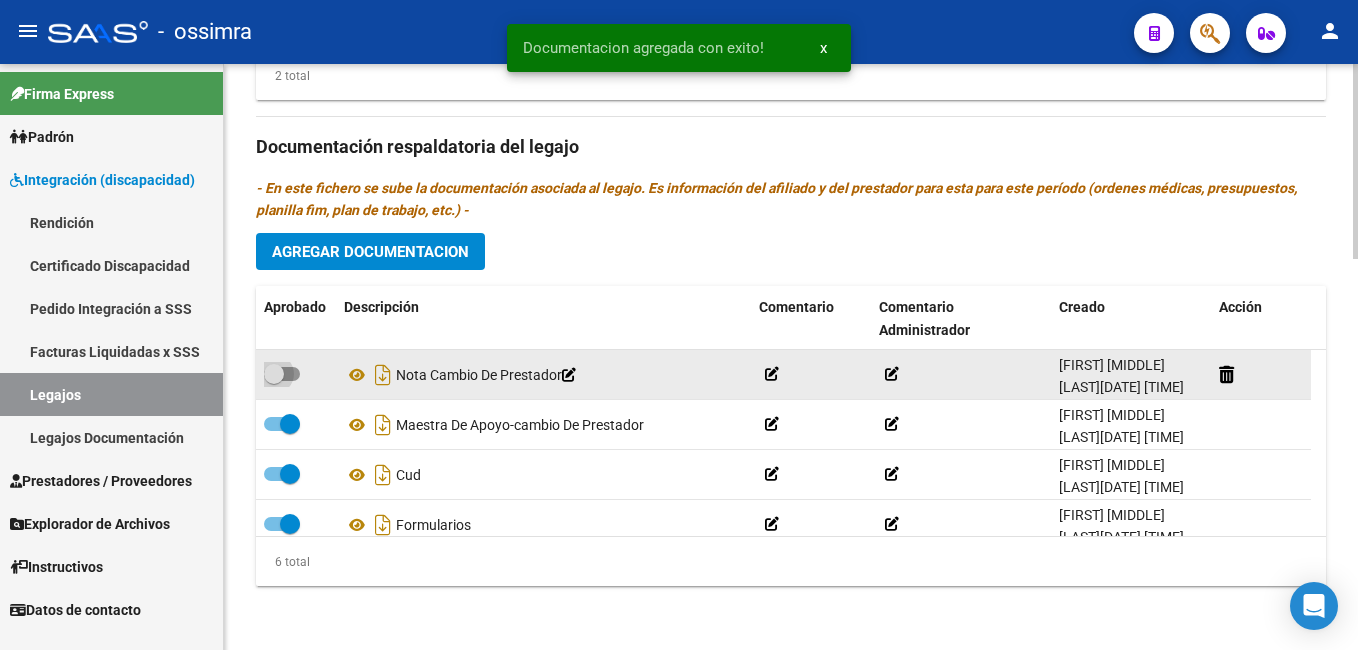 click at bounding box center (274, 374) 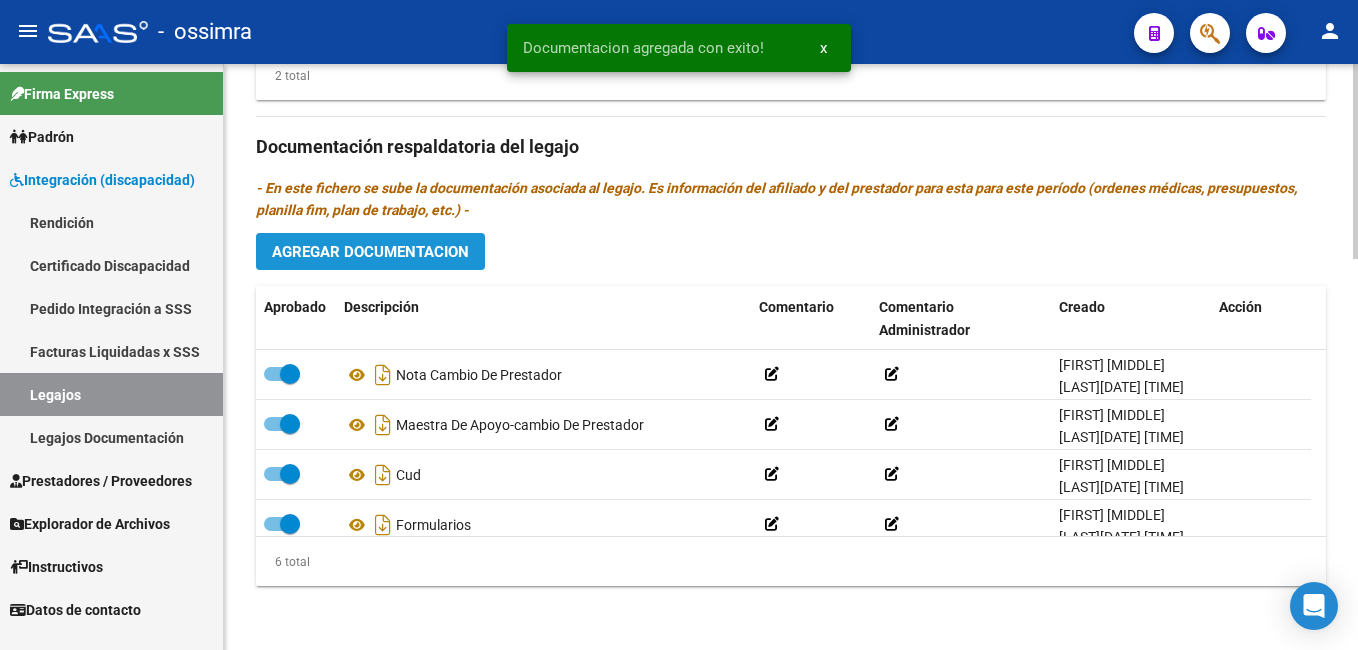 click on "Agregar Documentacion" 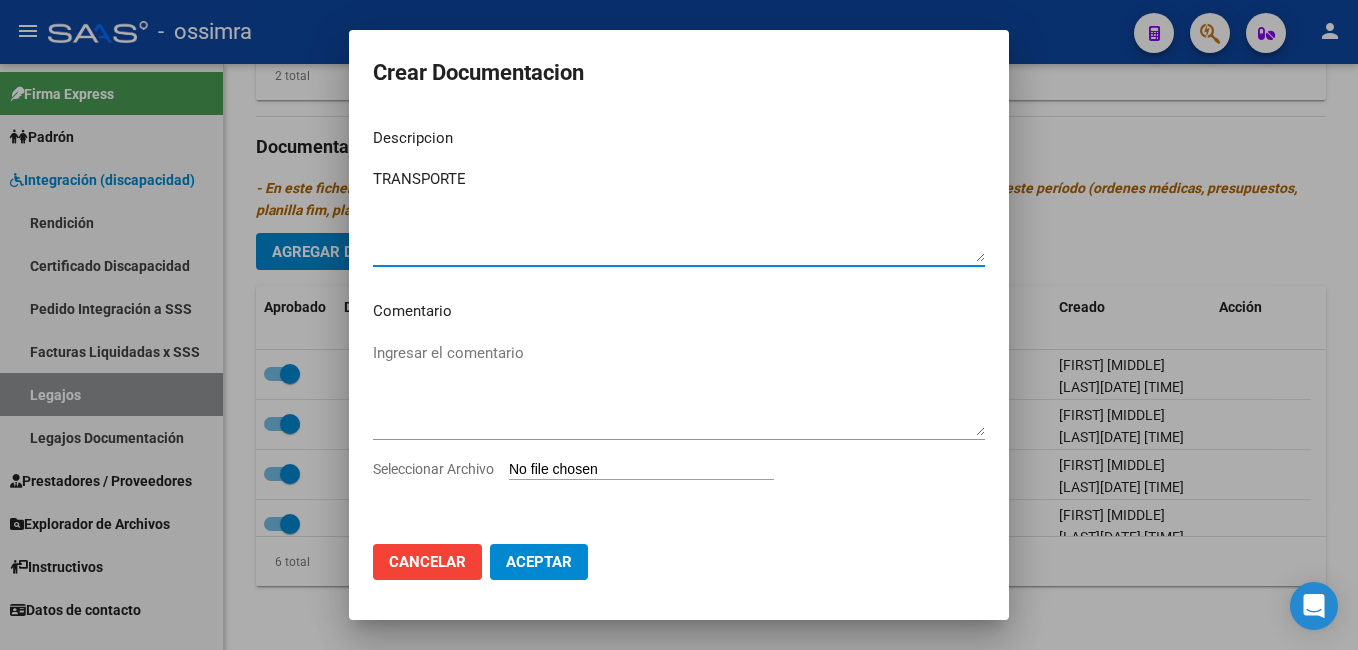 type on "TRANSPORTE" 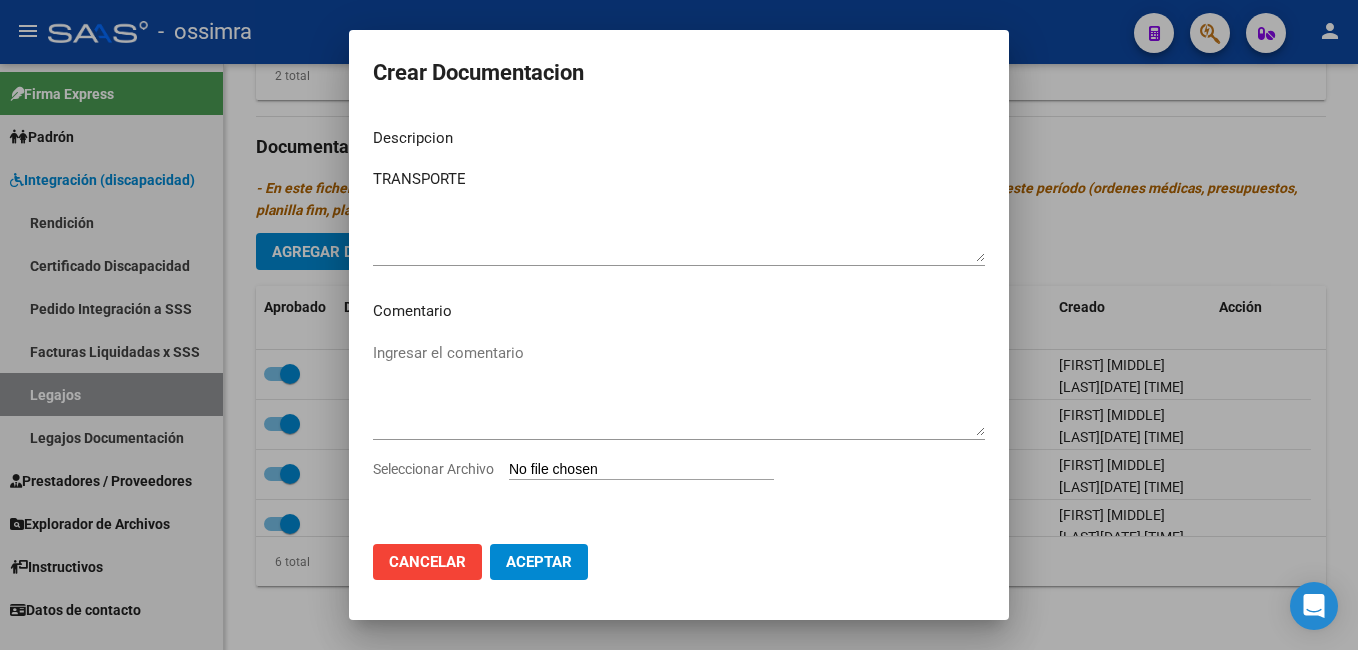 click on "Seleccionar Archivo" at bounding box center (641, 470) 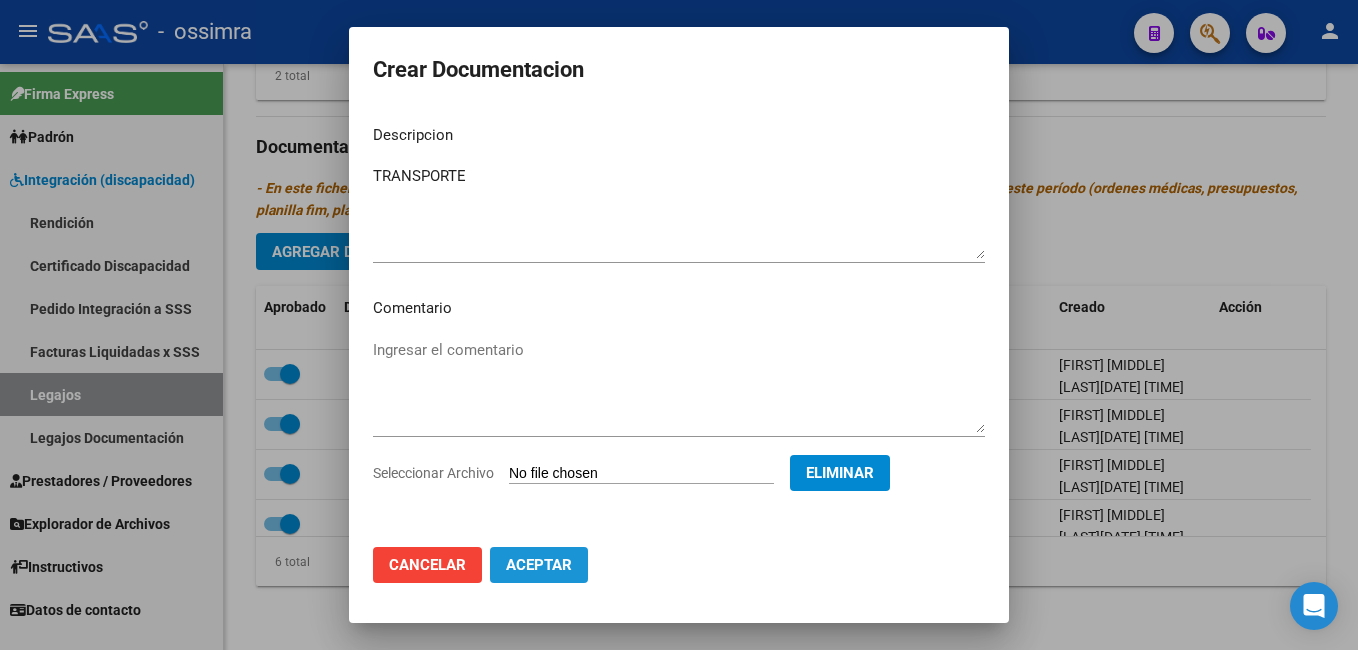 click on "Aceptar" 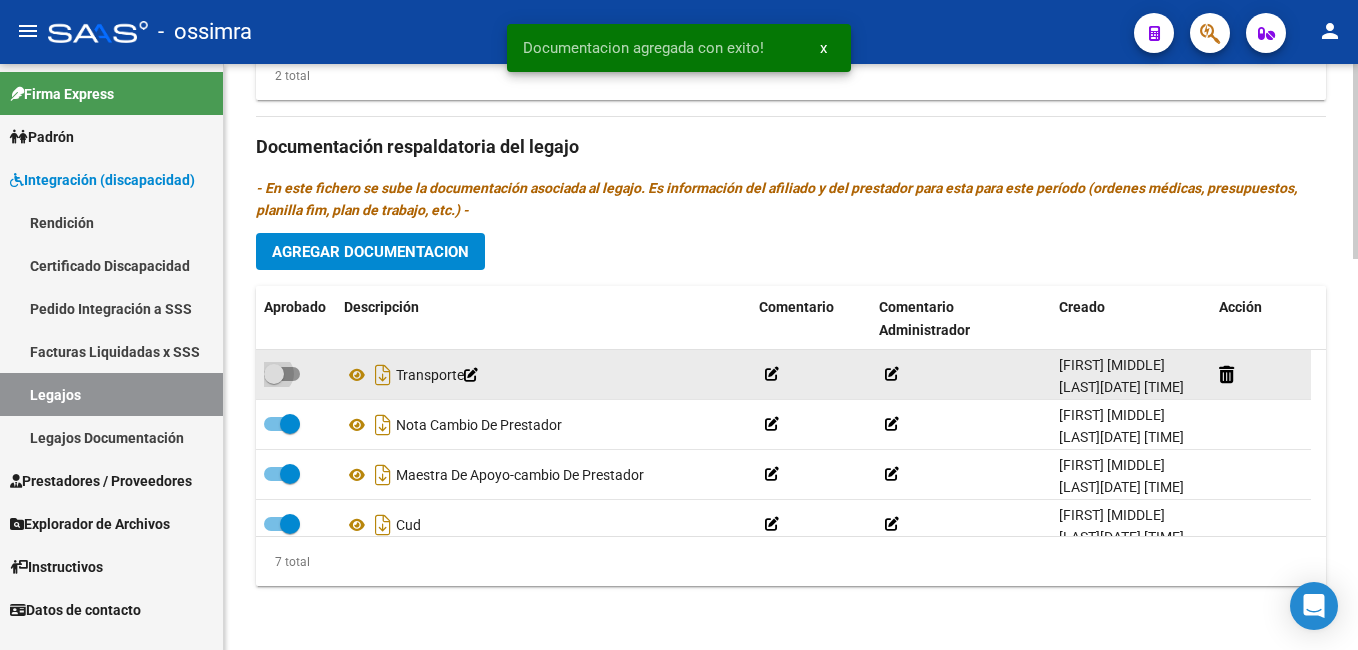 click at bounding box center (274, 374) 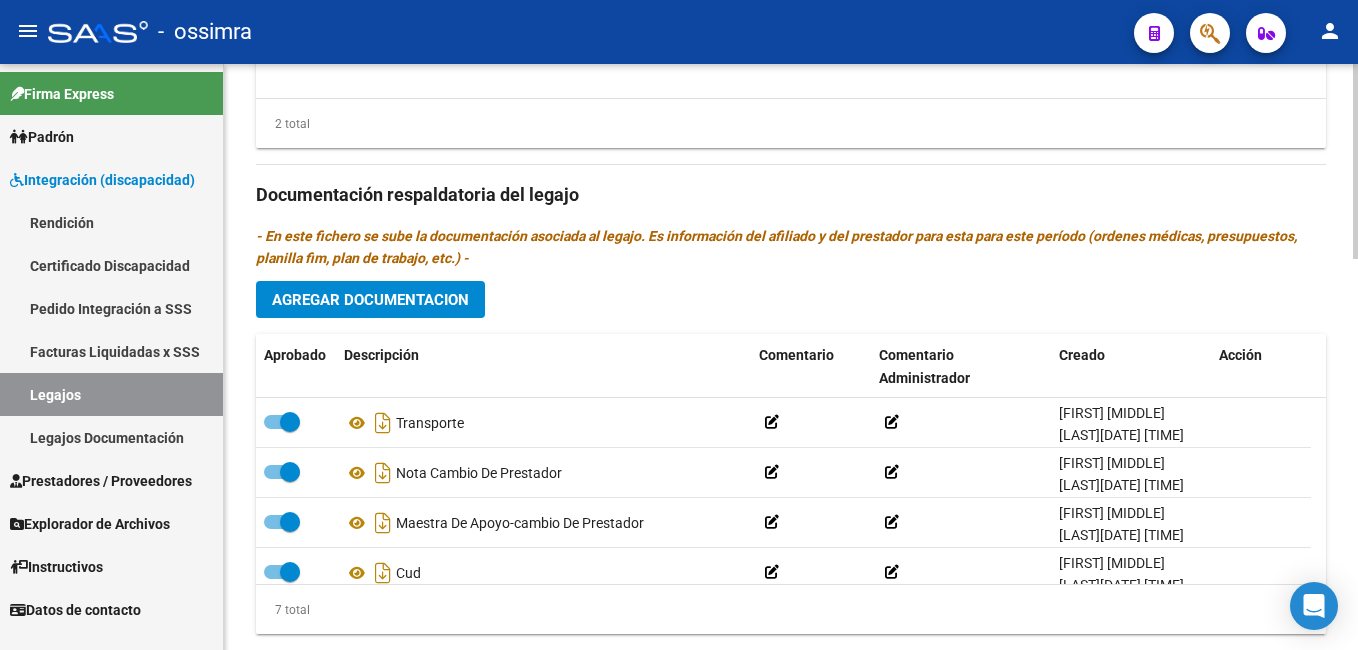 scroll, scrollTop: 1140, scrollLeft: 0, axis: vertical 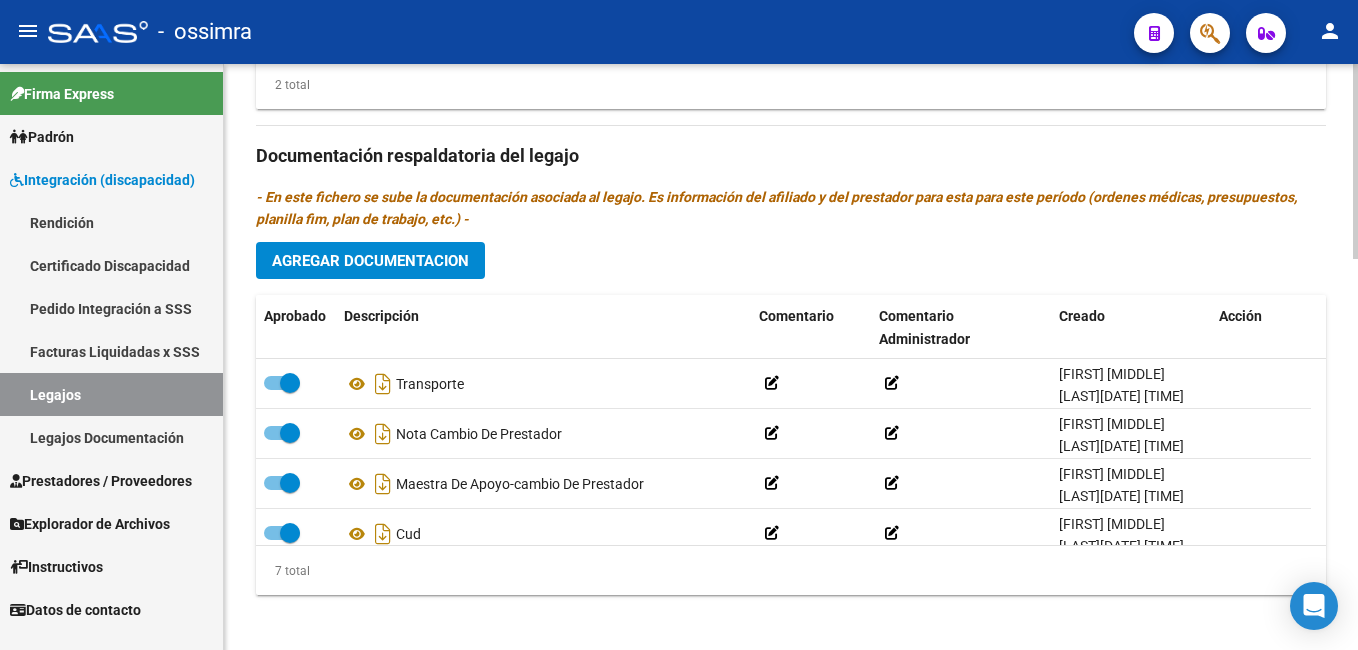 click on "arrow_back Editar 496    save Guardar cambios Legajo de Integración Modelo Formulario DDJJ para Transporte  /  Modelo Conformidad Transporte  /  Modelo Presupuesto Transporte  /  Modelo Conformidad Prestacional  /  Modelo Presupuesto Prestacional  /  ModeloResumen HC  /  Modelo Planilla FIM  Legajo Aprobado.  Aprobado   CUIL  *   23-49895995-4 Ingresar CUIL  [LAST] [LAST] [FIRST] [LAST] [LAST]     Análisis Afiliado    Certificado Discapacidad Vencido ARCA Padrón Nombre Afiliado" at bounding box center (679, 325) 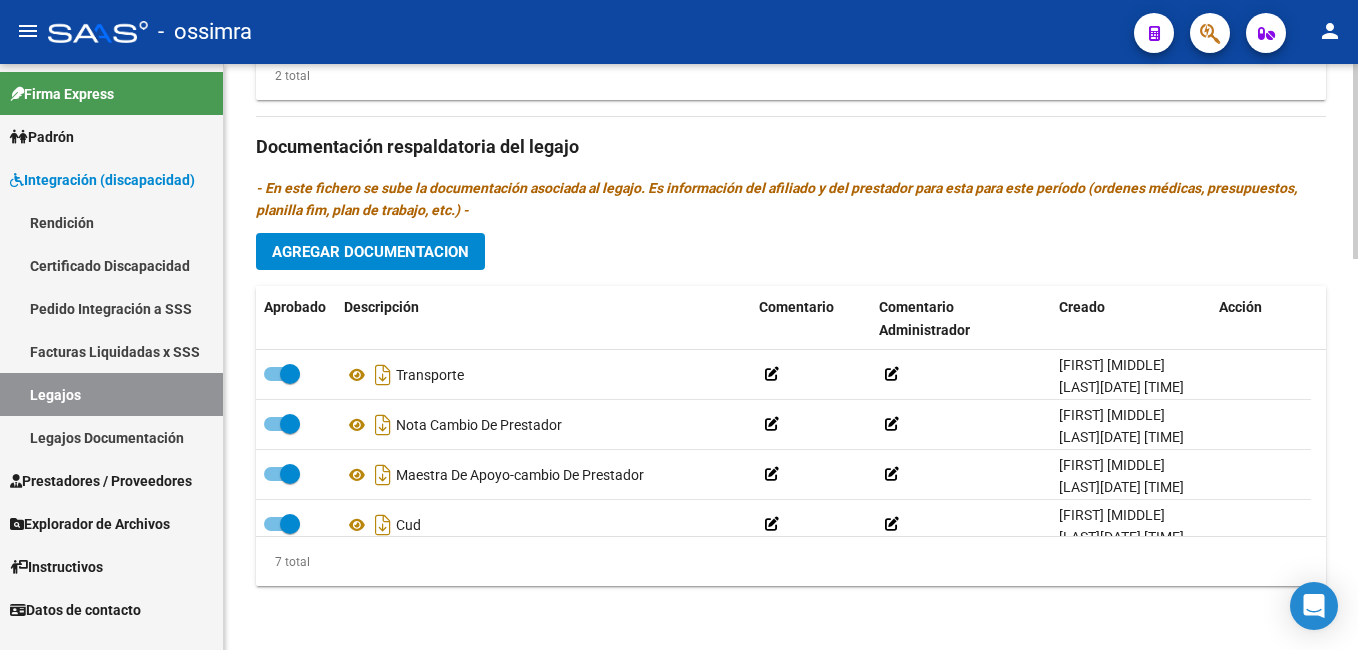 scroll, scrollTop: 1173, scrollLeft: 0, axis: vertical 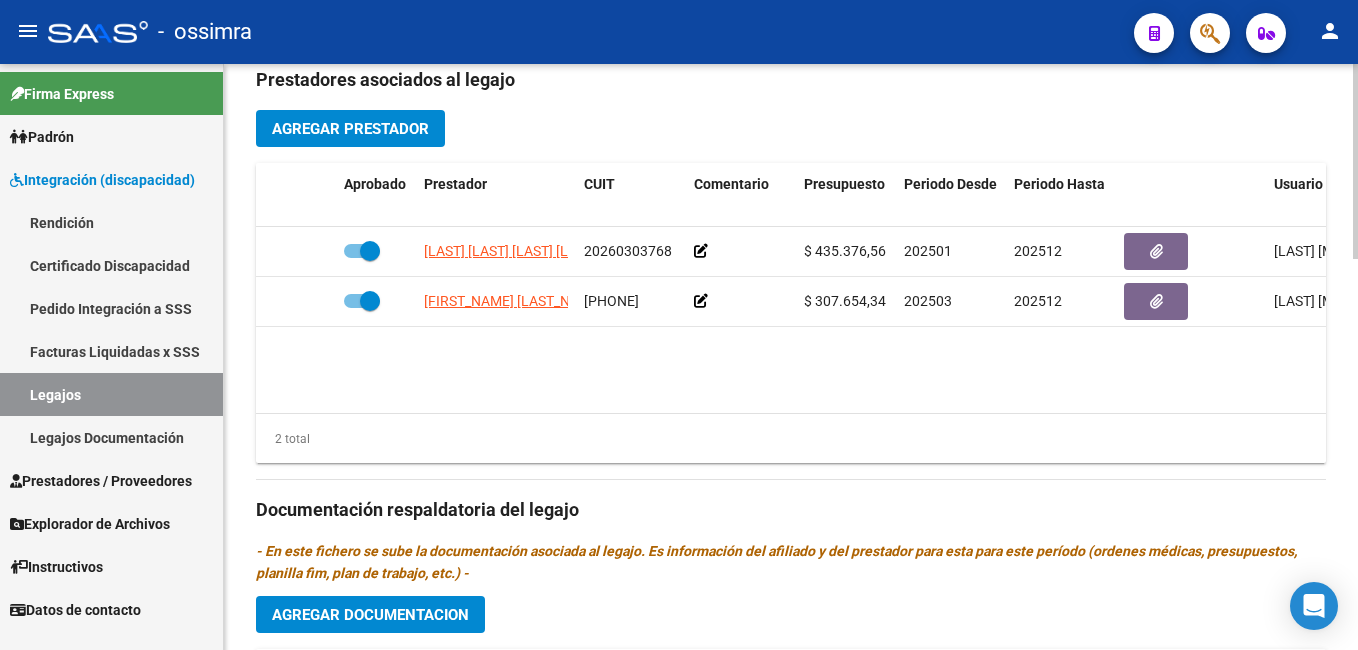 click on "arrow_back Editar 496    save Guardar cambios Legajo de Integración Modelo Formulario DDJJ para Transporte  /  Modelo Conformidad Transporte  /  Modelo Presupuesto Transporte  /  Modelo Conformidad Prestacional  /  Modelo Presupuesto Prestacional  /  ModeloResumen HC  /  Modelo Planilla FIM  Legajo Aprobado.  Aprobado   CUIL  *   [CUIT] Ingresar CUIL  [LAST] [LAST] [LAST]     Análisis Afiliado    Certificado Discapacidad Vencido ARCA Padrón Nombre Afiliado  *   [LAST] [LAST] [LAST] Ingresar el nombre  Periodo Desde  *   [YEAR][MONTH] Ej: 202203  Periodo Hasta  *   [YEAR][MONTH] Ej: 202212  Admite Dependencia   Comentarios                                  Comentarios Administrador  Prestadores asociados al legajo Agregar Prestador Aprobado Prestador CUIT Comentario Presupuesto Periodo Desde Periodo Hasta Usuario Admite Dependencia   [LAST] [LAST] [LAST] [PHONE]      $ 435.376,56  202501 202512 [FIRST] [MIDDLE] [LAST]  [DATE]      [PHONE]" 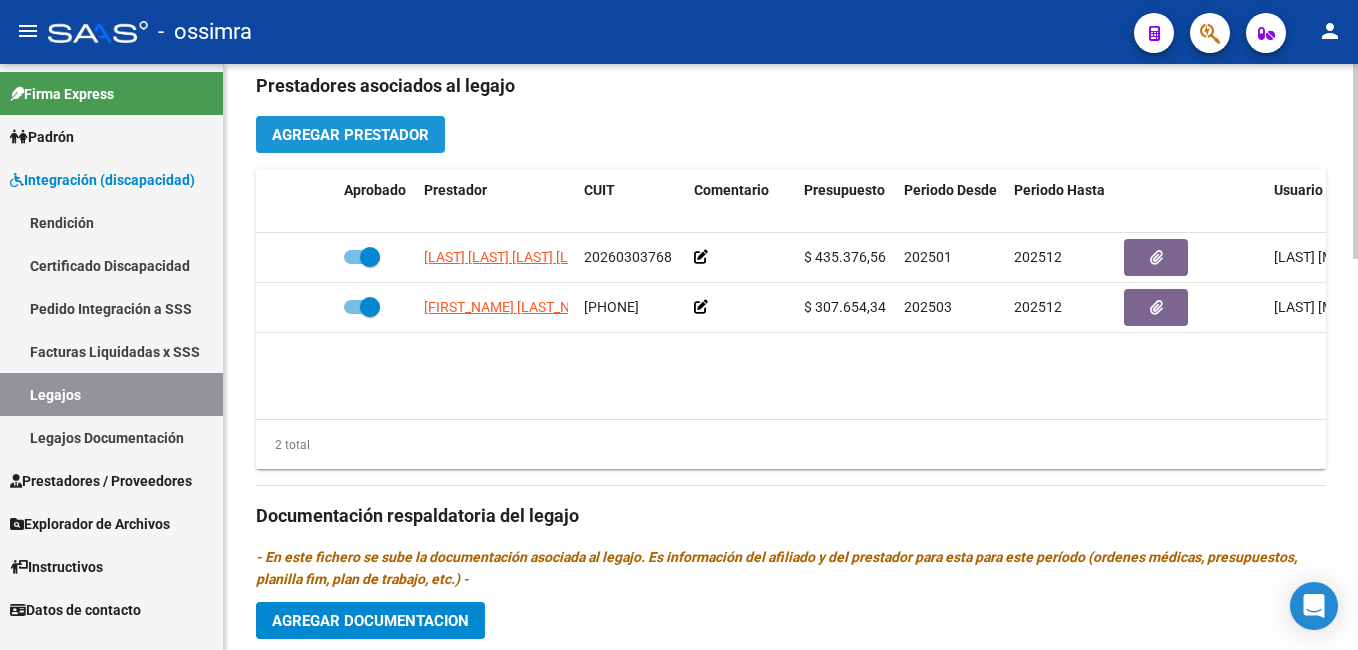 click on "Agregar Prestador" 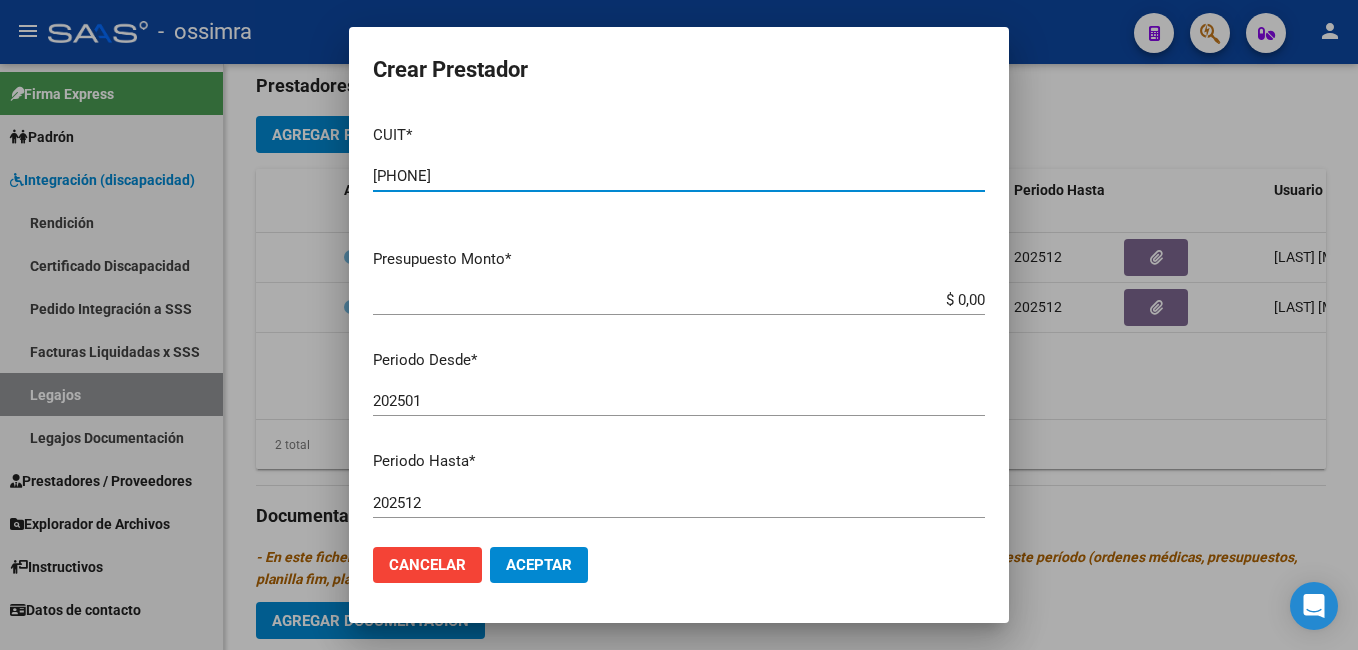 type on "[PHONE]" 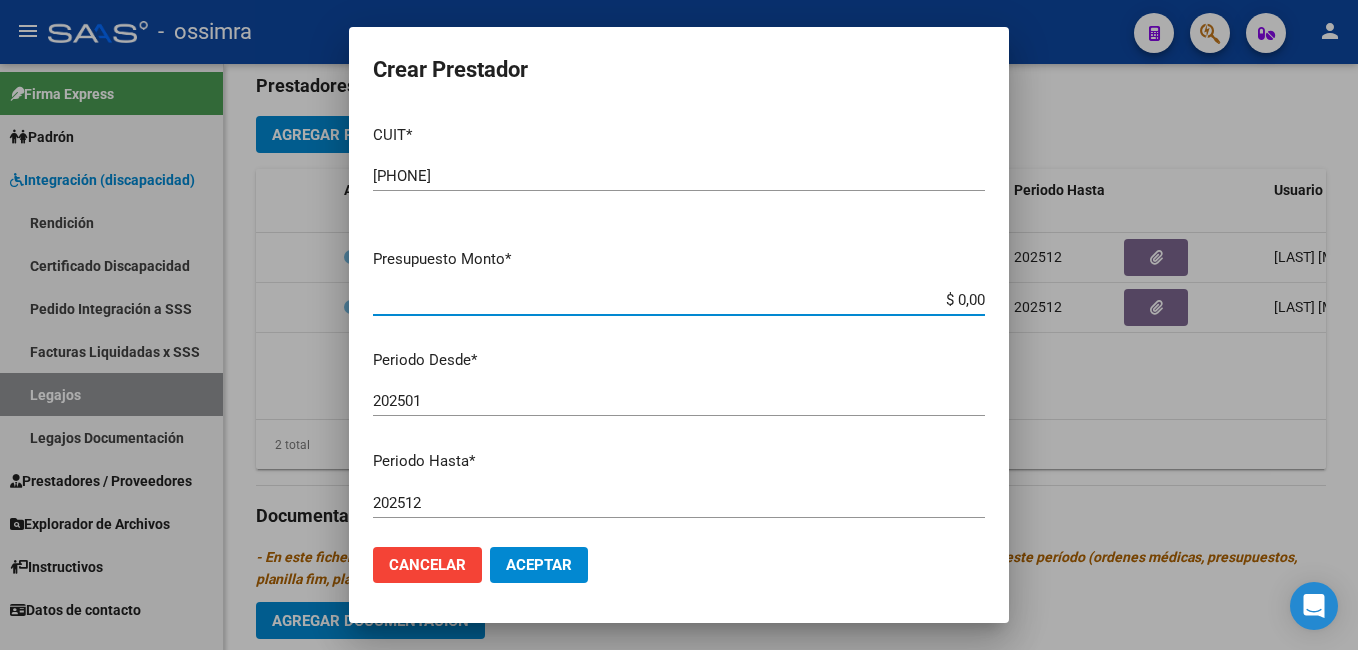 click on "$ 0,00" at bounding box center (679, 300) 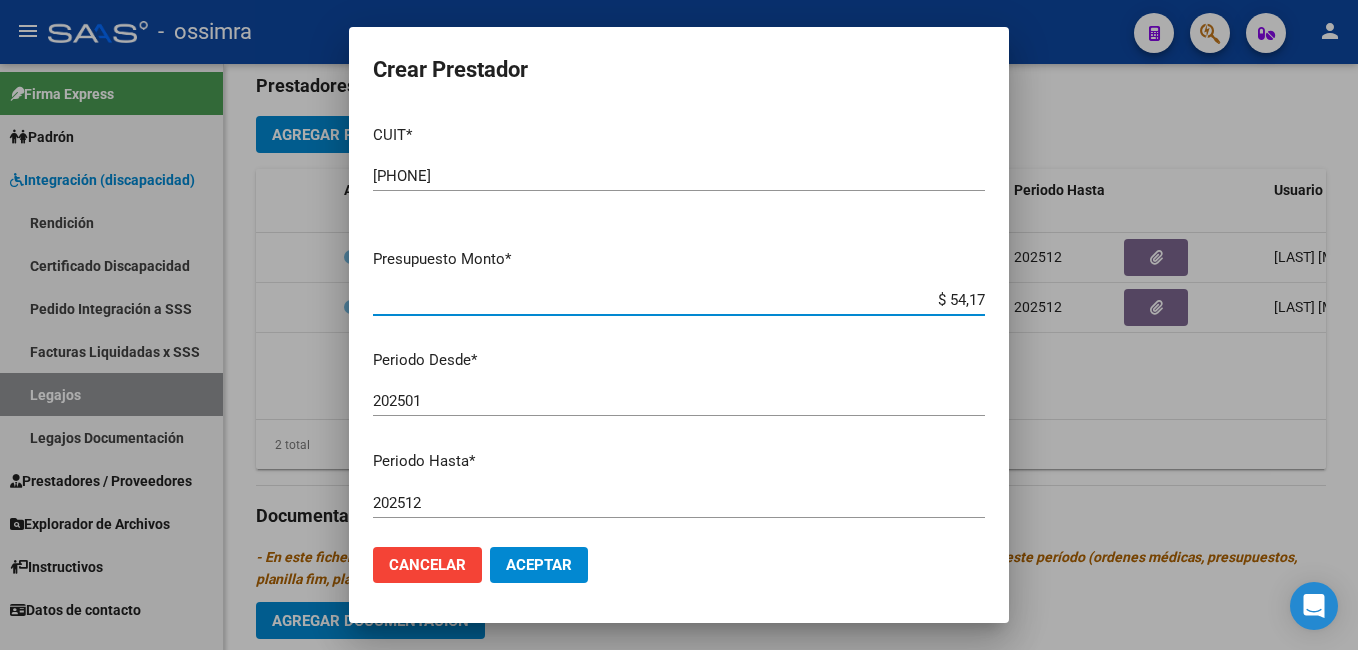 type on "$ 541,76" 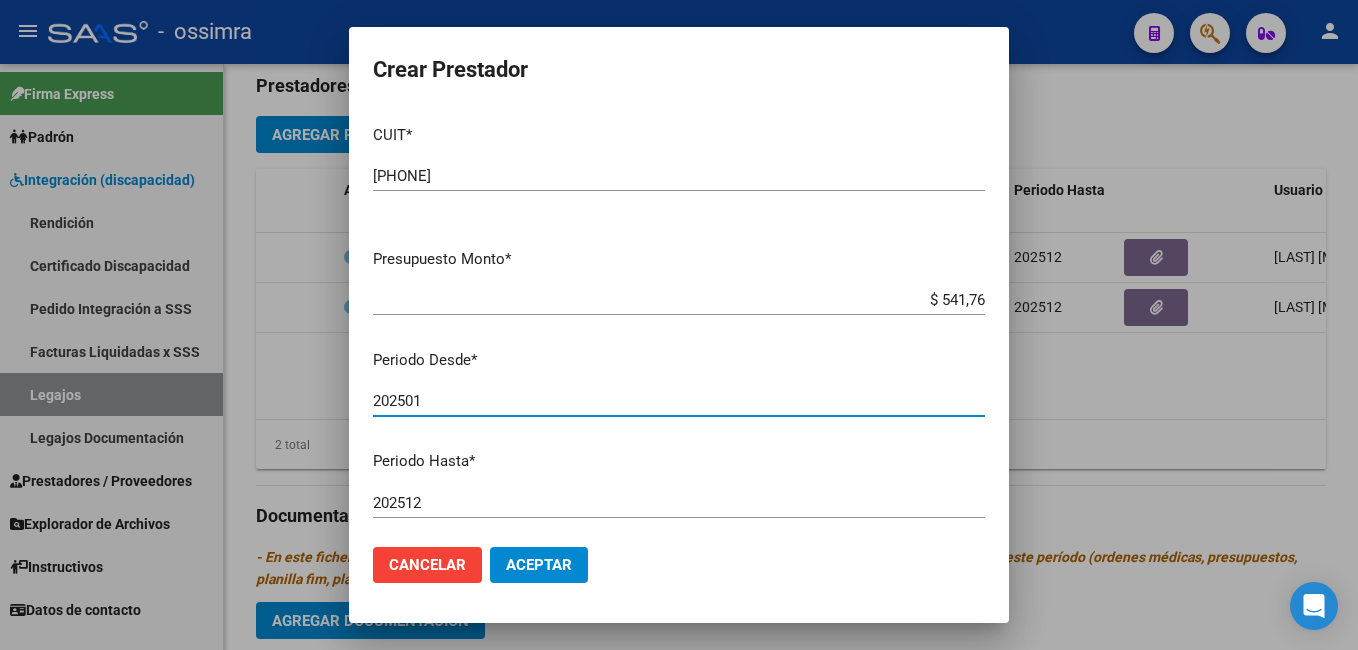 click on "202501" at bounding box center (679, 401) 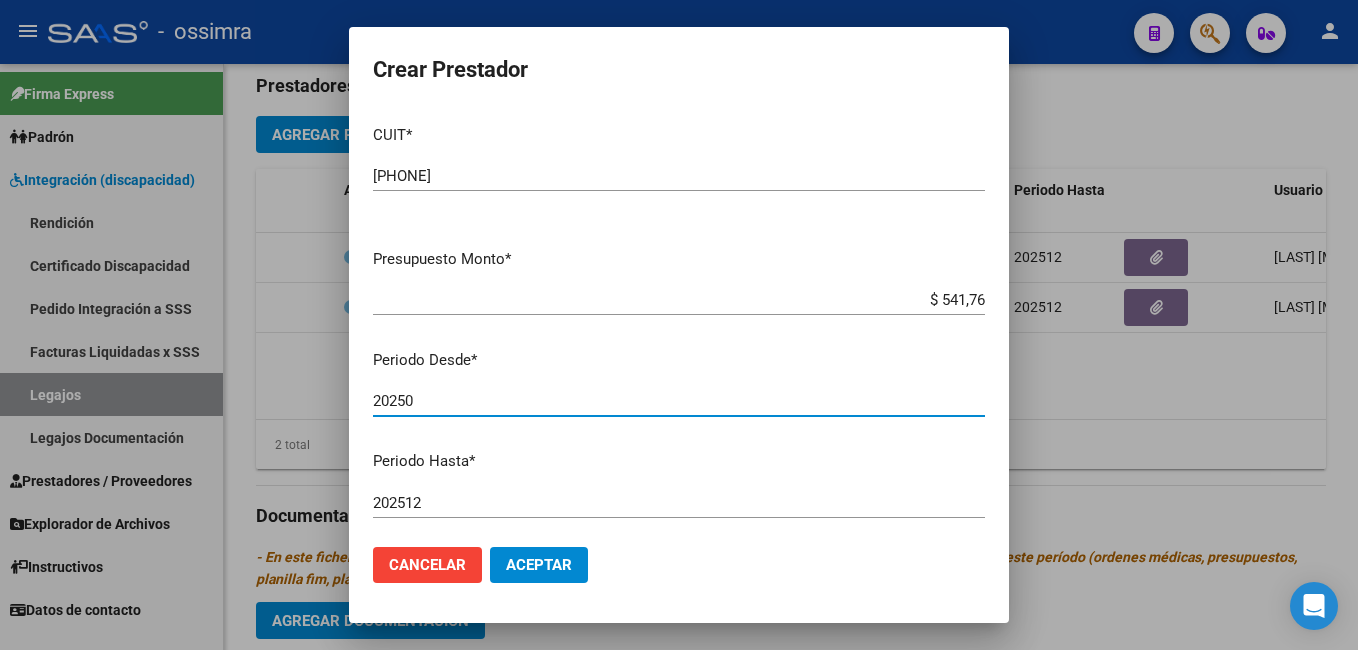 type on "202501" 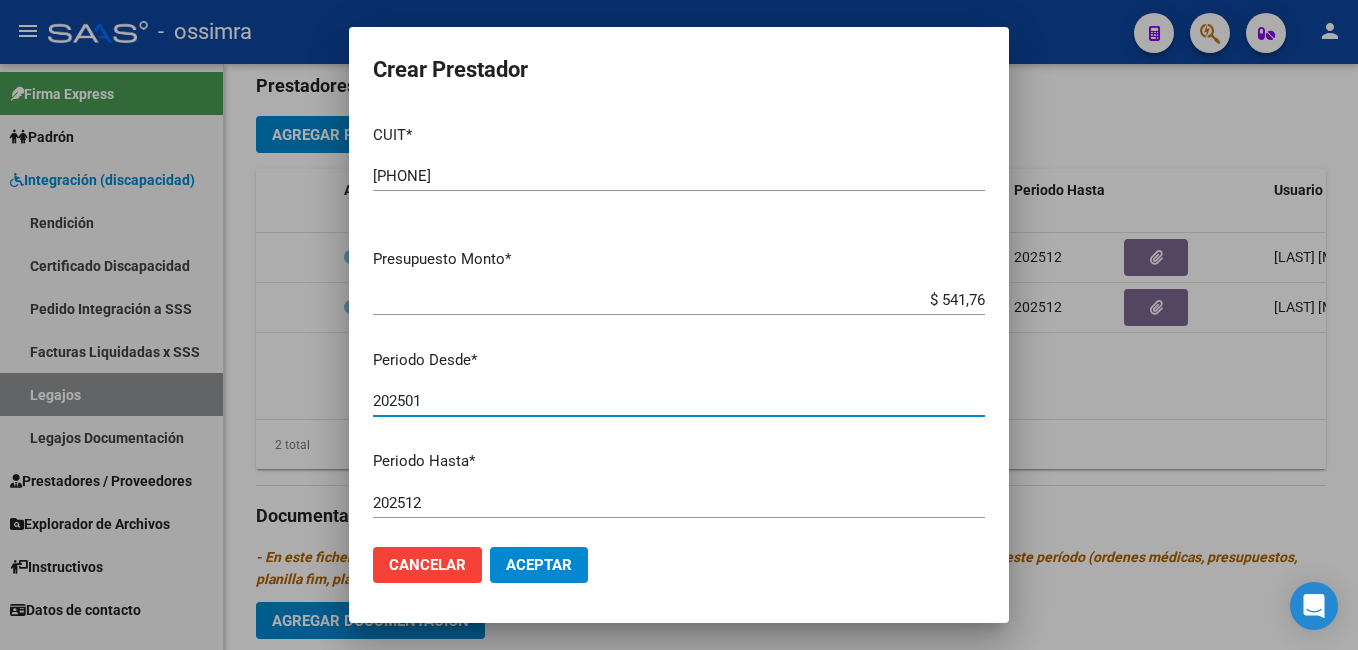 click on "Aceptar" 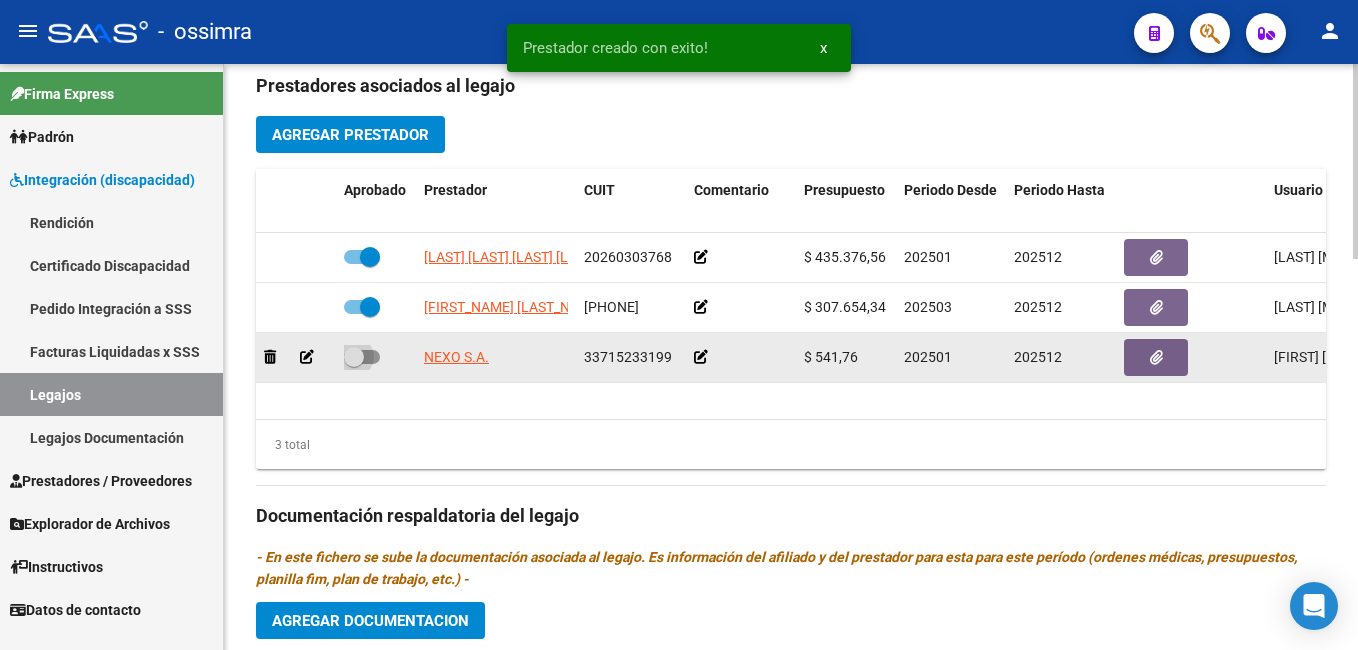 click at bounding box center [354, 357] 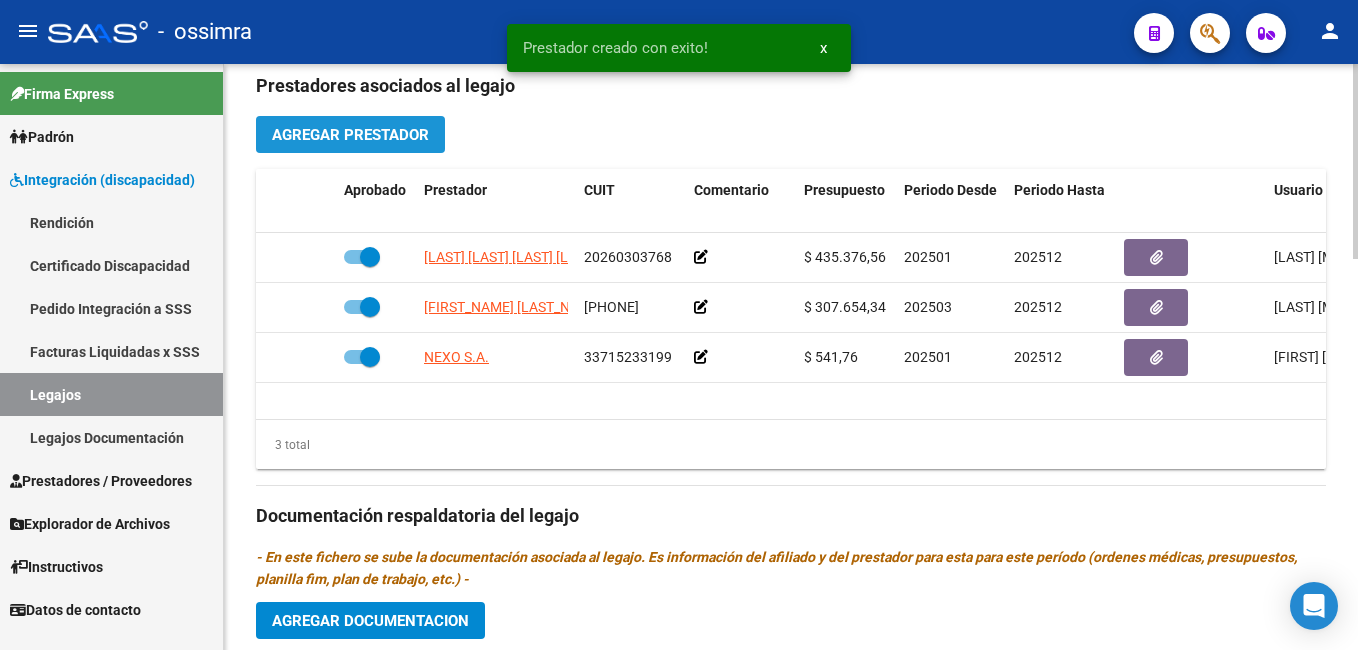 click on "Agregar Prestador" 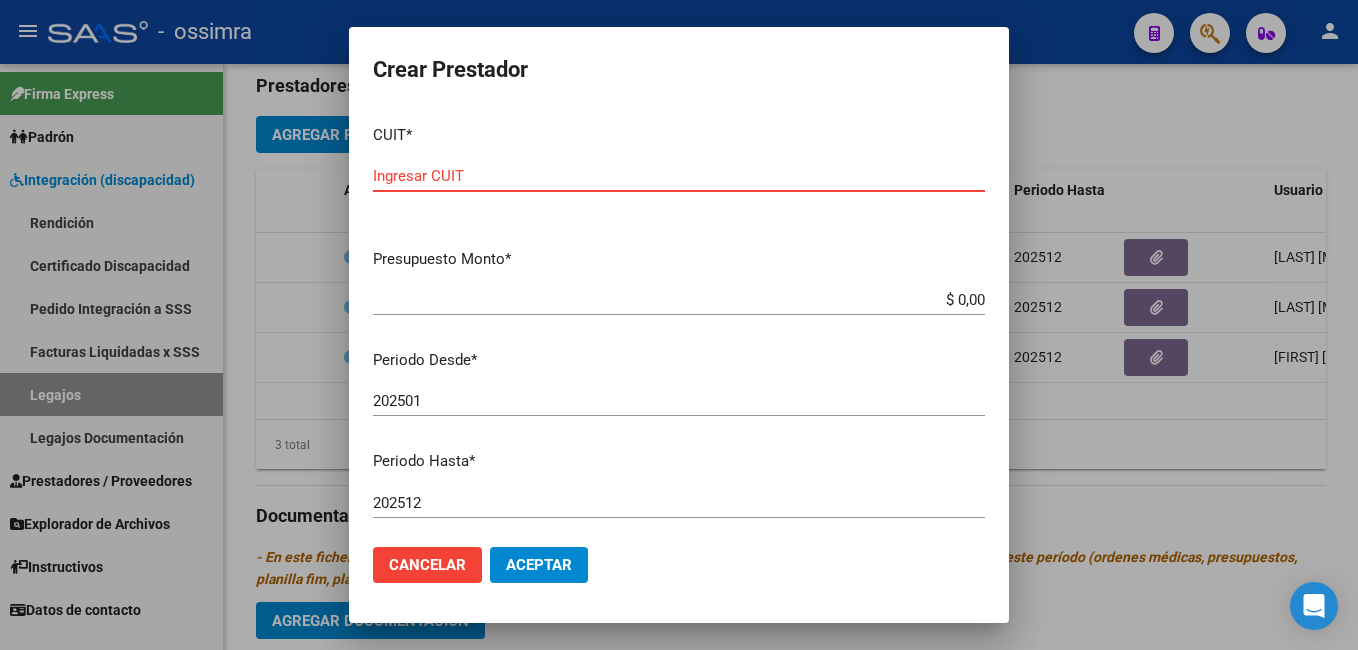 paste on "27-36129118-8" 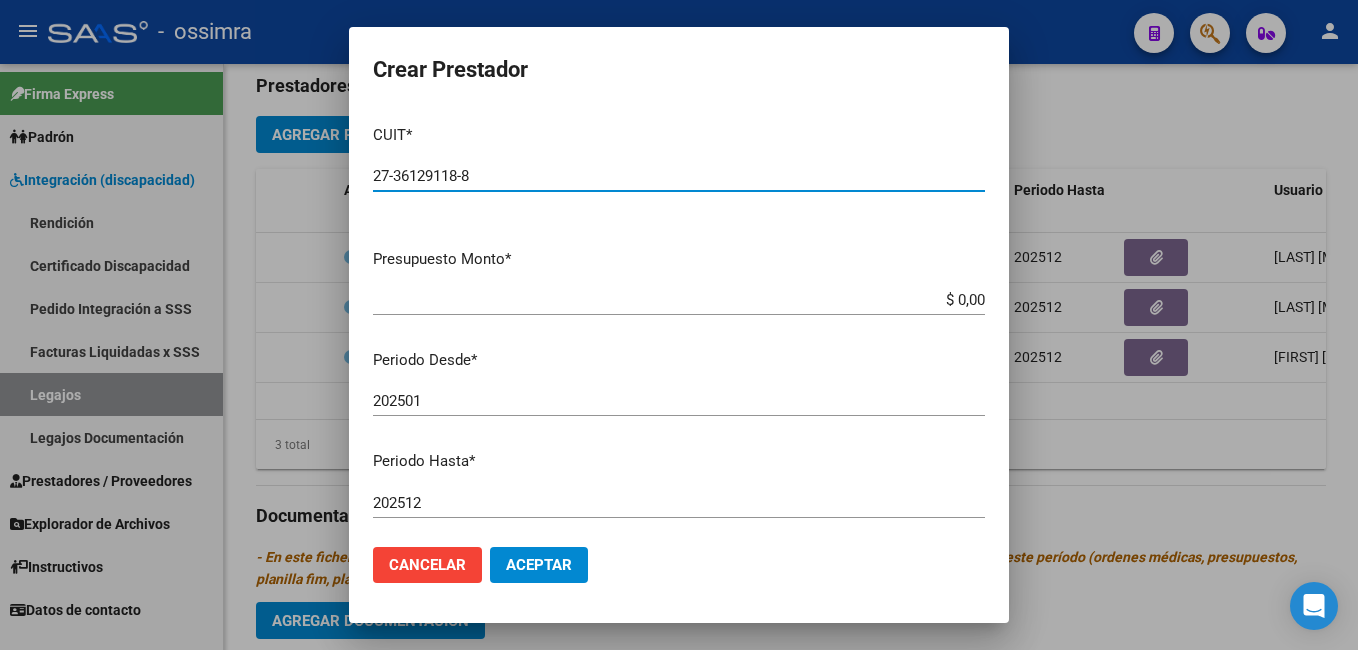 type on "27-36129118-8" 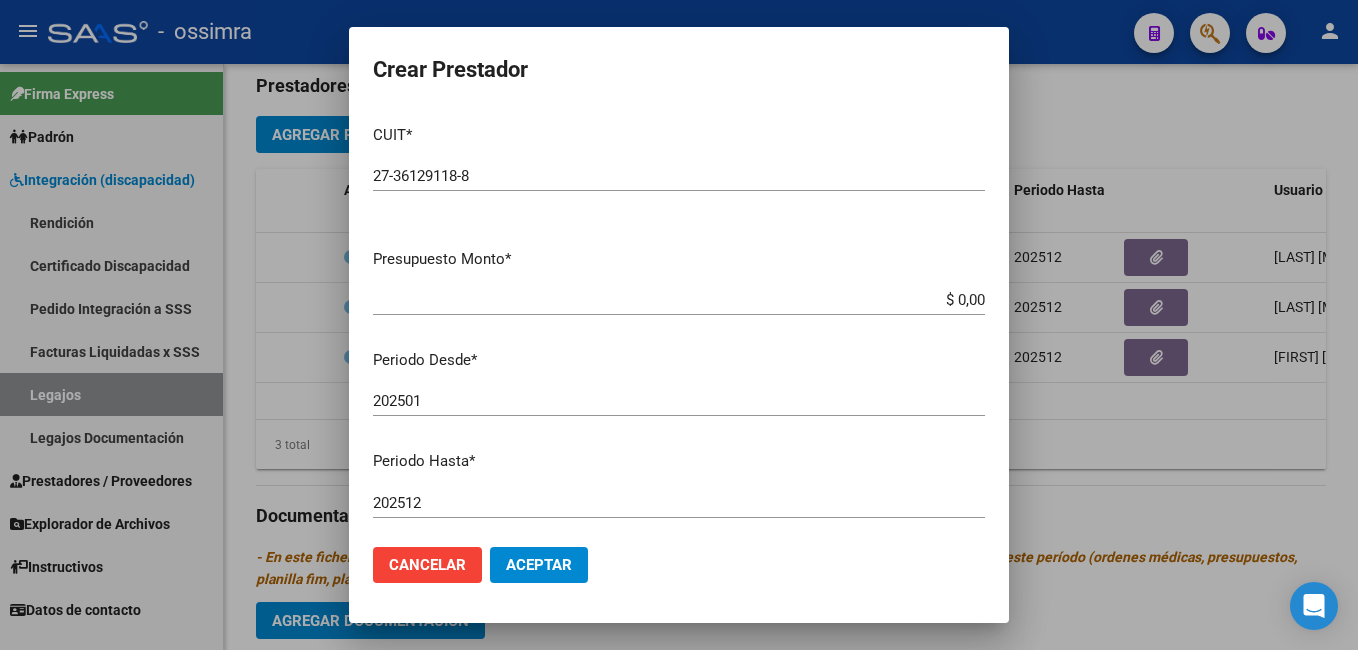 click on "Presupuesto Monto  *   $ 0,00 Ingresar el monto" at bounding box center (687, 279) 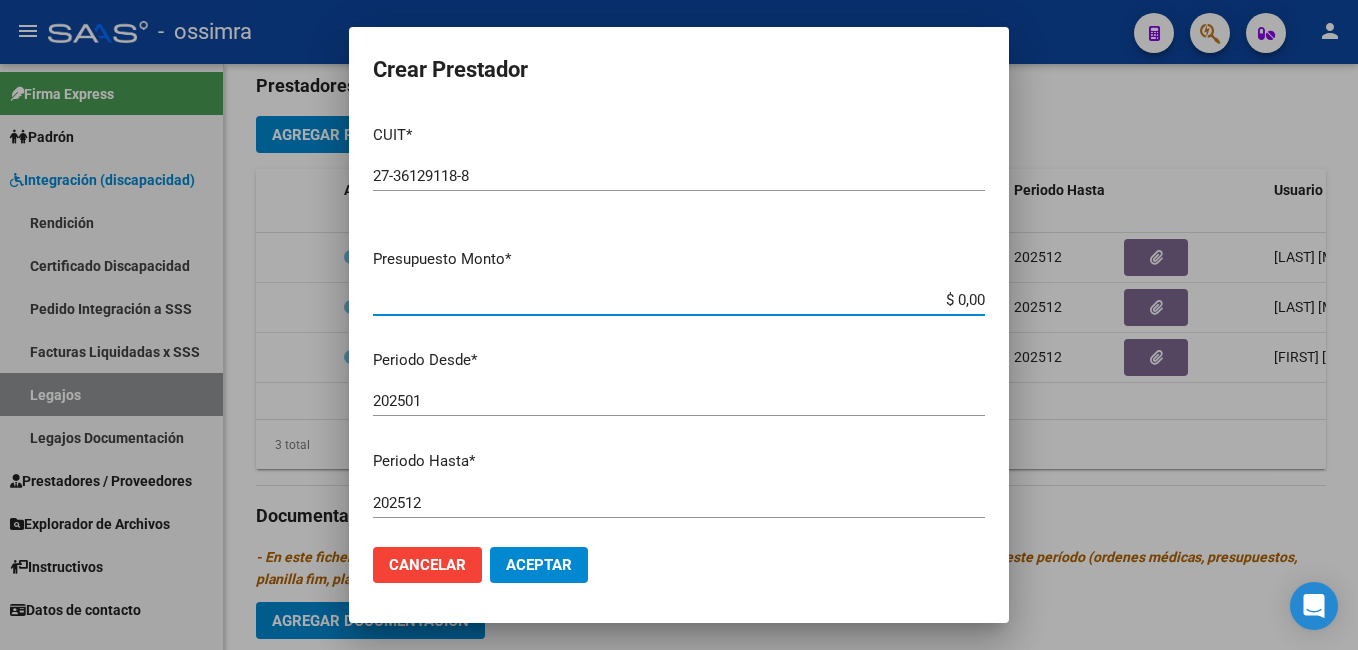 click on "$ 0,00" at bounding box center [679, 300] 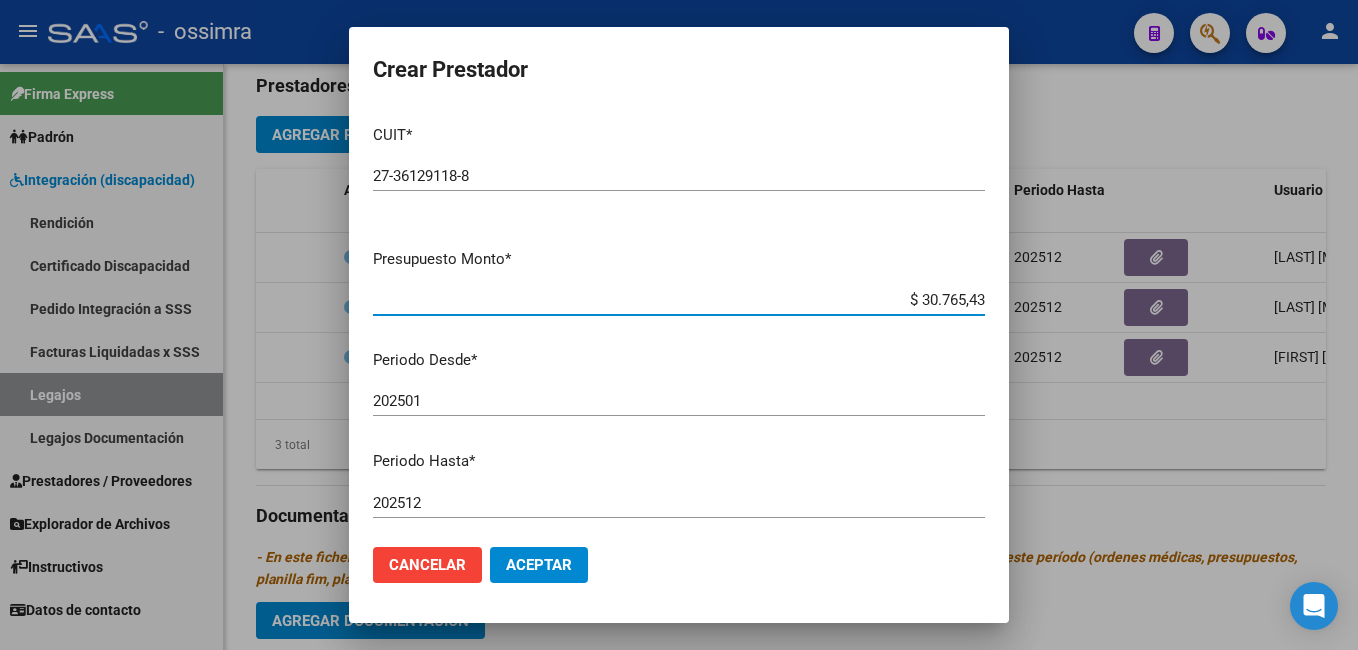 type on "$ 307.654,34" 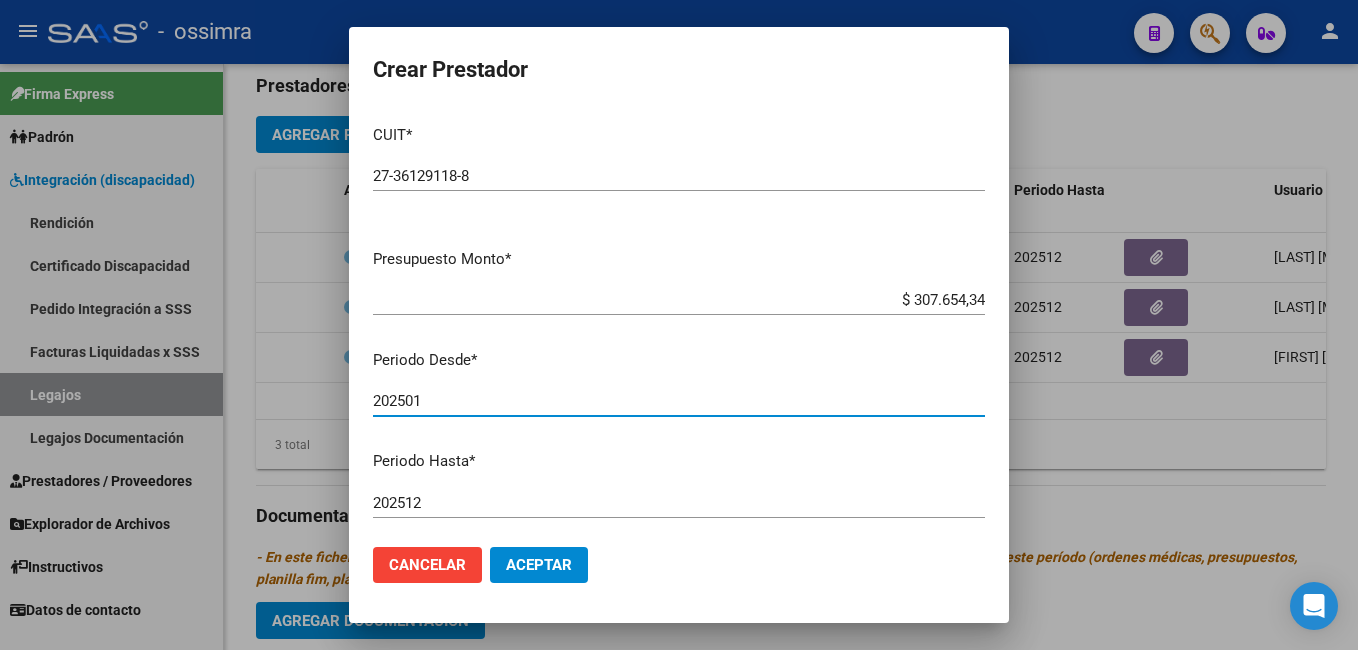 click on "202501" at bounding box center [679, 401] 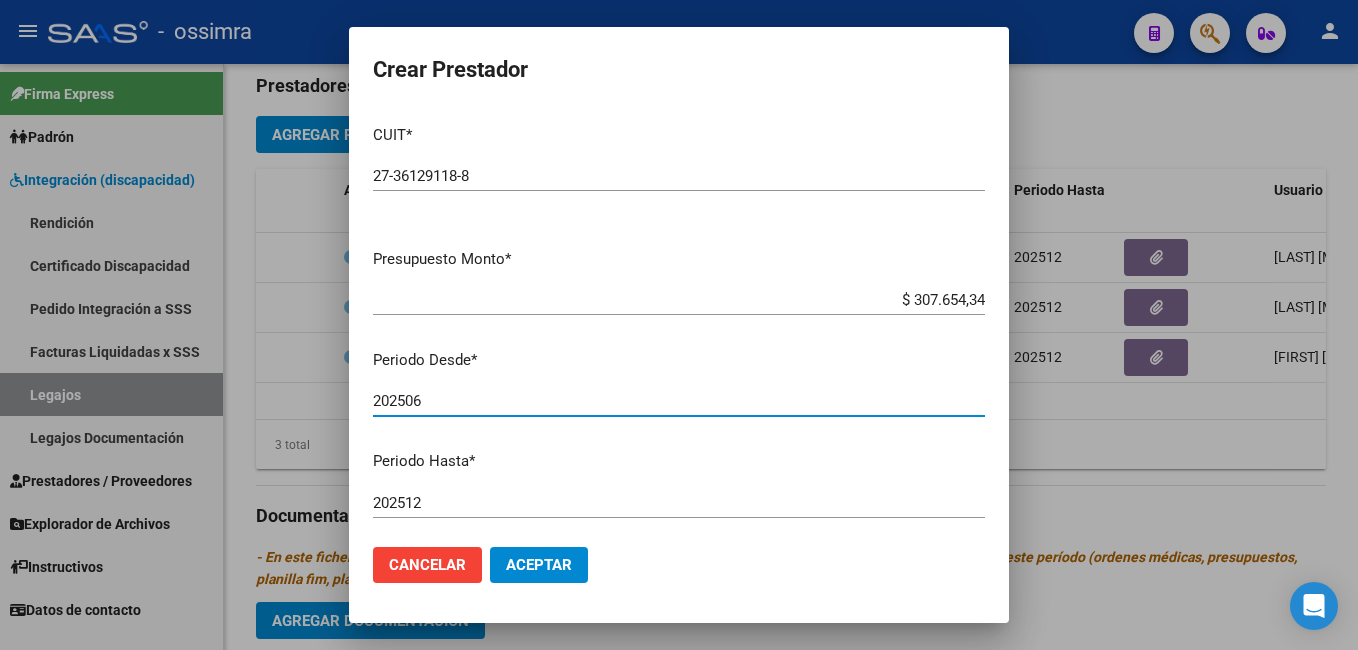 type on "202506" 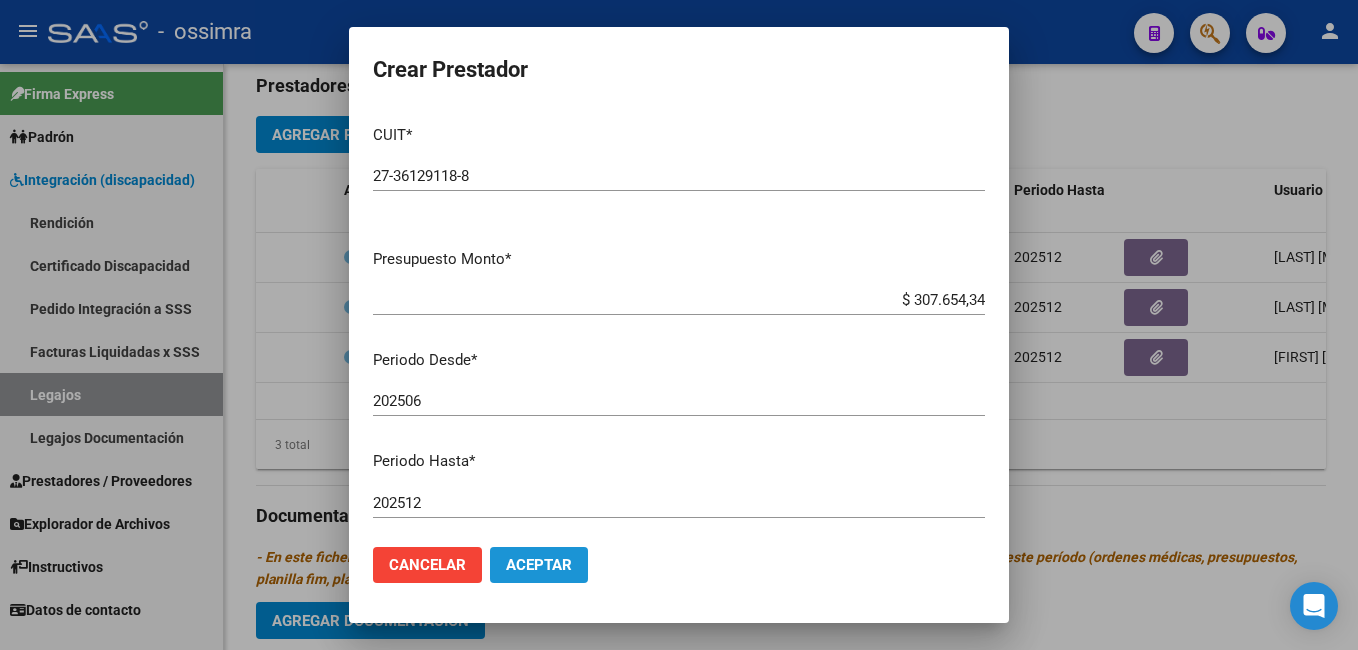 click on "Aceptar" 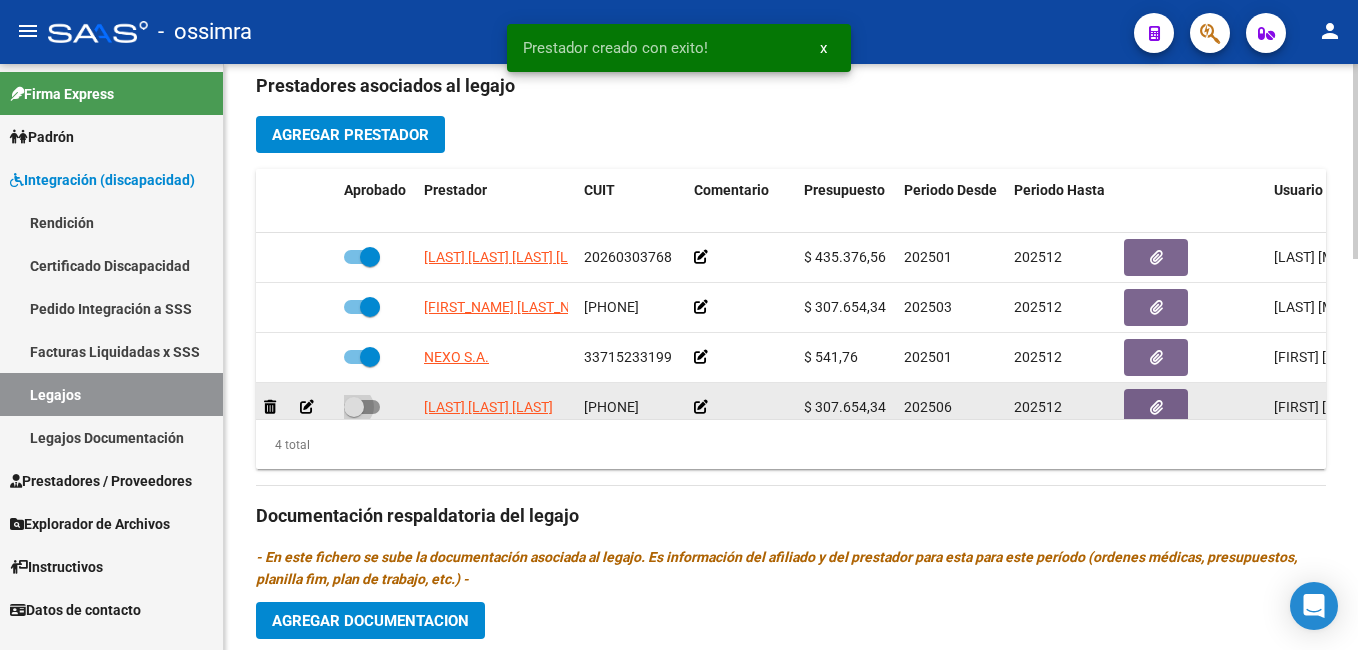click at bounding box center (354, 407) 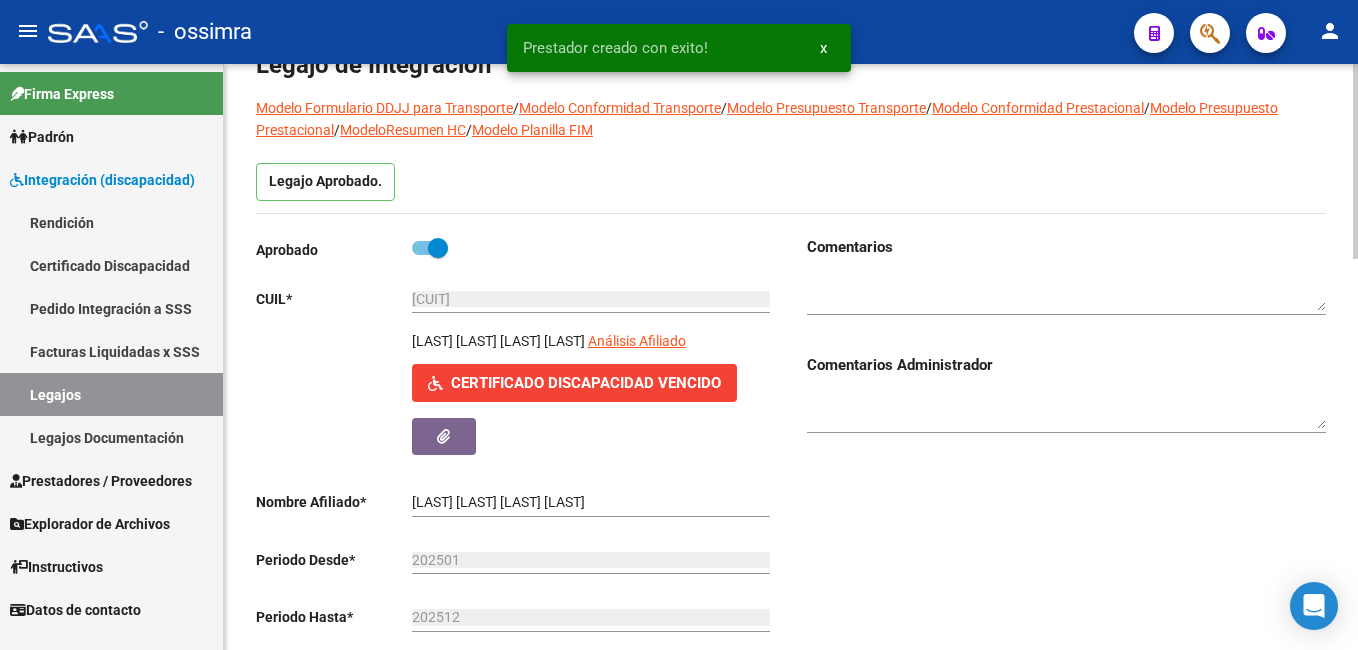 scroll, scrollTop: 102, scrollLeft: 0, axis: vertical 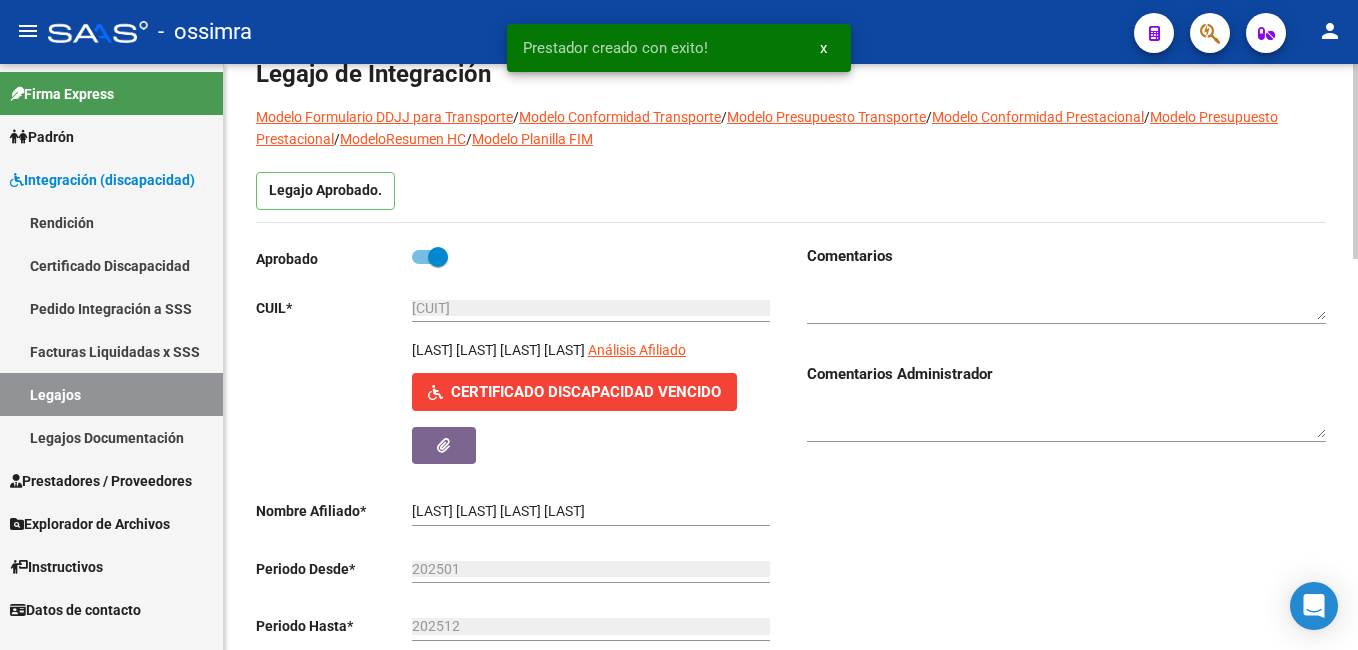 click on "arrow_back Editar 496    save Guardar cambios Legajo de Integración Modelo Formulario DDJJ para Transporte  /  Modelo Conformidad Transporte  /  Modelo Presupuesto Transporte  /  Modelo Conformidad Prestacional  /  Modelo Presupuesto Prestacional  /  ModeloResumen HC  /  Modelo Planilla FIM  Legajo Aprobado.  Aprobado   CUIL  *   [CUIT] Ingresar CUIL  [LAST] [LAST] [LAST]     Análisis Afiliado    Certificado Discapacidad Vencido ARCA Padrón Nombre Afiliado  *   [LAST] [LAST] [LAST] Ingresar el nombre  Periodo Desde  *   [YEAR][MONTH] Ej: 202203  Periodo Hasta  *   [YEAR][MONTH] Ej: 202212  Admite Dependencia   Comentarios                                  Comentarios Administrador  Prestadores asociados al legajo Agregar Prestador Aprobado Prestador CUIT Comentario Presupuesto Periodo Desde Periodo Hasta Usuario Admite Dependencia   [LAST] [LAST] [LAST] [PHONE]      $ 435.376,56  202501 202512 [FIRST] [MIDDLE] [LAST]  [DATE]      [PHONE]" 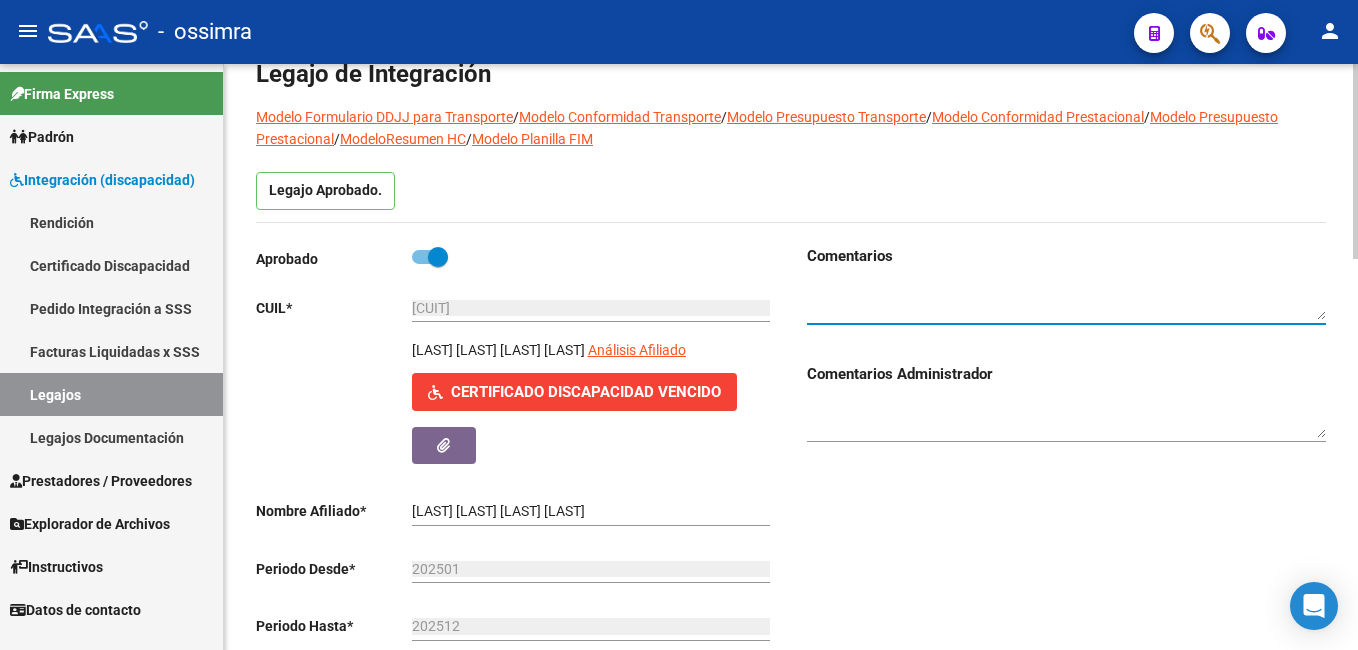click at bounding box center [1066, 302] 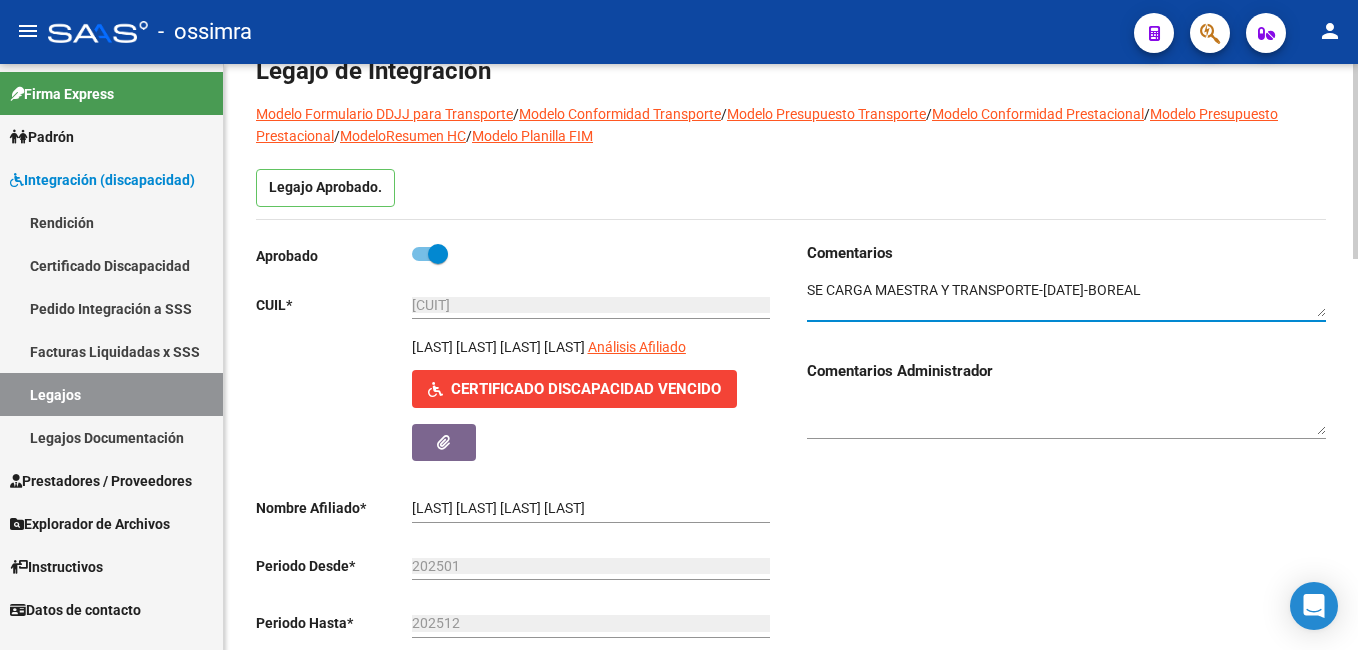 click 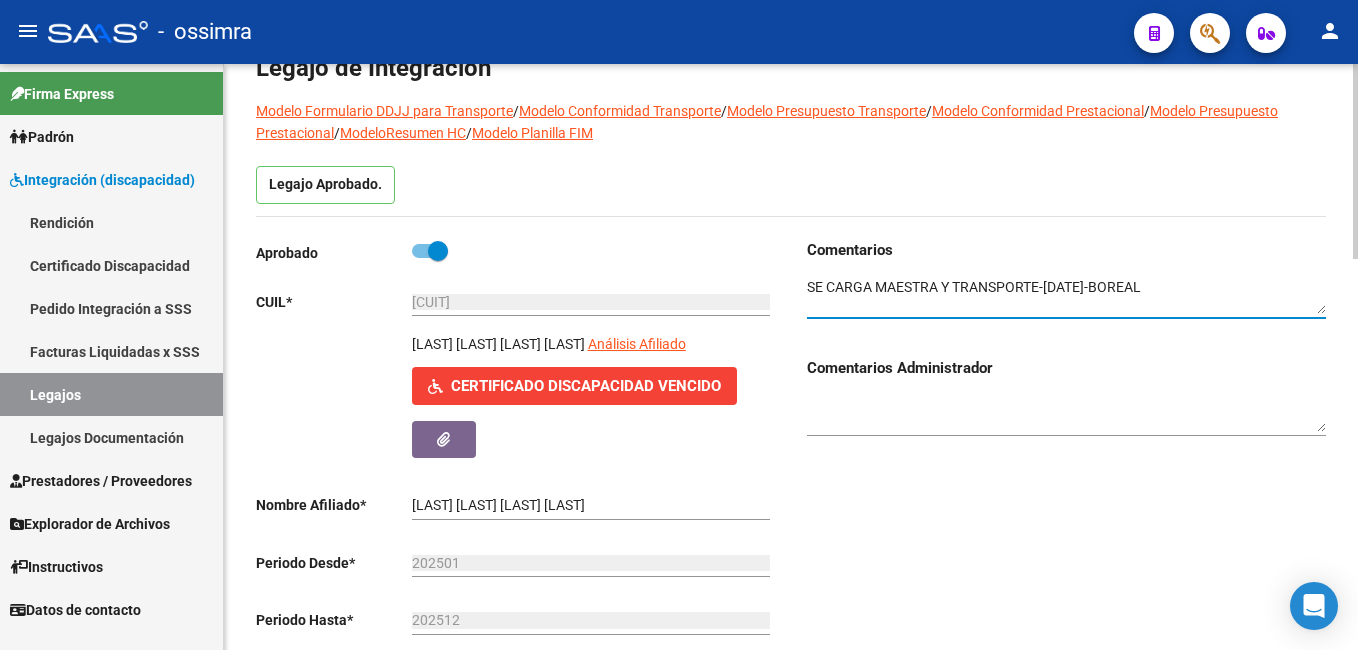 scroll, scrollTop: 0, scrollLeft: 0, axis: both 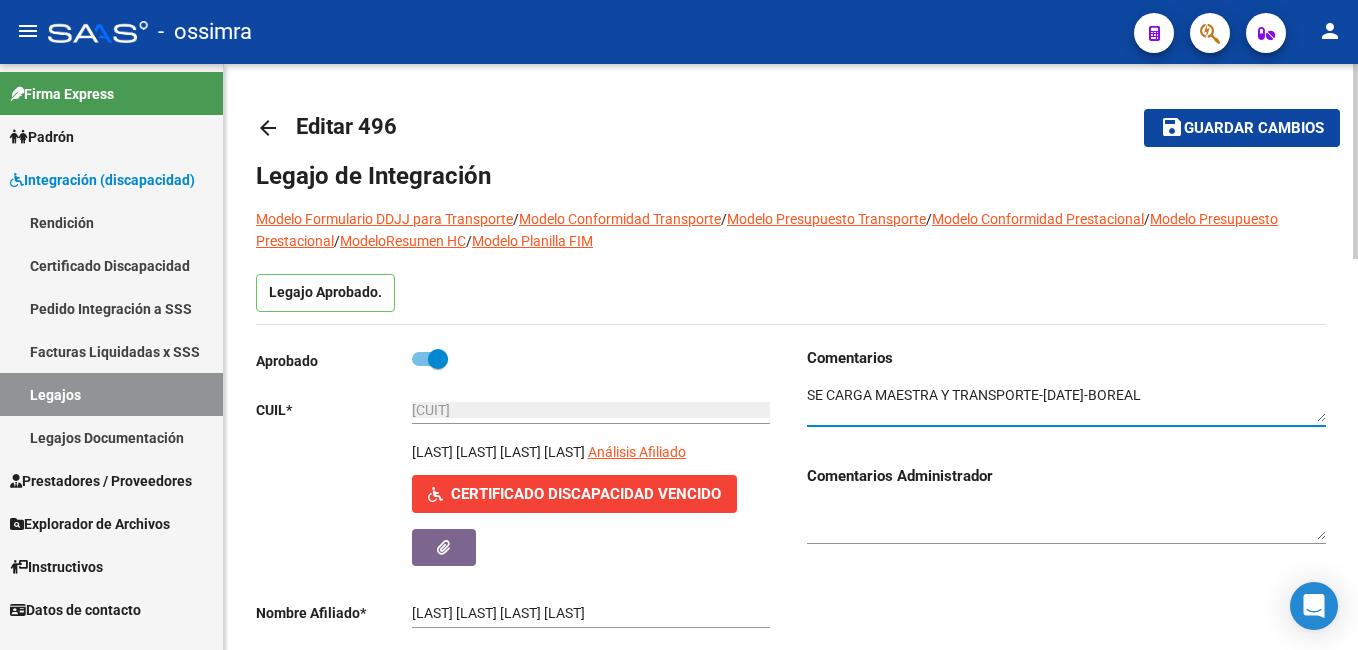 click on "menu -   ossimra  person    Firma Express     Padrón Afiliados Empadronados Padrón Ágil Análisis Afiliado    Integración (discapacidad) Rendición Certificado Discapacidad Pedido Integración a SSS Facturas Liquidadas x SSS Legajos Legajos Documentación    Prestadores / Proveedores Facturas - Listado/Carga Facturas - Documentación Pagos x Transferencia Prestadores - Listado Prestadores - Docu.    Explorador de Archivos Integración DS.SUBSIDIO DR.ENVIO DS.DEVERR DS.DEVOK    Instructivos    Datos de contacto arrow_back Editar 496    save Guardar cambios Legajo de Integración Modelo Formulario DDJJ para Transporte  /  Modelo Conformidad Transporte  /  Modelo Presupuesto Transporte  /  Modelo Conformidad Prestacional  /  Modelo Presupuesto Prestacional  /  ModeloResumen HC  /  Modelo Planilla FIM  Legajo Aprobado.  Aprobado   CUIL  *   [CUIL] Ingresar CUIL  [LAST_NAME] [LAST_NAME] [LAST_NAME] [LAST_NAME]     Análisis Afiliado    Certificado Discapacidad Vencido ARCA Padrón Nombre Afiliado  *   *" 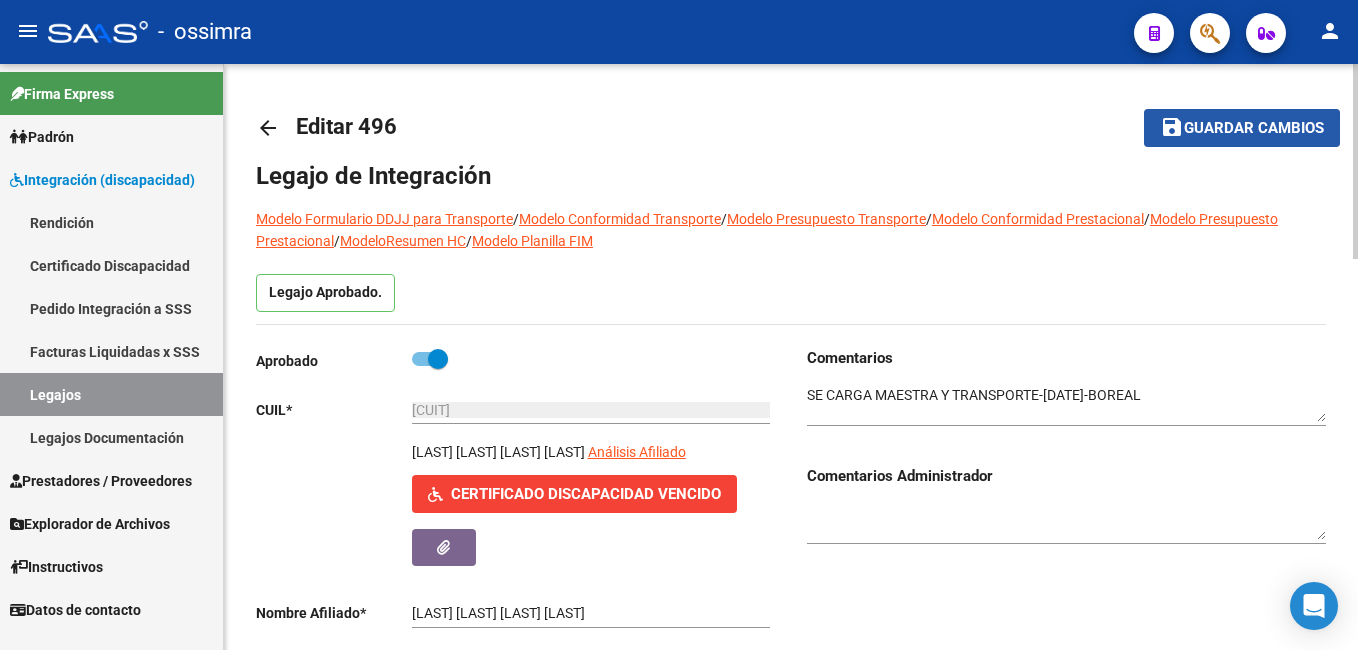 click on "Guardar cambios" 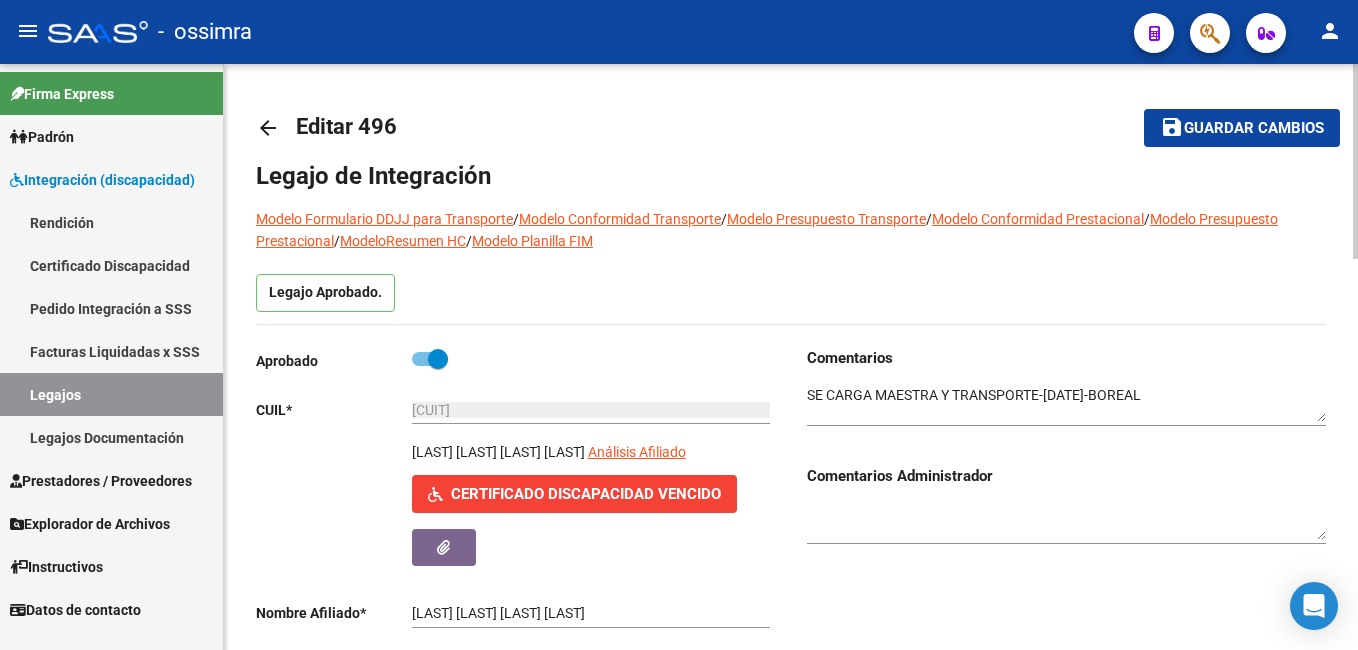 click on "Guardar cambios" 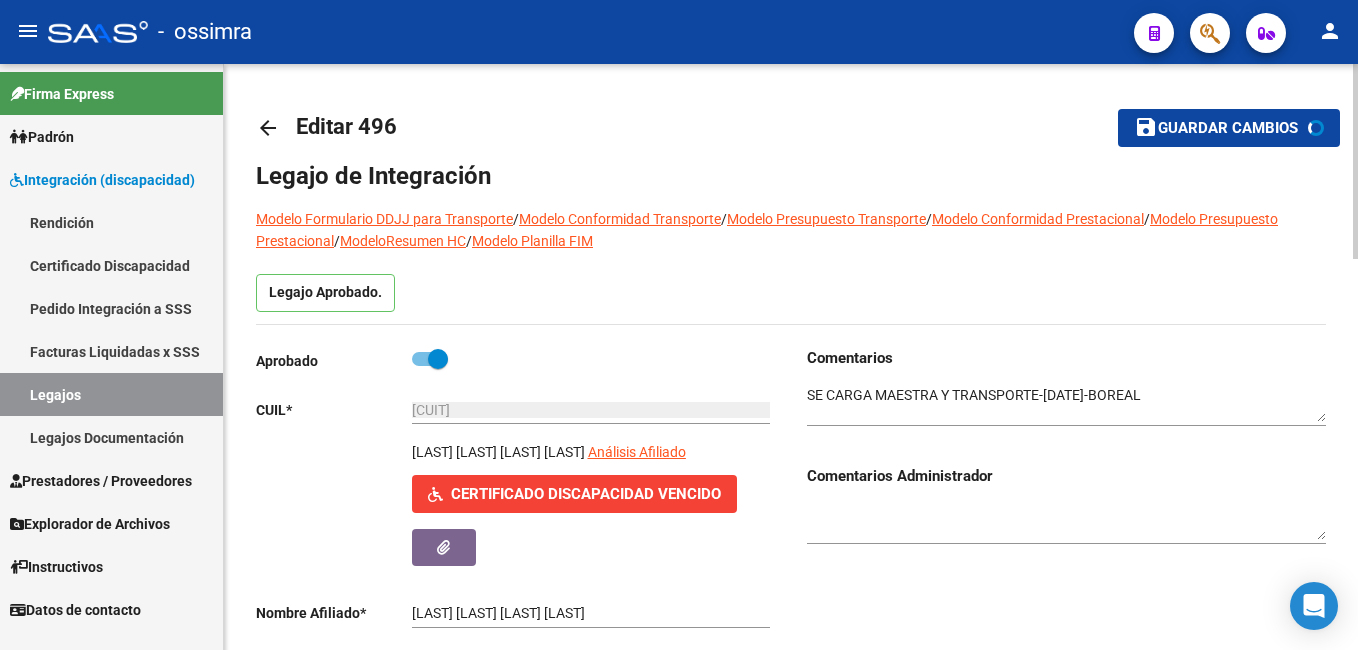 click on "Guardar cambios" 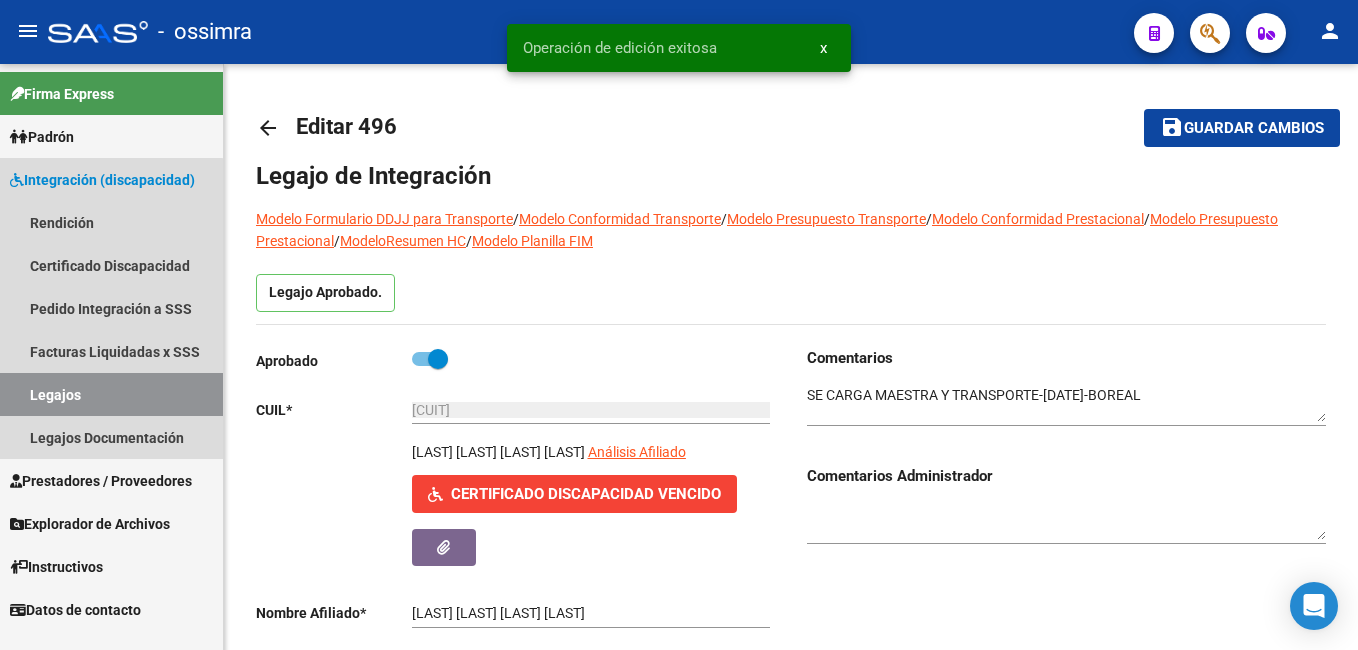 click on "Legajos" at bounding box center (111, 394) 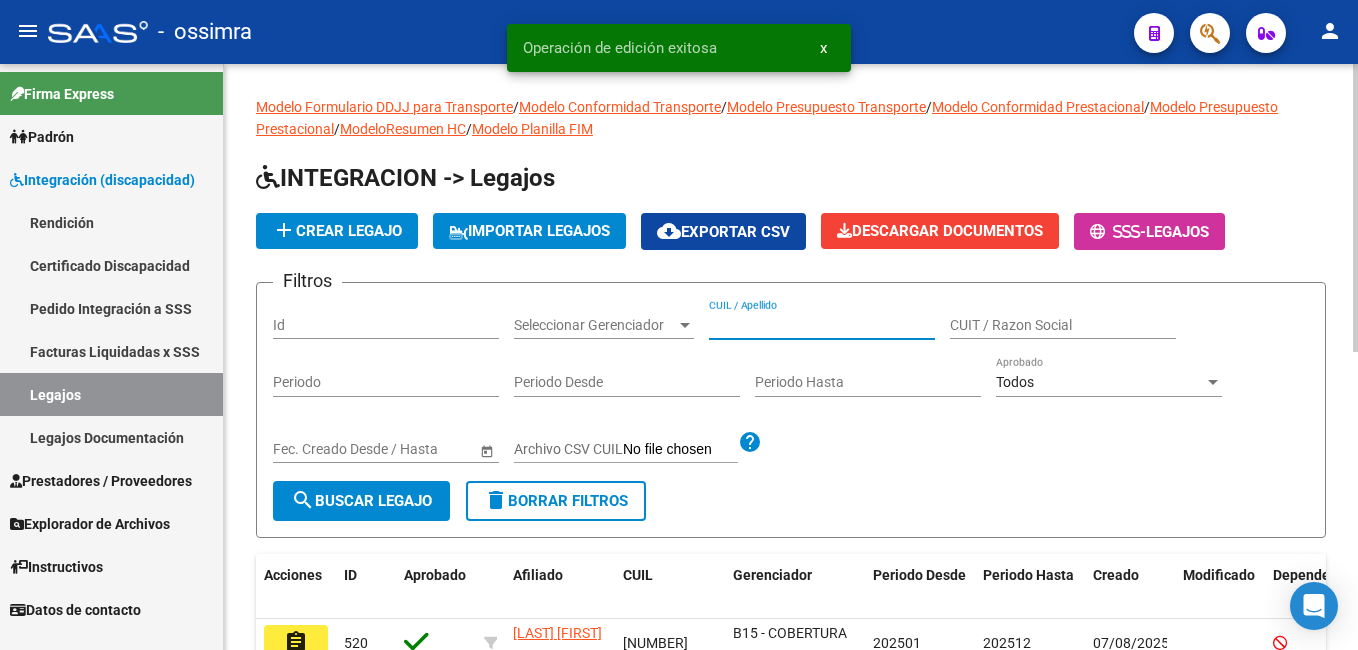 click on "CUIL / Apellido" at bounding box center (822, 325) 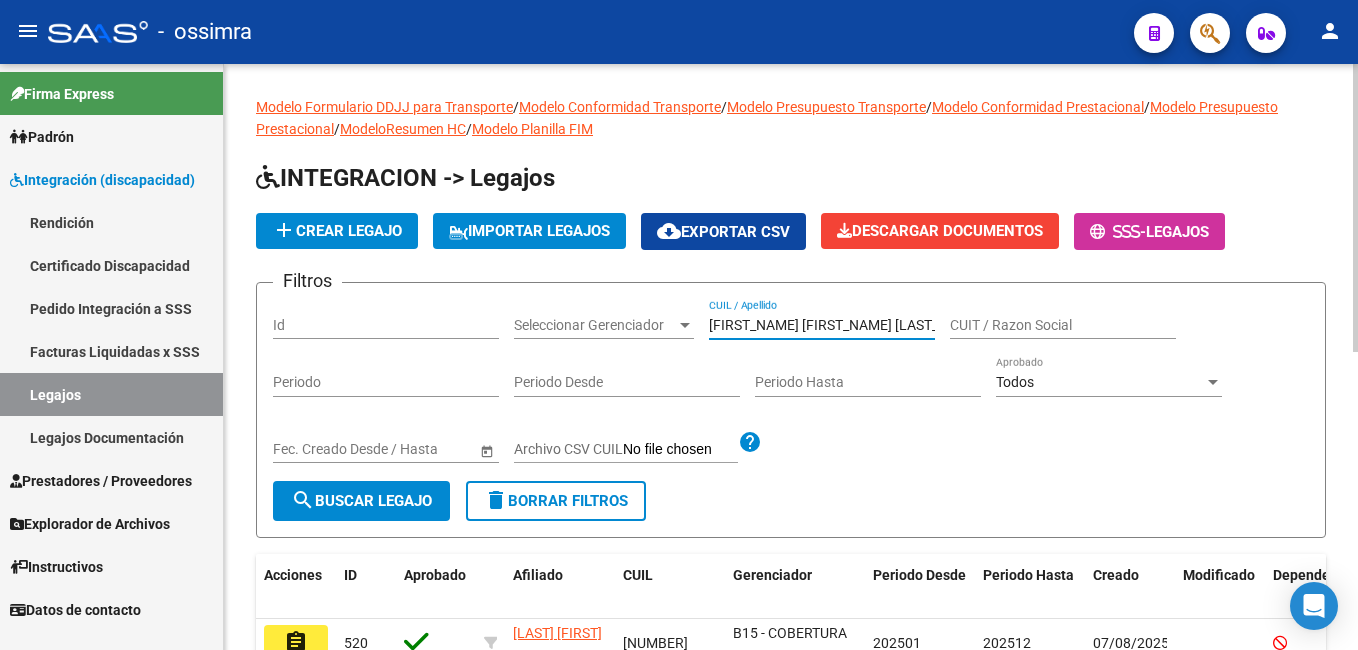 type on "[FIRST_NAME] [FIRST_NAME] [LAST_NAME]" 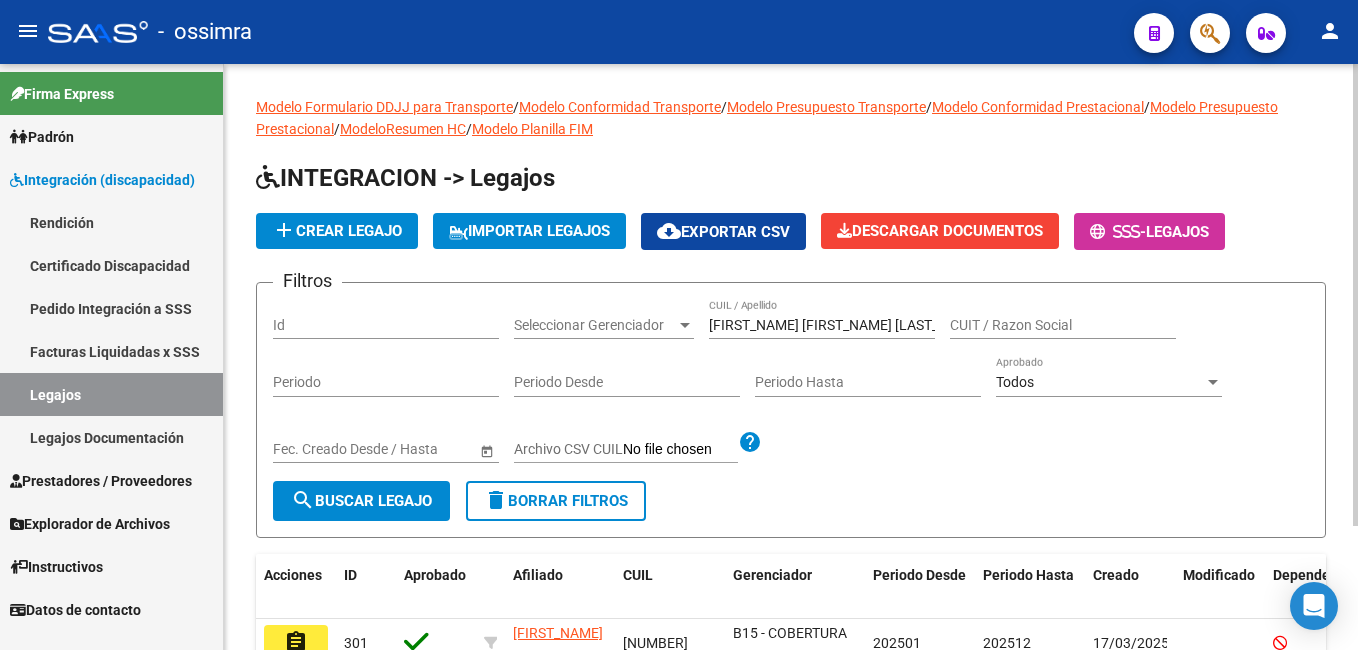 drag, startPoint x: 1357, startPoint y: 263, endPoint x: 1357, endPoint y: 380, distance: 117 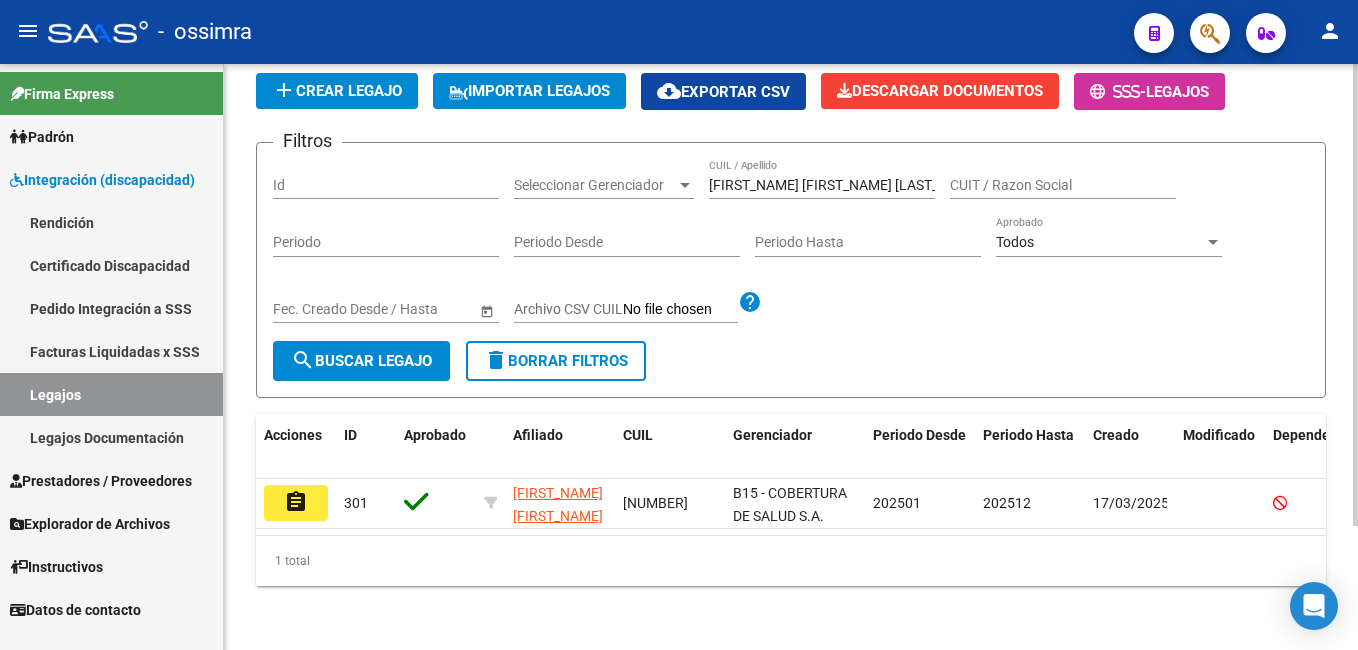 click on "menu - ossimra person Firma Express Padrón Afiliados Empadronados Padrón Ágil Análisis Afiliado Integración (discapacidad) Rendición Certificado Discapacidad Pedido Integración a SSS Facturas Liquidadas x SSS Legajos Legajos Documentación Prestadores / Proveedores Facturas - Listado/Carga Facturas - Documentación Pagos x Transferencia Prestadores - Listado Prestadores - Docu. Explorador de Archivos Integración DS.SUBSIDIO DR.ENVIO DS.DEVERR DS.DEVOK Instructivos Datos de contacto Modelo Formulario DDJJ para Transporte / Modelo Conformidad Transporte / Modelo Presupuesto Transporte / Modelo Conformidad Prestacional / Modelo Presupuesto Prestacional / ModeloResumen HC / Modelo Planilla FIM INTEGRACION -> Legajos add Crear Legajo IMPORTAR LEGAJOS cloud_download Exportar CSV Descargar Documentos - Legajos Filtros Id Seleccionar Gerenciador Seleccionar Gerenciador [LAST] [LAST] [LAST] CUIL / Apellido CUIT / Razon Social Periodo Todos –" at bounding box center (679, 325) 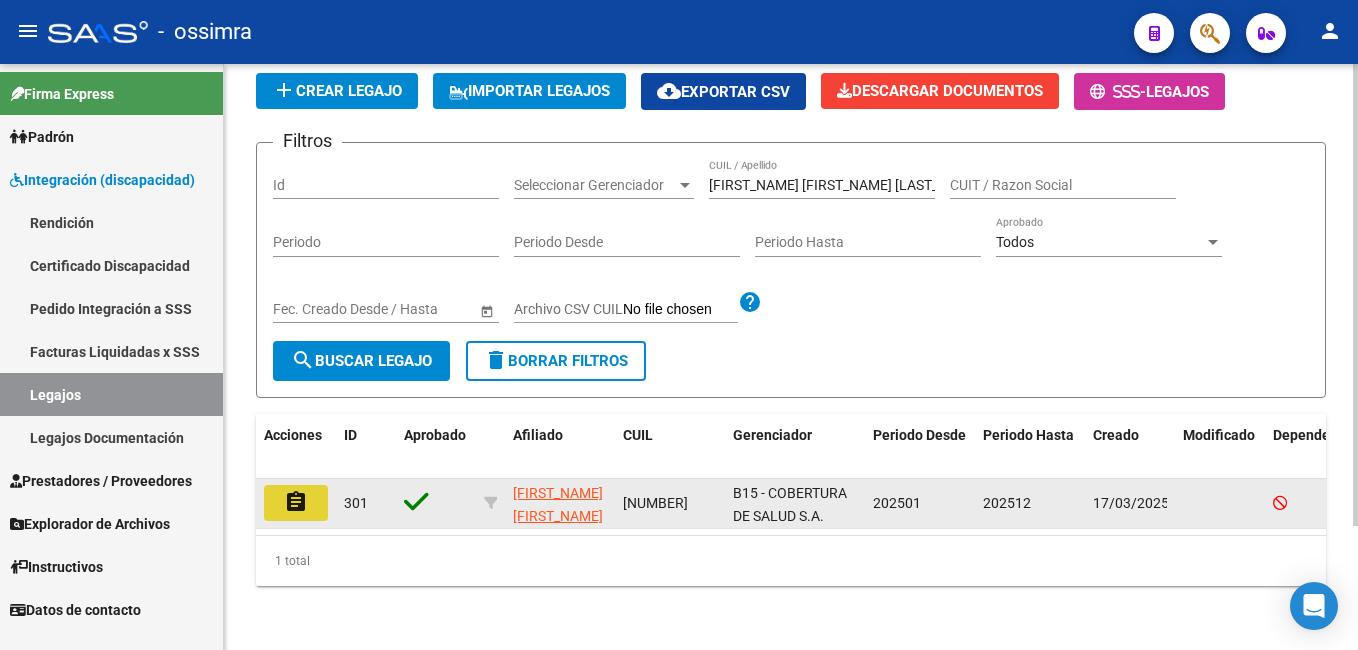 click on "assignment" 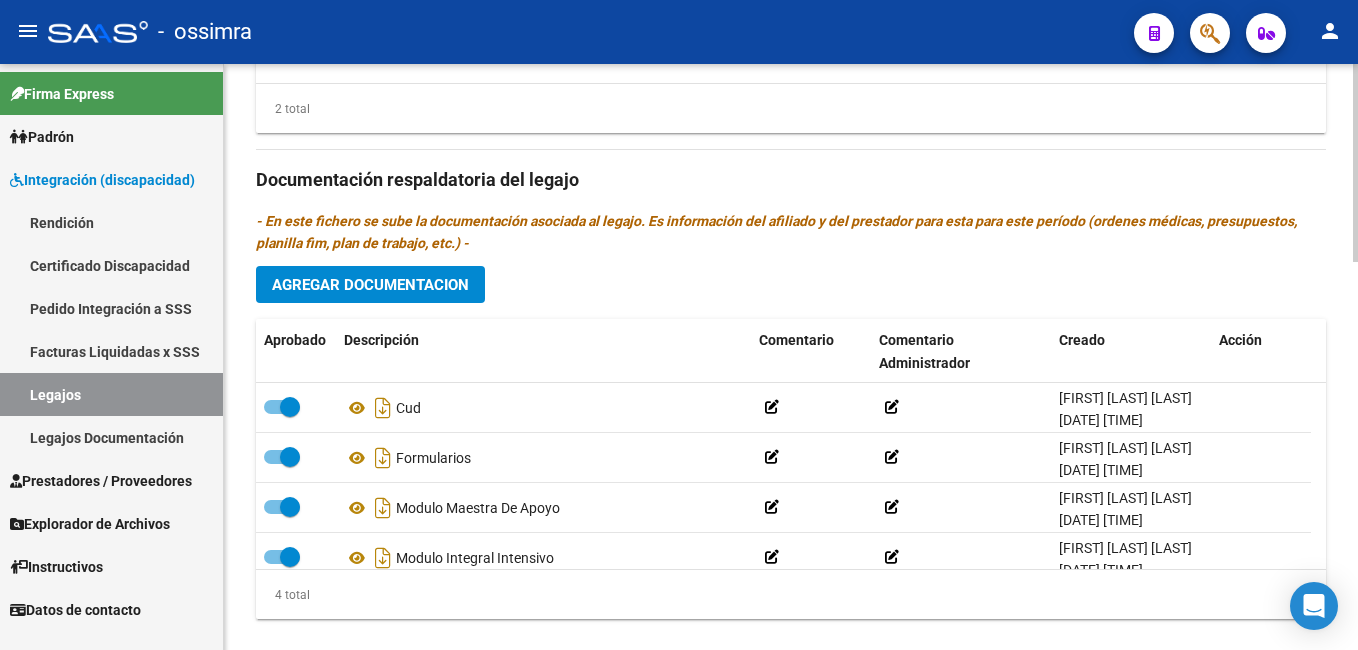 scroll, scrollTop: 1151, scrollLeft: 0, axis: vertical 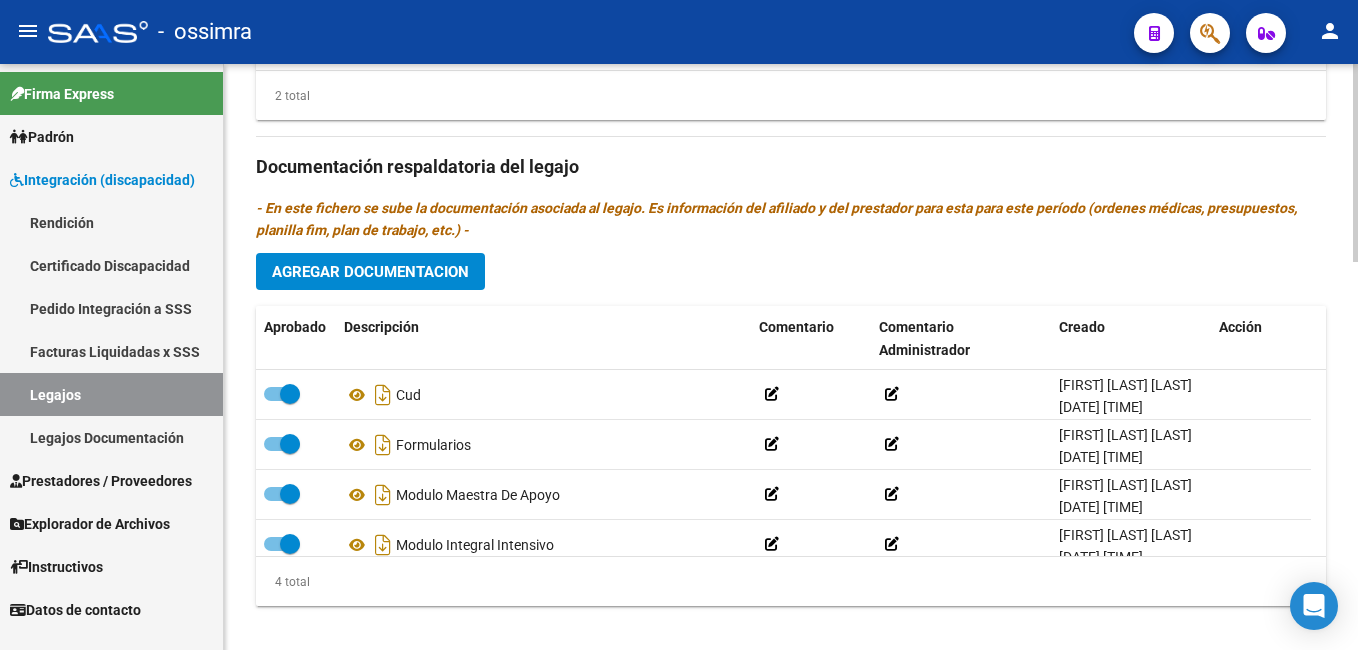click on "menu - ossimra person Firma Express Padrón Afiliados Empadronados Padrón Ágil Análisis Afiliado Integración (discapacidad) Rendición Certificado Discapacidad Pedido Integración a SSS Facturas Liquidadas x SSS Legajos Legajos Documentación Prestadores / Proveedores Facturas - Listado/Carga Facturas - Documentación Pagos x Transferencia Prestadores - Listado Prestadores - Docu. Explorador de Archivos Integración DS.SUBSIDIO DR.ENVIO DS.DEVERR DS.DEVOK Instructivos Datos de contacto arrow_back Editar 301 save Guardar cambios Legajo de Integración Modelo Formulario DDJJ para Transporte / Modelo Conformidad Transporte / Modelo Presupuesto Transporte / Modelo Conformidad Prestacional / Modelo Presupuesto Prestacional / ModeloResumen HC / Modelo Planilla FIM Legajo Aprobado. Aprobado CUIL * [CUIT] Ingresar CUIL [LAST] [LAST] [LAST] Análisis Afiliado Certificado Discapacidad Vencido ARCA Padrón Nombre Afiliado * * [NUMBER]" at bounding box center (679, 325) 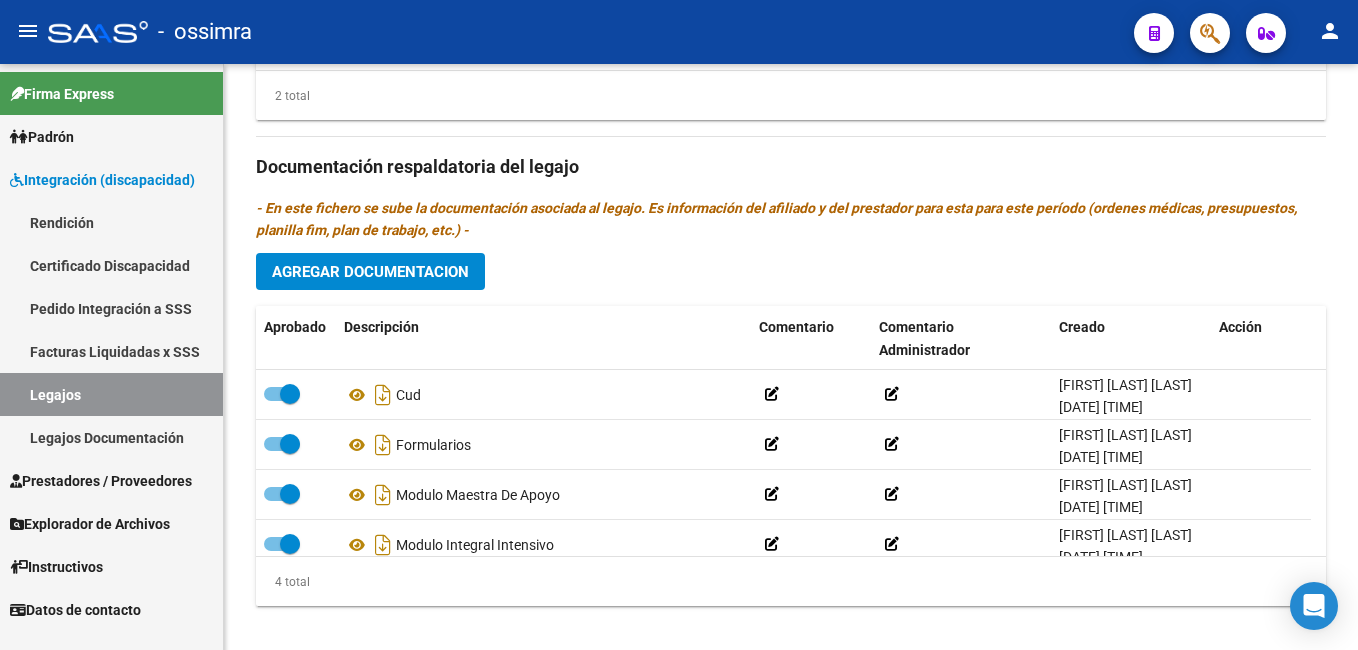 scroll, scrollTop: 21, scrollLeft: 0, axis: vertical 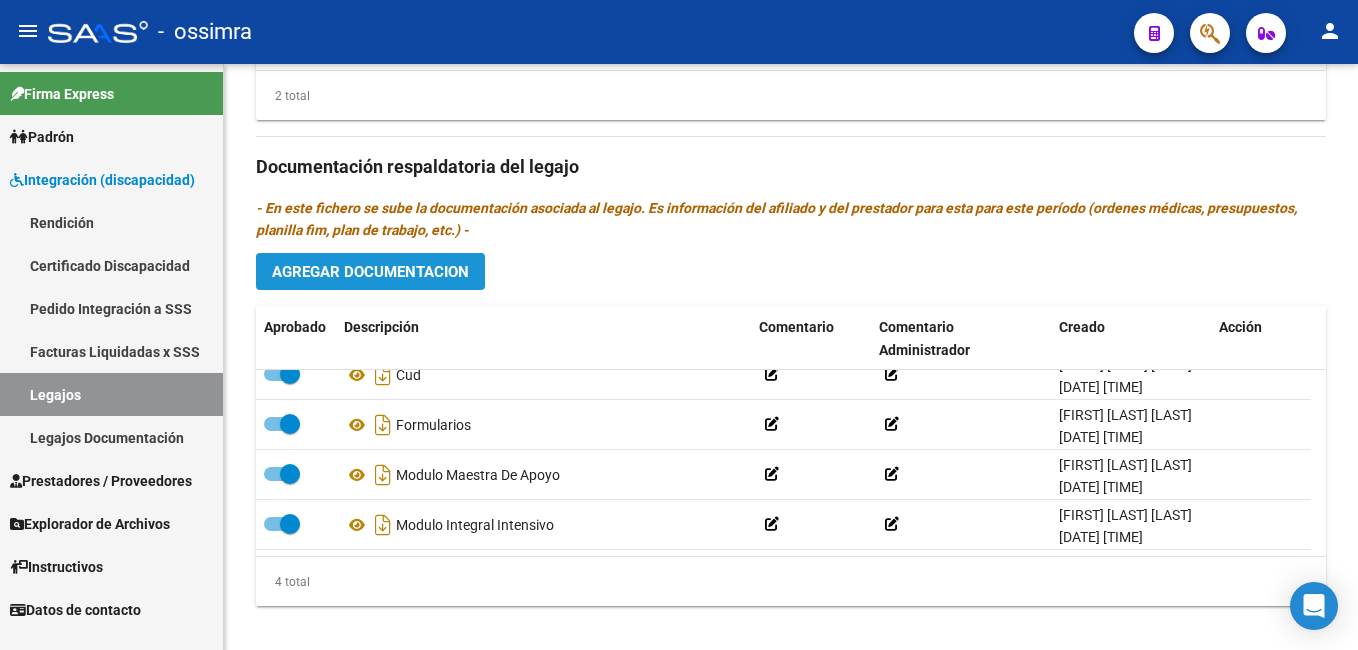 click on "Agregar Documentacion" 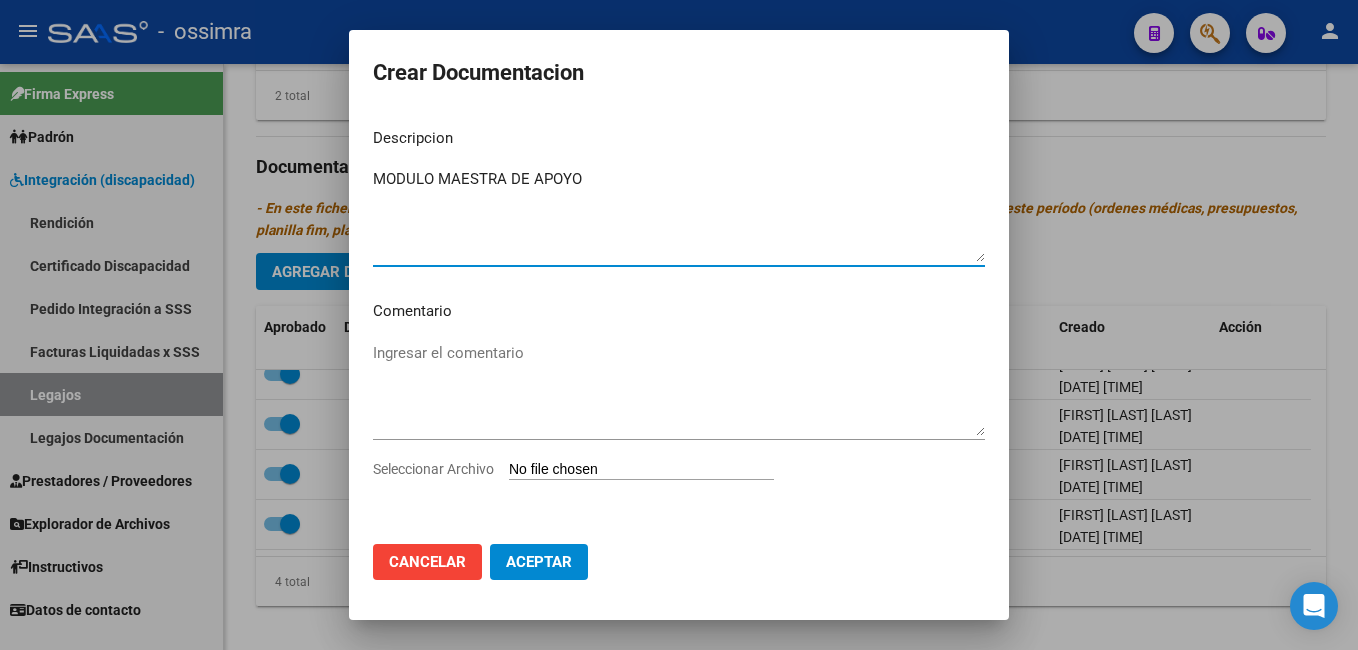 type on "MODULO MAESTRA DE APOYO" 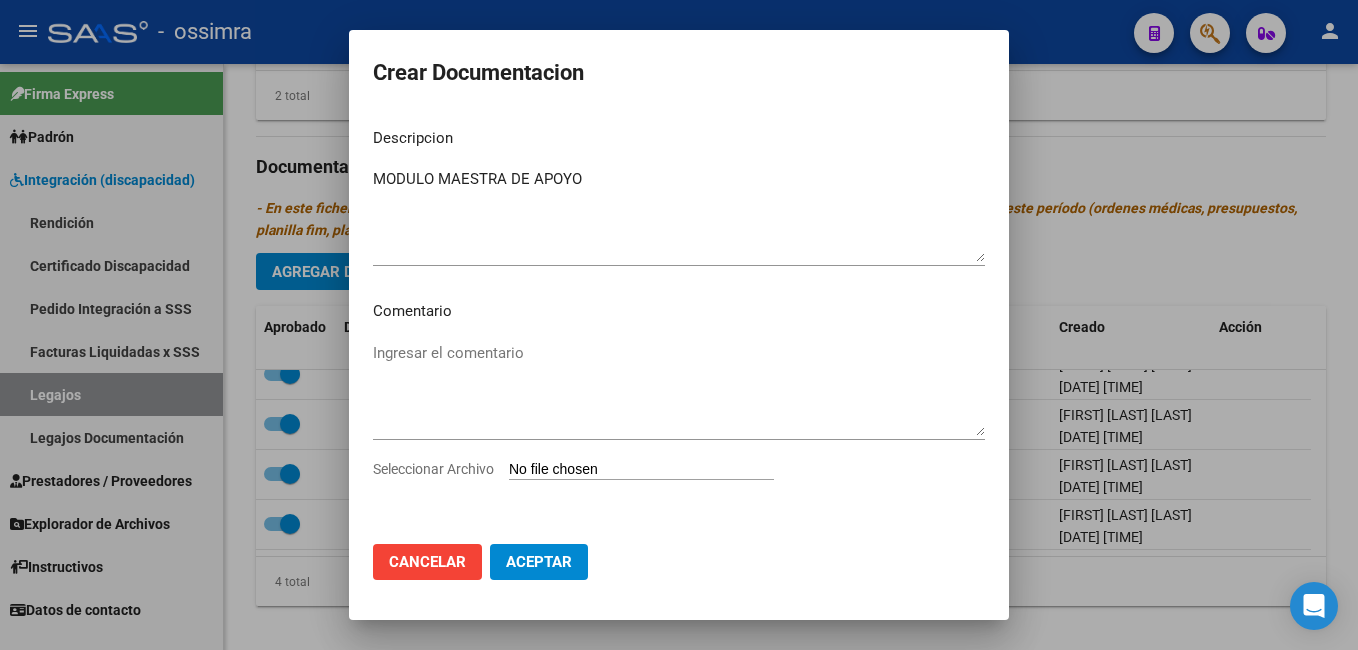 click on "Seleccionar Archivo" at bounding box center (641, 470) 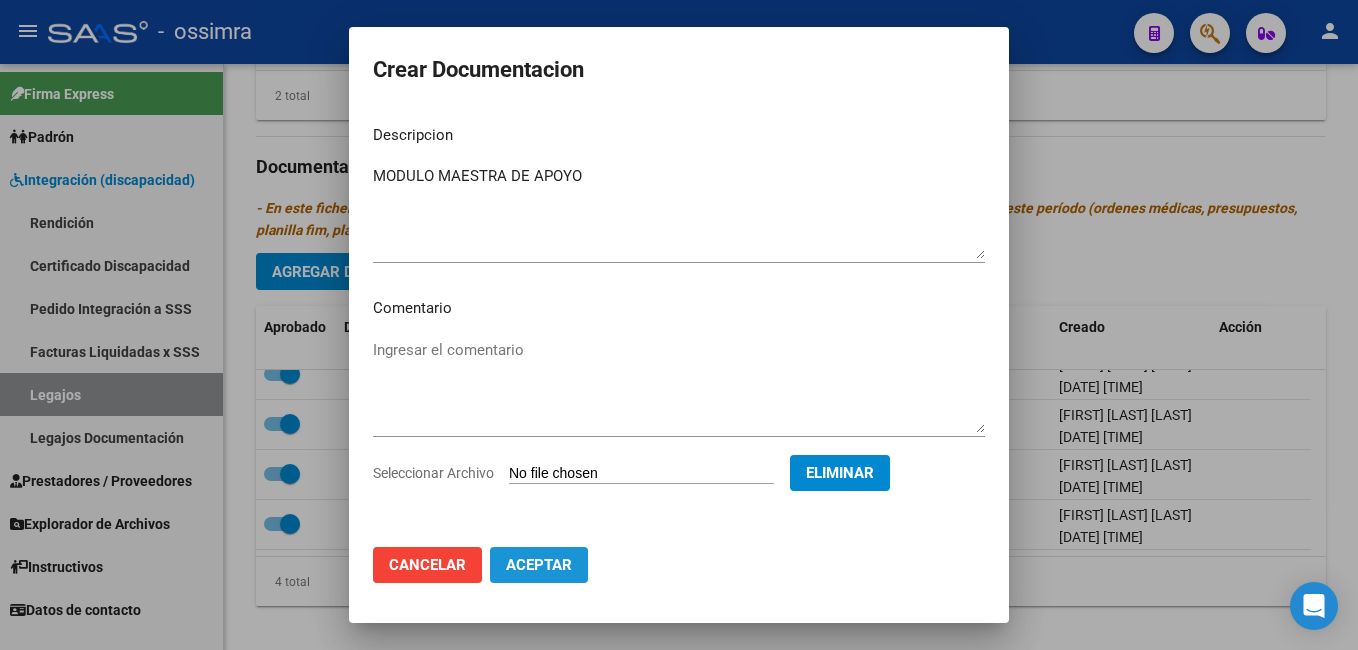 click on "Aceptar" 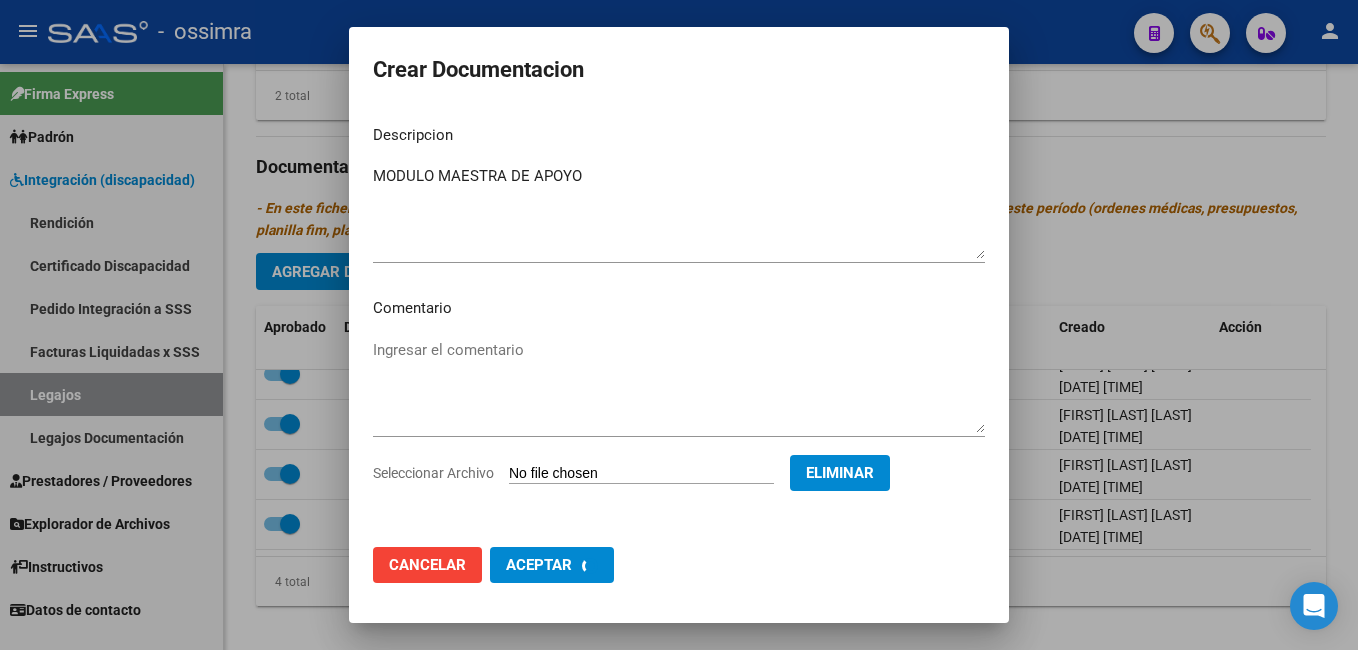 checkbox on "false" 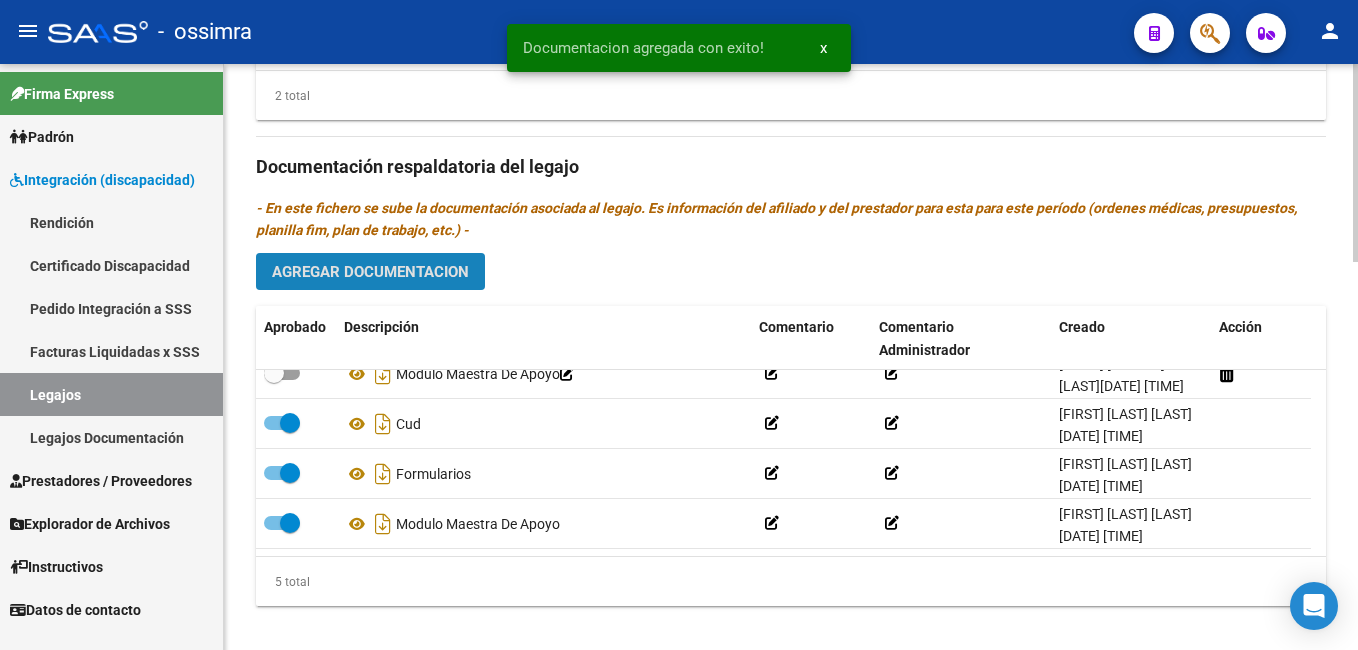 click on "Agregar Documentacion" 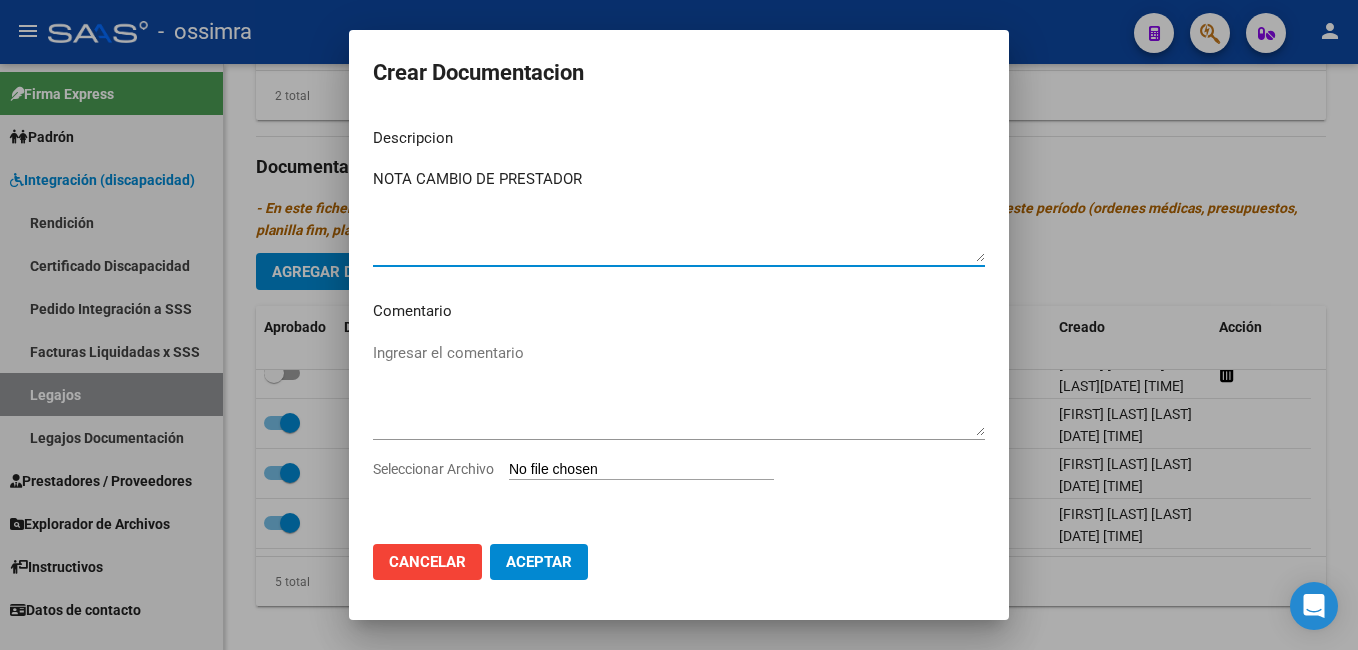 type on "NOTA CAMBIO DE PRESTADOR" 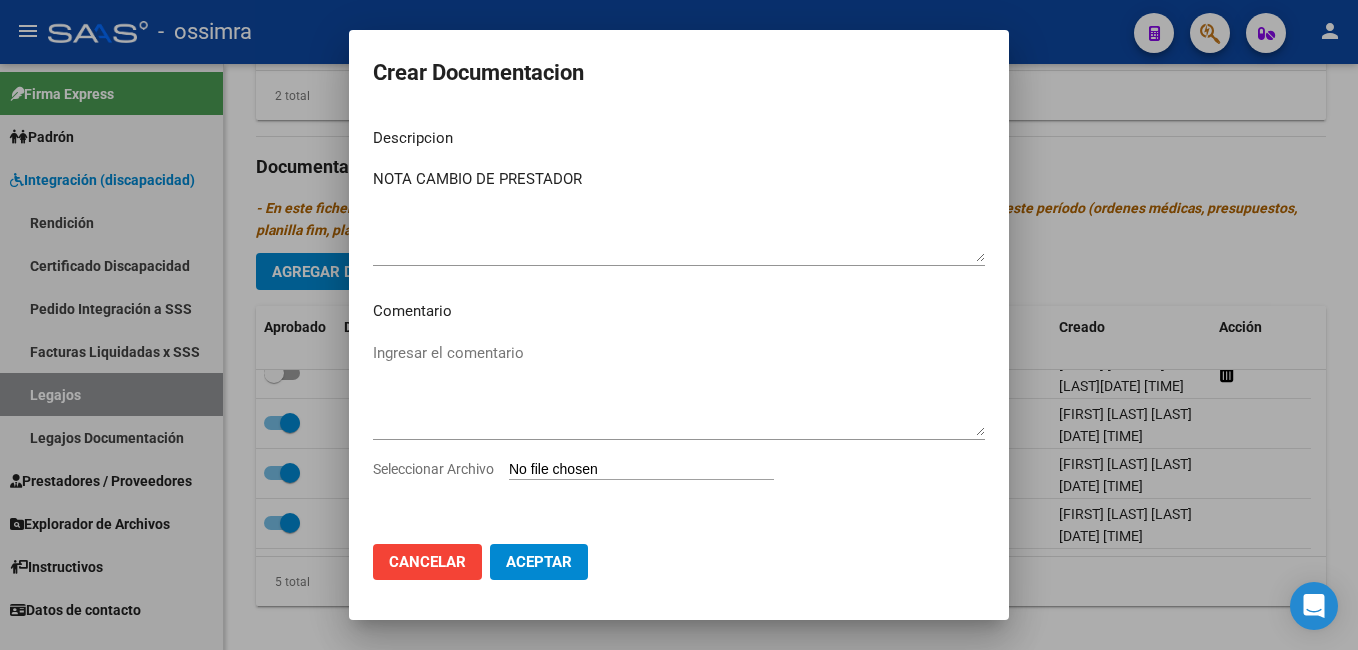 click on "Seleccionar Archivo" at bounding box center [641, 470] 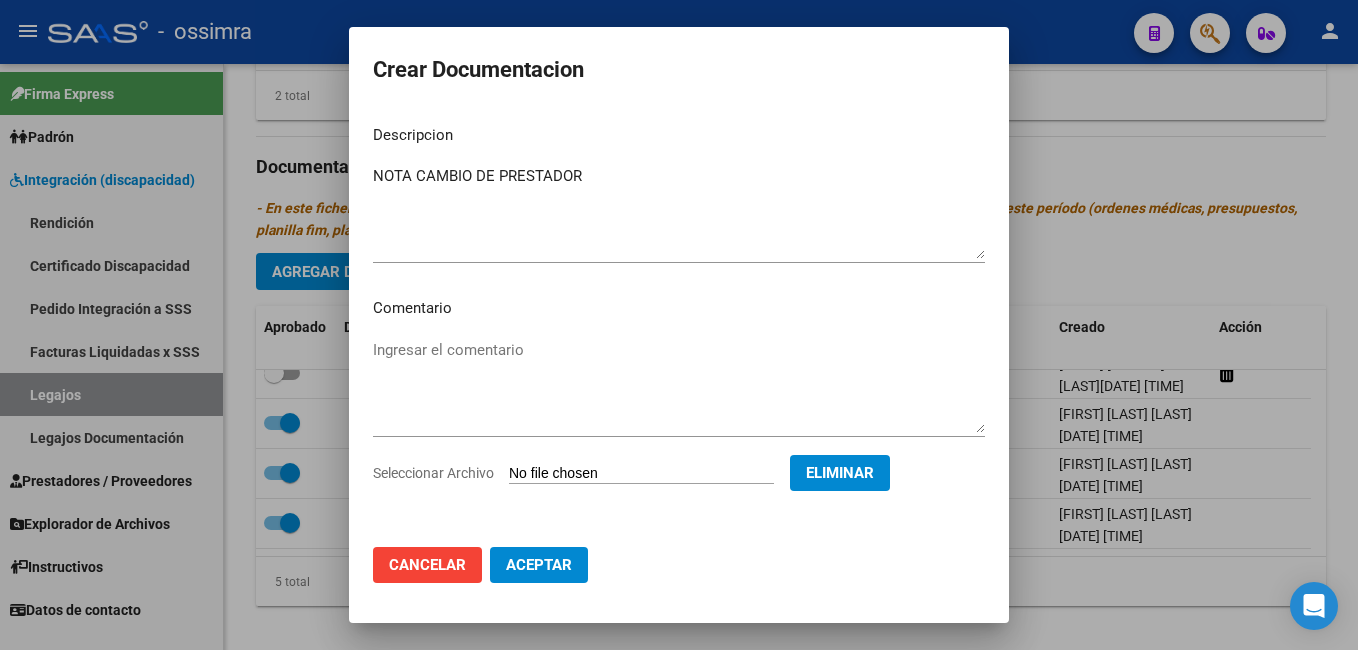 click on "Aceptar" 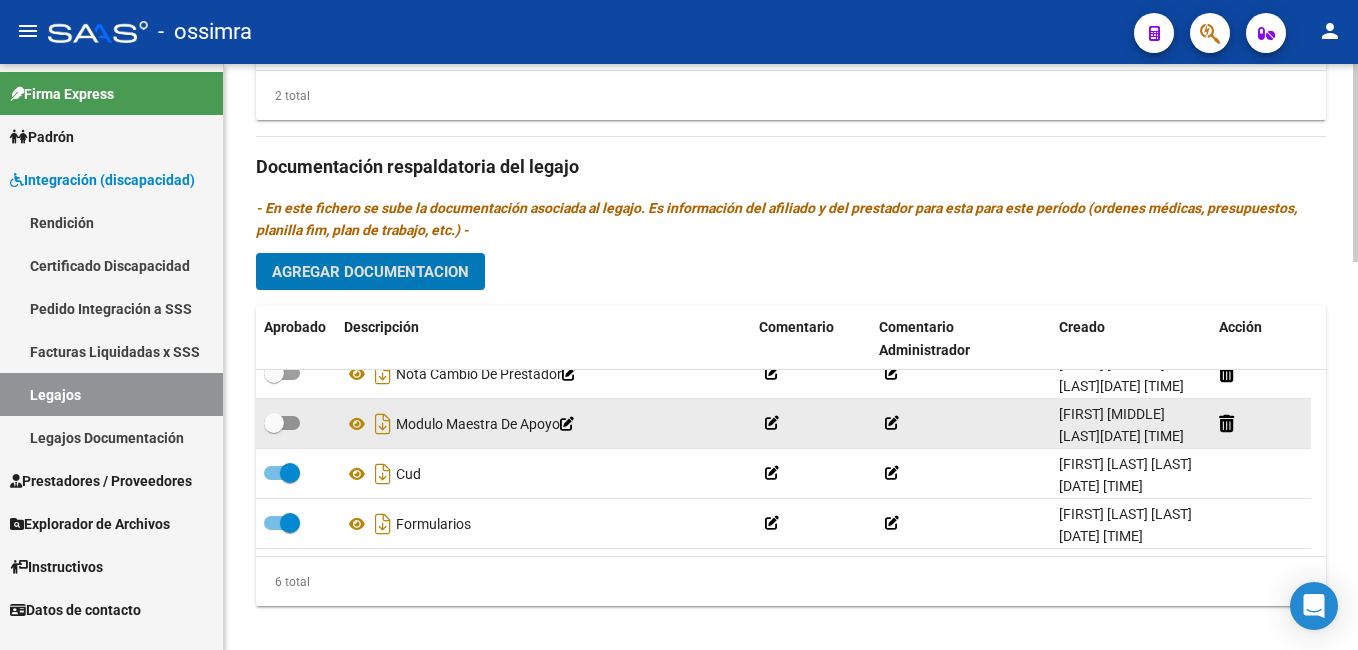 click at bounding box center (274, 423) 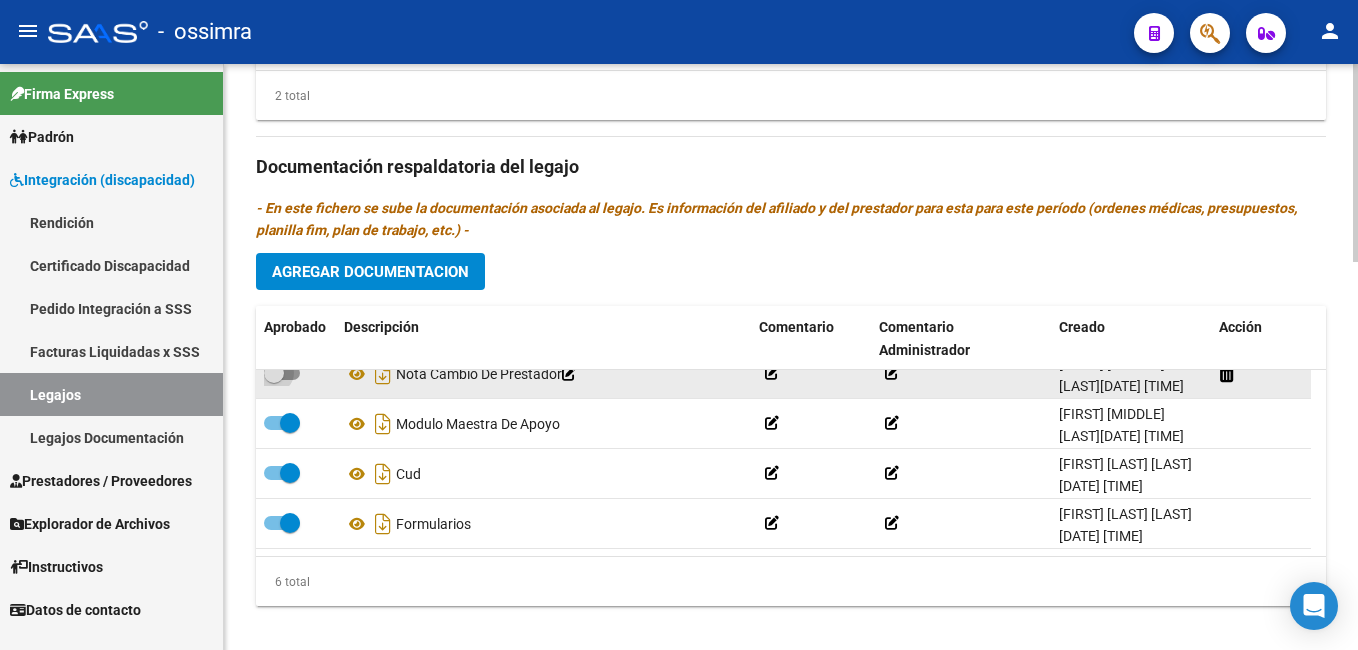 click at bounding box center (274, 373) 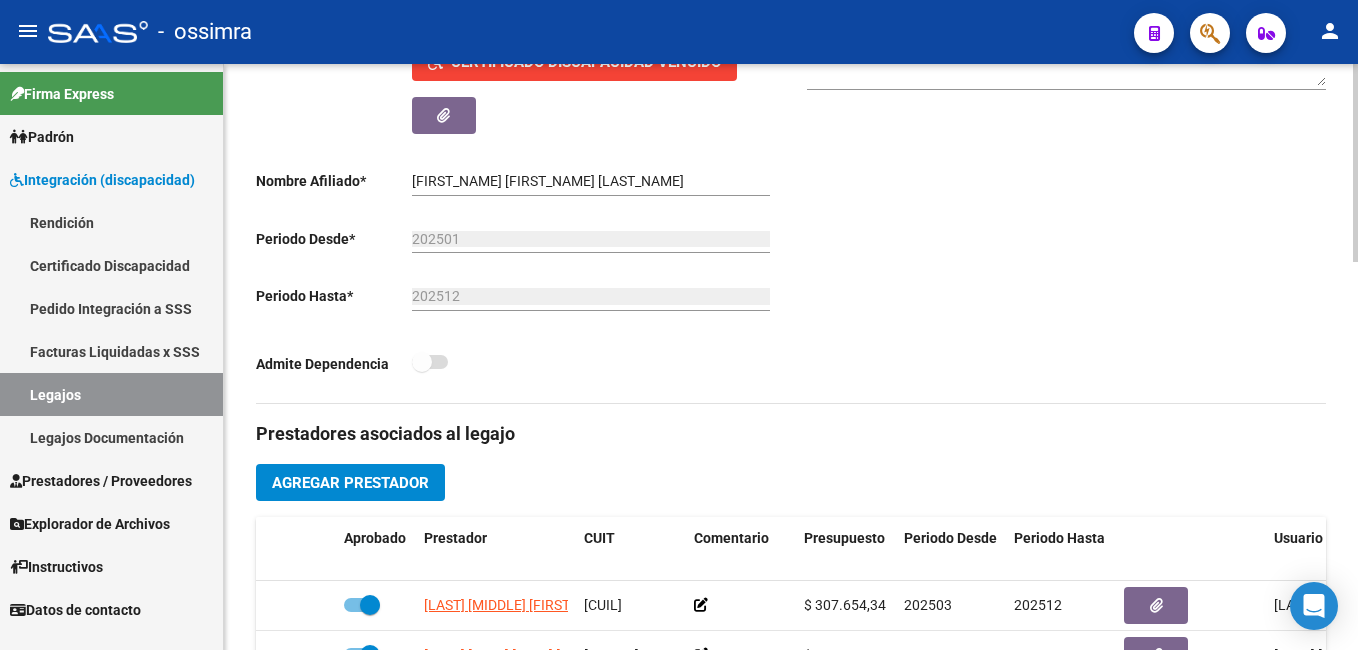 scroll, scrollTop: 689, scrollLeft: 0, axis: vertical 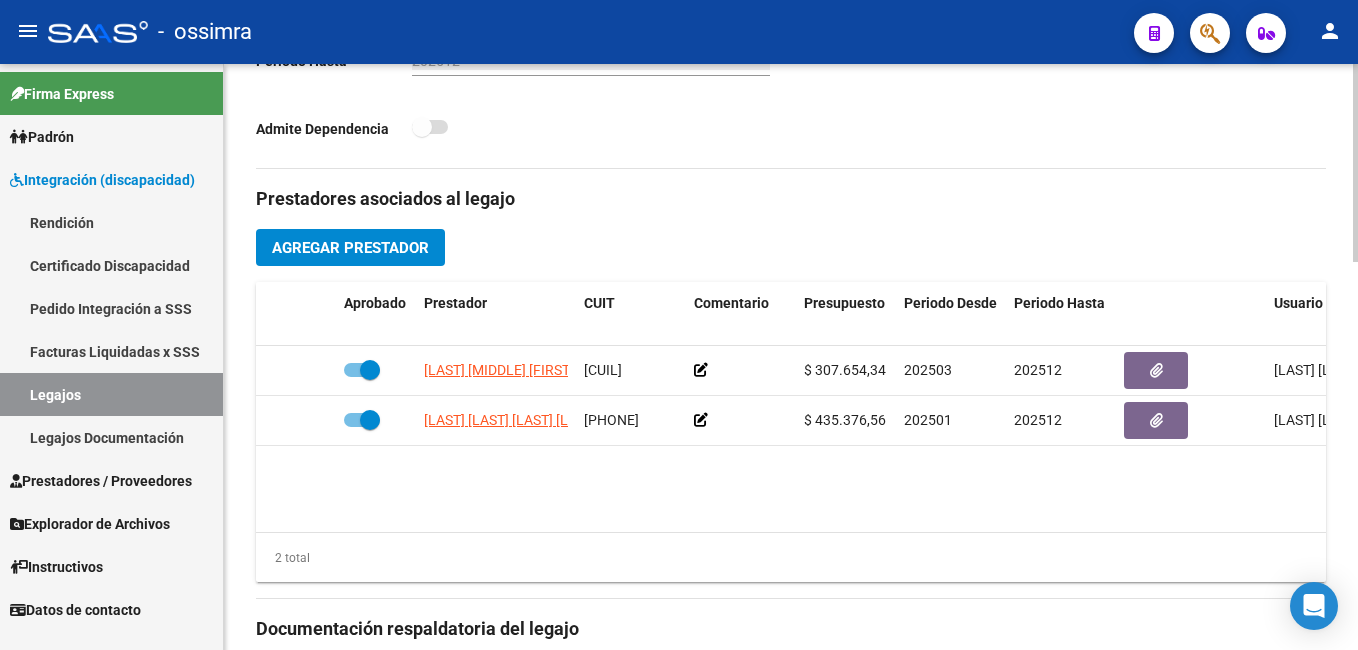 click on "arrow_back Editar 301    save Guardar cambios Legajo de Integración Modelo Formulario DDJJ para Transporte  /  Modelo Conformidad Transporte  /  Modelo Presupuesto Transporte  /  Modelo Conformidad Prestacional  /  Modelo Presupuesto Prestacional  /  ModeloResumen HC  /  Modelo Planilla FIM  Legajo Aprobado.  Aprobado   CUIL  *   20-52970706-2 Ingresar CUIL  [LAST] [LAST] [FIRST] [LAST]     Análisis Afiliado    Certificado Discapacidad Vencido ARCA Padrón Nombre Afiliado  *   [LAST] [LAST] [FIRST] [LAST] Ingresar el nombre  Periodo Desde  *   202501 Ej: 202203  Periodo Hasta  *   202512 Ej: 202212  Admite Dependencia   Comentarios                                  Comentarios Administrador  Prestadores asociados al legajo Agregar Prestador Aprobado Prestador CUIT Comentario Presupuesto Periodo Desde Periodo HastaUsuario Admite Dependencia   URIZAR MILENA AGUSTINA [PHONE]      $ 307.654,34  202503 202512 Sandra Elizabeth Morales   17/03/2025      OLIVARES CARRASCO CARLOS MARIANO [PHONE]      $ 435.376,56" 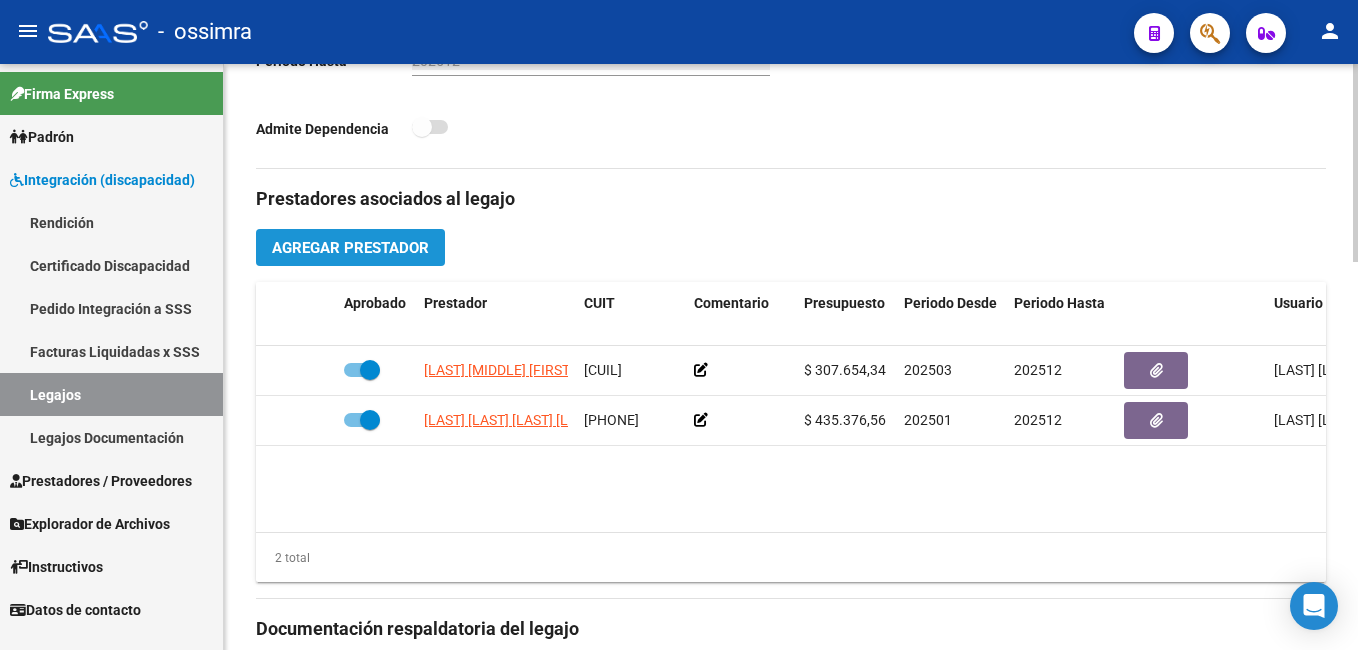 click on "Agregar Prestador" 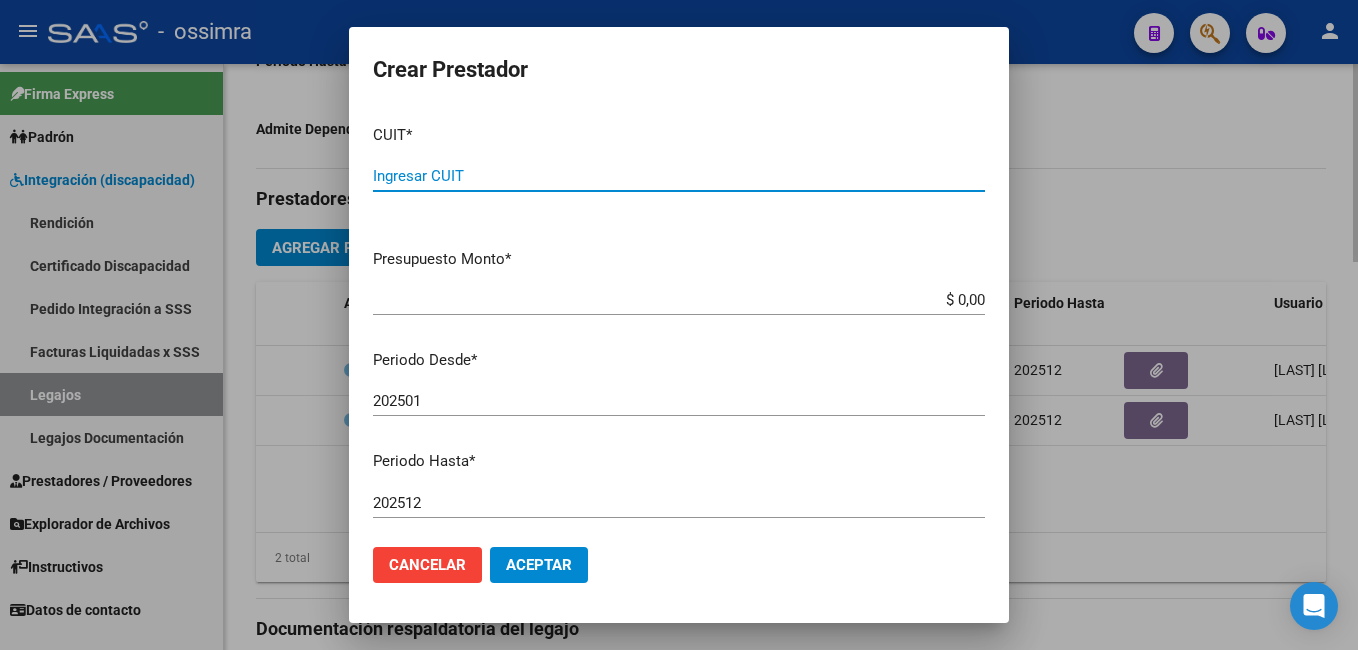 paste on "[CUIT]" 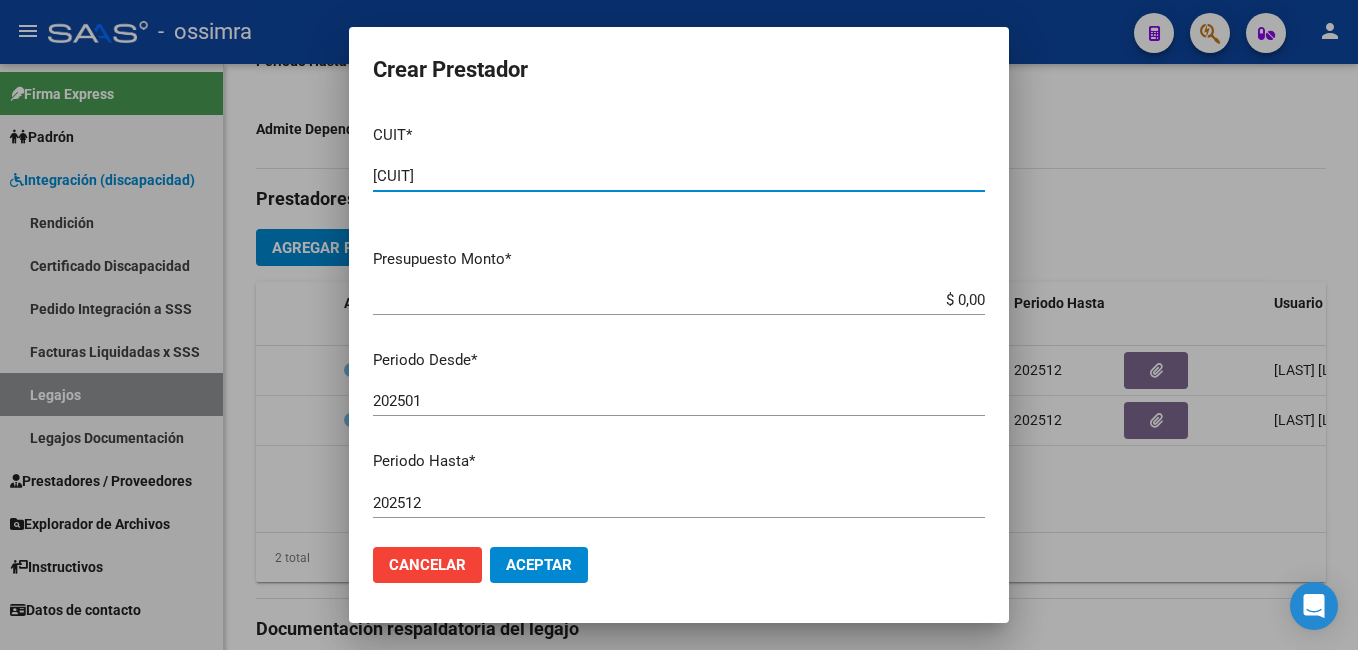 type on "[CUIT]" 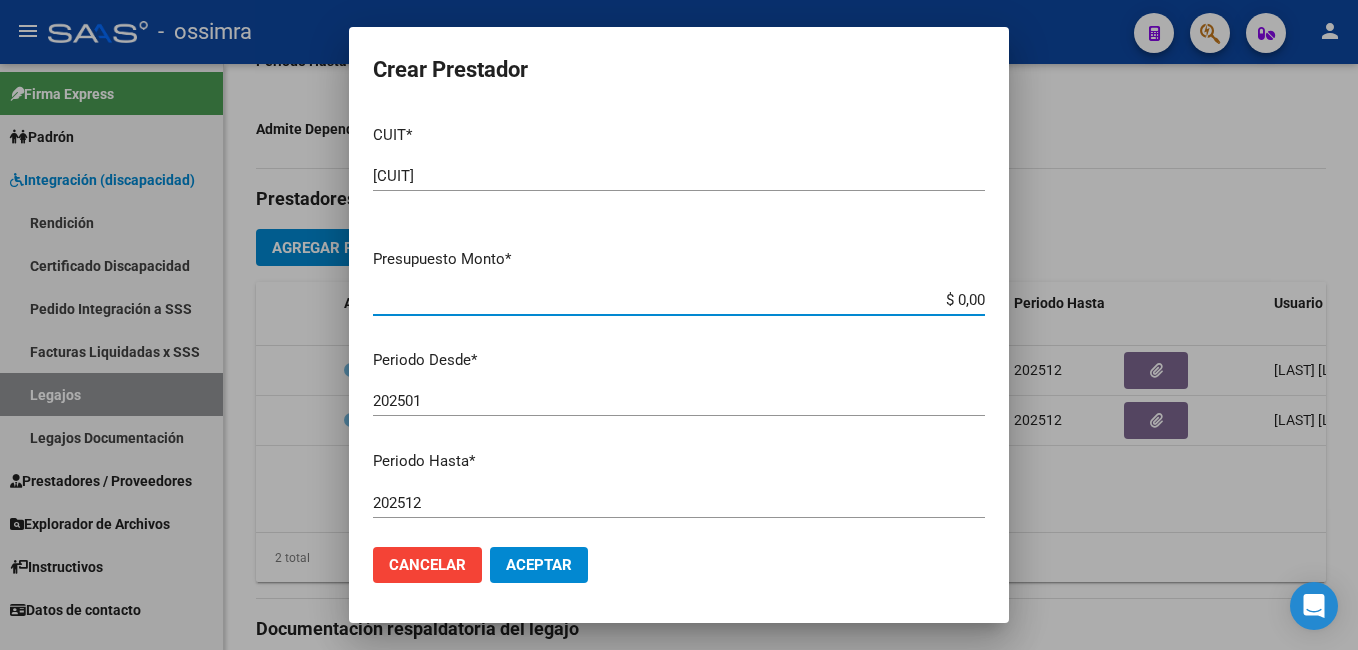 click on "$ 0,00" at bounding box center [679, 300] 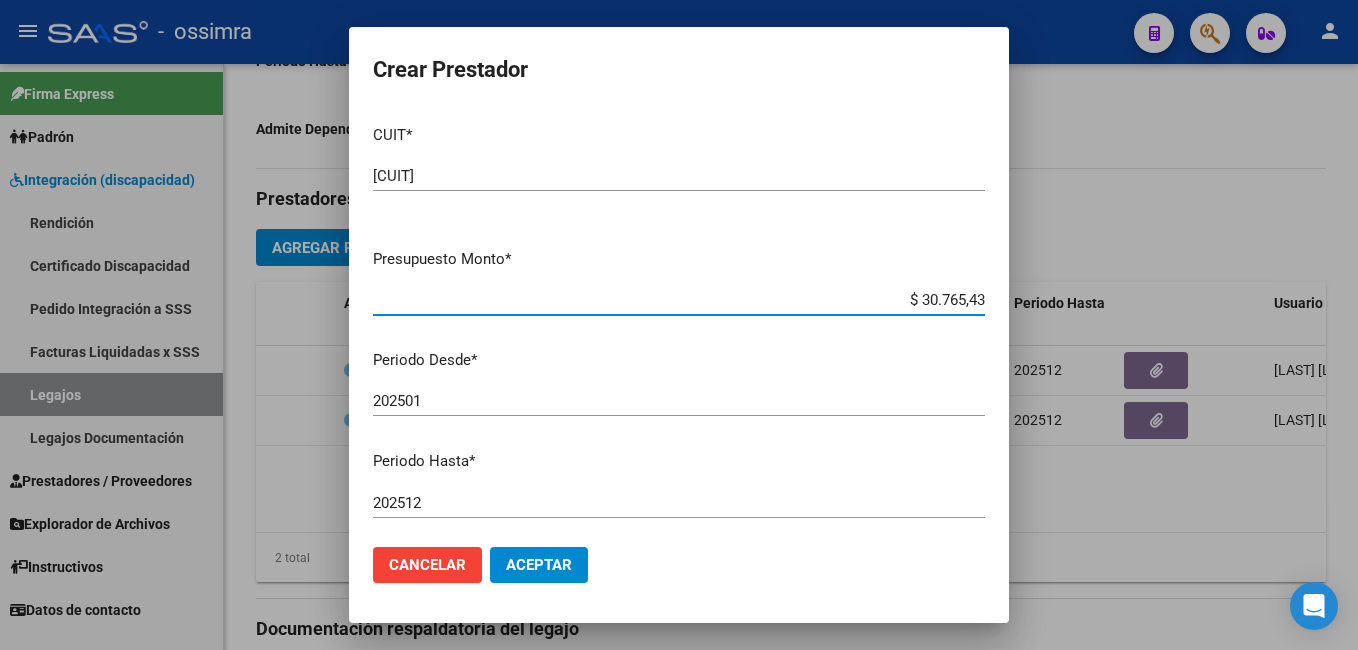 type on "$ 307.654,34" 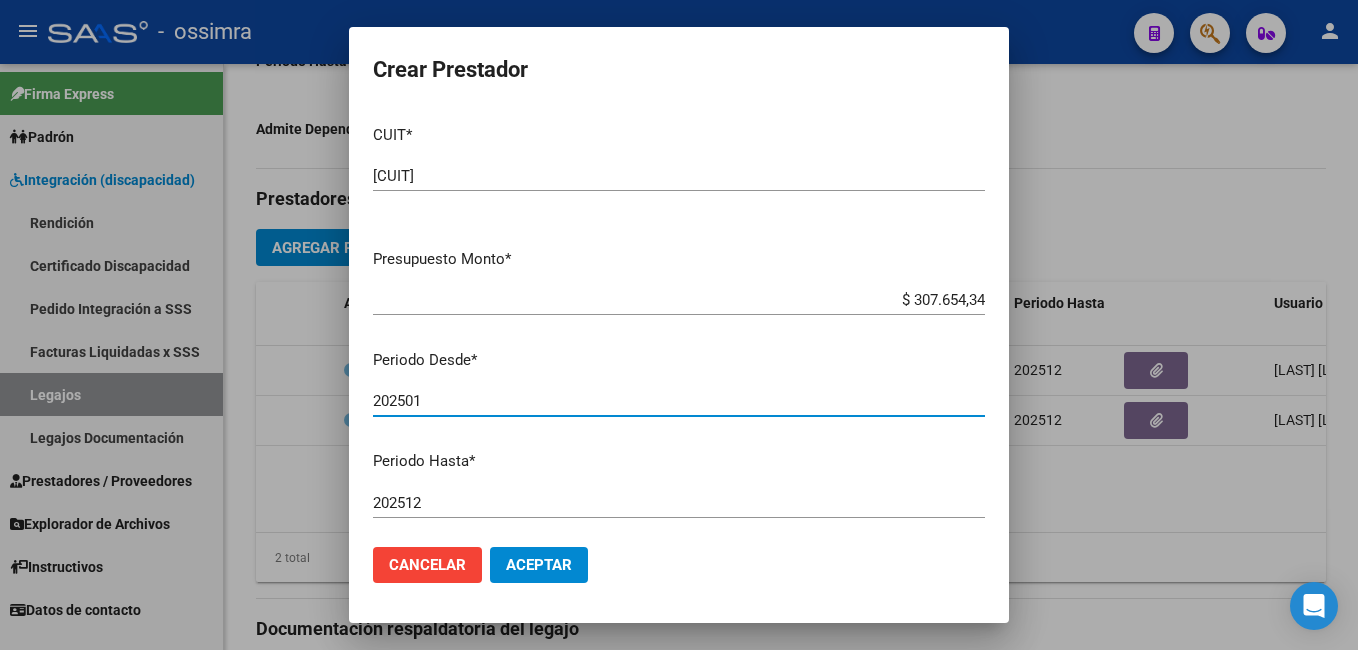 click on "202501" at bounding box center [679, 401] 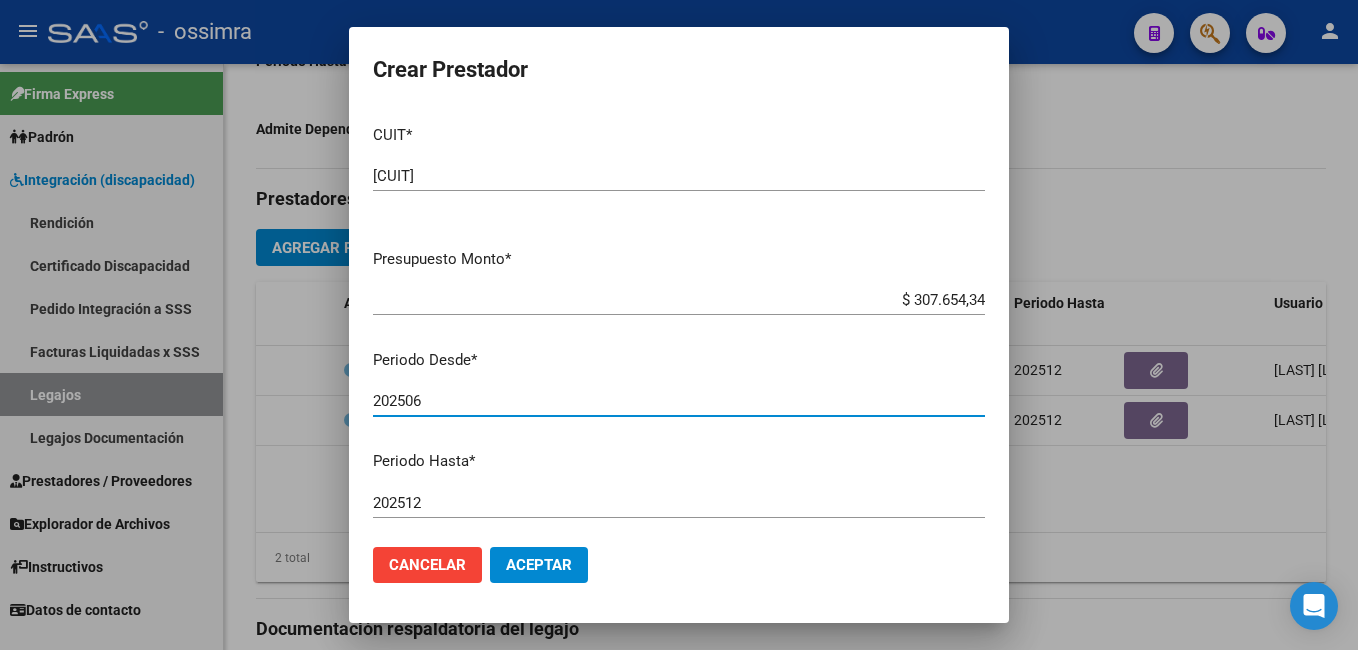 type on "202506" 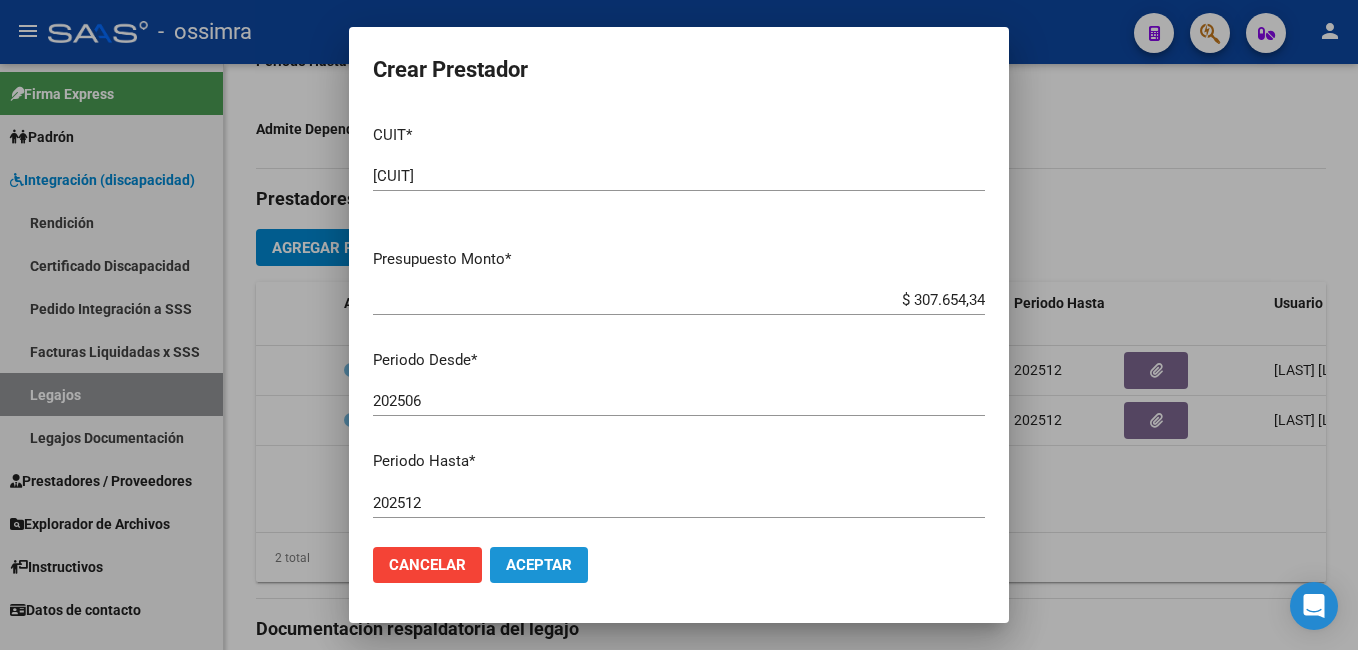 click on "Aceptar" 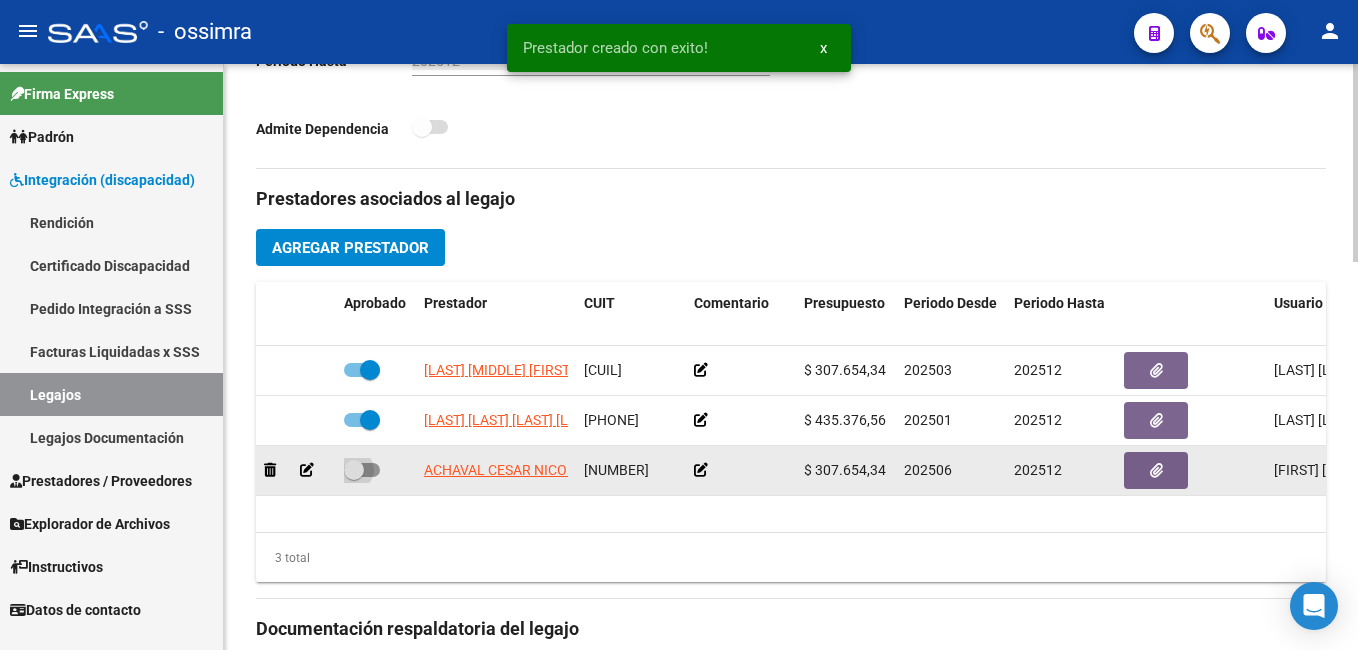 click at bounding box center (354, 470) 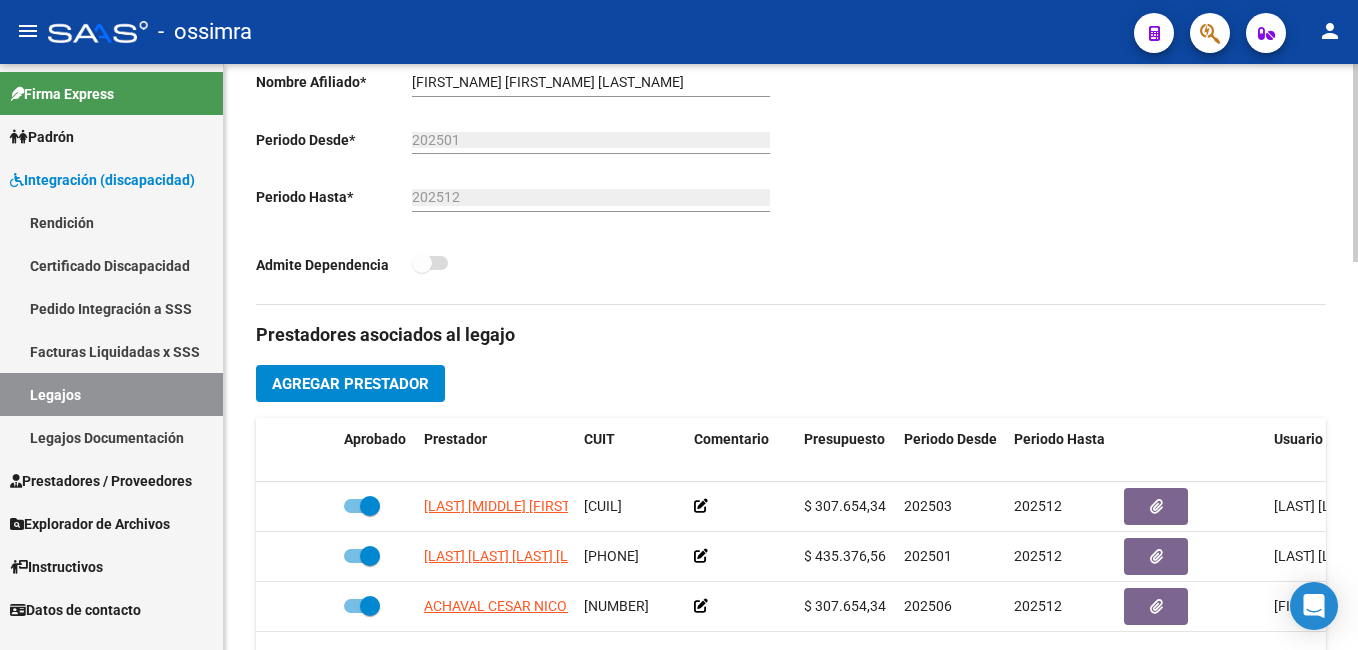 scroll, scrollTop: 0, scrollLeft: 0, axis: both 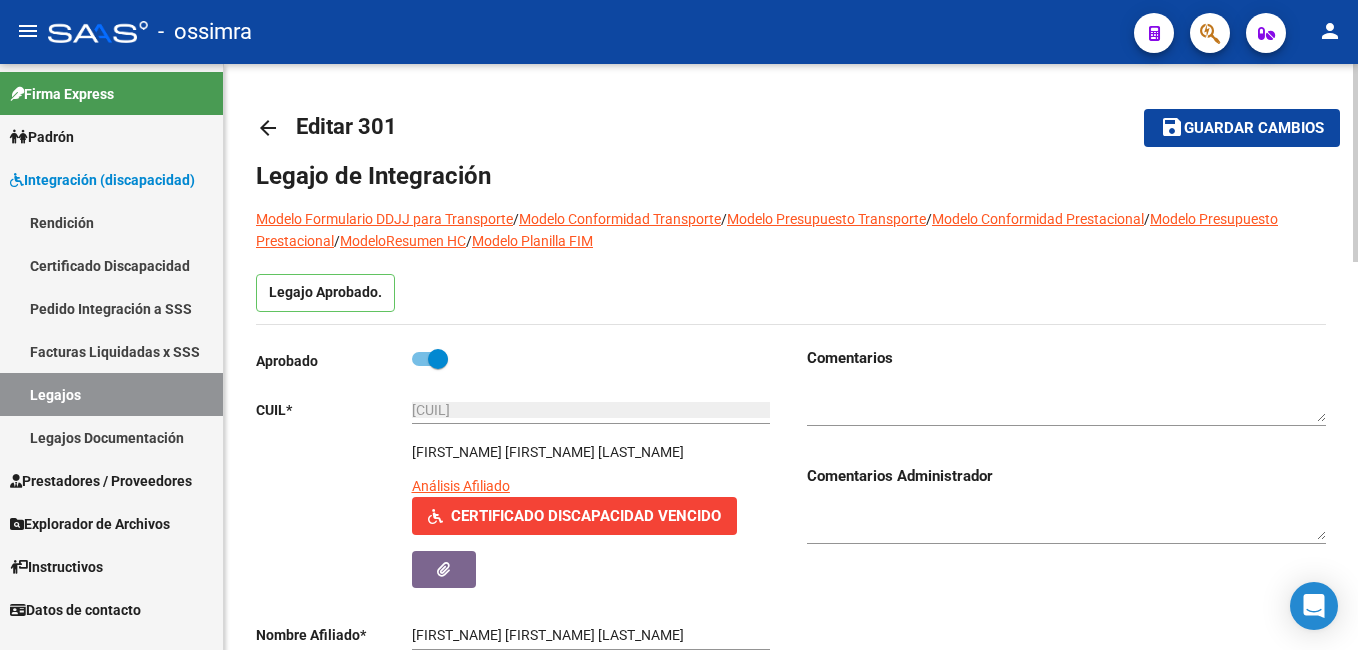 click on "arrow_back Editar 301    save Guardar cambios Legajo de Integración Modelo Formulario DDJJ para Transporte  /  Modelo Conformidad Transporte  /  Modelo Presupuesto Transporte  /  Modelo Conformidad Prestacional  /  Modelo Presupuesto Prestacional  /  ModeloResumen HC  /  Modelo Planilla FIM  Legajo Aprobado.  Aprobado   CUIL  *   20-52970706-2 Ingresar CUIL  [LAST] [LAST] [FIRST] [LAST]     Análisis Afiliado    Certificado Discapacidad Vencido ARCA Padrón Nombre Afiliado  *   [LAST] [LAST] [FIRST] [LAST] Ingresar el nombre  Periodo Desde  *   202501 Ej: 202203  Periodo Hasta  *   202512 Ej: 202212  Admite Dependencia   Comentarios                                  Comentarios Administrador  Prestadores asociados al legajo Agregar Prestador Aprobado Prestador CUIT Comentario Presupuesto Periodo Desde Periodo HastaUsuario Admite Dependencia   URIZAR MILENA AGUSTINA [PHONE]      $ 307.654,34  202503 202512 Sandra Elizabeth Morales   17/03/2025      OLIVARES CARRASCO CARLOS MARIANO [PHONE]      $ 435.376,56" 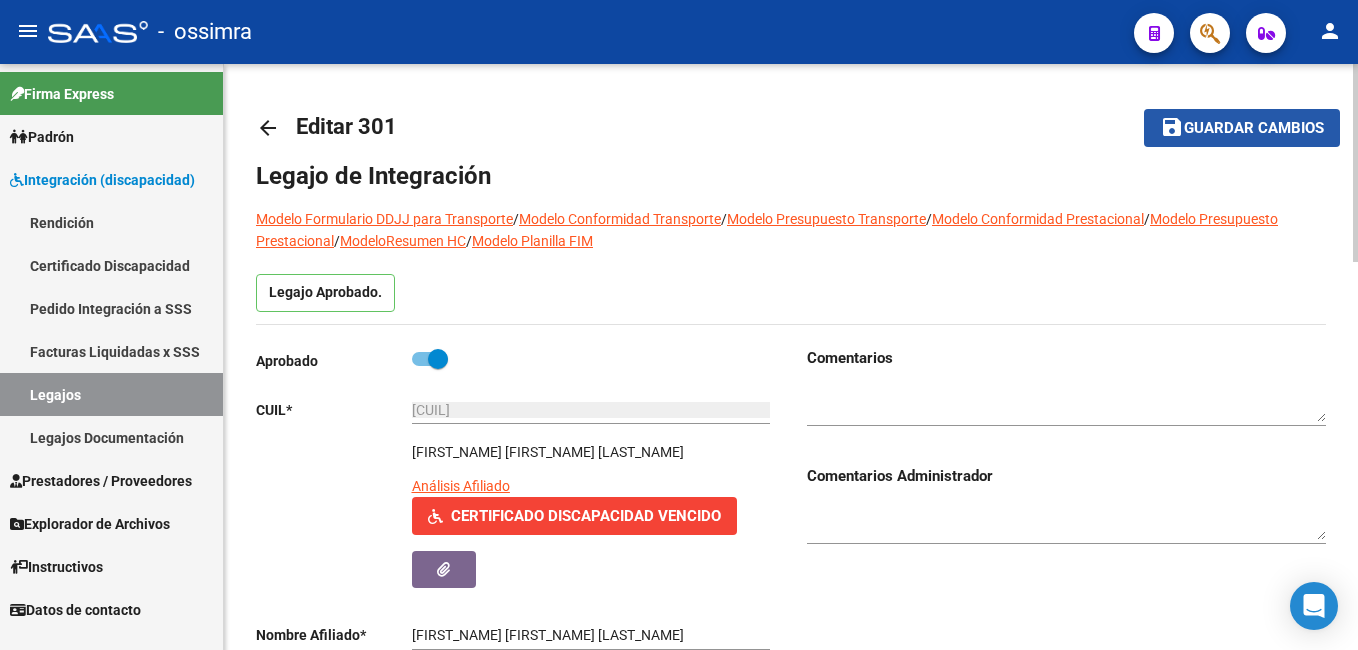 click on "save Guardar cambios" 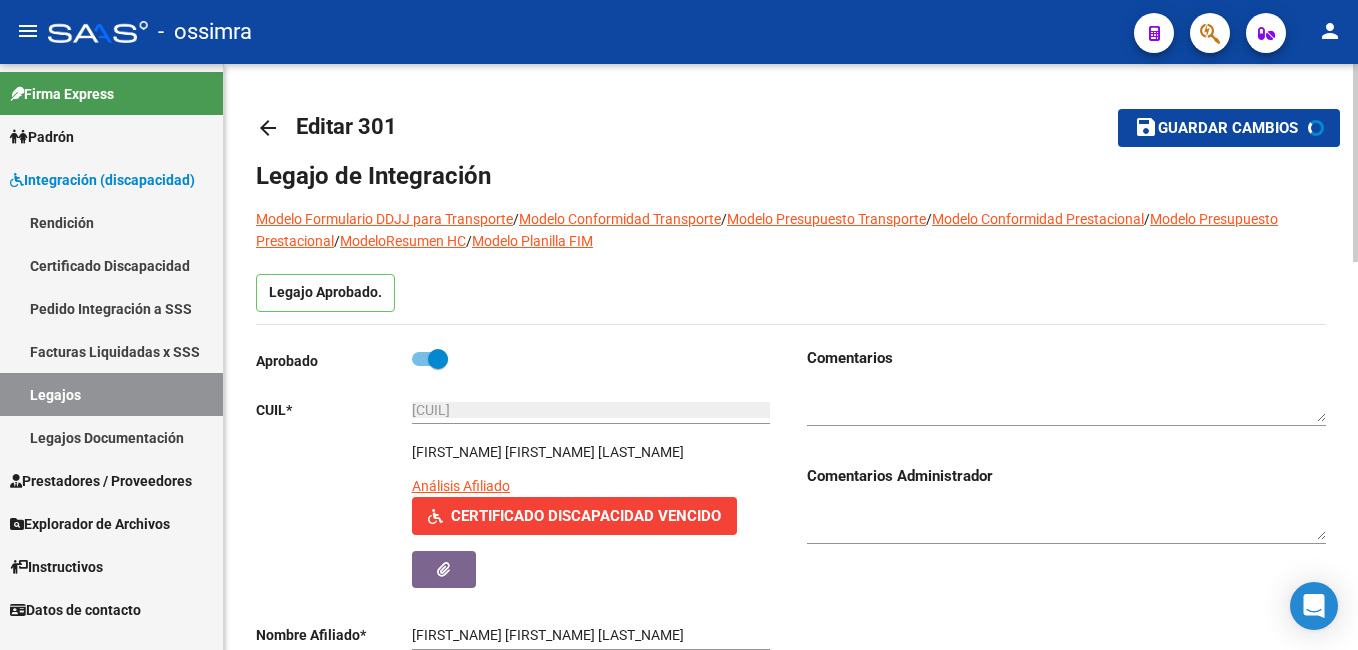 click on "save Guardar cambios" 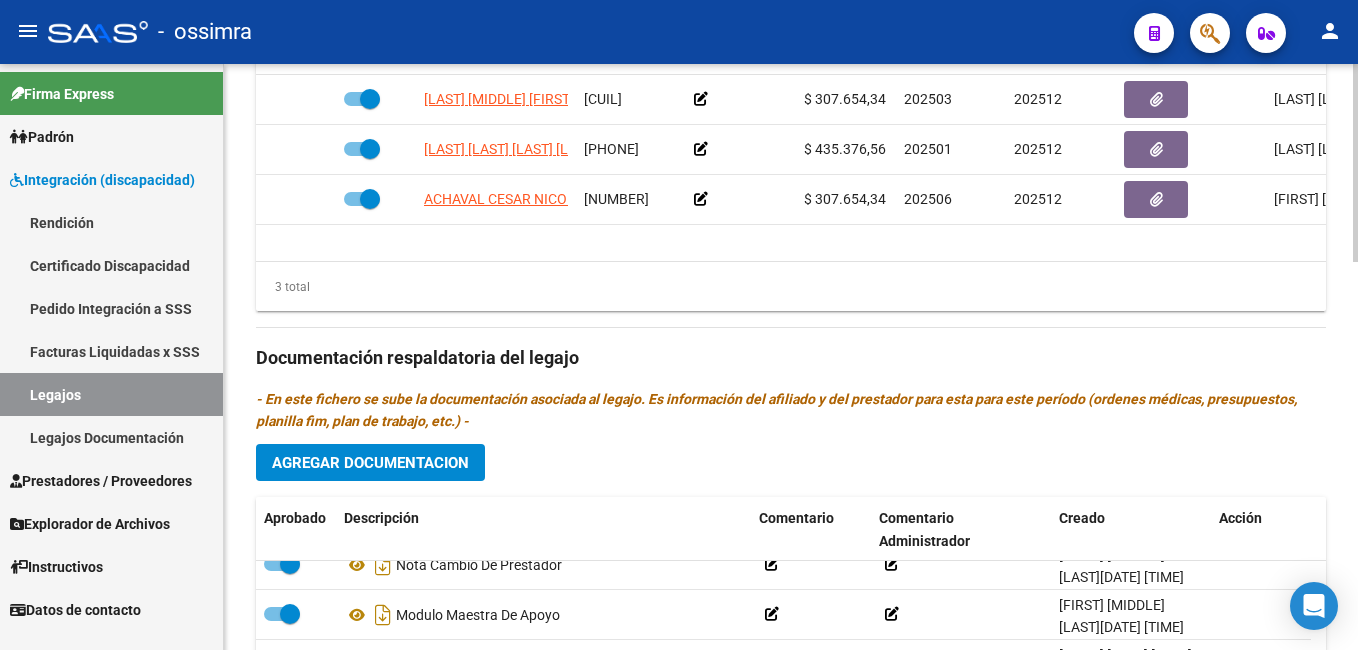 scroll, scrollTop: 987, scrollLeft: 0, axis: vertical 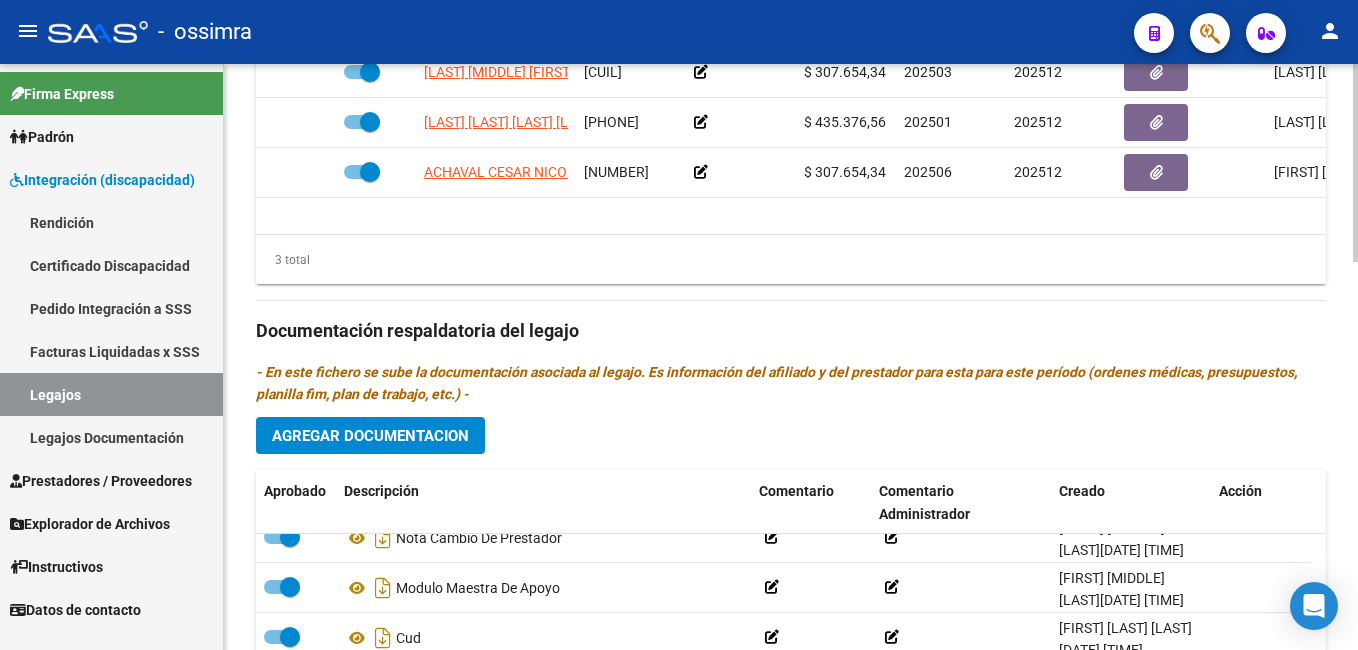 click on "menu - ossimra person Firma Express Padrón Afiliados Empadronados Padrón Ágil Análisis Afiliado Integración (discapacidad) Rendición Certificado Discapacidad Pedido Integración a SSS Facturas Liquidadas x SSS Legajos Legajos Documentación Prestadores / Proveedores Facturas - Listado/Carga Facturas - Documentación Pagos x Transferencia Prestadores - Listado Prestadores - Docu. Explorador de Archivos Integración DS.SUBSIDIO DR.ENVIO DS.DEVERR DS.DEVOK Instructivos Datos de contacto arrow_back Editar 301 save Guardar cambios Legajo de Integración Modelo Formulario DDJJ para Transporte / Modelo Conformidad Transporte / Modelo Presupuesto Transporte / Modelo Conformidad Prestacional / Modelo Presupuesto Prestacional / ModeloResumen HC / Modelo Planilla FIM Legajo Aprobado. Aprobado CUIL * [CUIT] Ingresar CUIL [LAST] [LAST] [LAST] Análisis Afiliado Certificado Discapacidad Vencido ARCA Padrón Nombre Afiliado * * [NUMBER]" at bounding box center [679, 325] 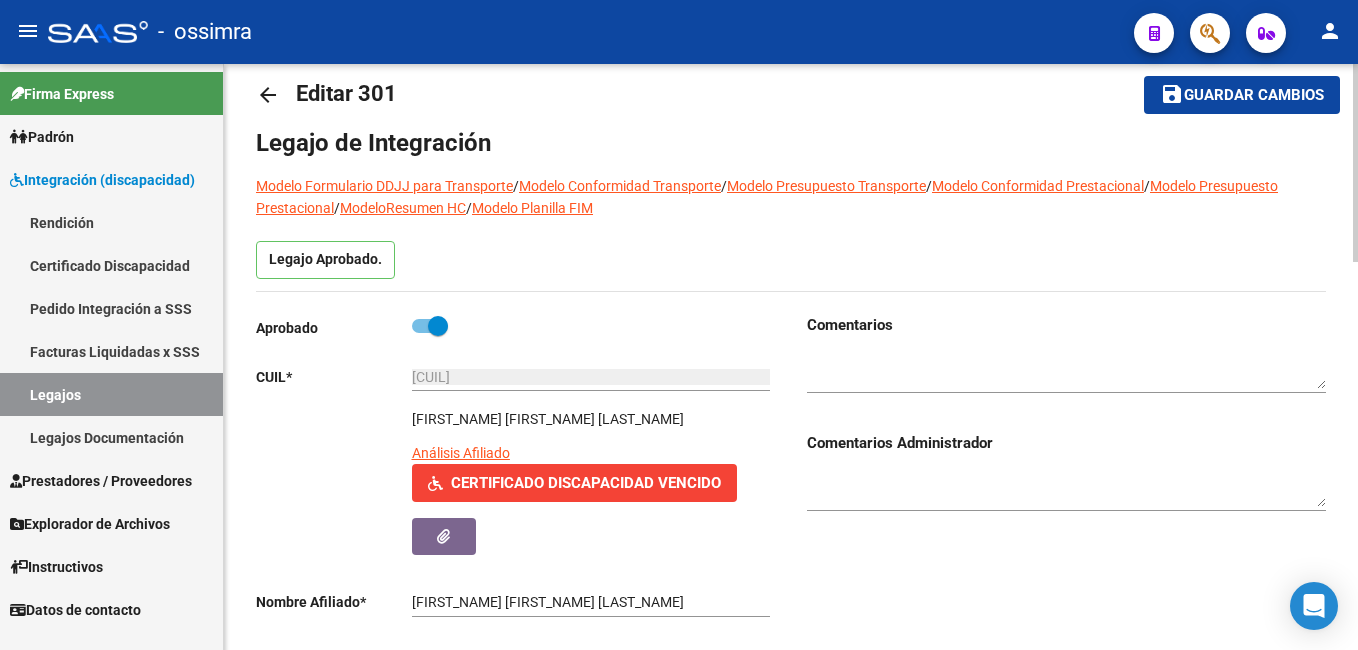 scroll, scrollTop: 0, scrollLeft: 0, axis: both 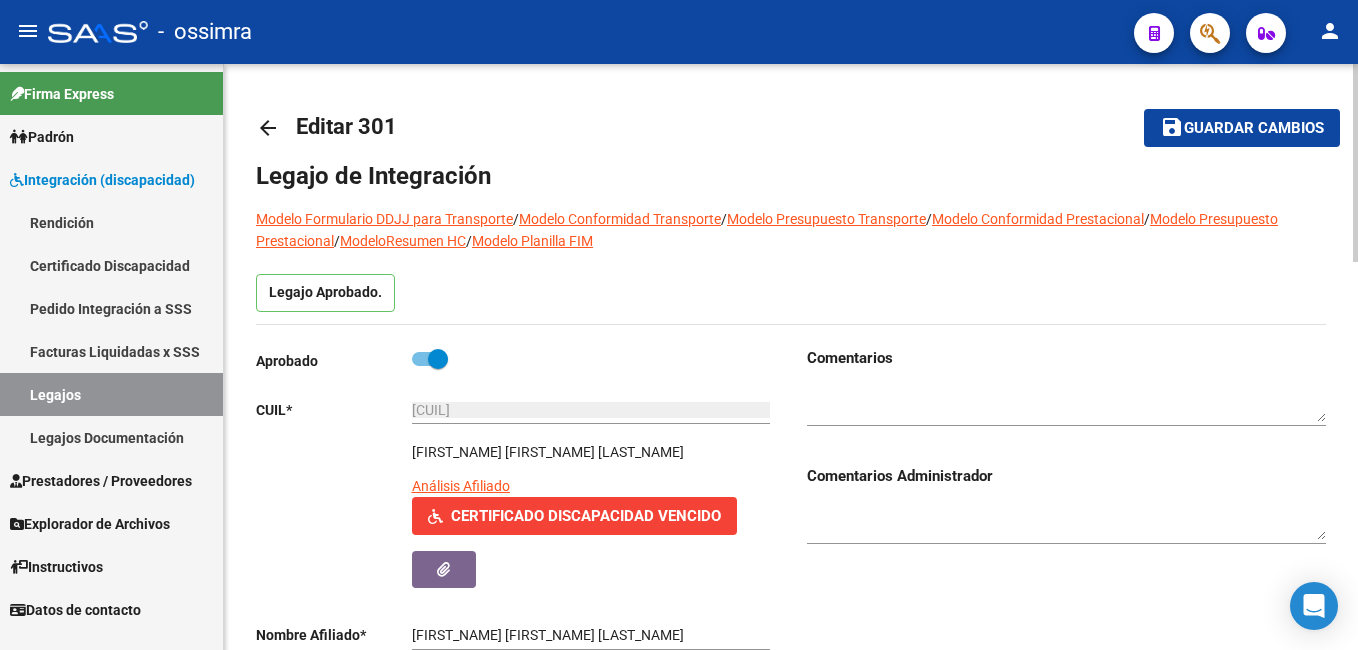 click on "arrow_back Editar 301    save Guardar cambios Legajo de Integración Modelo Formulario DDJJ para Transporte  /  Modelo Conformidad Transporte  /  Modelo Presupuesto Transporte  /  Modelo Conformidad Prestacional  /  Modelo Presupuesto Prestacional  /  ModeloResumen HC  /  Modelo Planilla FIM  Legajo Aprobado.  Aprobado   CUIL  *   20-52970706-2 Ingresar CUIL  [LAST] [LAST] [FIRST] [LAST]     Análisis Afiliado    Certificado Discapacidad Vencido ARCA Padrón Nombre Afiliado  *   [LAST] [LAST] [FIRST] [LAST] Ingresar el nombre  Periodo Desde  *   202501 Ej: 202203  Periodo Hasta  *   202512 Ej: 202212  Admite Dependencia   Comentarios                                  Comentarios Administrador  Prestadores asociados al legajo Agregar Prestador Aprobado Prestador CUIT Comentario Presupuesto Periodo Desde Periodo HastaUsuario Admite Dependencia   URIZAR MILENA AGUSTINA [PHONE]      $ 307.654,34  202503 202512 Sandra Elizabeth Morales   17/03/2025      OLIVARES CARRASCO CARLOS MARIANO [PHONE]      $ 435.376,56" 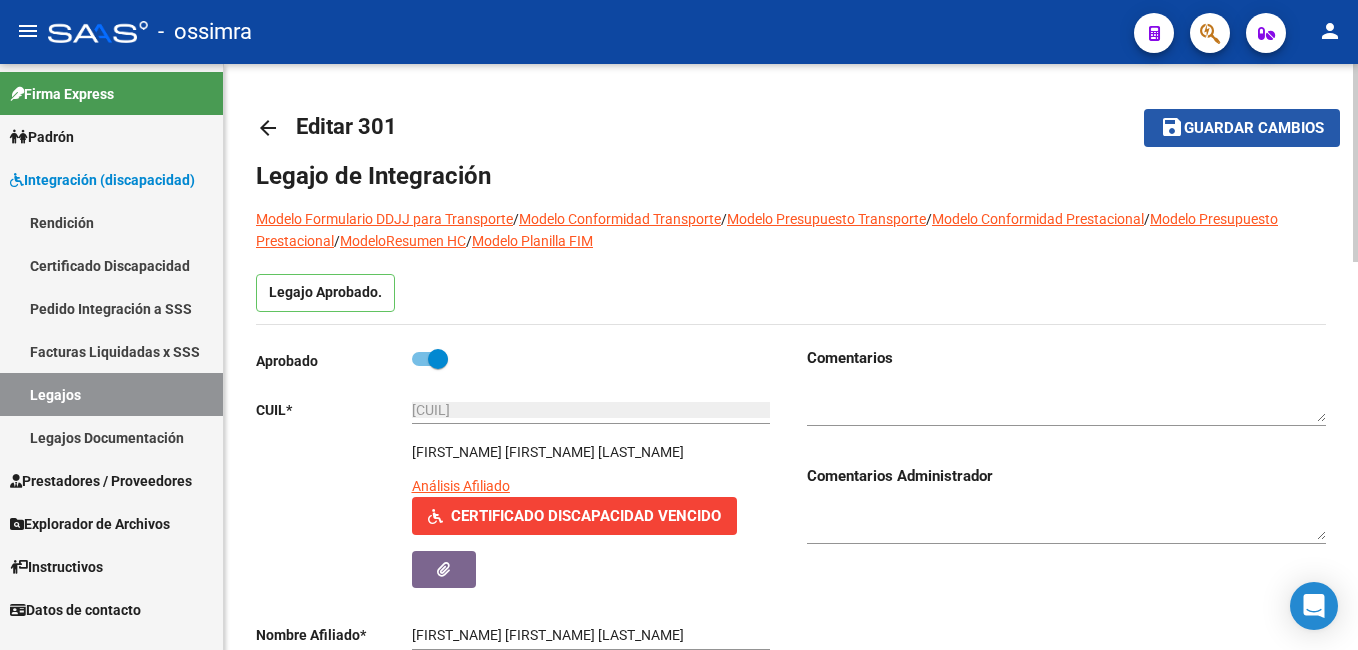 click on "save Guardar cambios" 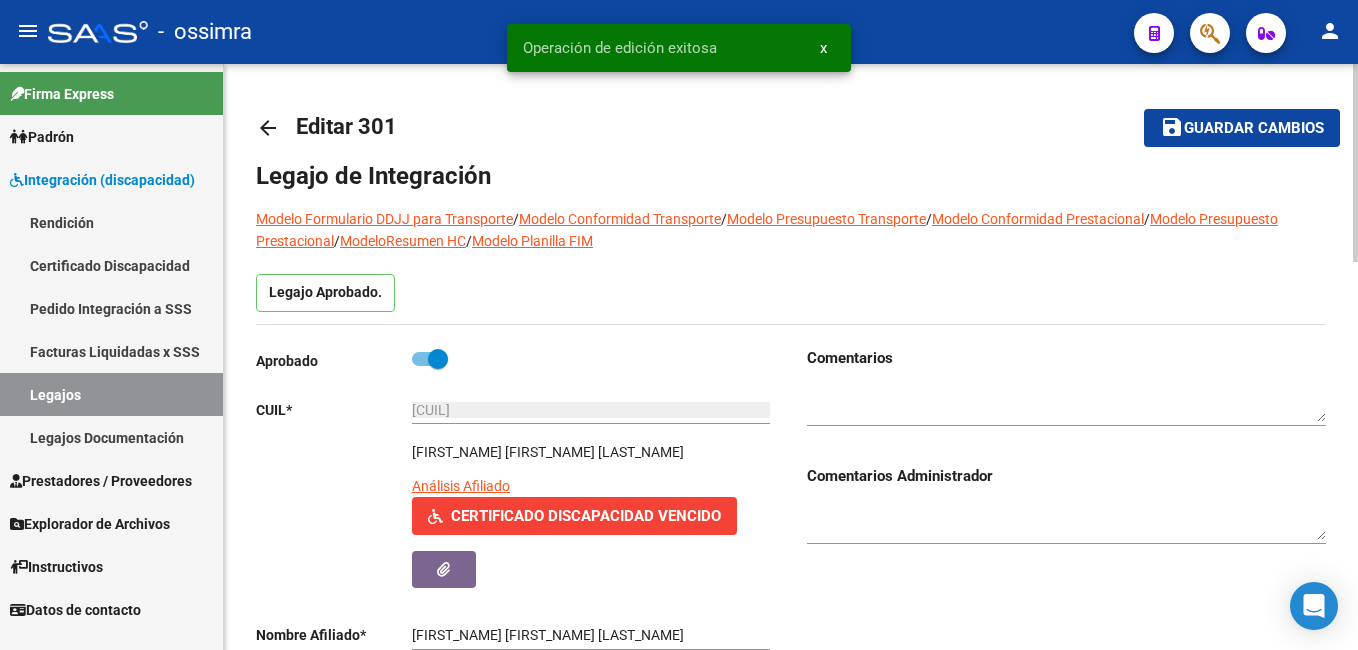 click on "save Guardar cambios" 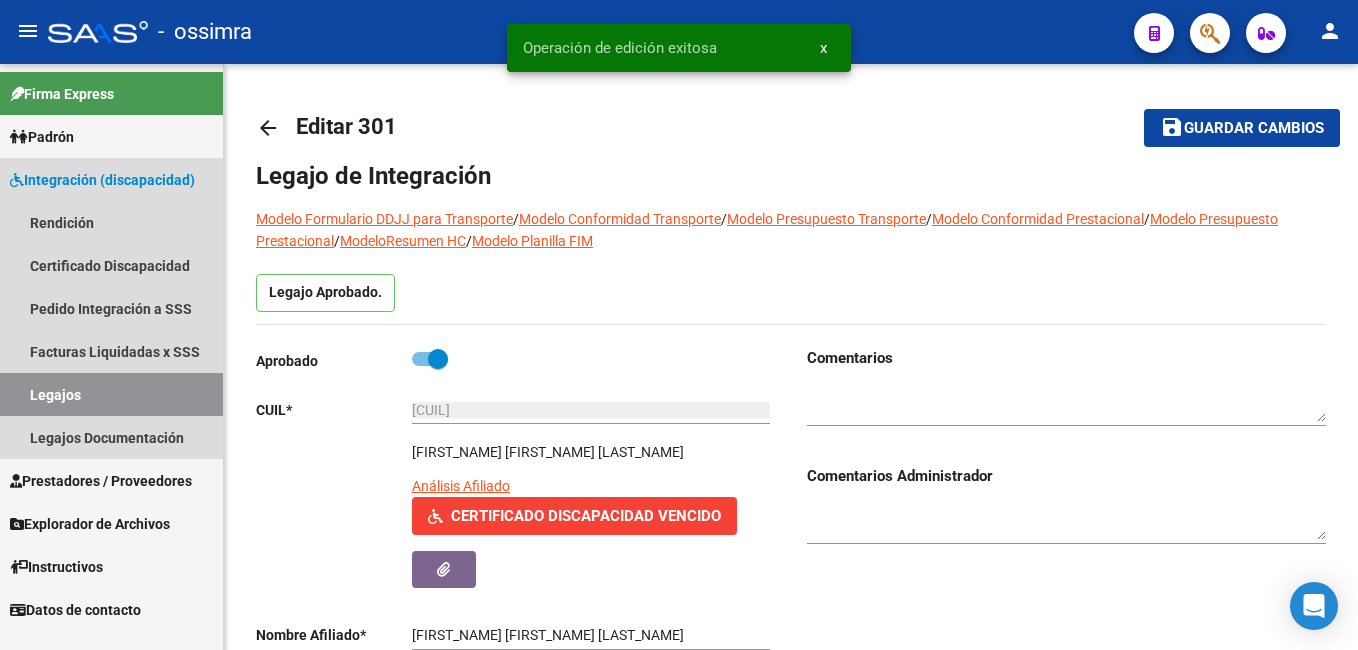 click on "Legajos" at bounding box center [111, 394] 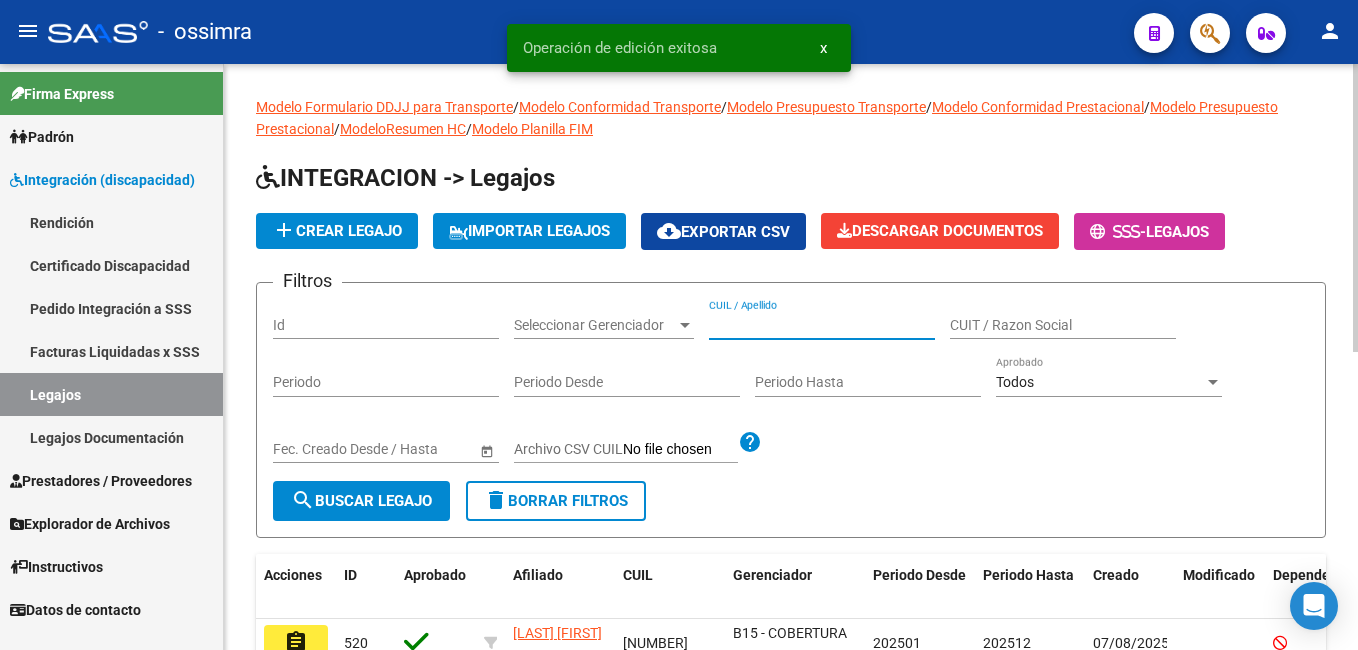 click on "CUIL / Apellido" at bounding box center (822, 325) 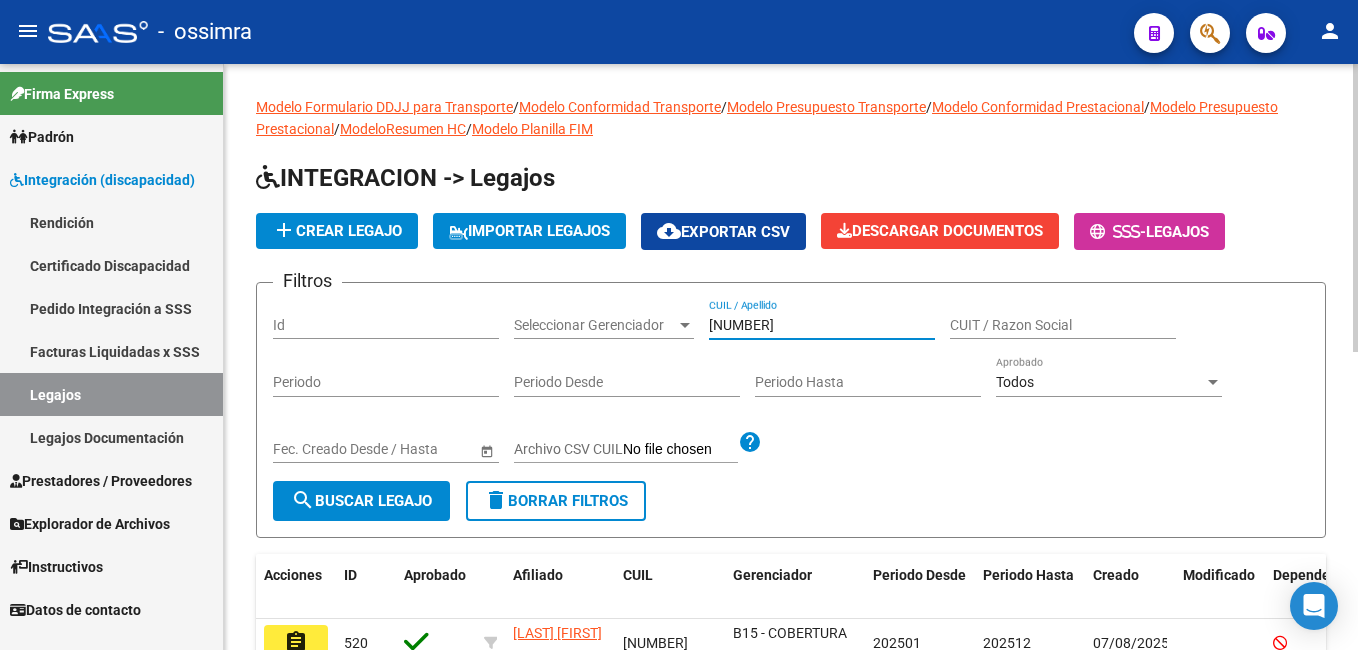 type on "[NUMBER]" 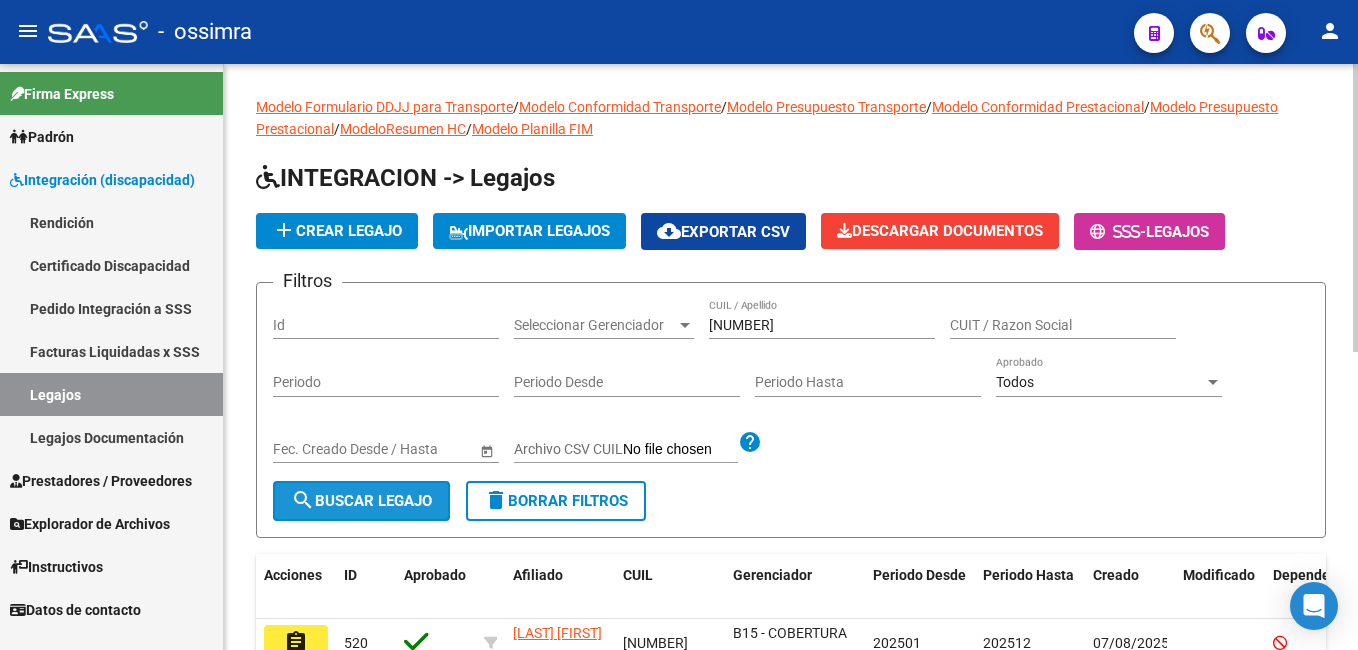 click on "search  Buscar Legajo" 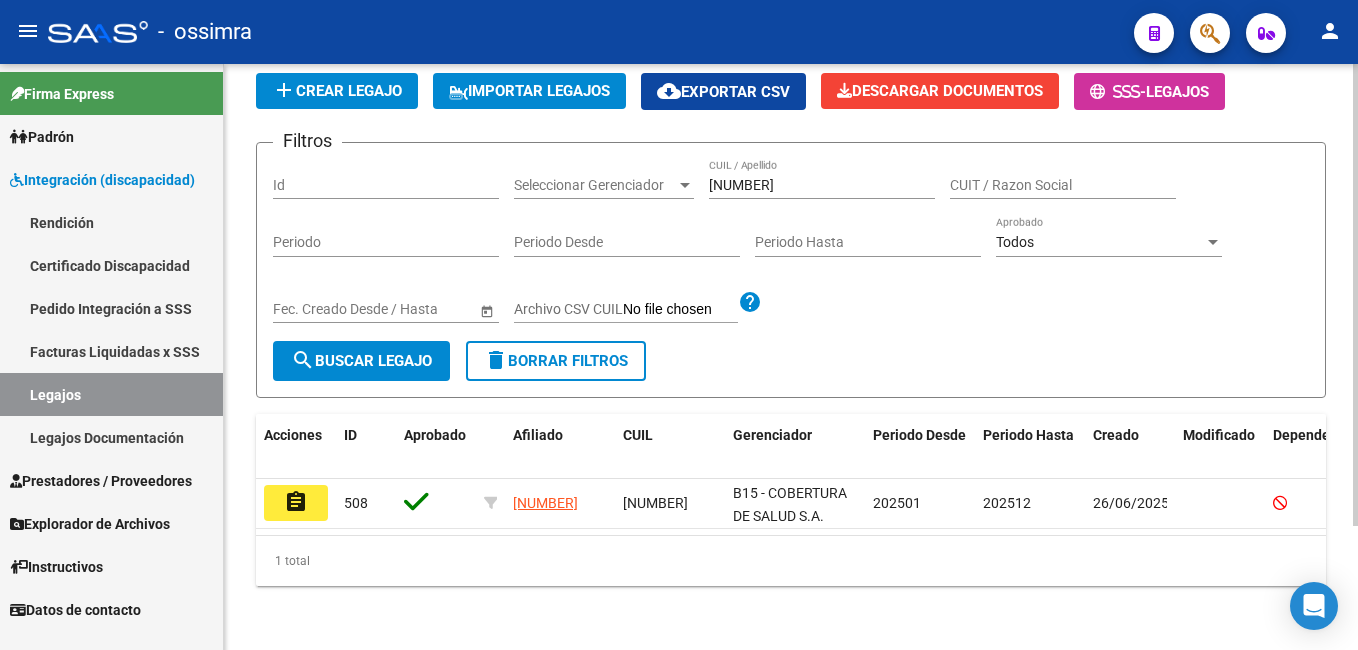 scroll, scrollTop: 148, scrollLeft: 0, axis: vertical 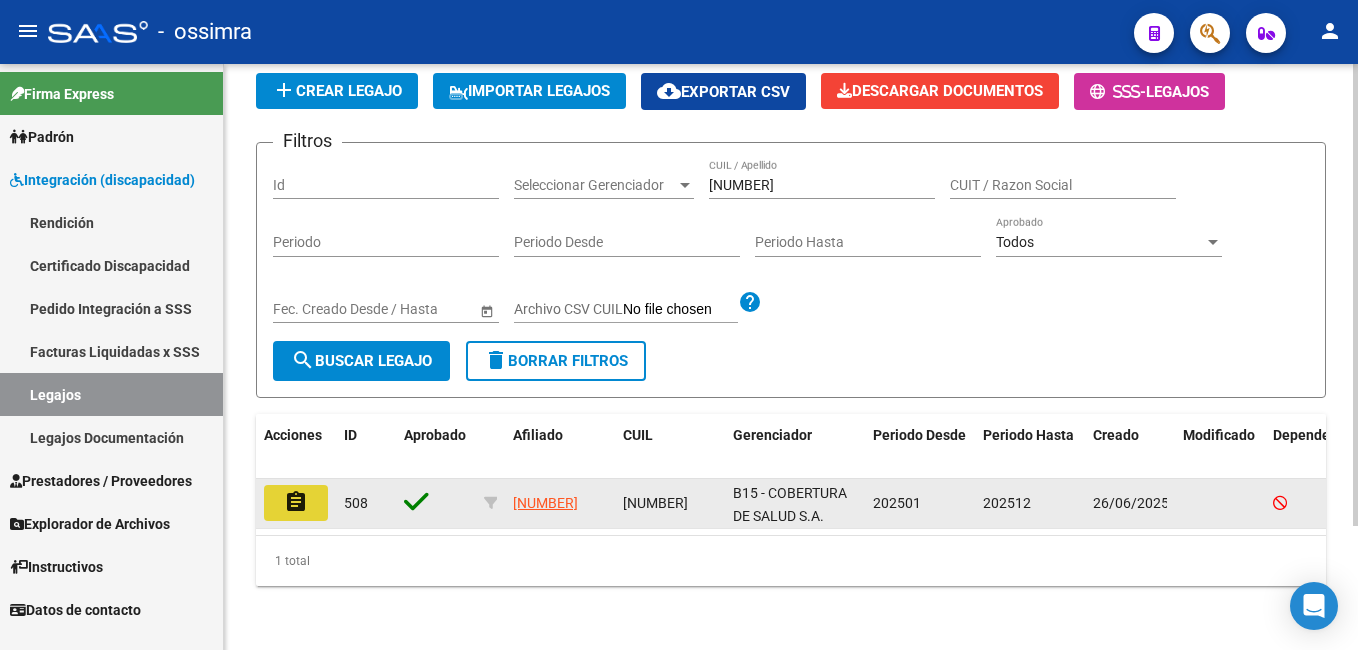 click on "assignment" 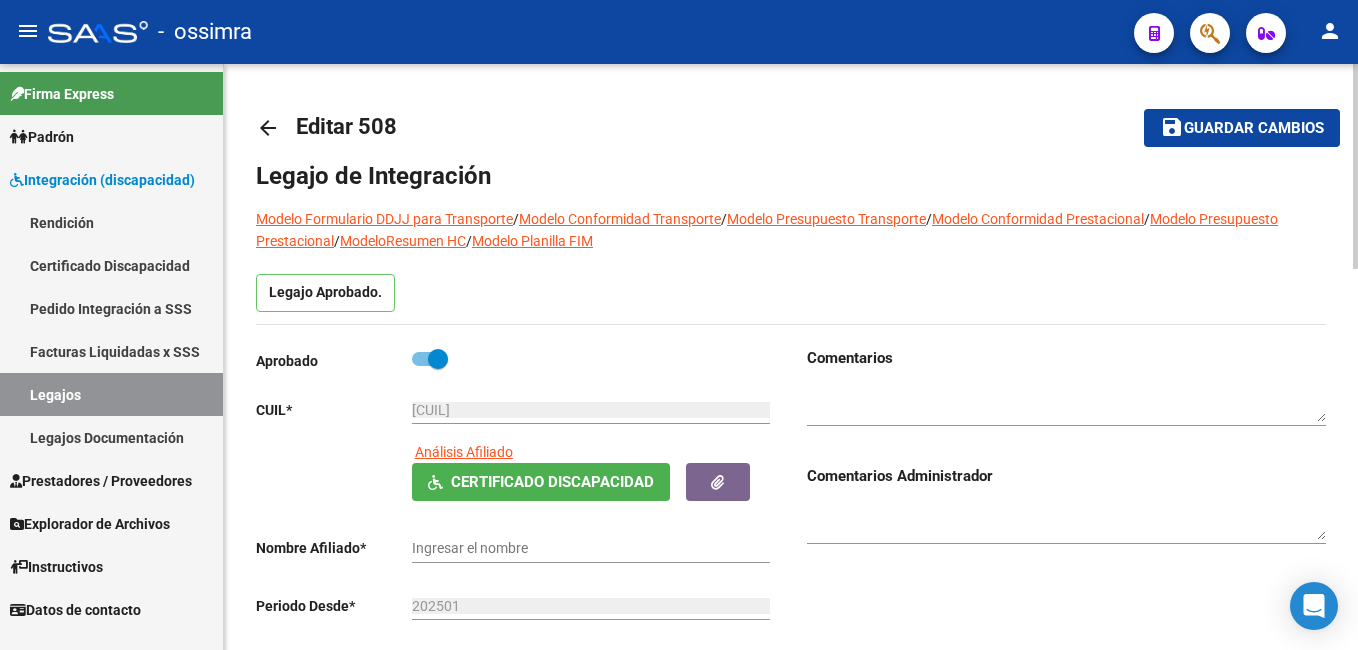 type on "[LAST] [LAST] [LAST]" 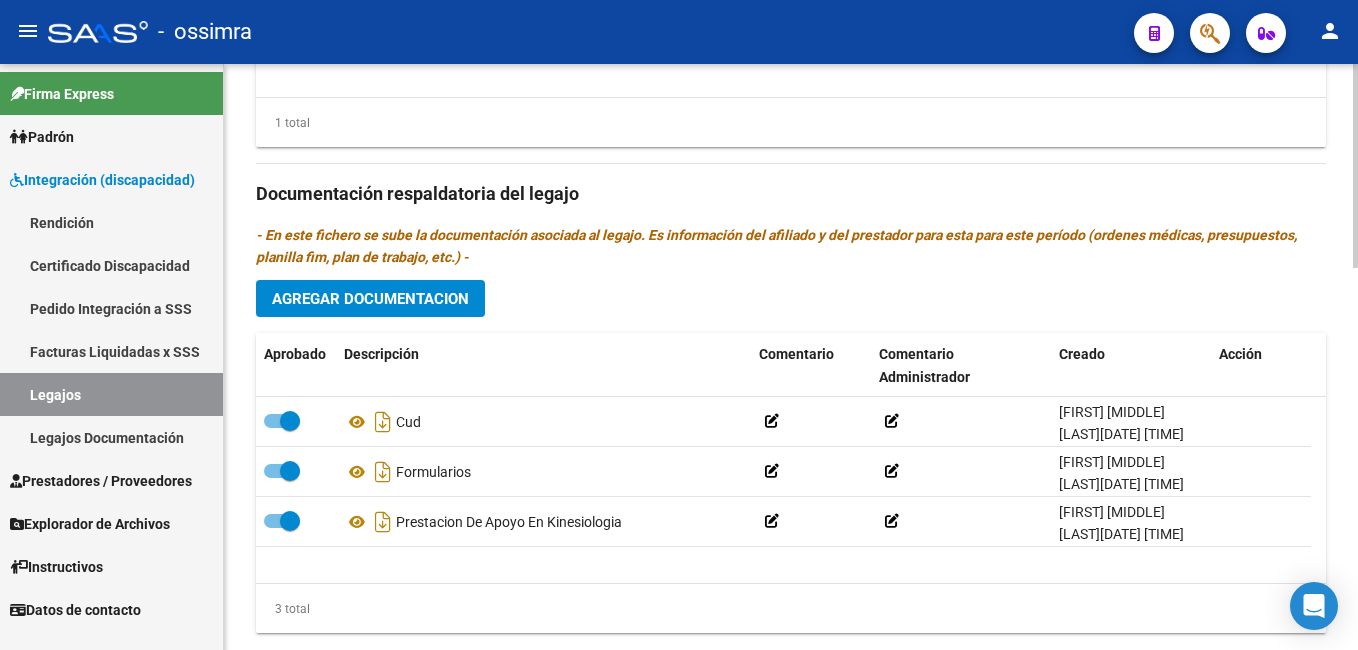 scroll, scrollTop: 1069, scrollLeft: 0, axis: vertical 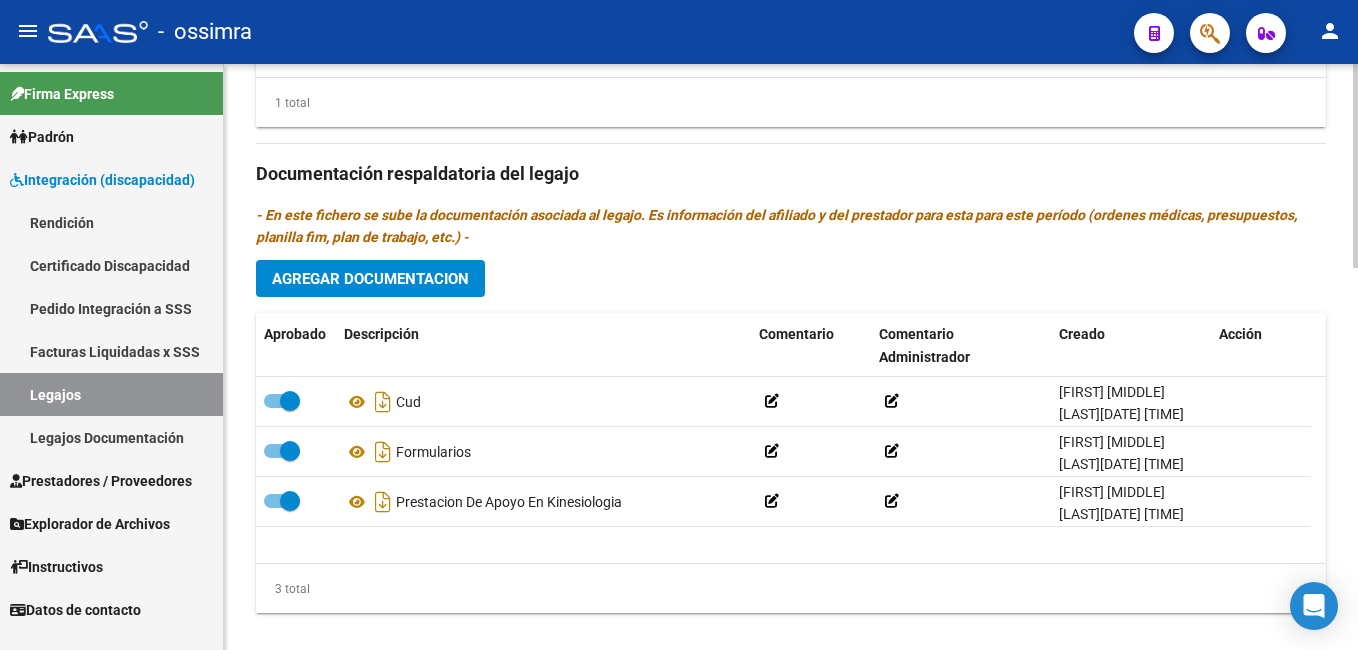 click on "menu -   ossimra  person    Firma Express     Padrón Afiliados Empadronados Padrón Ágil Análisis Afiliado    Integración (discapacidad) Rendición Certificado Discapacidad Pedido Integración a SSS Facturas Liquidadas x SSS Legajos Legajos Documentación    Prestadores / Proveedores Facturas - Listado/Carga Facturas - Documentación Pagos x Transferencia Prestadores - Listado Prestadores - Docu.    Explorador de Archivos Integración DS.SUBSIDIO DR.ENVIO DS.DEVERR DS.DEVOK    Instructivos    Datos de contacto arrow_back Editar 508    save Guardar cambios Legajo de Integración Modelo Formulario DDJJ para Transporte  /  Modelo Conformidad Transporte  /  Modelo Presupuesto Transporte  /  Modelo Conformidad Prestacional  /  Modelo Presupuesto Prestacional  /  ModeloResumen HC  /  Modelo Planilla FIM  Legajo Aprobado.  Aprobado   CUIL  *   20-52333053-6 Ingresar CUIL  [LAST] [LAST] [FIRST]     Análisis Afiliado    Certificado Discapacidad ARCA Padrón Nombre Afiliado  *   Periodo Desde  *" at bounding box center (679, 325) 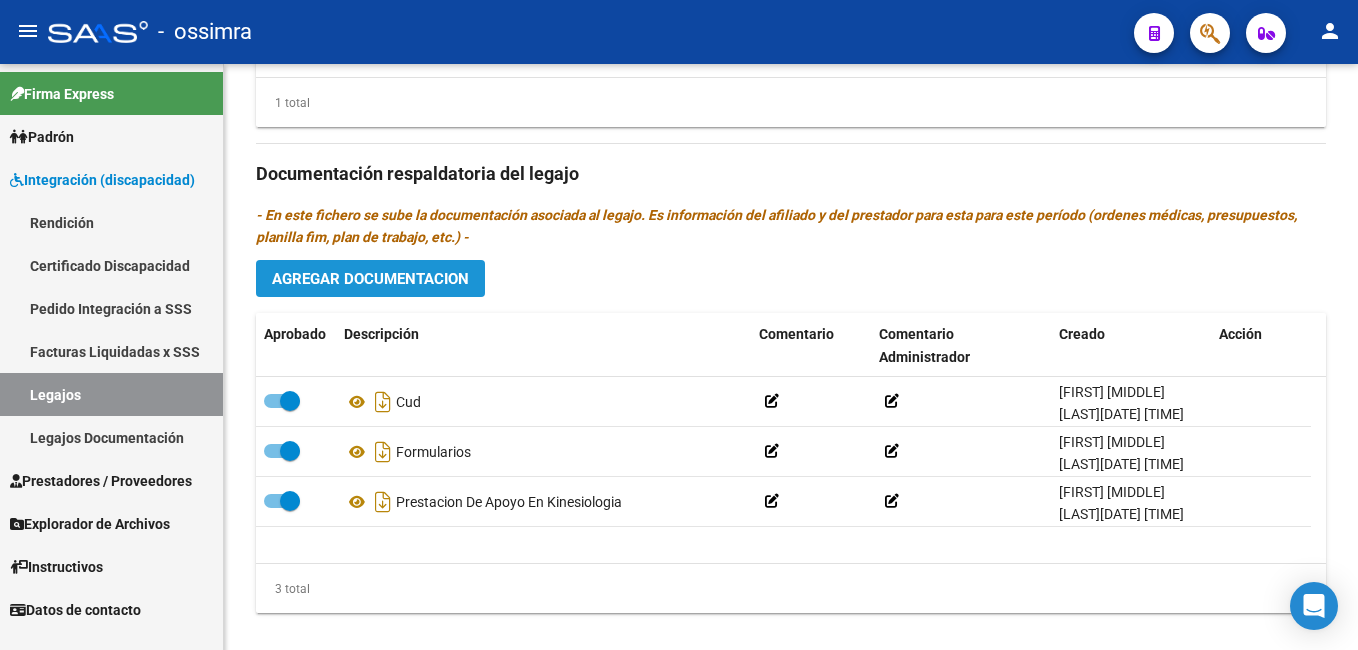 click on "Agregar Documentacion" 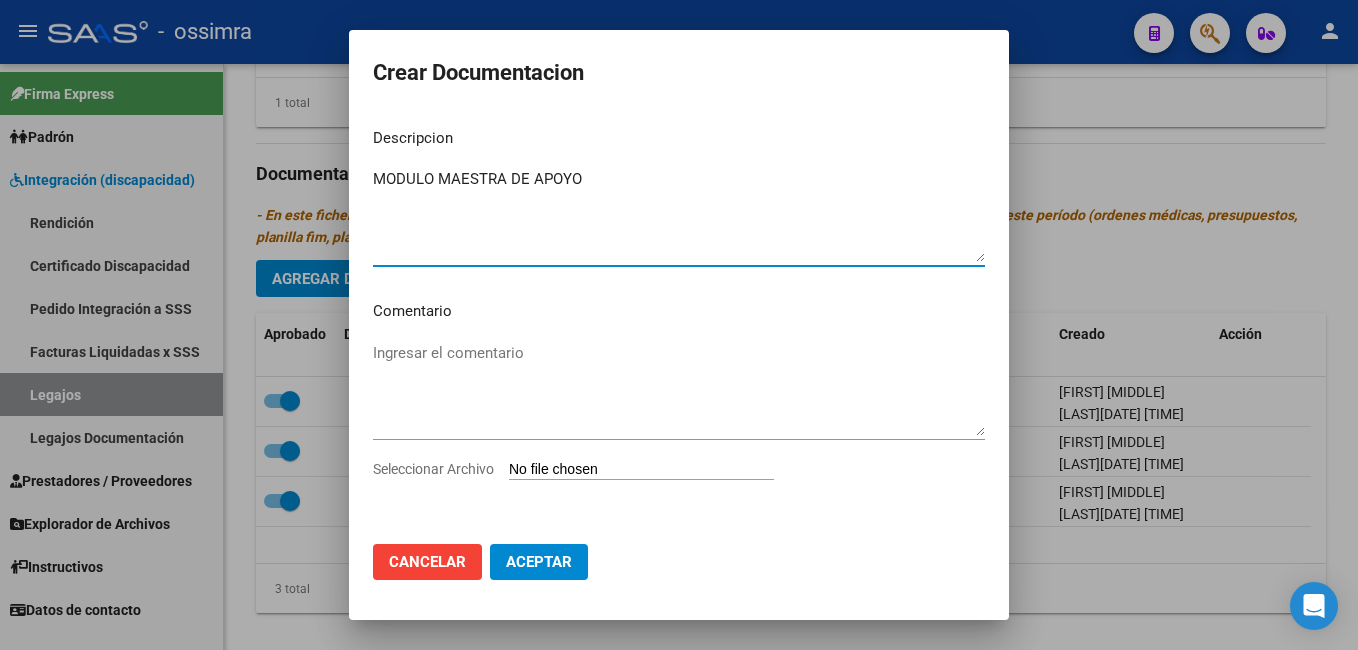 type on "MODULO MAESTRA DE APOYO" 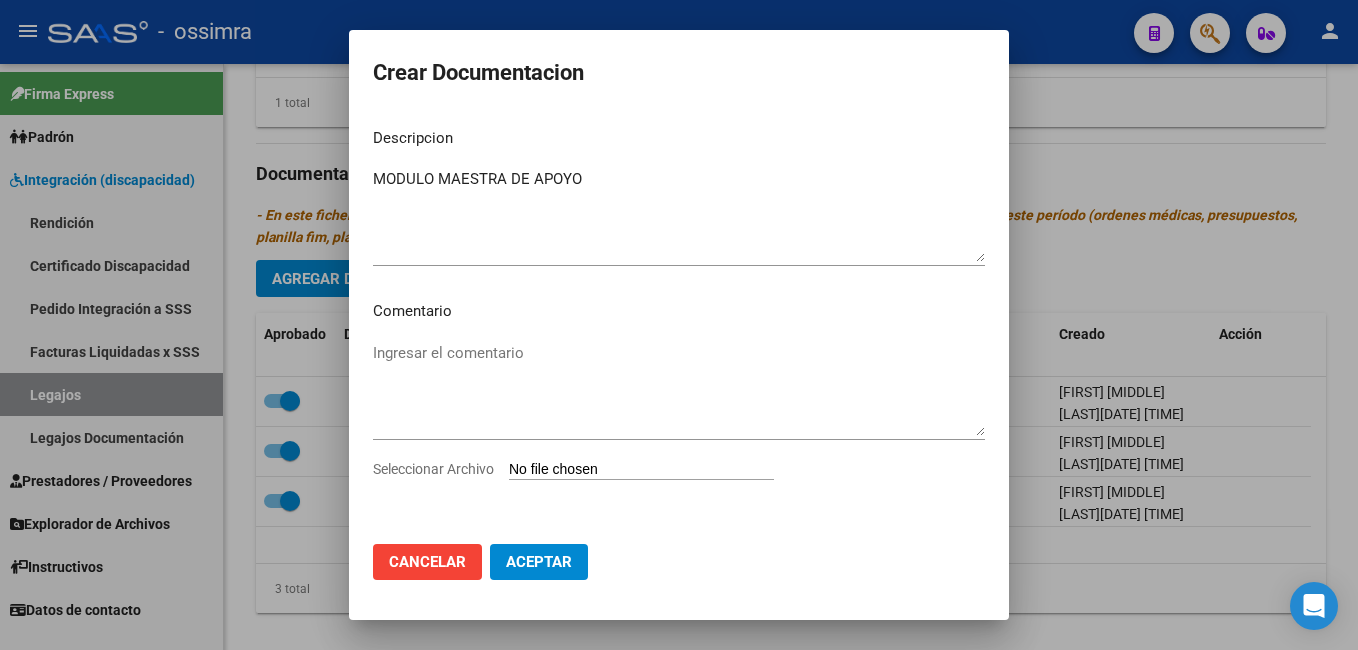 click on "Seleccionar Archivo" at bounding box center [641, 470] 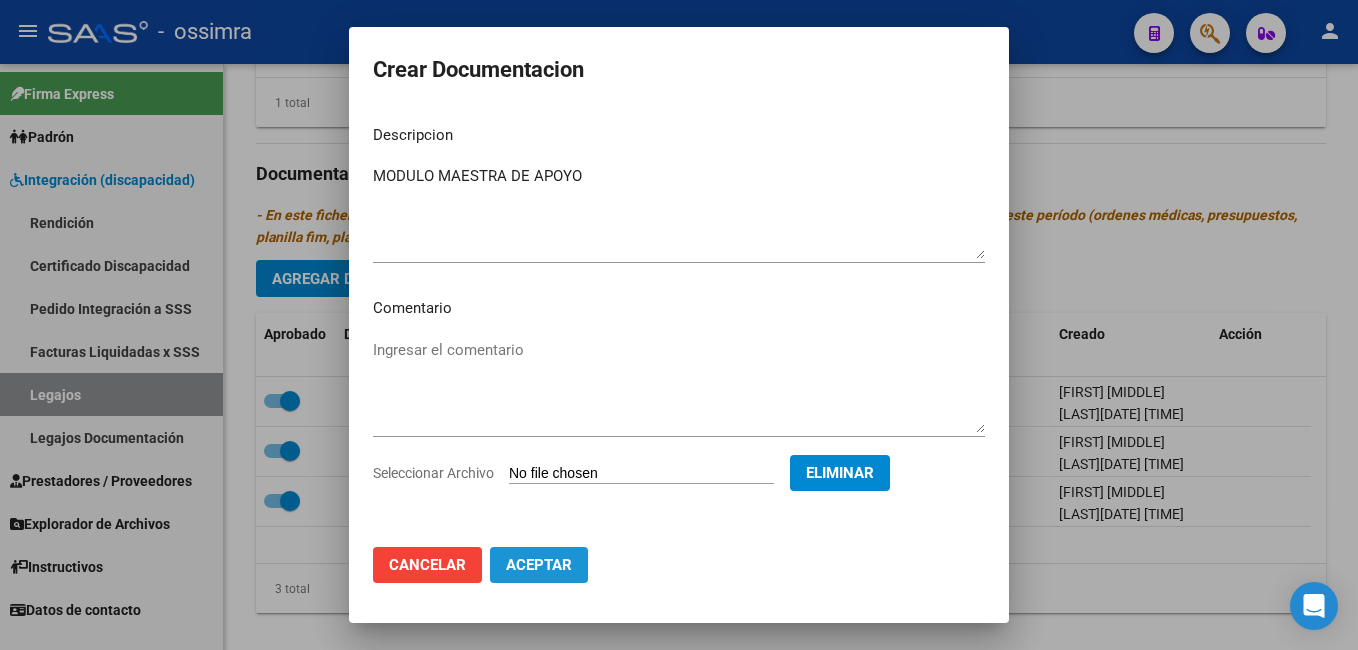 click on "Aceptar" 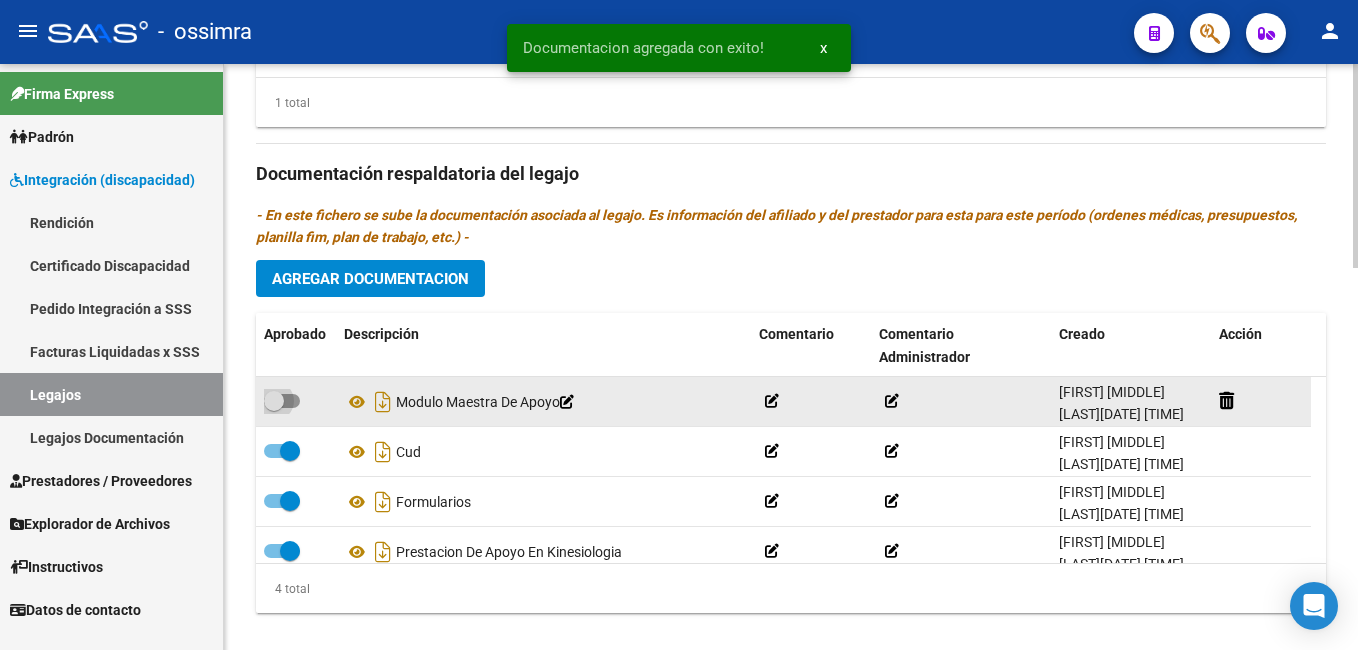 click at bounding box center (274, 401) 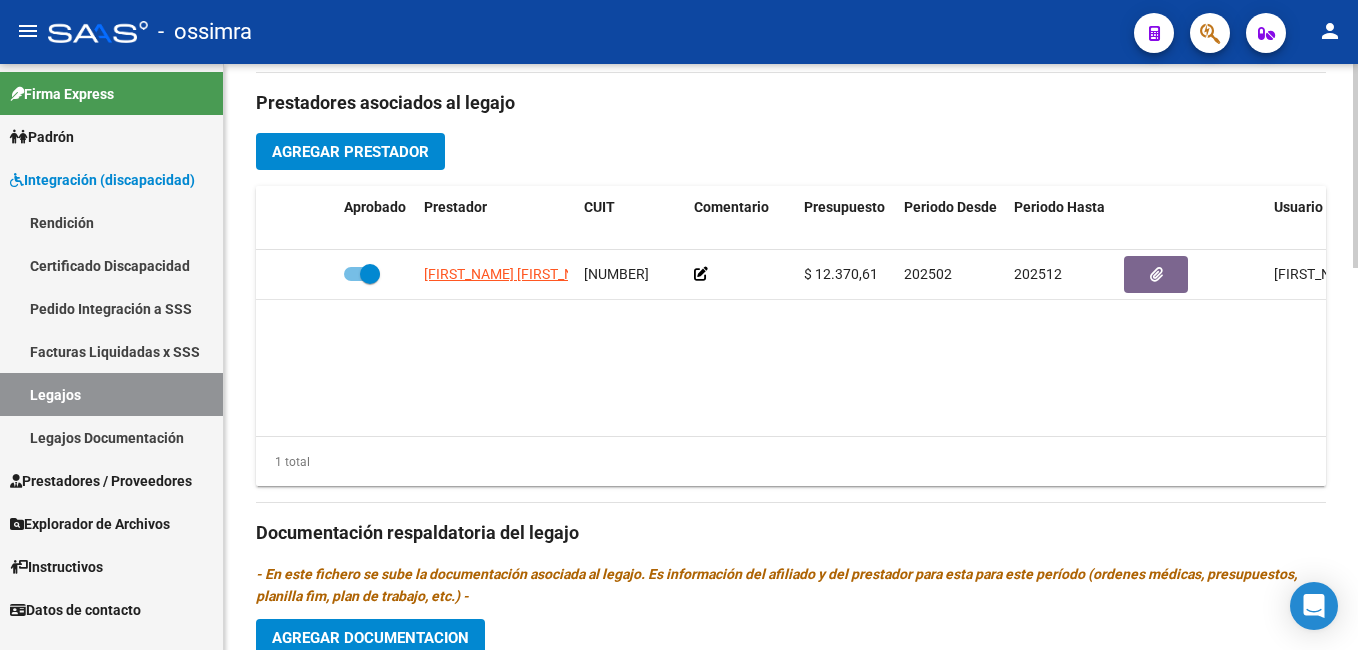 scroll, scrollTop: 693, scrollLeft: 0, axis: vertical 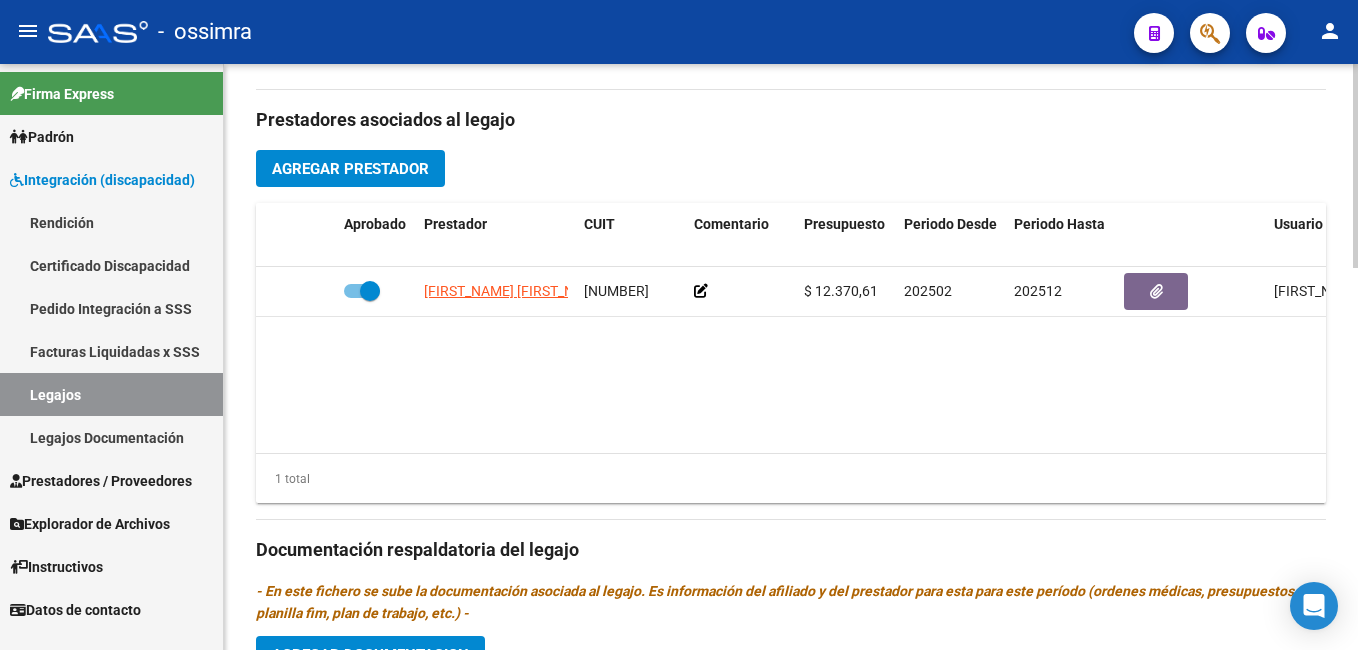 click 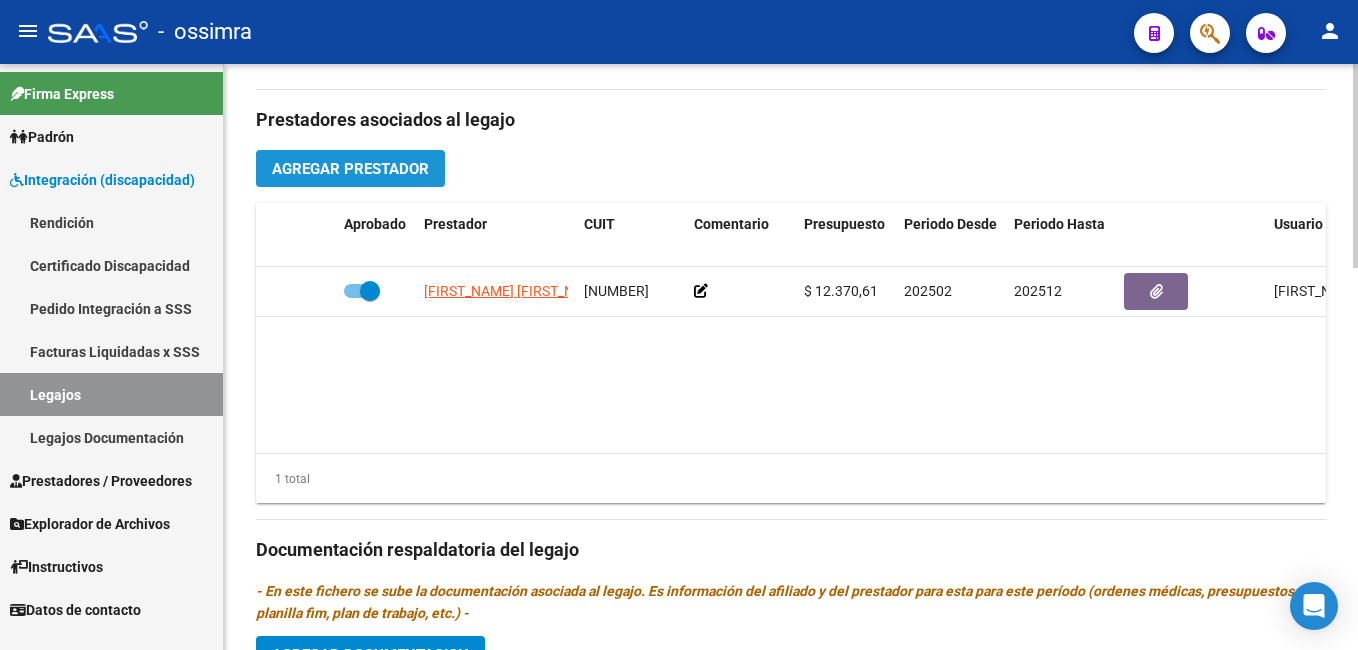 click on "Agregar Prestador" 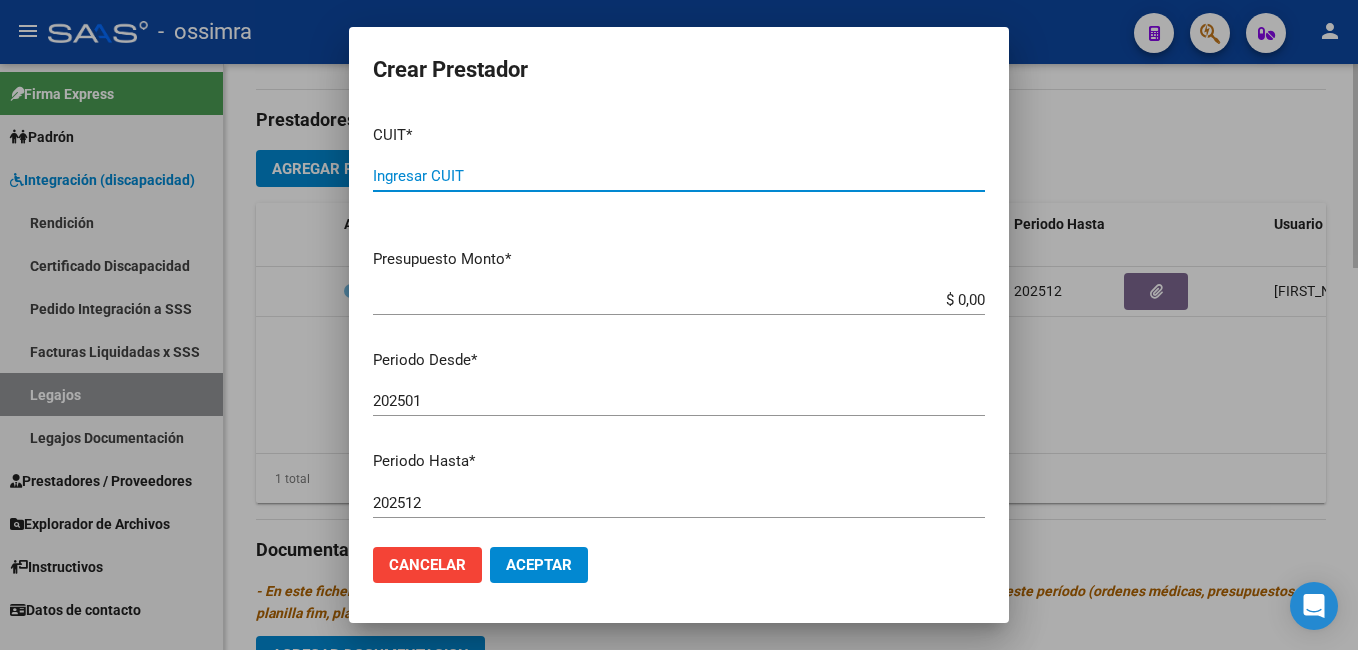 paste on "[NUMBER]" 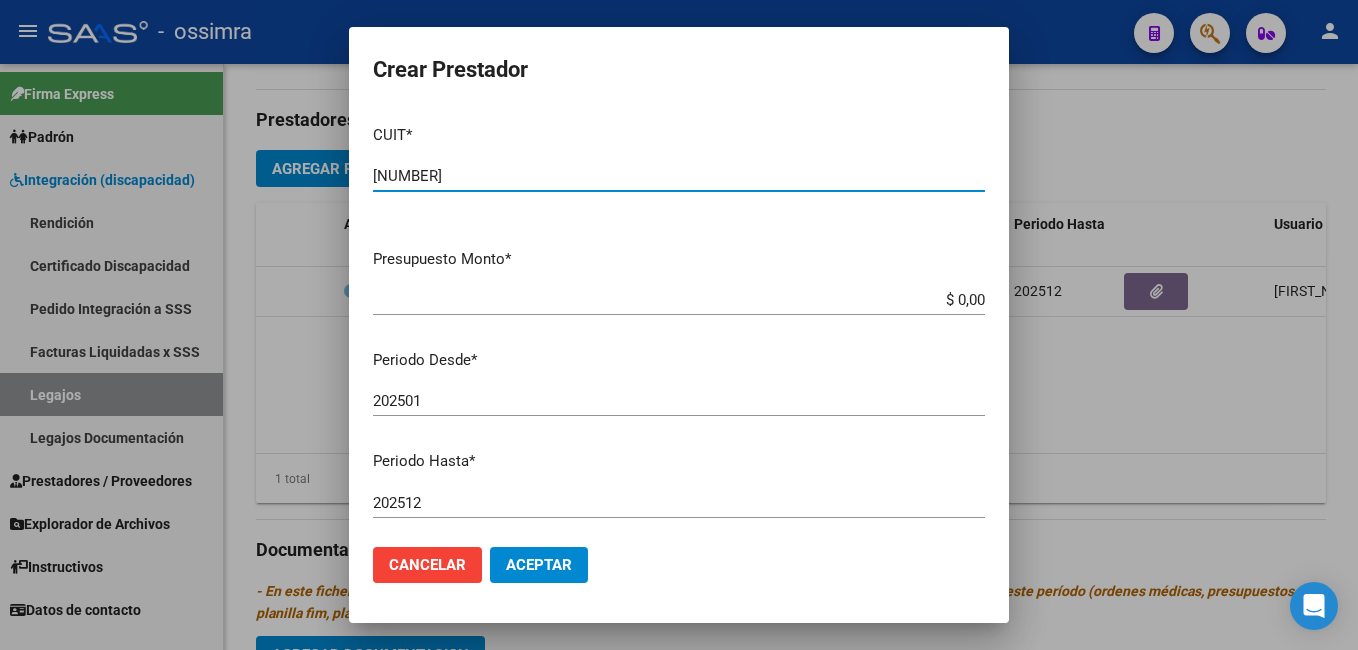 type on "[NUMBER]" 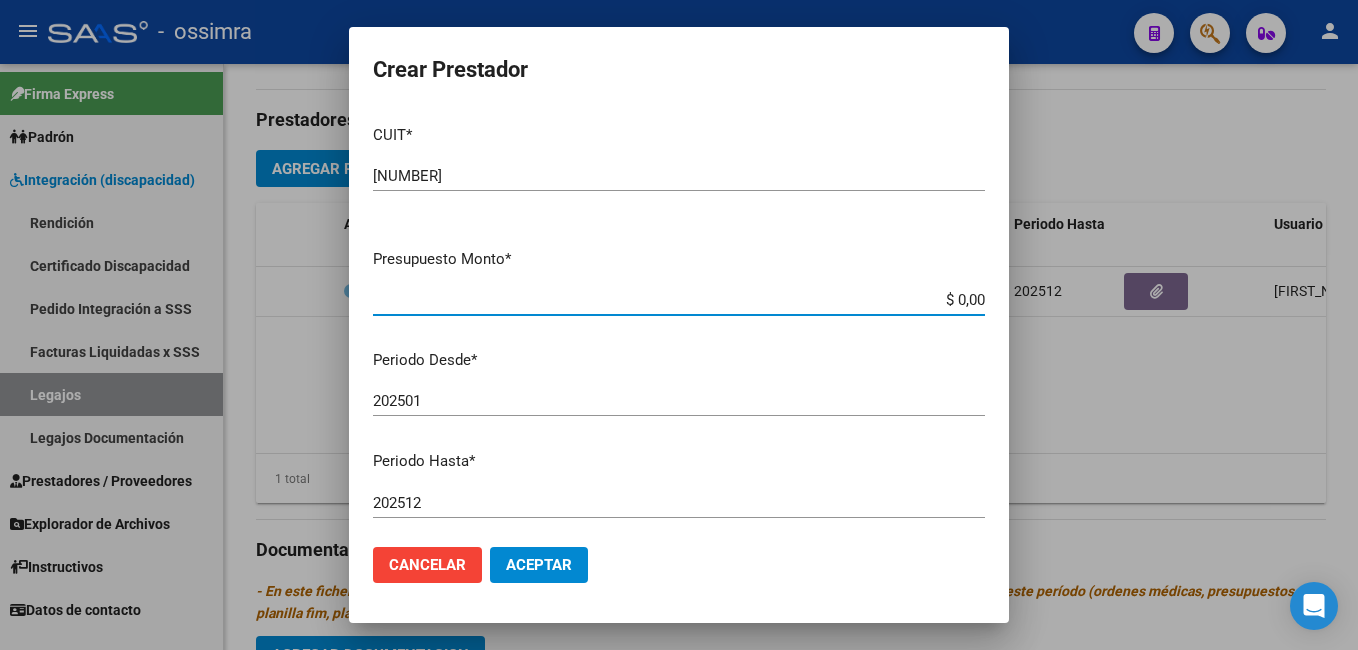 click on "$ 0,00" at bounding box center [679, 300] 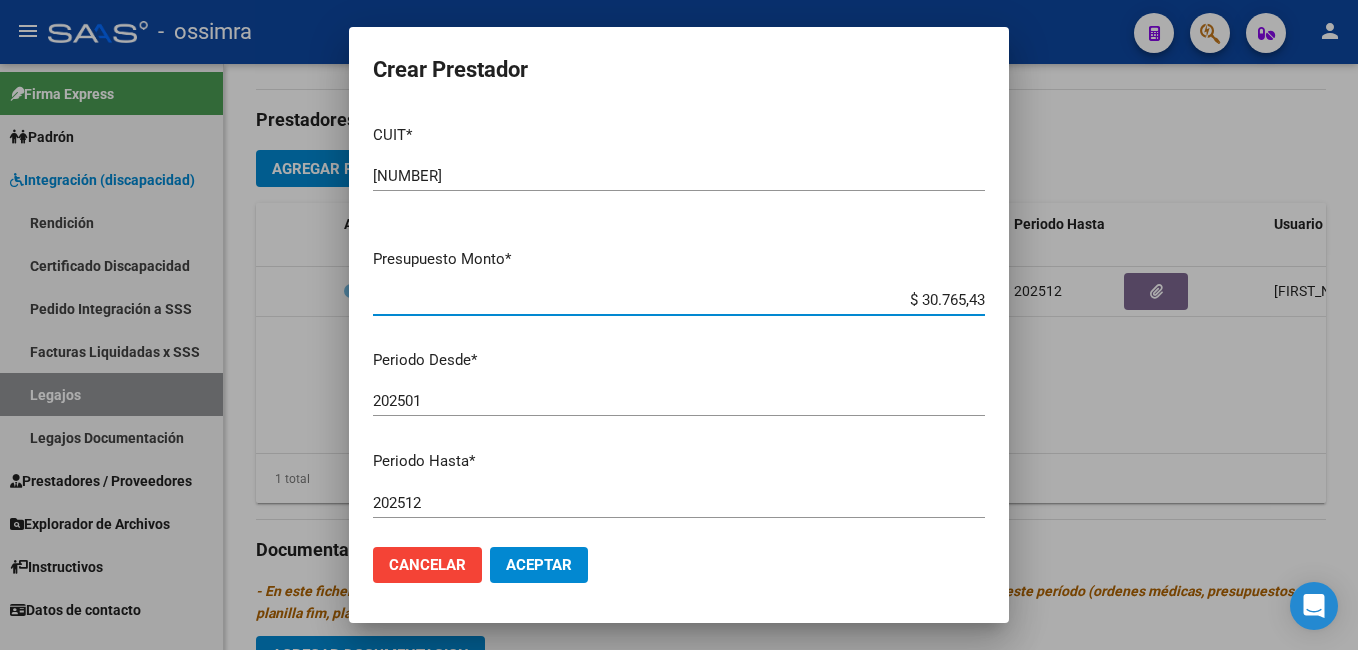 type on "$ 307.654,34" 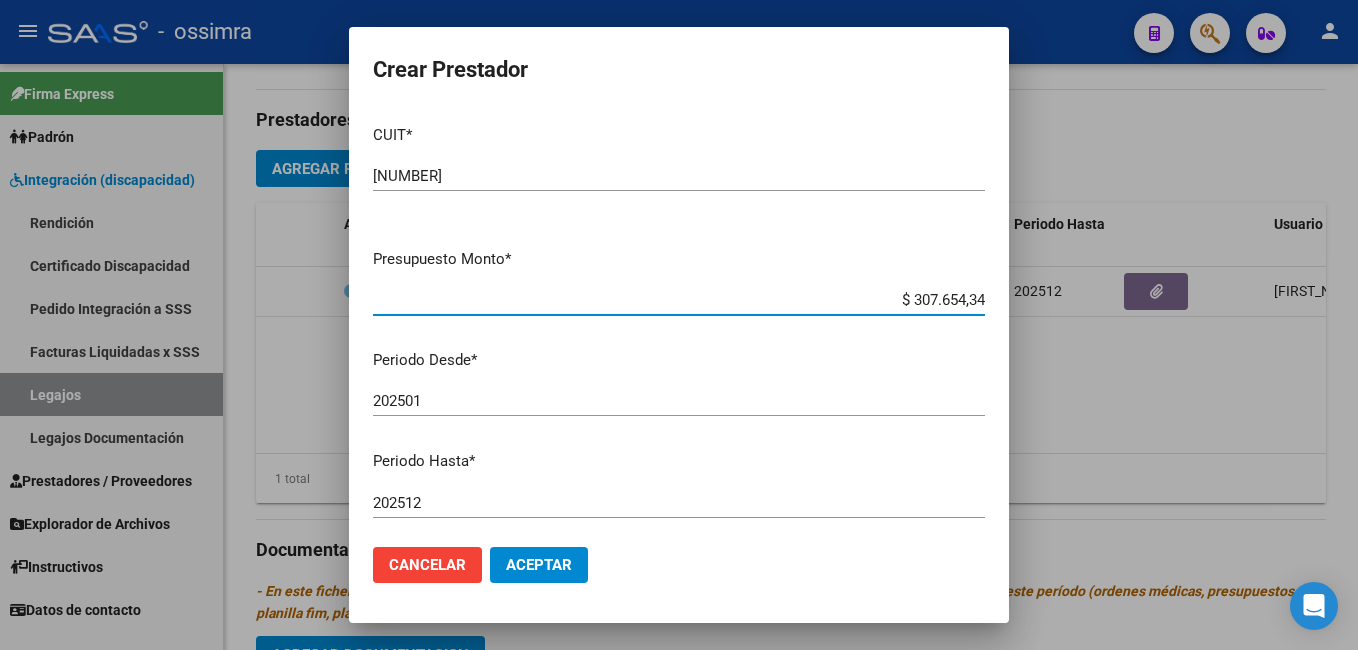 click on "202501" at bounding box center [679, 401] 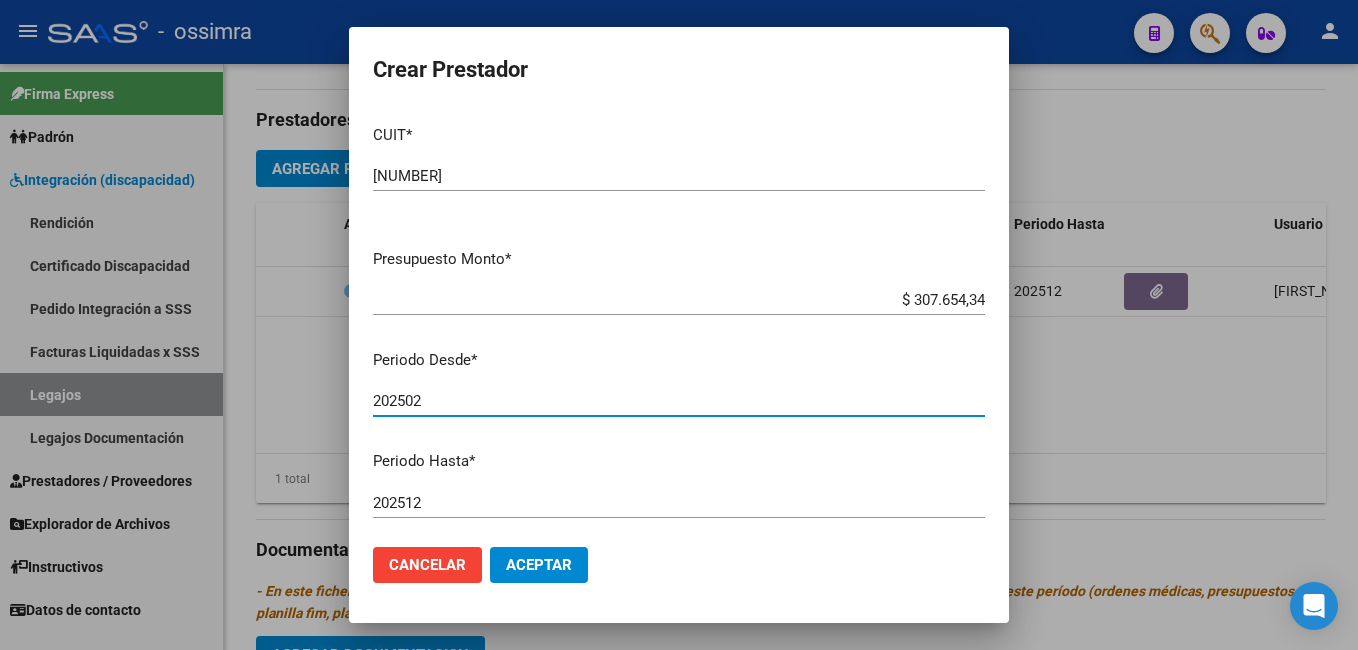 type on "202502" 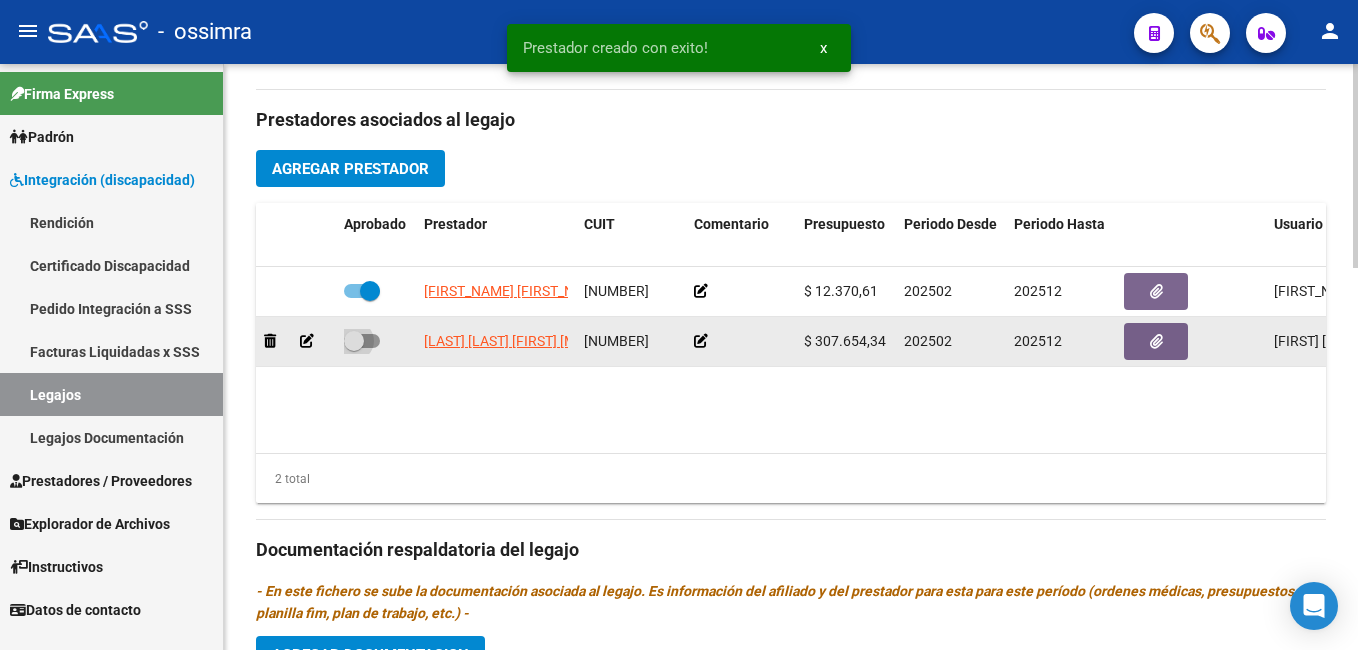 click at bounding box center (354, 341) 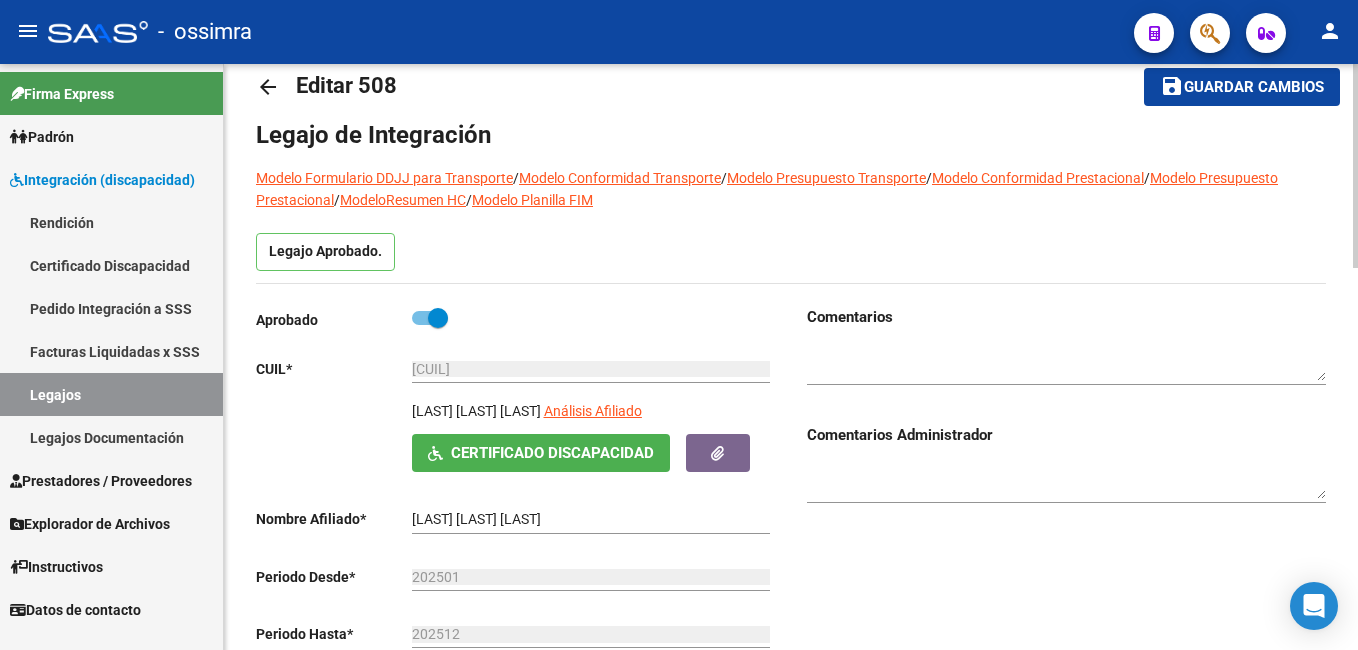 scroll, scrollTop: 0, scrollLeft: 0, axis: both 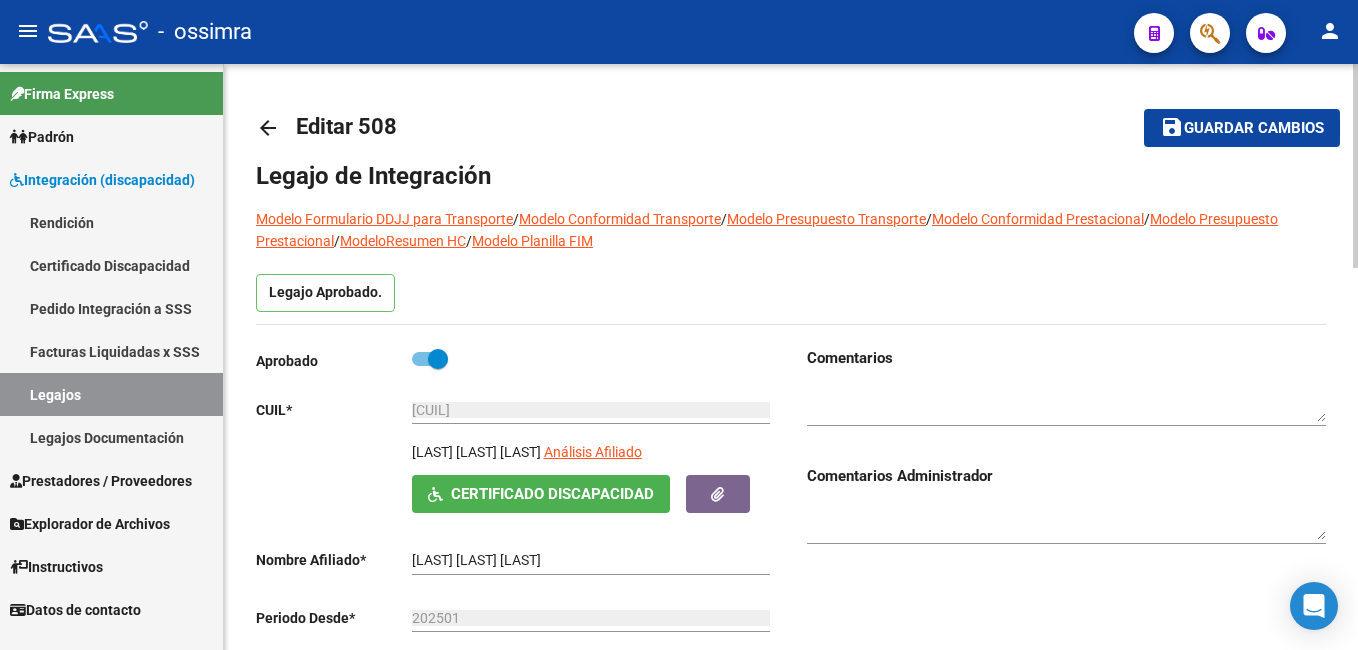 click on "menu -   ossimra  person    Firma Express     Padrón Afiliados Empadronados Padrón Ágil Análisis Afiliado    Integración (discapacidad) Rendición Certificado Discapacidad Pedido Integración a SSS Facturas Liquidadas x SSS Legajos Legajos Documentación    Prestadores / Proveedores Facturas - Listado/Carga Facturas - Documentación Pagos x Transferencia Prestadores - Listado Prestadores - Docu.    Explorador de Archivos Integración DS.SUBSIDIO DR.ENVIO DS.DEVERR DS.DEVOK    Instructivos    Datos de contacto arrow_back Editar 508    save Guardar cambios Legajo de Integración Modelo Formulario DDJJ para Transporte  /  Modelo Conformidad Transporte  /  Modelo Presupuesto Transporte  /  Modelo Conformidad Prestacional  /  Modelo Presupuesto Prestacional  /  ModeloResumen HC  /  Modelo Planilla FIM  Legajo Aprobado.  Aprobado   CUIL  *   20-52333053-6 Ingresar CUIL  [LAST] [LAST] [FIRST]     Análisis Afiliado    Certificado Discapacidad ARCA Padrón Nombre Afiliado  *   Periodo Desde  *" at bounding box center (679, 325) 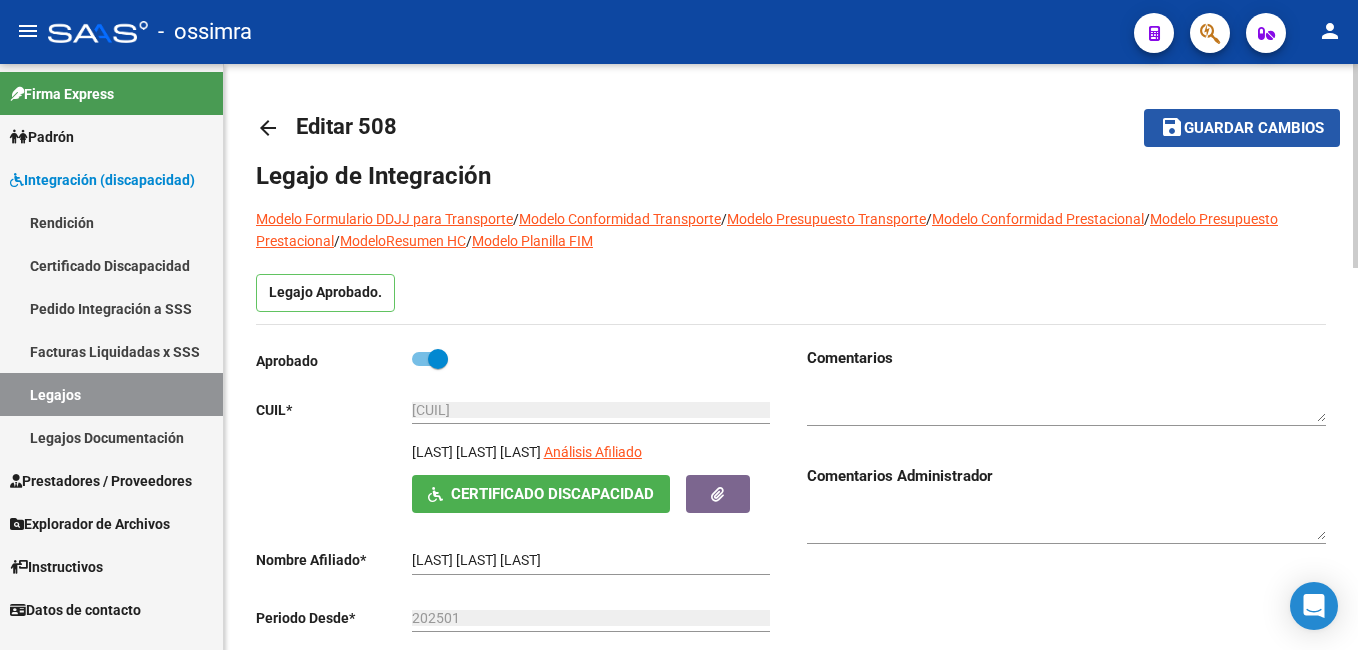 click on "Guardar cambios" 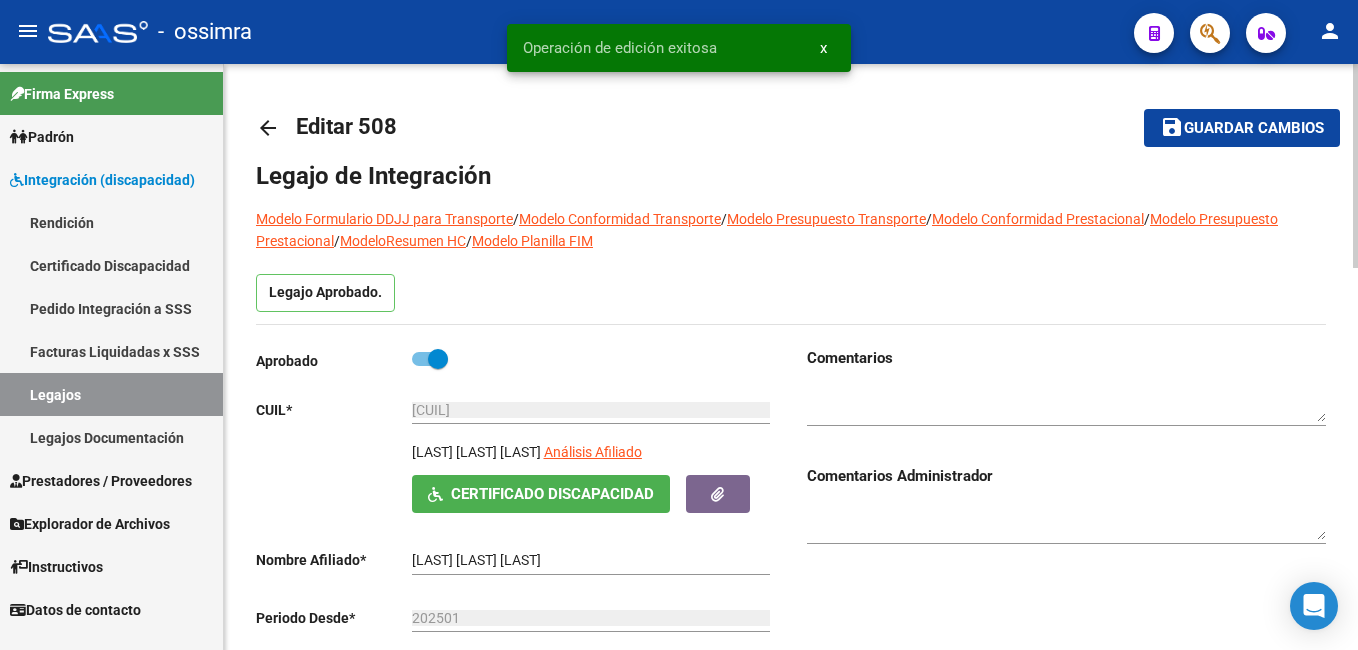 click on "Guardar cambios" 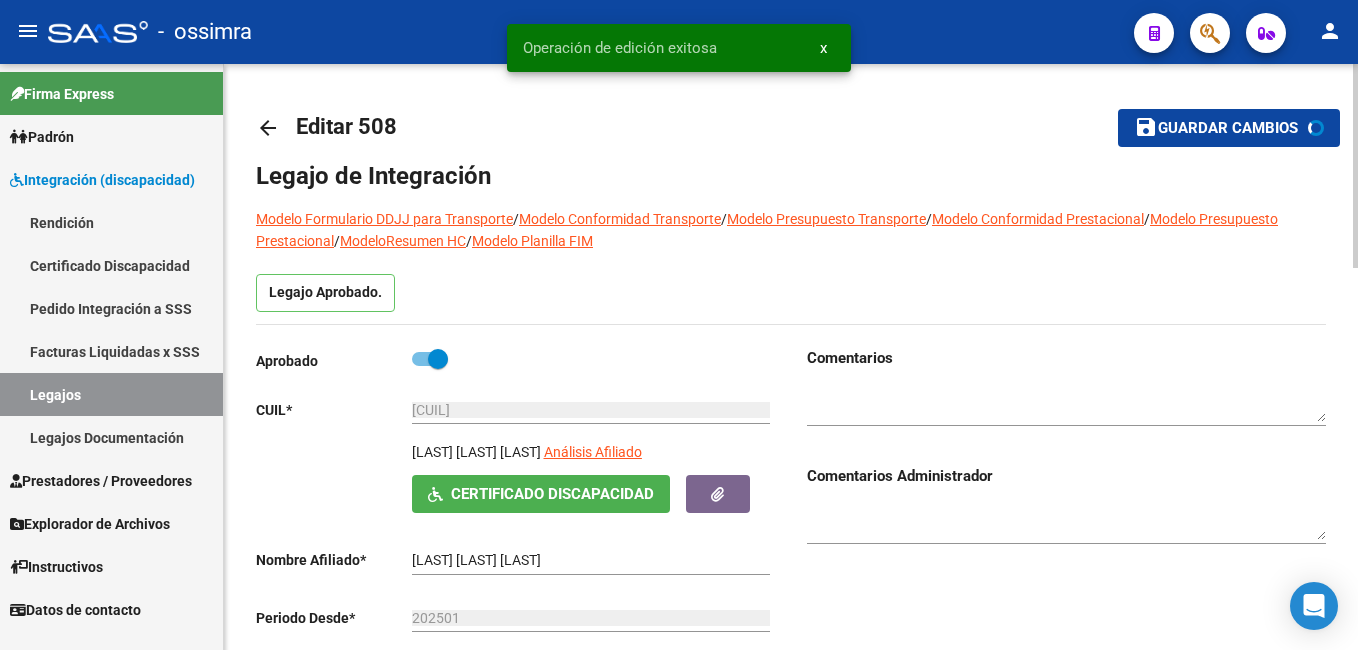 click on "Guardar cambios" 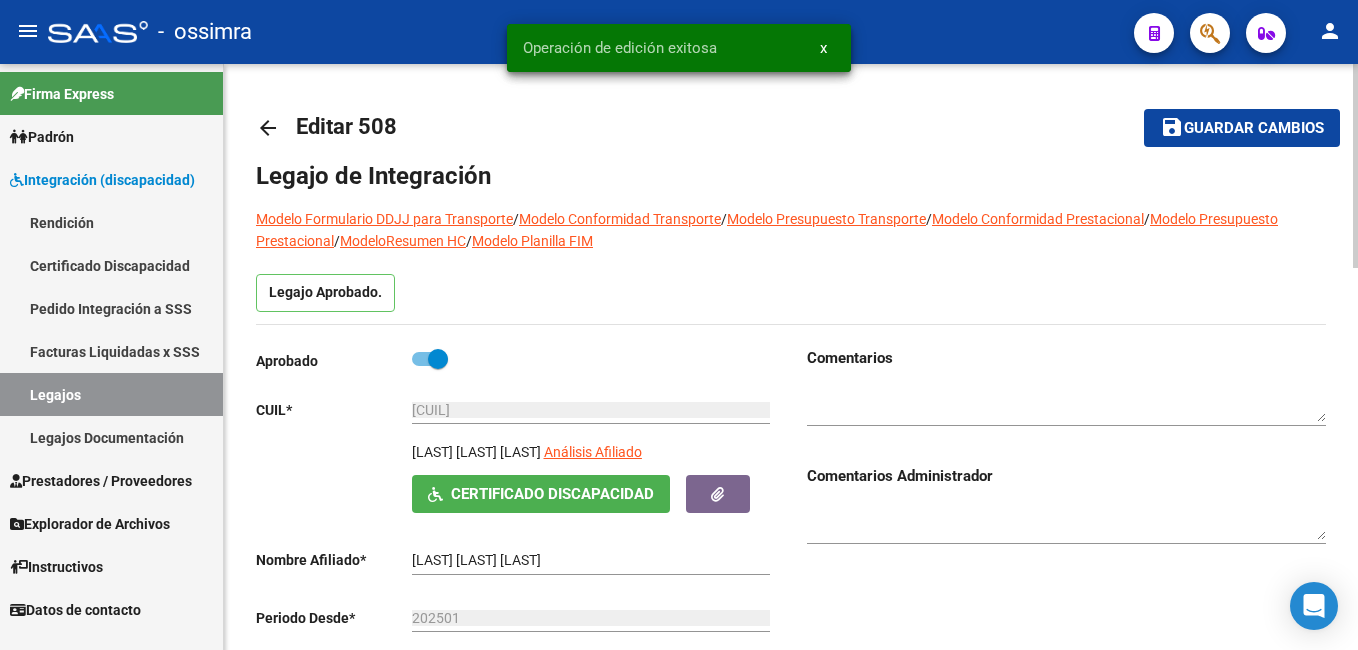 click on "Guardar cambios" 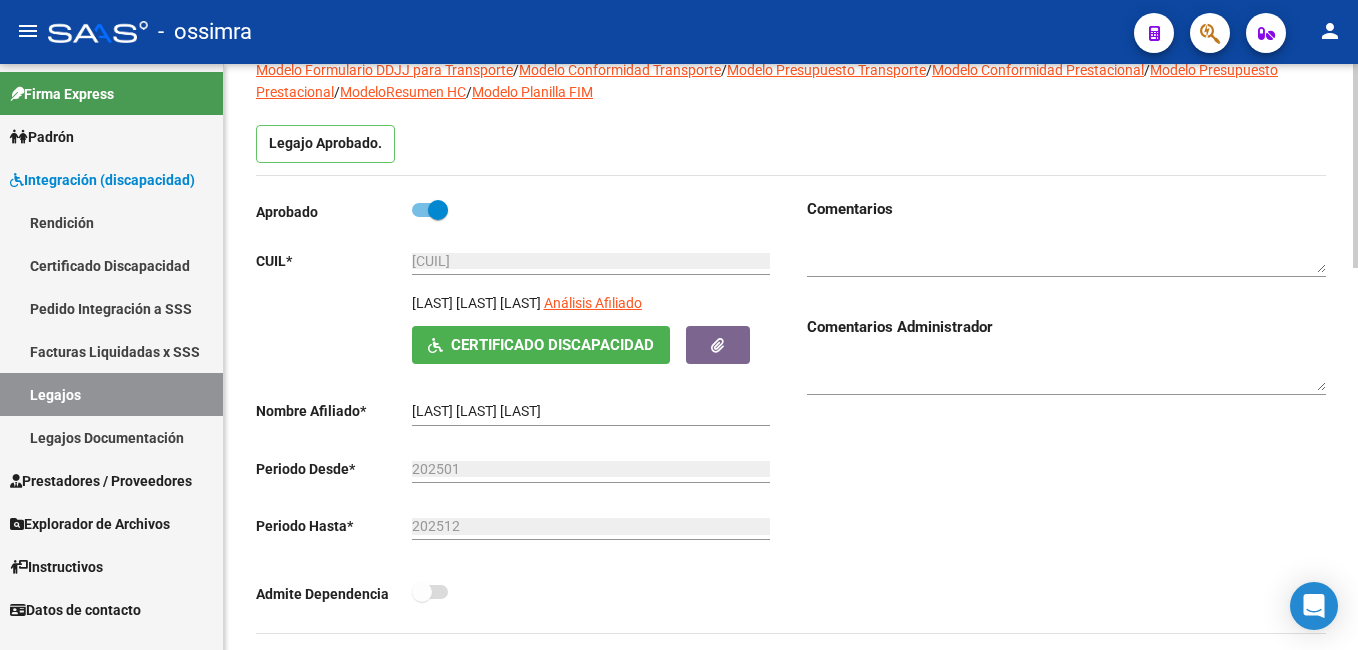 scroll, scrollTop: 0, scrollLeft: 0, axis: both 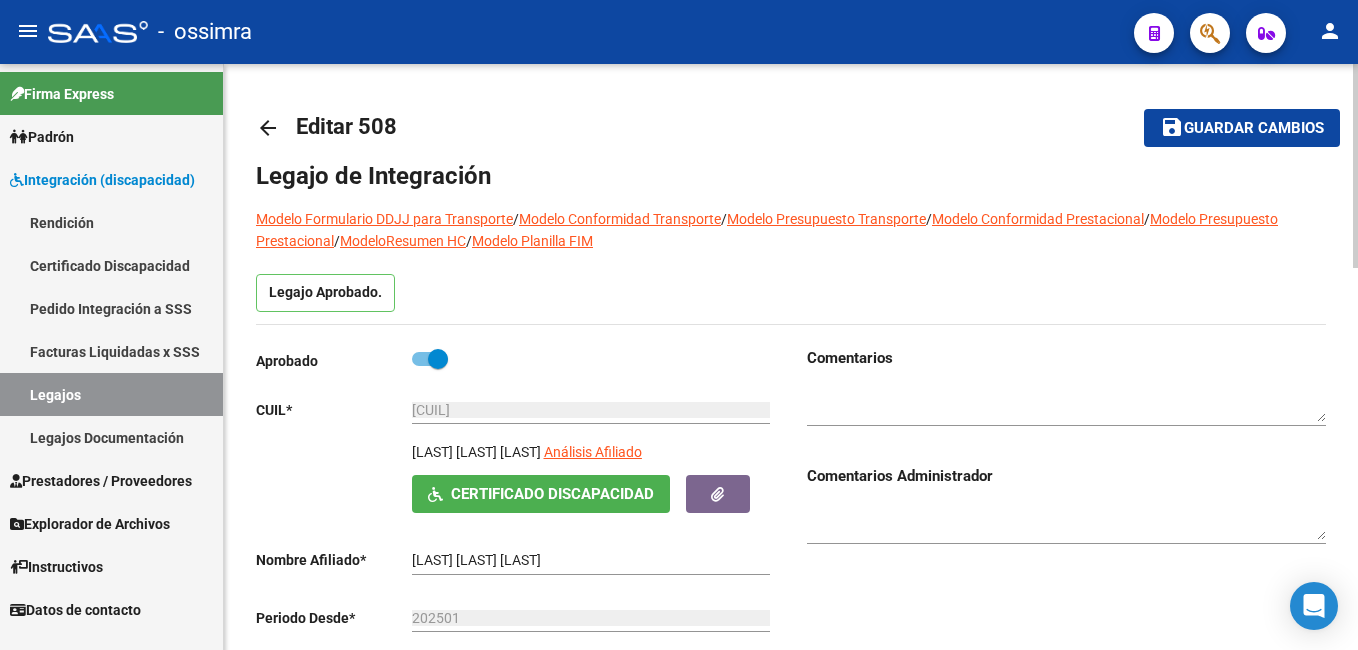click on "arrow_back Editar 508    save Guardar cambios Legajo de Integración Modelo Formulario DDJJ para Transporte  /  Modelo Conformidad Transporte  /  Modelo Presupuesto Transporte  /  Modelo Conformidad Prestacional  /  Modelo Presupuesto Prestacional  /  ModeloResumen HC  /  Modelo Planilla FIM  Legajo Aprobado.  Aprobado   CUIL  *   [CUIT] Ingresar CUIL  [LAST] [LAST] [LAST]     Análisis Afiliado    Certificado Discapacidad ARCA Padrón Nombre Afiliado  *   [LAST] [LAST] [LAST] Ingresar el nombre  Periodo Desde  *   [YEAR][MONTH] Ej: 202203  Periodo Hasta  *   [YEAR][MONTH] Ej: 202212  Admite Dependencia   Comentarios                                  Comentarios Administrador  Prestadores asociados al legajo Agregar Prestador Aprobado Prestador CUIT Comentario Presupuesto Periodo Desde Periodo Hasta Usuario Admite Dependencia   [LAST] [LAST] [LAST] [PHONE]      $ 12.370,61  202502 202512 [FIRST] [MIDDLE] [LAST]  [DATE]      [LAST] [LAST] [LAST] [PHONE]      $ 307.654,34  202502" 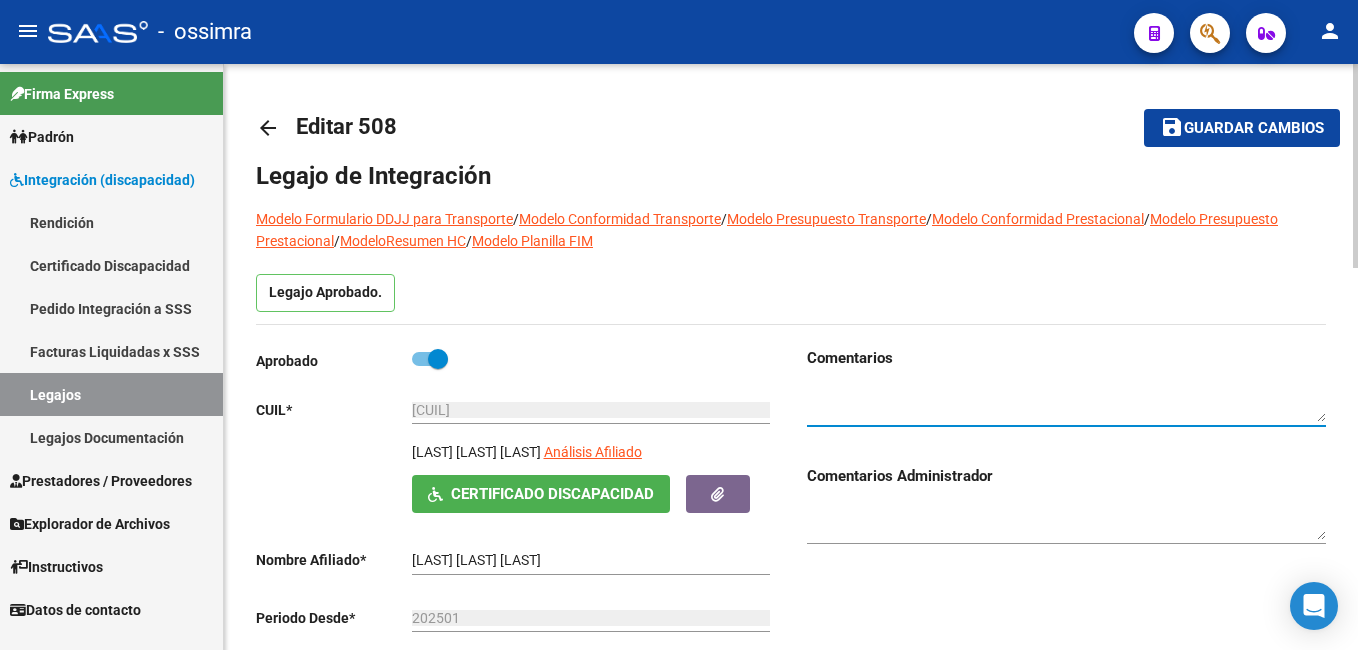 click at bounding box center (1066, 404) 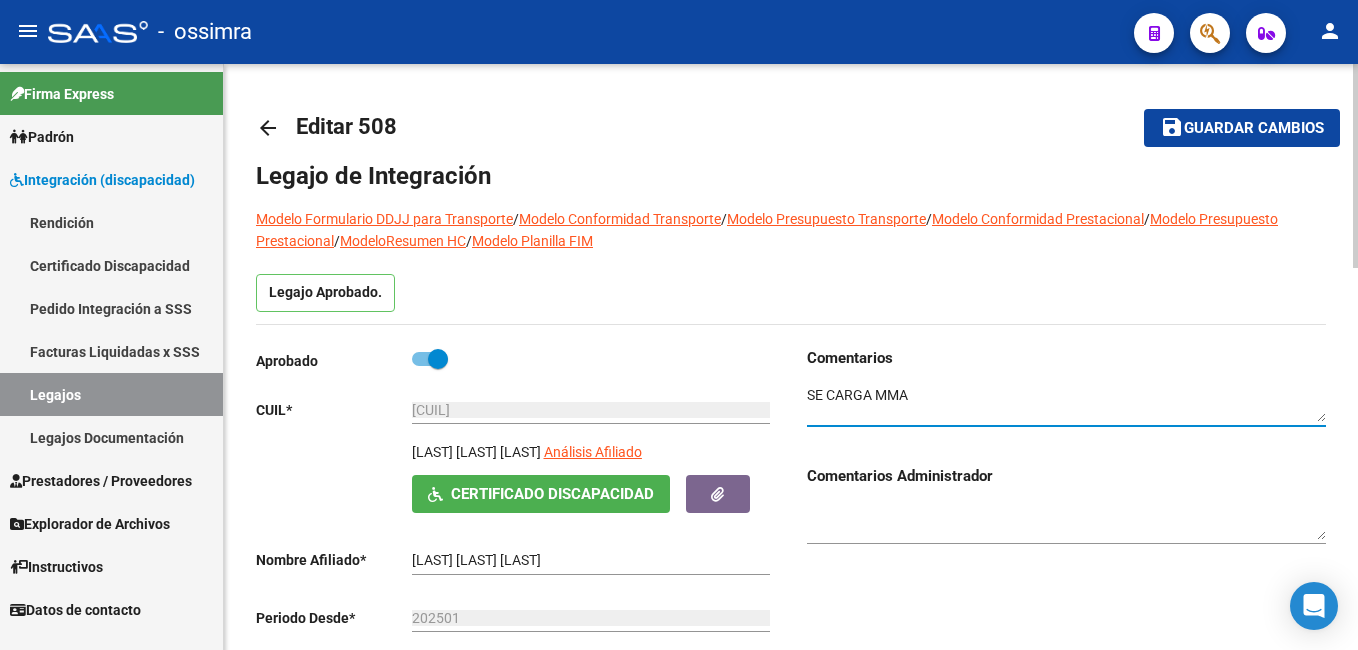 type on "SE CARGA MMA" 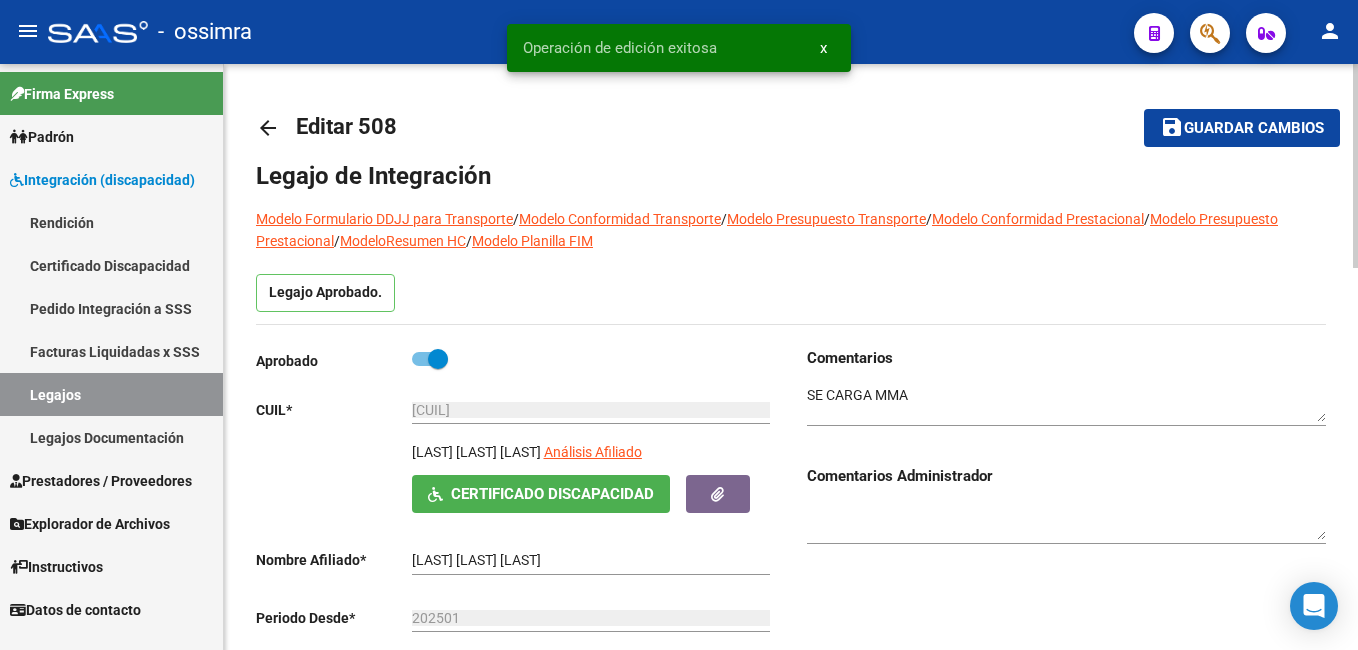 click on "Guardar cambios" 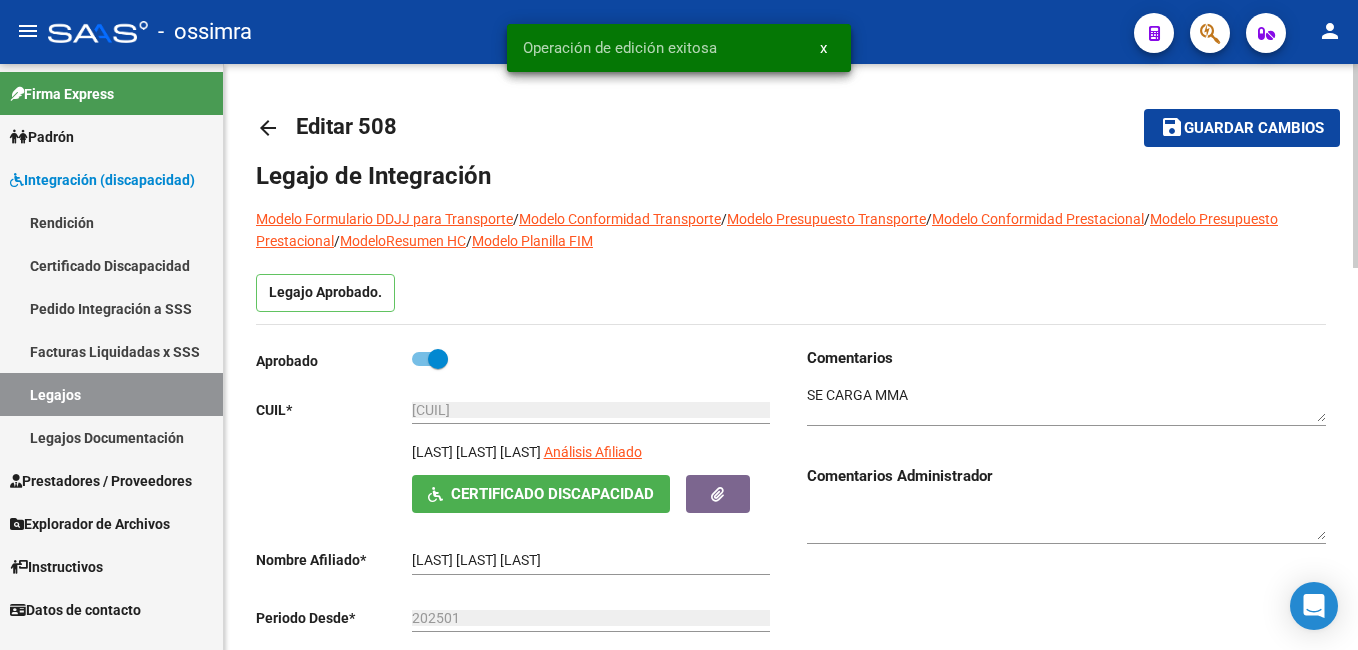 click on "Guardar cambios" 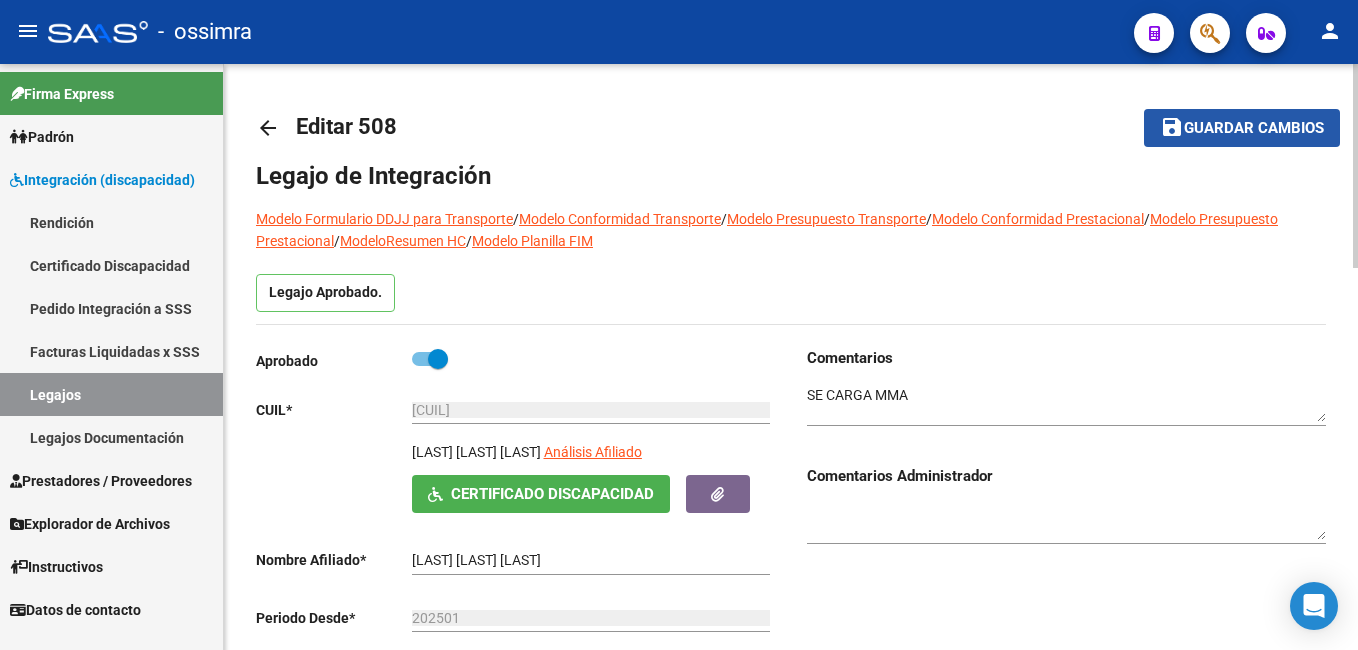 click on "save Guardar cambios" 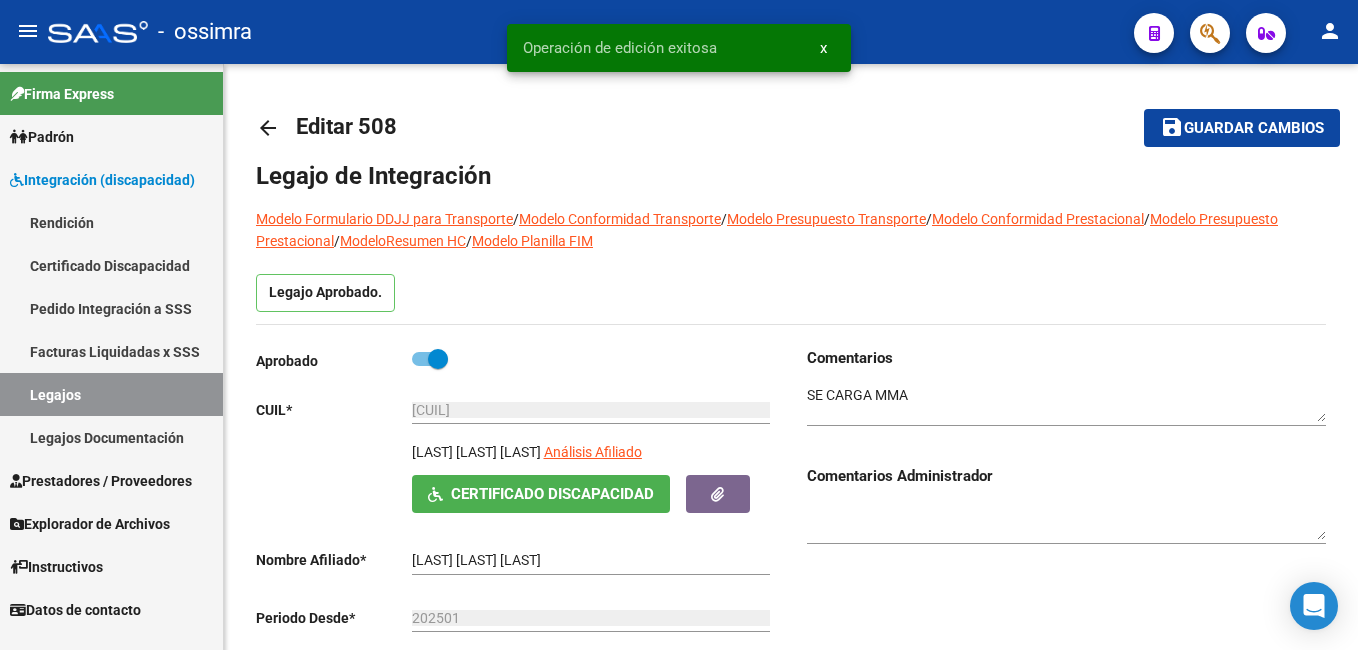 click on "Legajos" at bounding box center [111, 394] 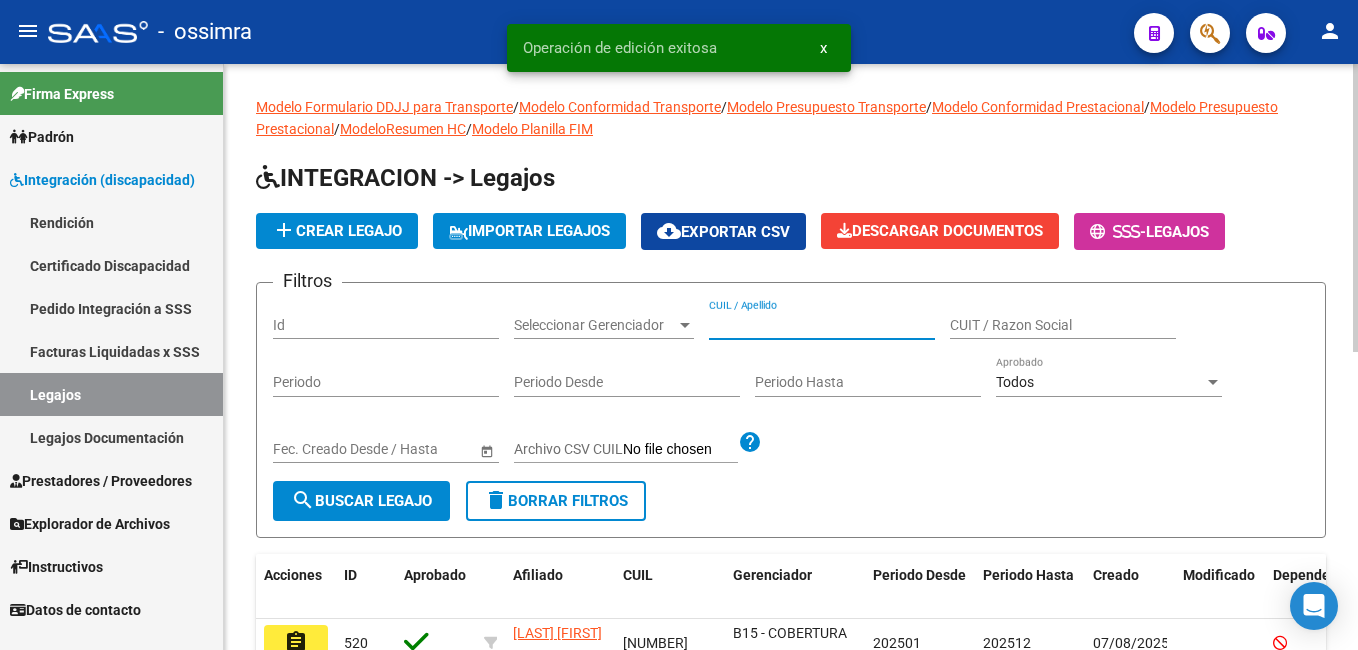 click on "CUIL / Apellido" at bounding box center (822, 325) 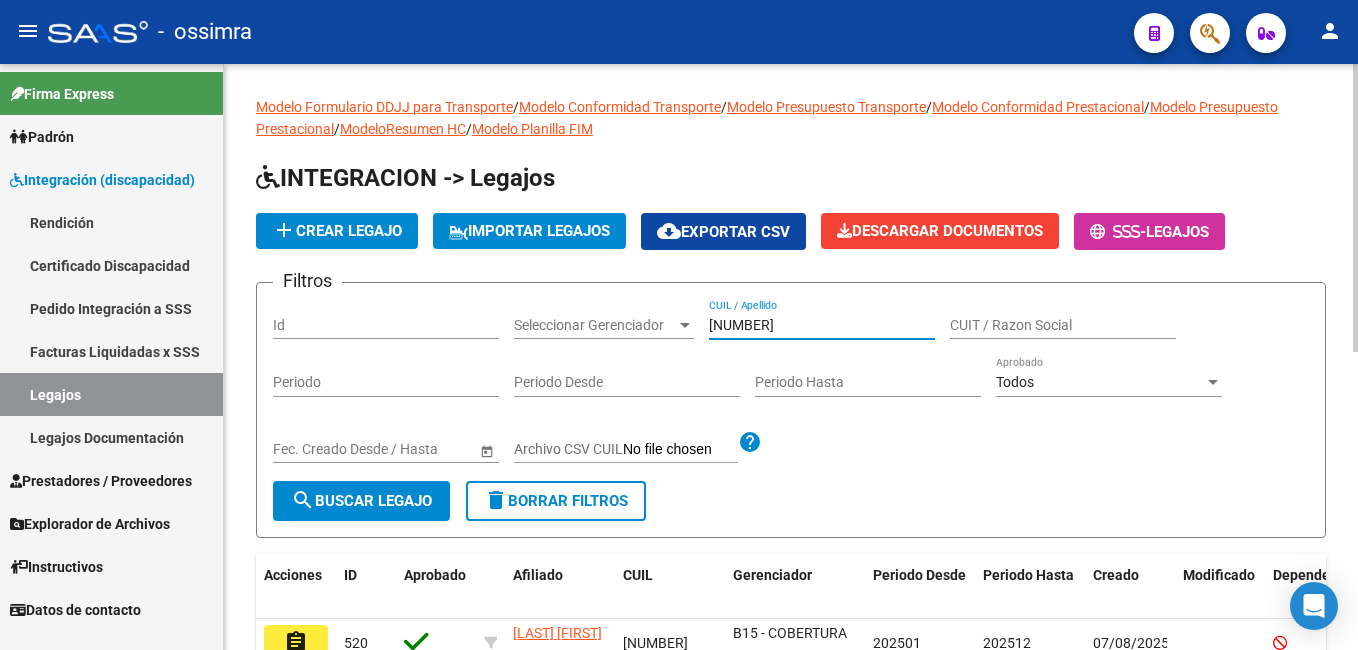 type on "[NUMBER]" 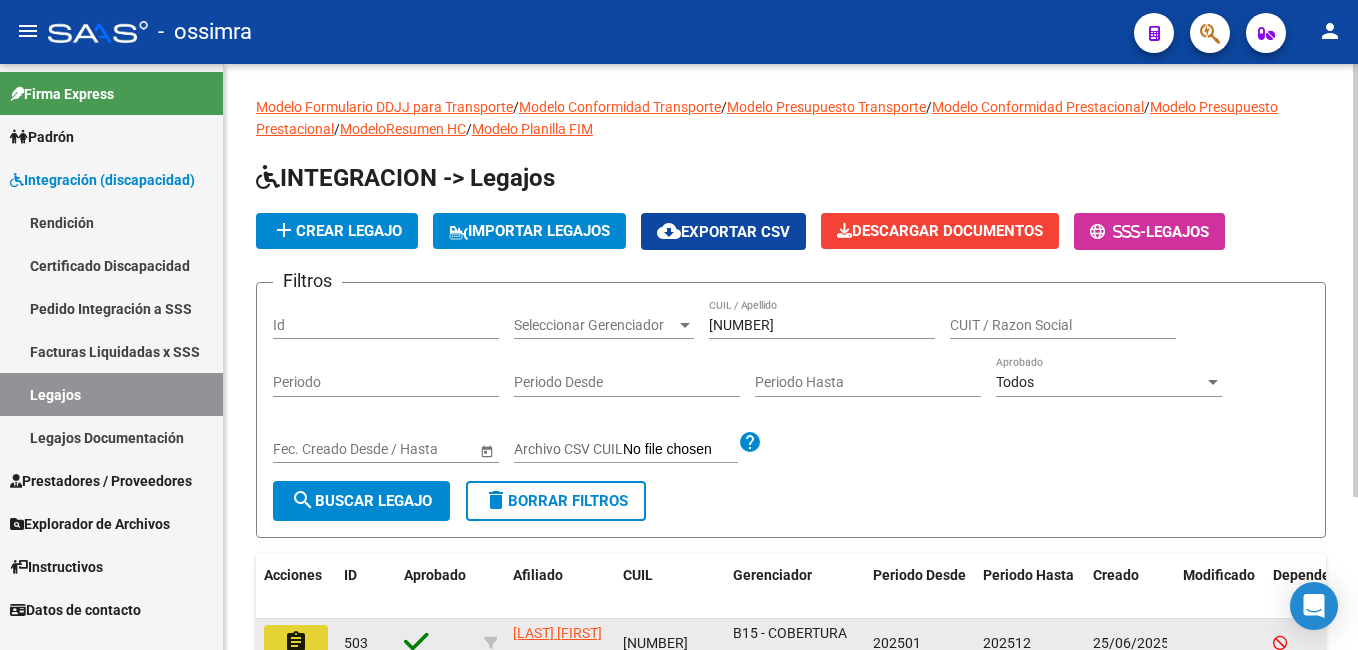 click on "assignment" 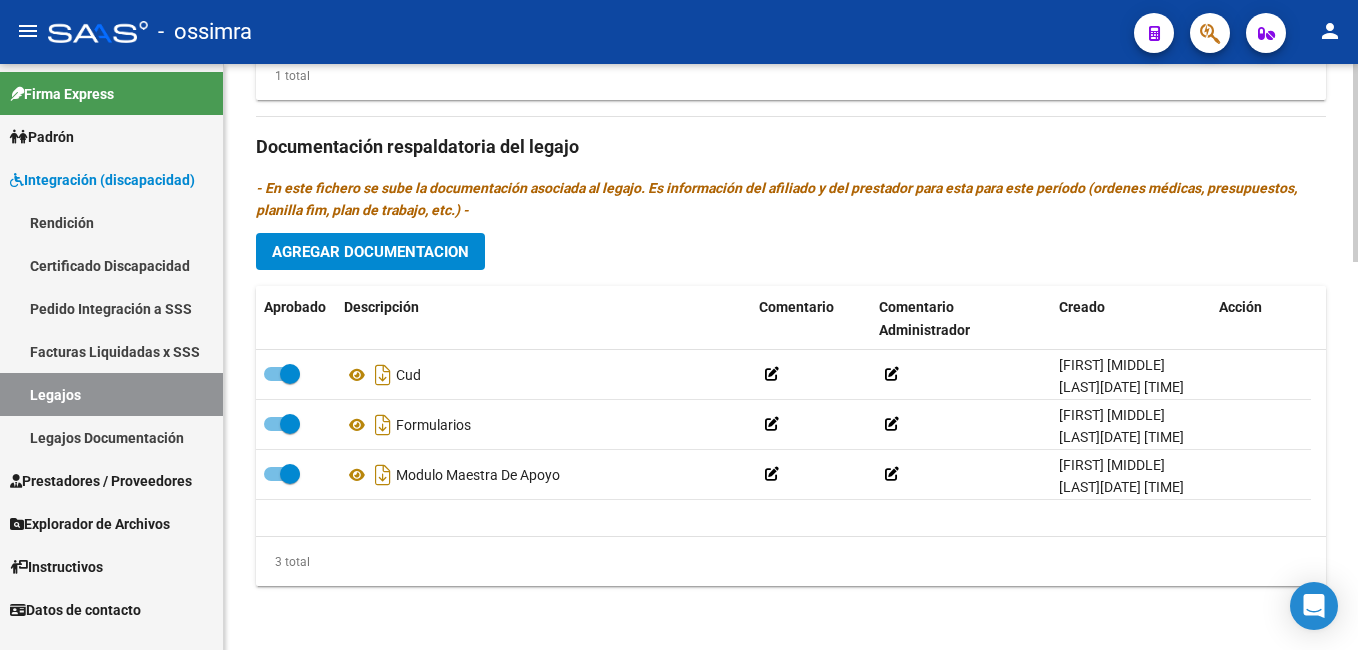 scroll, scrollTop: 1151, scrollLeft: 0, axis: vertical 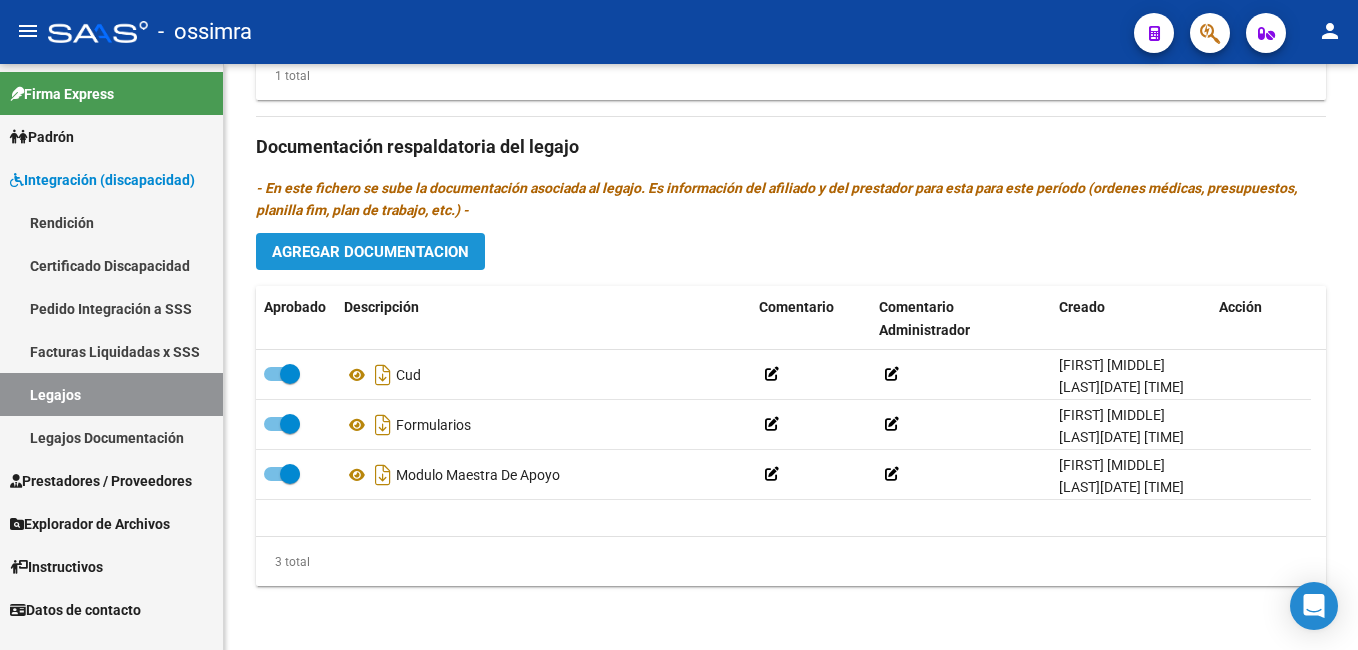 click on "Agregar Documentacion" 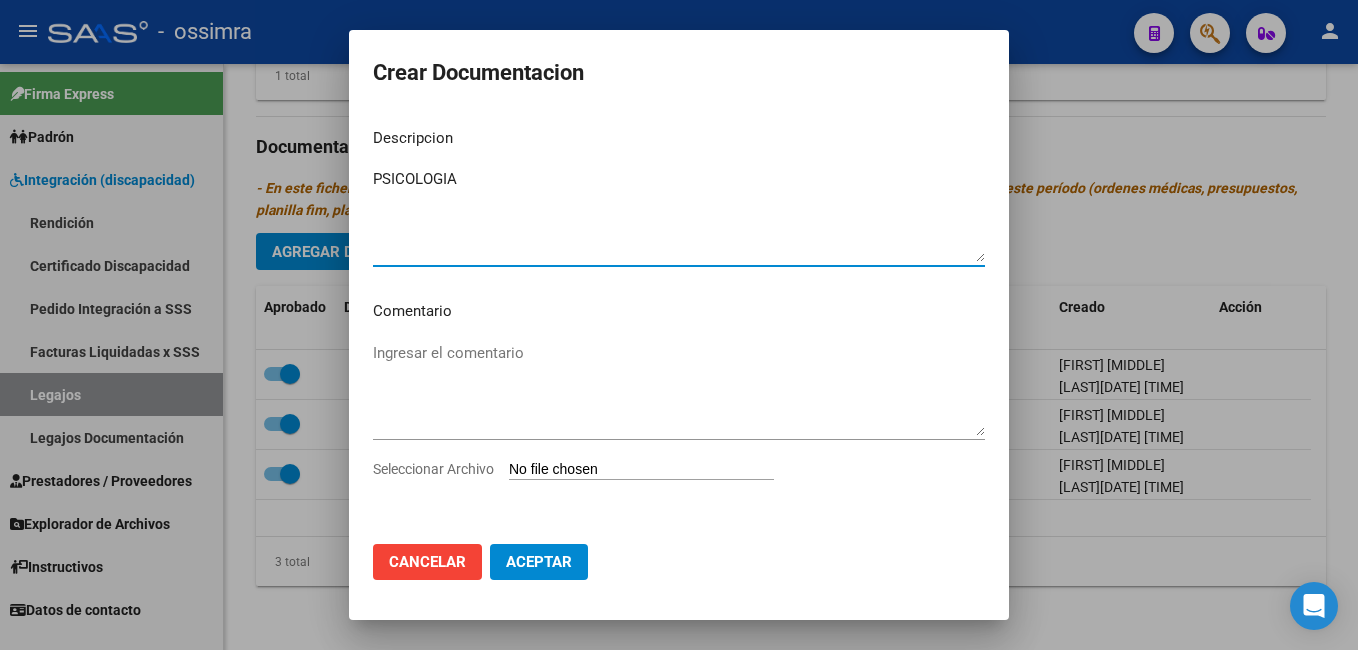 type on "PSICOLOGIA" 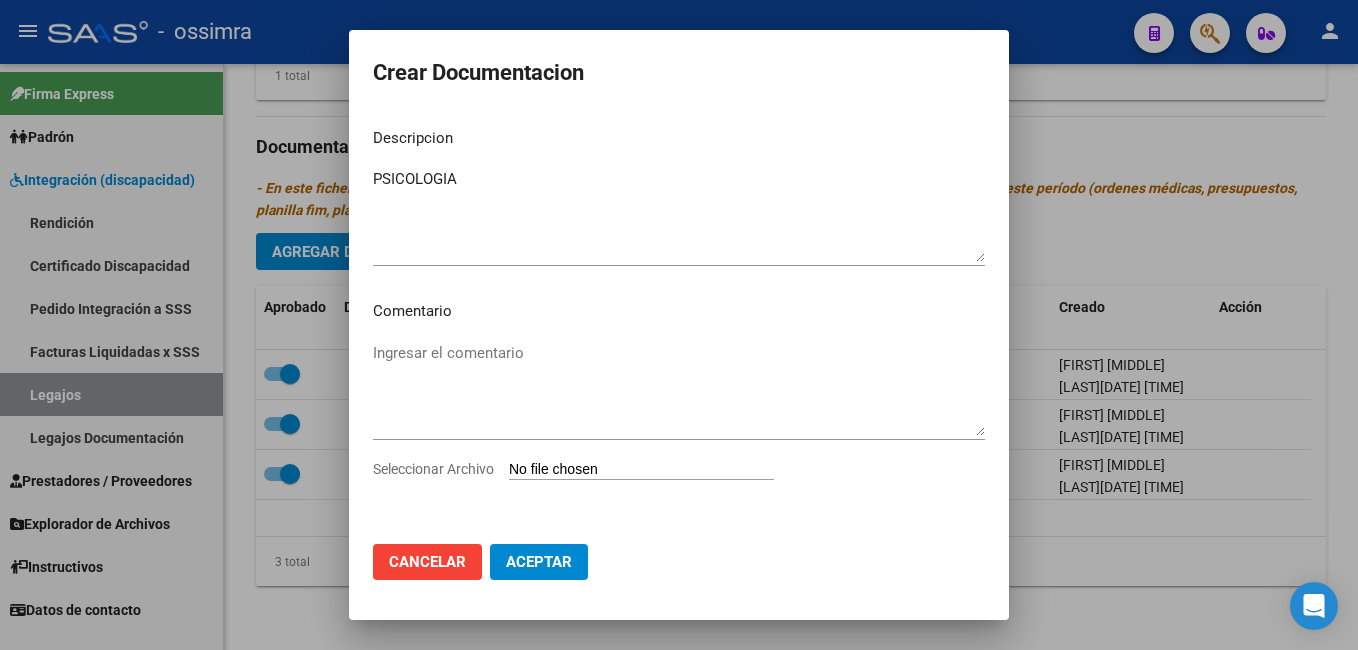 click on "Seleccionar Archivo" at bounding box center (641, 470) 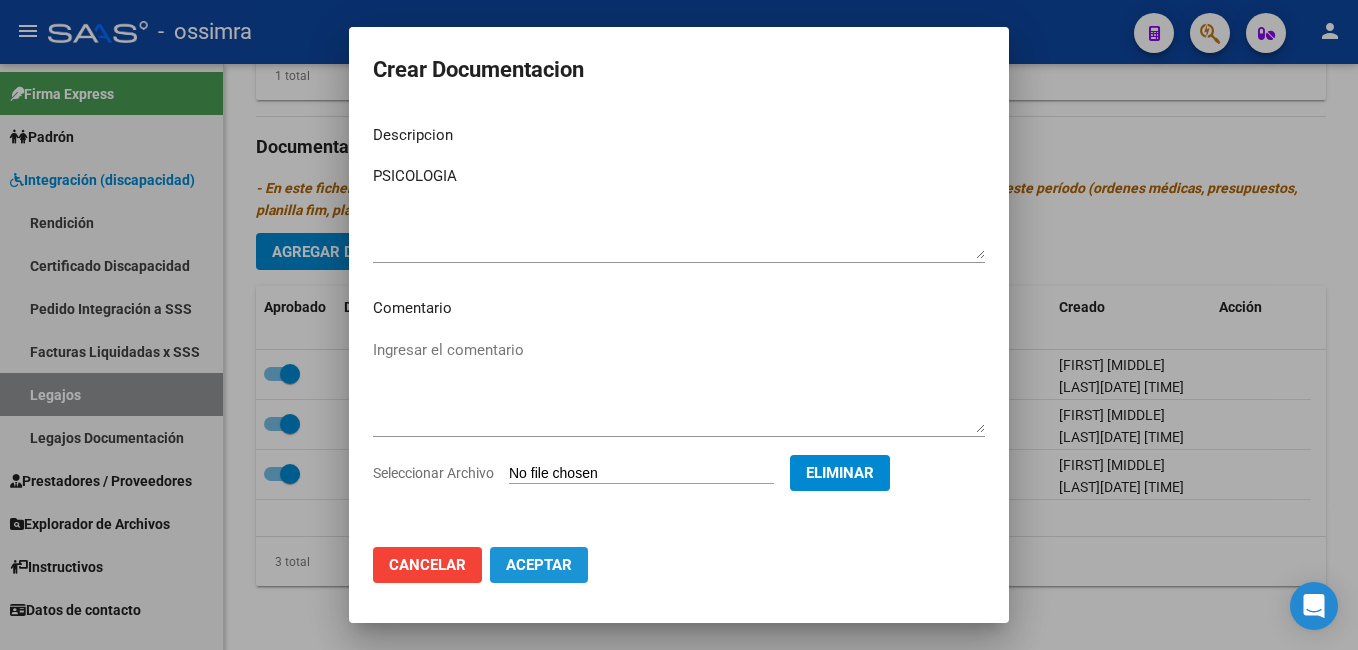 click on "Aceptar" 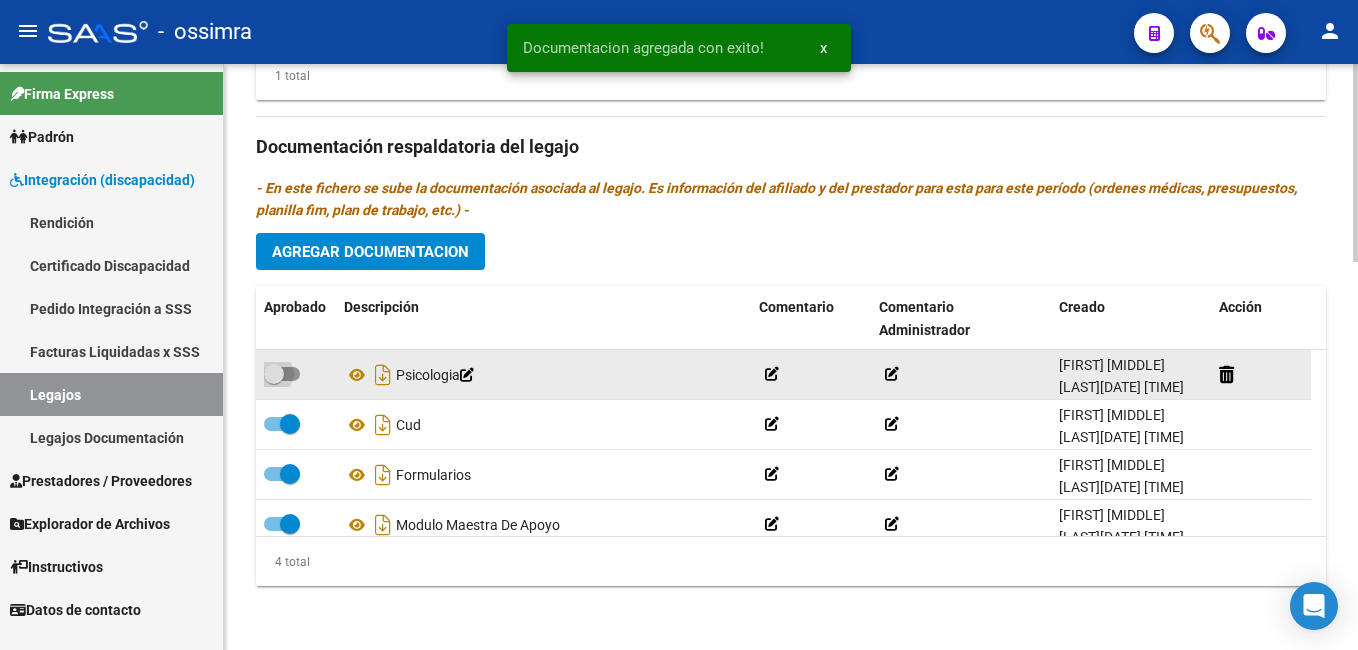 click at bounding box center [274, 374] 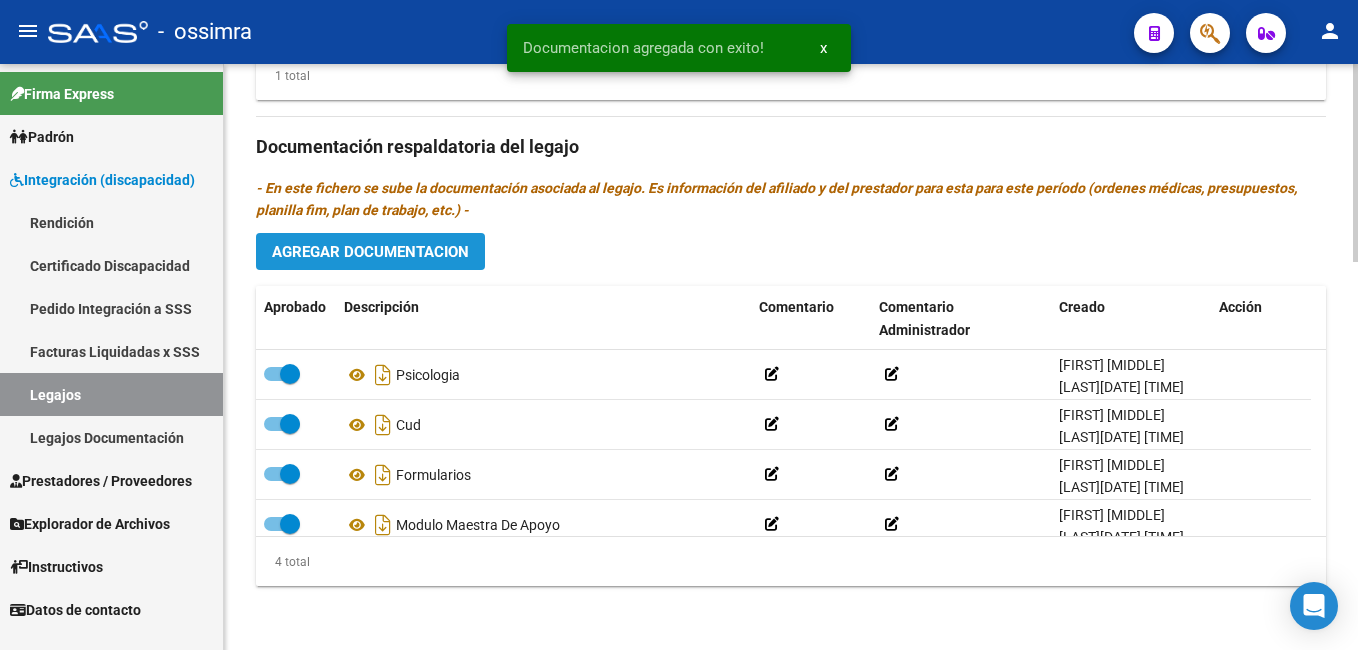 click on "Agregar Documentacion" 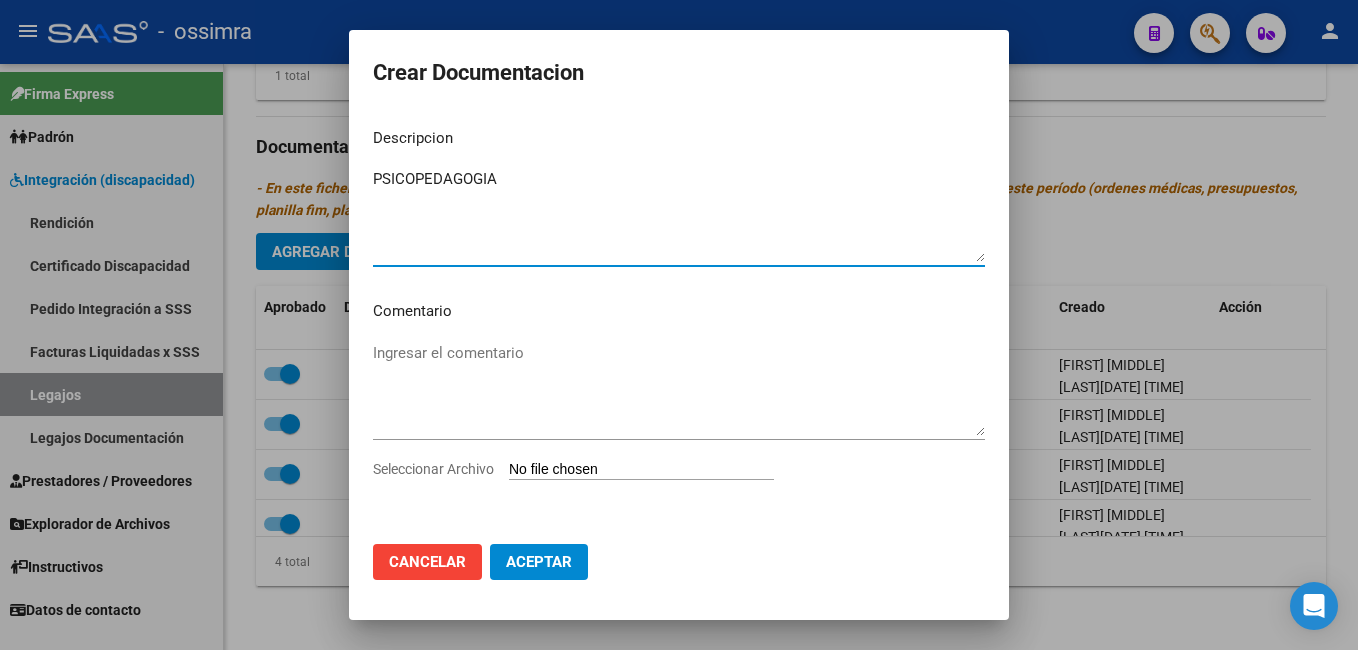 type on "PSICOPEDAGOGIA" 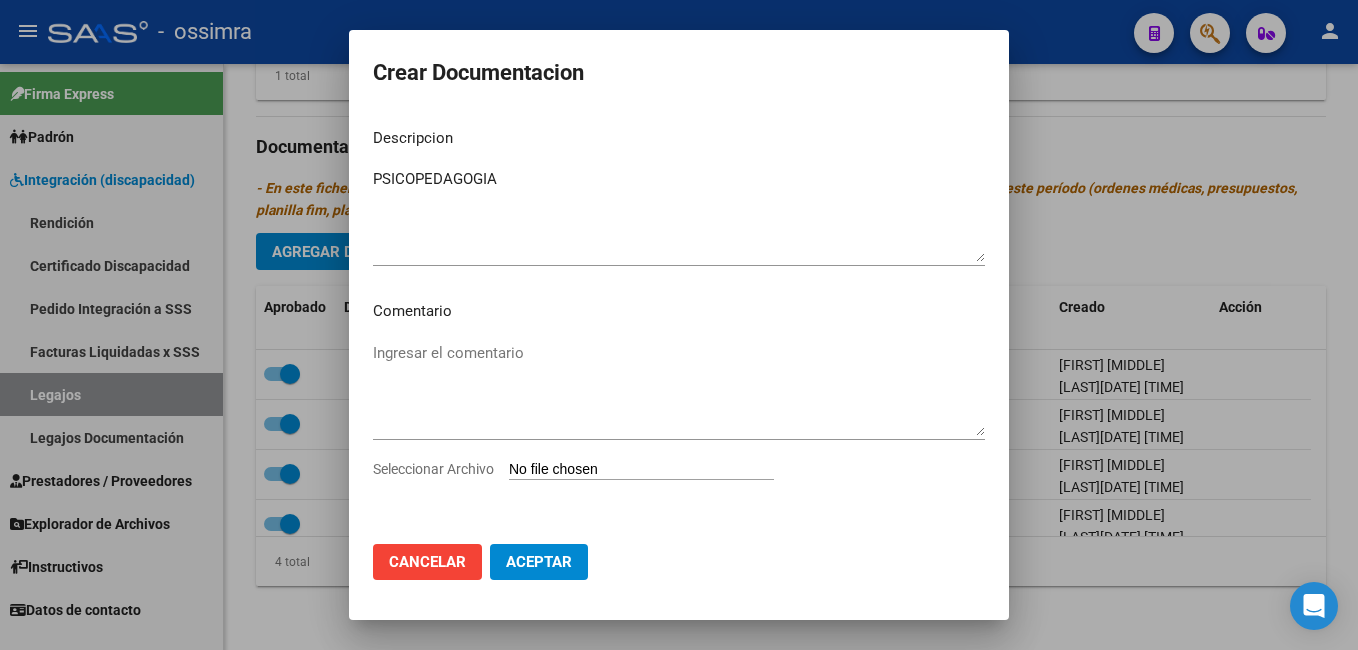 click on "Seleccionar Archivo" at bounding box center (641, 470) 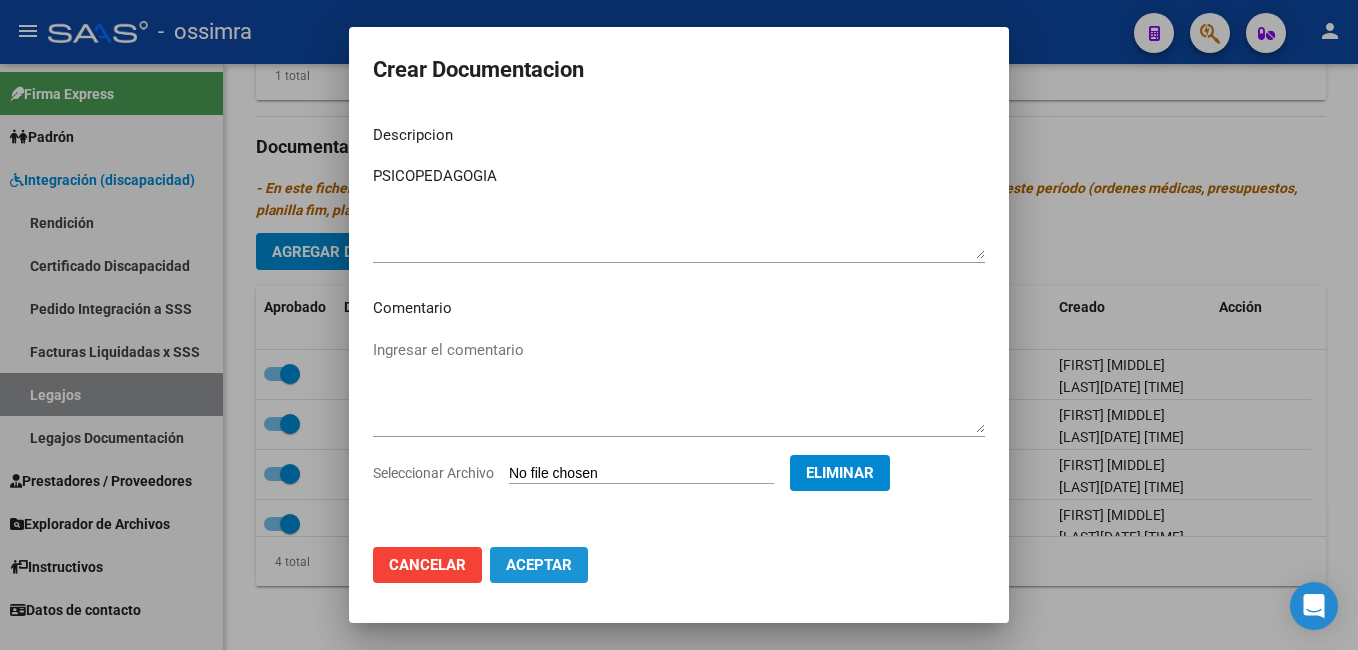 click on "Aceptar" 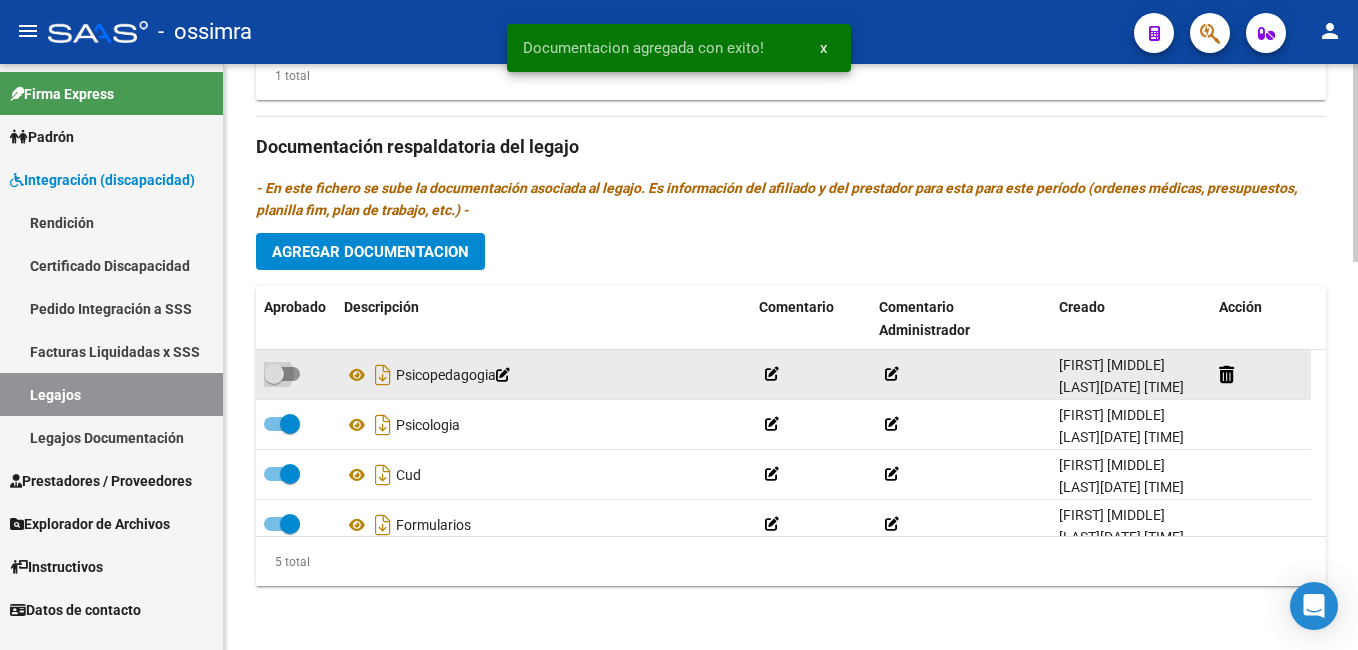 click at bounding box center [274, 374] 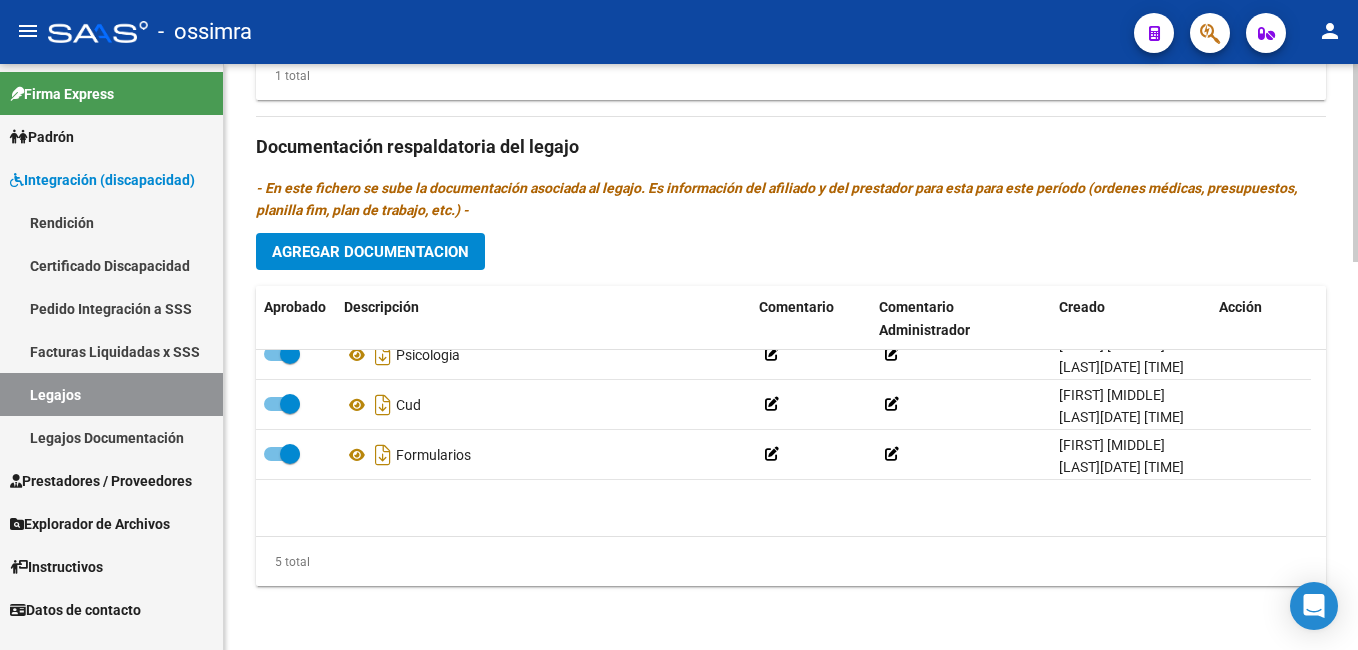 scroll, scrollTop: 0, scrollLeft: 0, axis: both 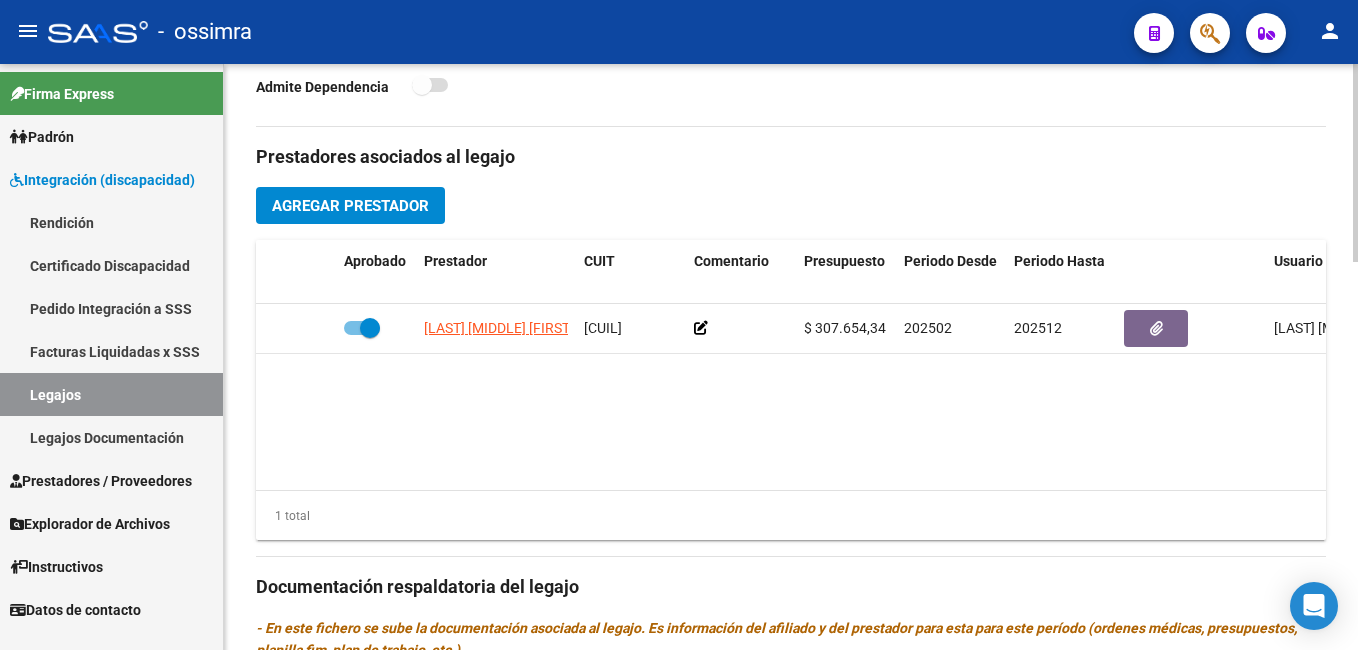 click on "arrow_back Editar 503    save Guardar cambios Legajo de Integración Modelo Formulario DDJJ para Transporte  /  Modelo Conformidad Transporte  /  Modelo Presupuesto Transporte  /  Modelo Conformidad Prestacional  /  Modelo Presupuesto Prestacional  /  ModeloResumen HC  /  Modelo Planilla FIM  Legajo Aprobado.  Aprobado   CUIL  *   [CUIT] Ingresar CUIL  [LAST] [LAST] [LAST]     Análisis Afiliado    Sin Certificado Discapacidad ARCA Padrón Nombre Afiliado  *   [LAST] [LAST] [LAST] Ingresar el nombre  Periodo Desde  *   [YEAR][MONTH] Ej: 202203  Periodo Hasta  *   [YEAR][MONTH] Ej: 202212  Admite Dependencia   Comentarios                                  Comentarios Administrador  Prestadores asociados al legajo Agregar Prestador Aprobado Prestador CUIT Comentario Presupuesto Periodo Desde Periodo Hasta Usuario Admite Dependencia   [LAST] [LAST] [LAST] [PHONE]      $ 307.654,34  202502 [FIRST] [MIDDLE] [LAST]  [DATE]    1 total Documentación respaldatoria del legajo Aprobado" 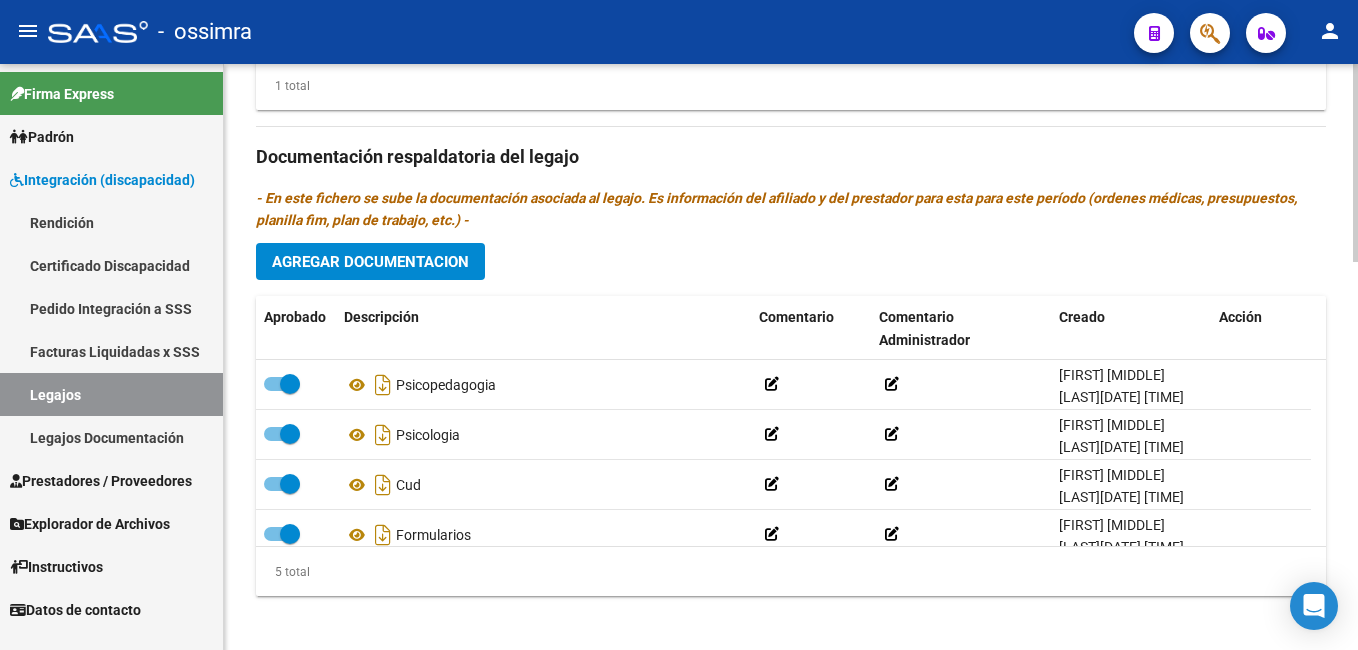 scroll, scrollTop: 1151, scrollLeft: 0, axis: vertical 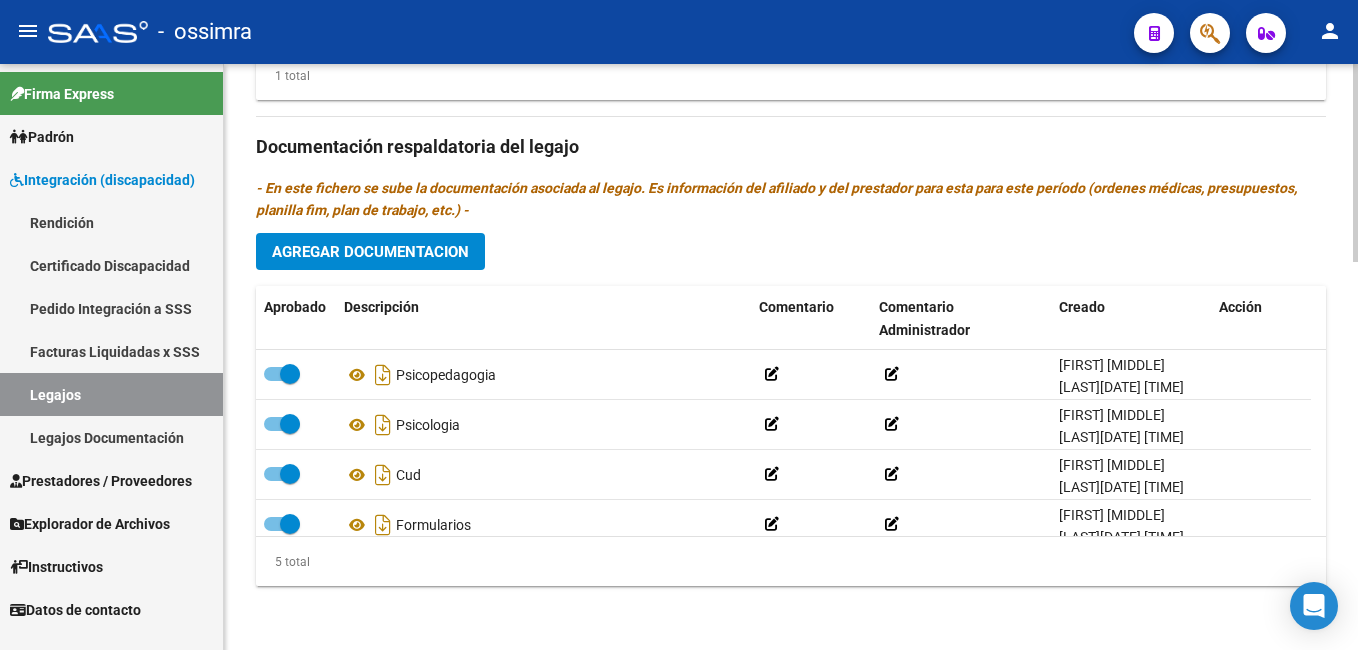 click on "menu -   ossimra  person    Firma Express     Padrón Afiliados Empadronados Padrón Ágil Análisis Afiliado    Integración (discapacidad) Rendición Certificado Discapacidad Pedido Integración a SSS Facturas Liquidadas x SSS Legajos Legajos Documentación    Prestadores / Proveedores Facturas - Listado/Carga Facturas - Documentación Pagos x Transferencia Prestadores - Listado Prestadores - Docu.    Explorador de Archivos Integración DS.SUBSIDIO DR.ENVIO DS.DEVERR DS.DEVOK    Instructivos    Datos de contacto arrow_back Editar 503    save Guardar cambios Legajo de Integración Modelo Formulario DDJJ para Transporte  /  Modelo Conformidad Transporte  /  Modelo Presupuesto Transporte  /  Modelo Conformidad Prestacional  /  Modelo Presupuesto Prestacional  /  ModeloResumen HC  /  Modelo Planilla FIM  Legajo Aprobado.  Aprobado   CUIL  *   [CUIL] Ingresar CUIL  [LAST_NAME] [FIRST_NAME] [LAST_NAME]     Análisis Afiliado    Sin Certificado Discapacidad ARCA Padrón Nombre Afiliado  *   *   *" at bounding box center [679, 325] 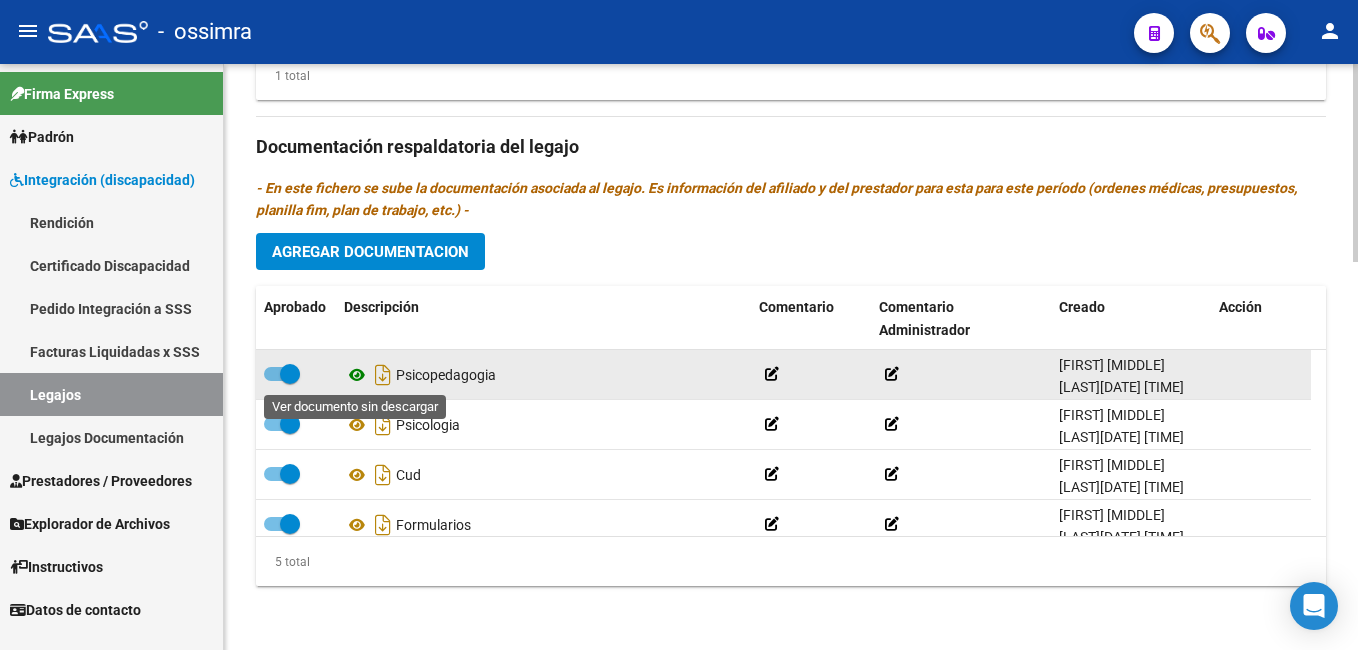 click 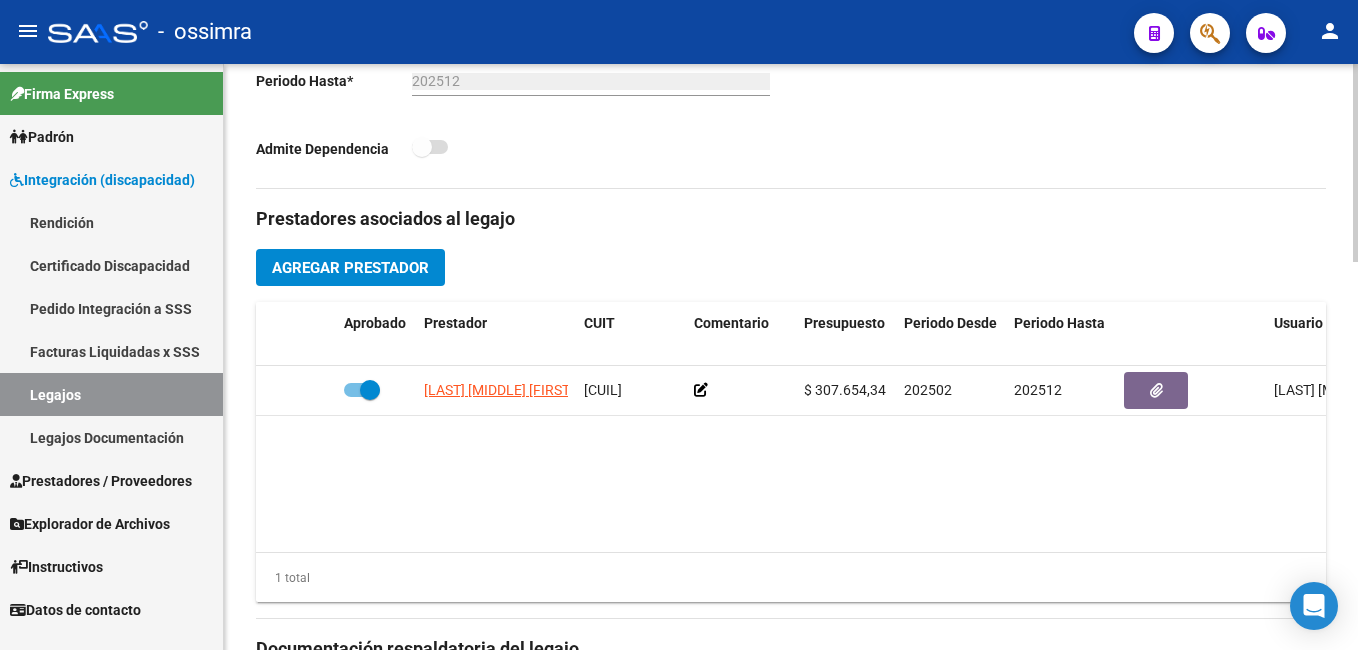 click on "arrow_back Editar 503    save Guardar cambios Legajo de Integración Modelo Formulario DDJJ para Transporte  /  Modelo Conformidad Transporte  /  Modelo Presupuesto Transporte  /  Modelo Conformidad Prestacional  /  Modelo Presupuesto Prestacional  /  ModeloResumen HC  /  Modelo Planilla FIM  Legajo Aprobado.  Aprobado   CUIL  *   [CUIT] Ingresar CUIL  [LAST] [LAST] [LAST]     Análisis Afiliado    Sin Certificado Discapacidad ARCA Padrón Nombre Afiliado  *   [LAST] [LAST] [LAST] Ingresar el nombre  Periodo Desde  *   [YEAR][MONTH] Ej: 202203  Periodo Hasta  *   [YEAR][MONTH] Ej: 202212  Admite Dependencia   Comentarios                                  Comentarios Administrador  Prestadores asociados al legajo Agregar Prestador Aprobado Prestador CUIT Comentario Presupuesto Periodo Desde Periodo Hasta Usuario Admite Dependencia   [LAST] [LAST] [LAST] [PHONE]      $ 307.654,34  202502 [FIRST] [MIDDLE] [LAST]  [DATE]    1 total Documentación respaldatoria del legajo Aprobado" 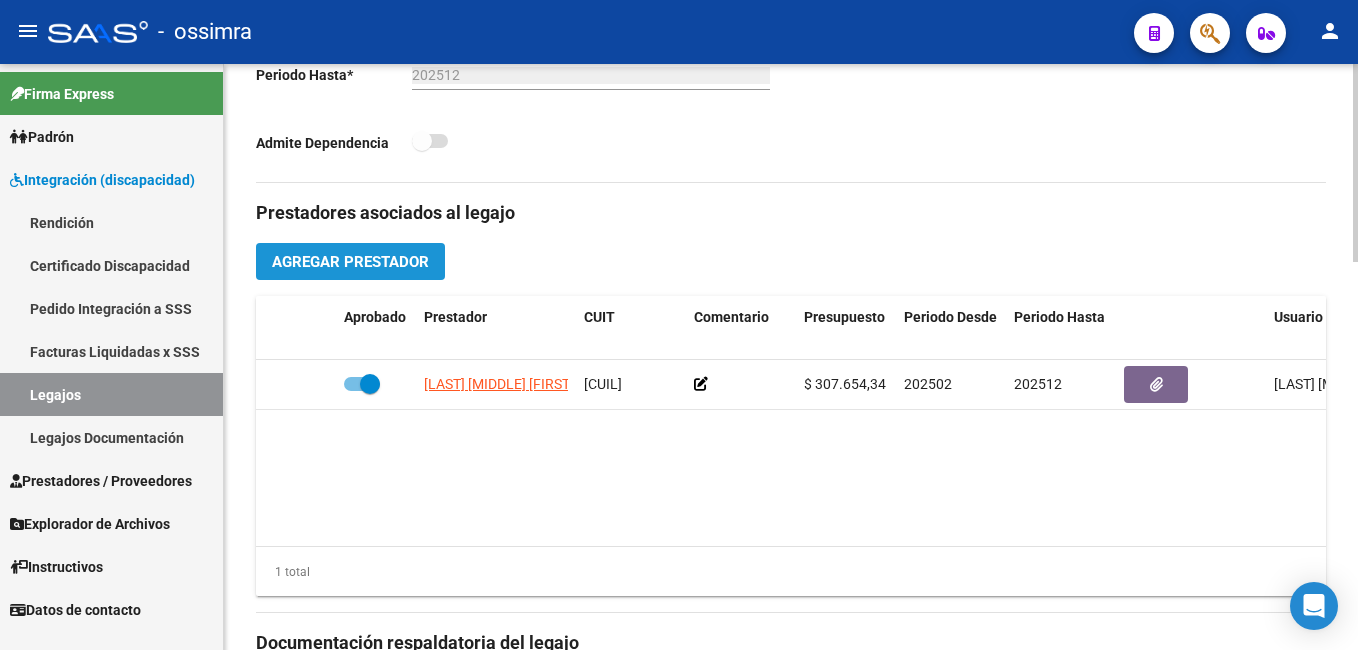 click on "Agregar Prestador" 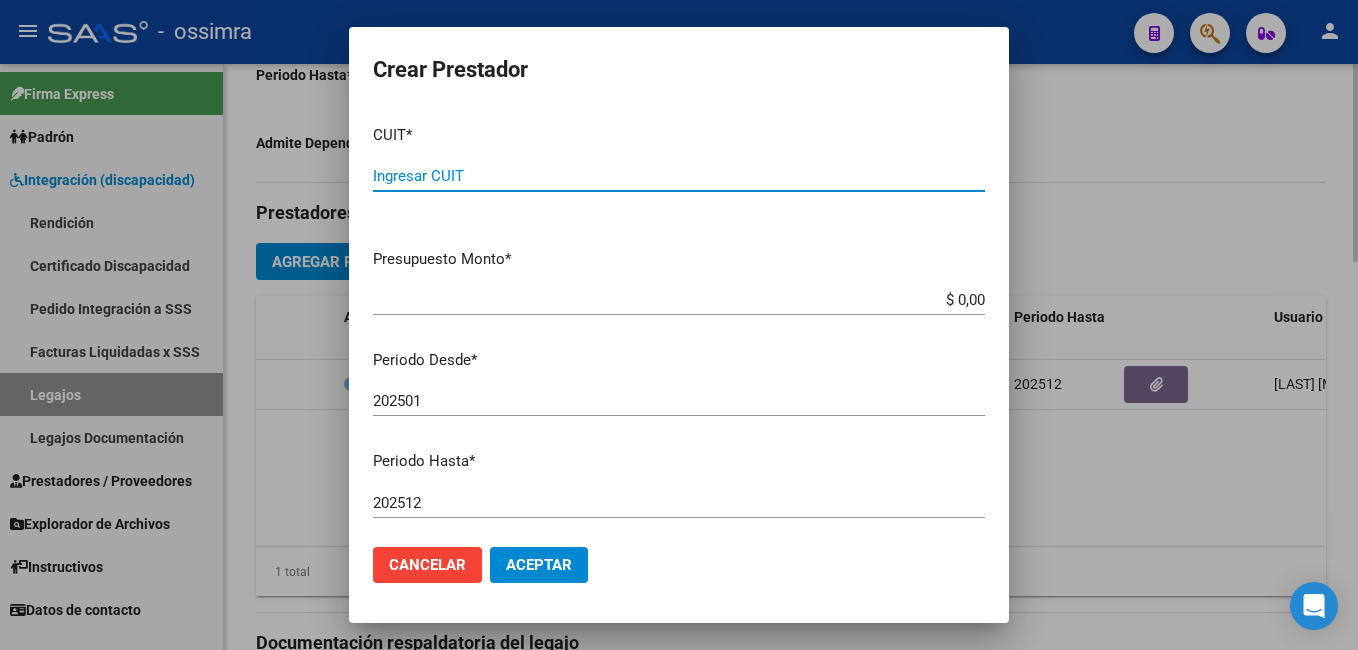 paste on "[PHONE]" 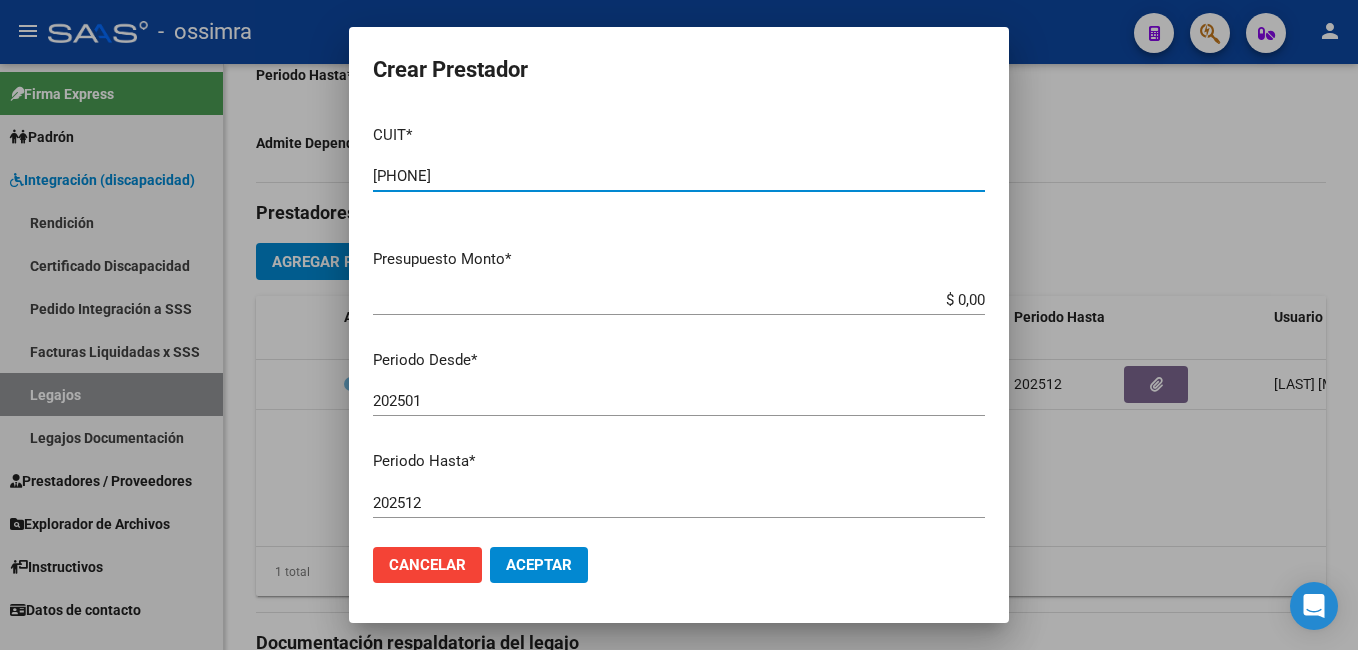 type on "[PHONE]" 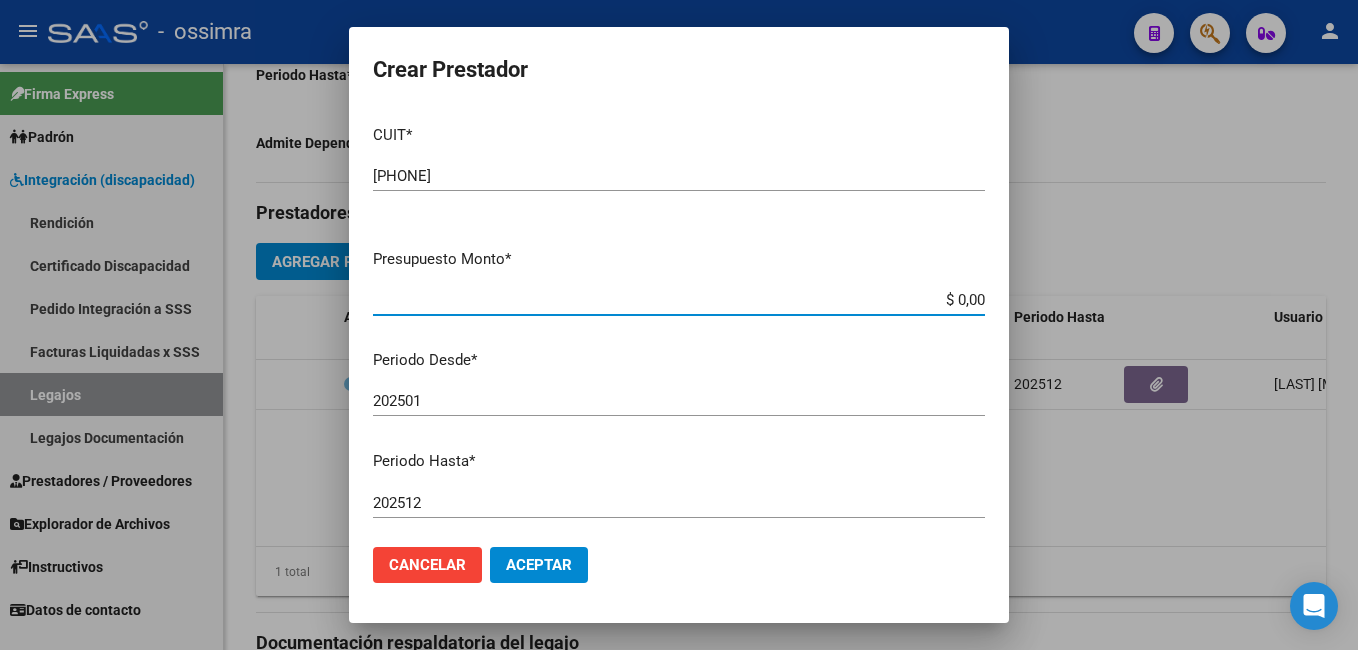 click on "$ 0,00" at bounding box center [679, 300] 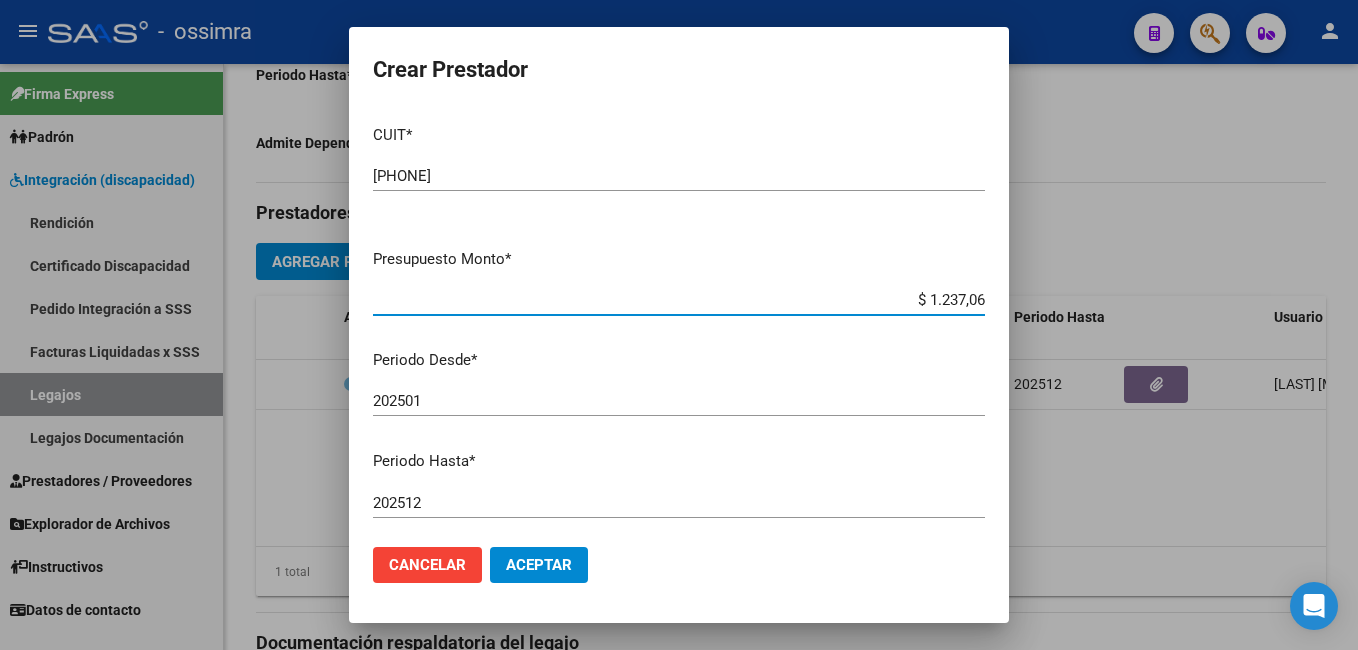 type on "$ 12.370,61" 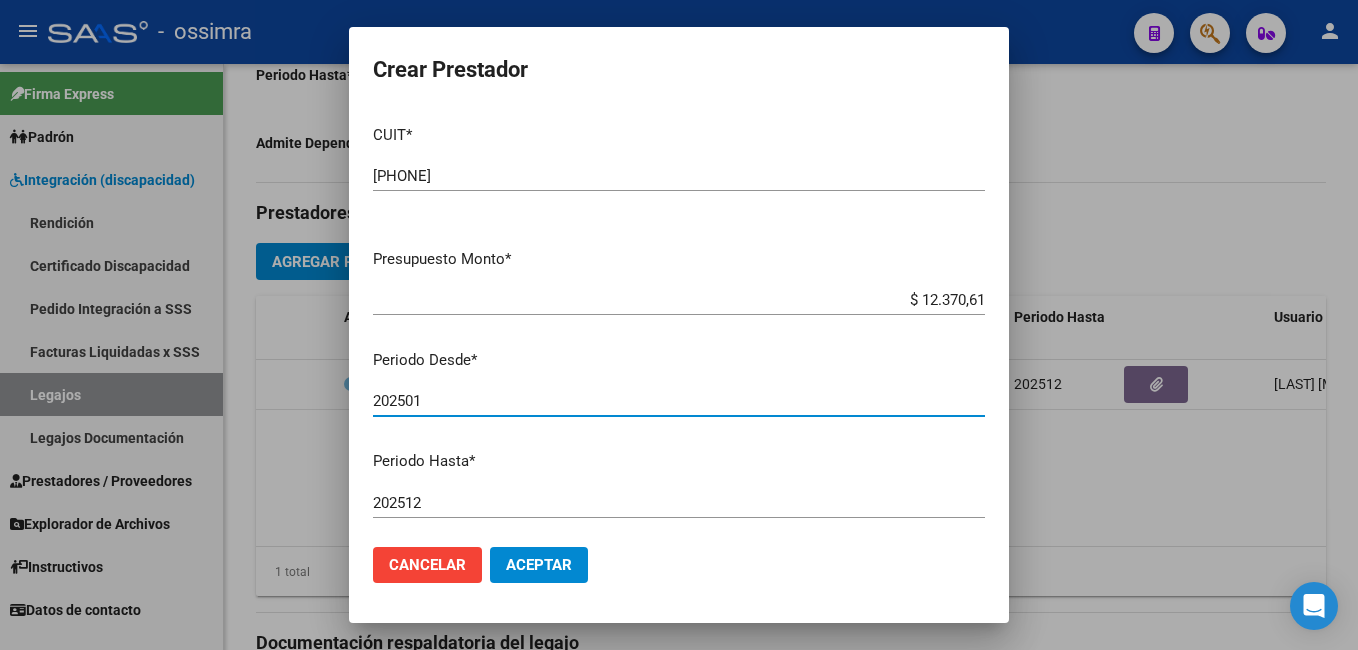 click on "202501" at bounding box center (679, 401) 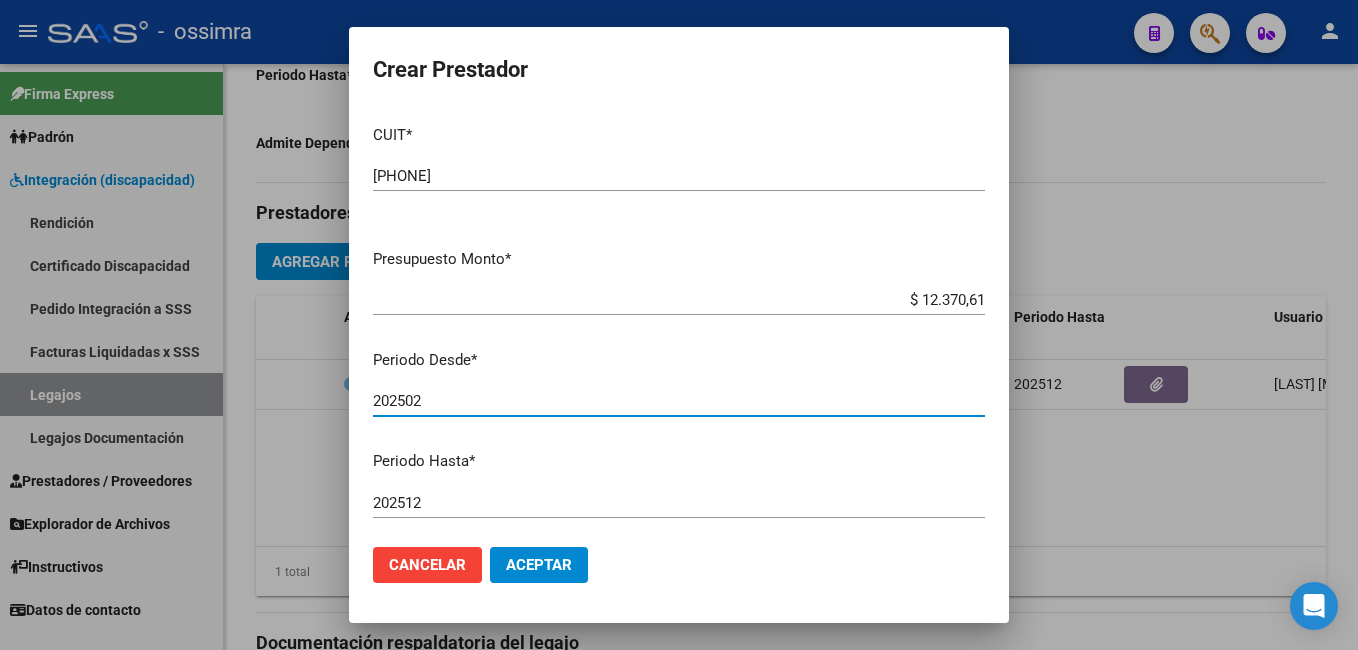 type on "202502" 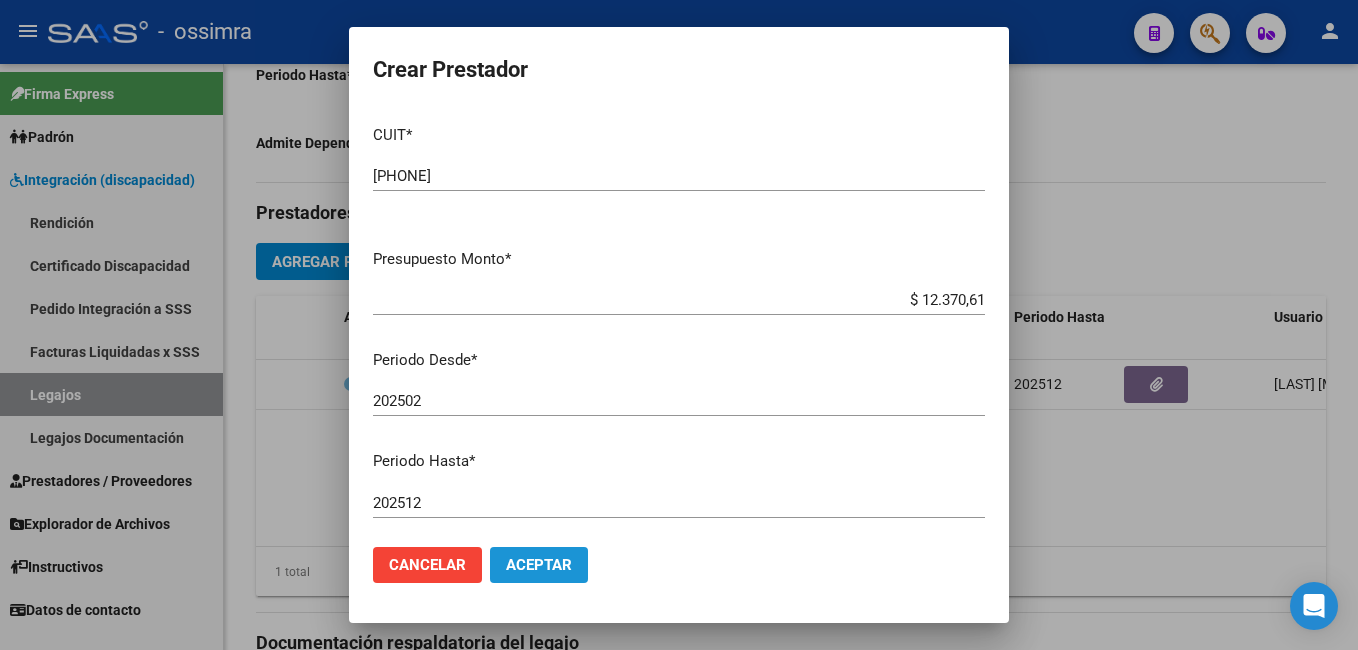 click on "Aceptar" 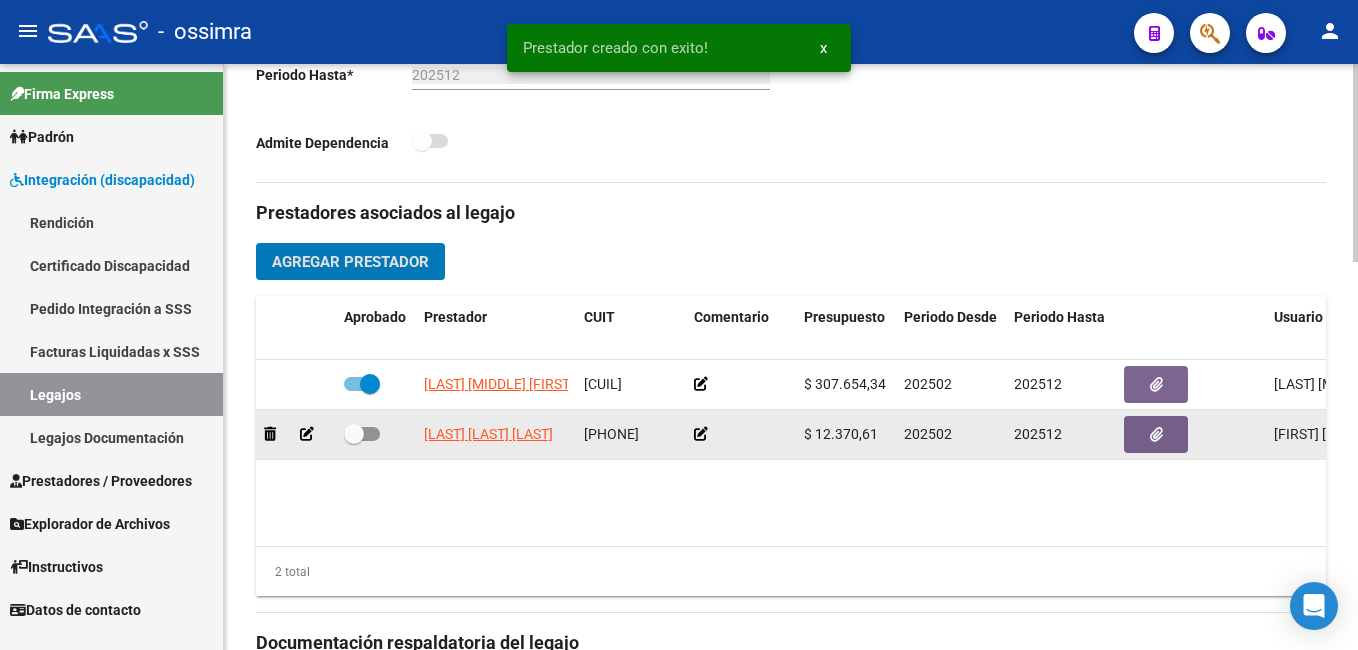 click at bounding box center [354, 434] 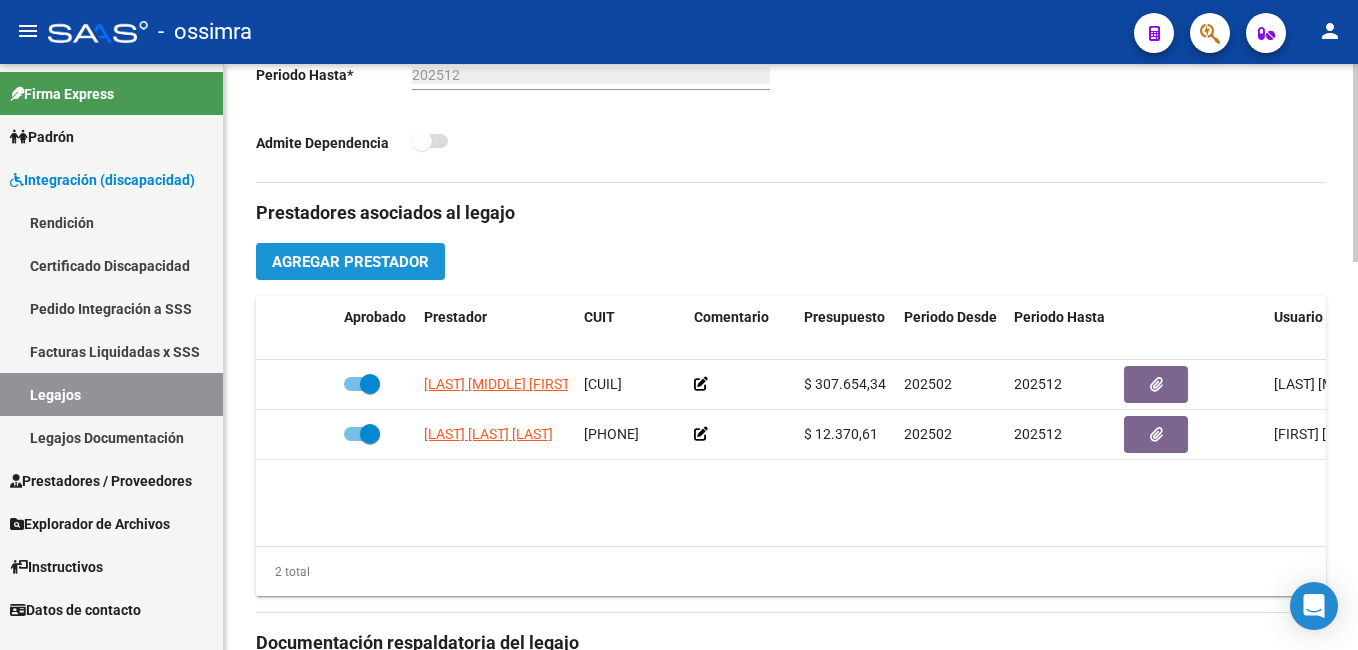 click on "Agregar Prestador" 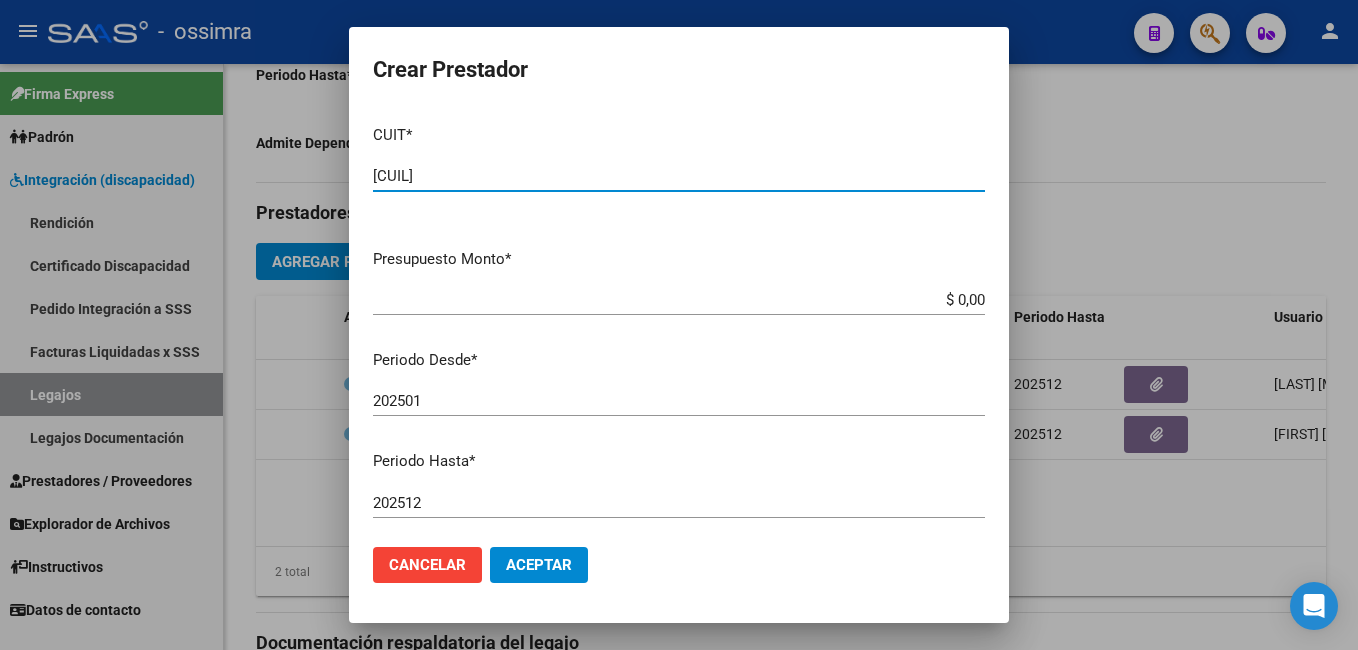 type on "[CUIL]" 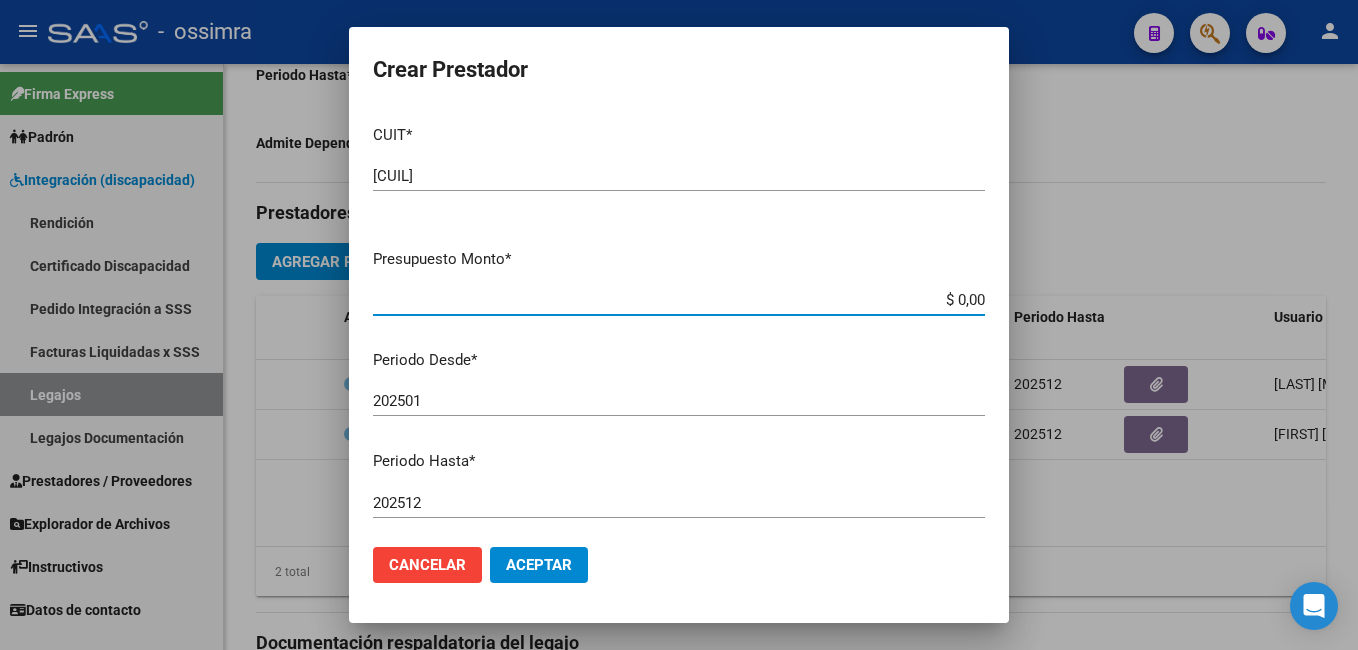 click on "$ 0,00" at bounding box center (679, 300) 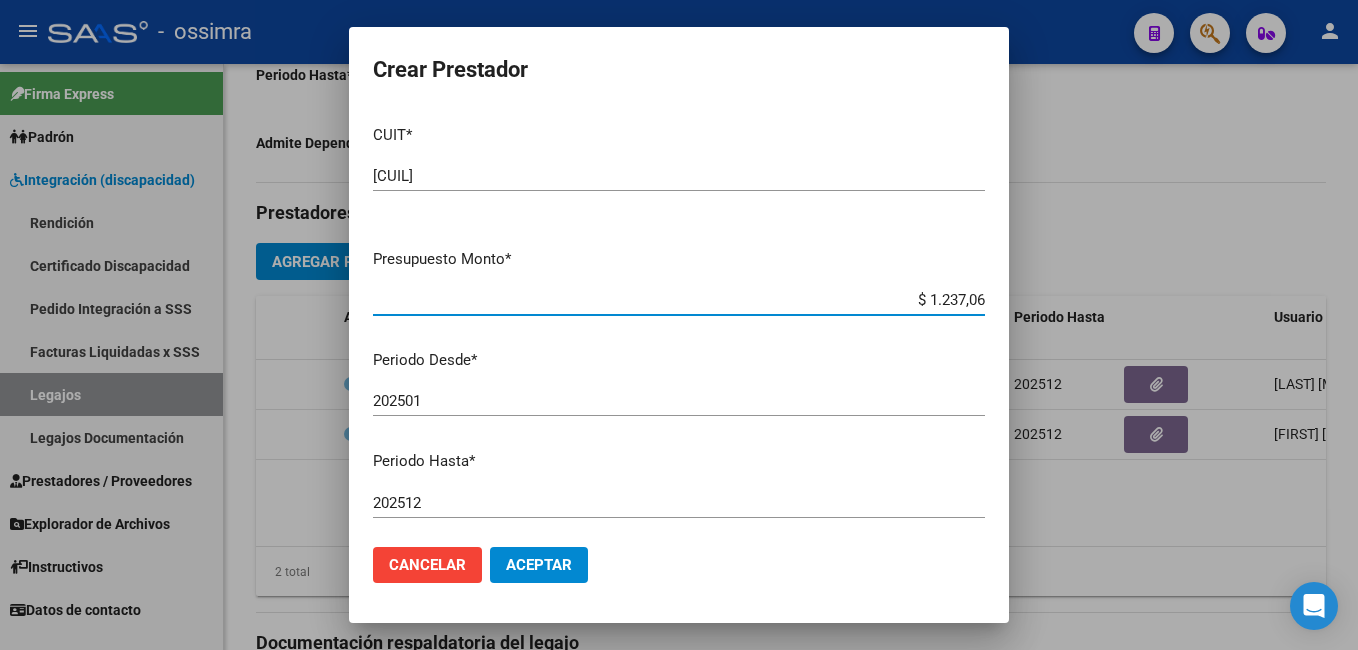 type on "$ 12.370,61" 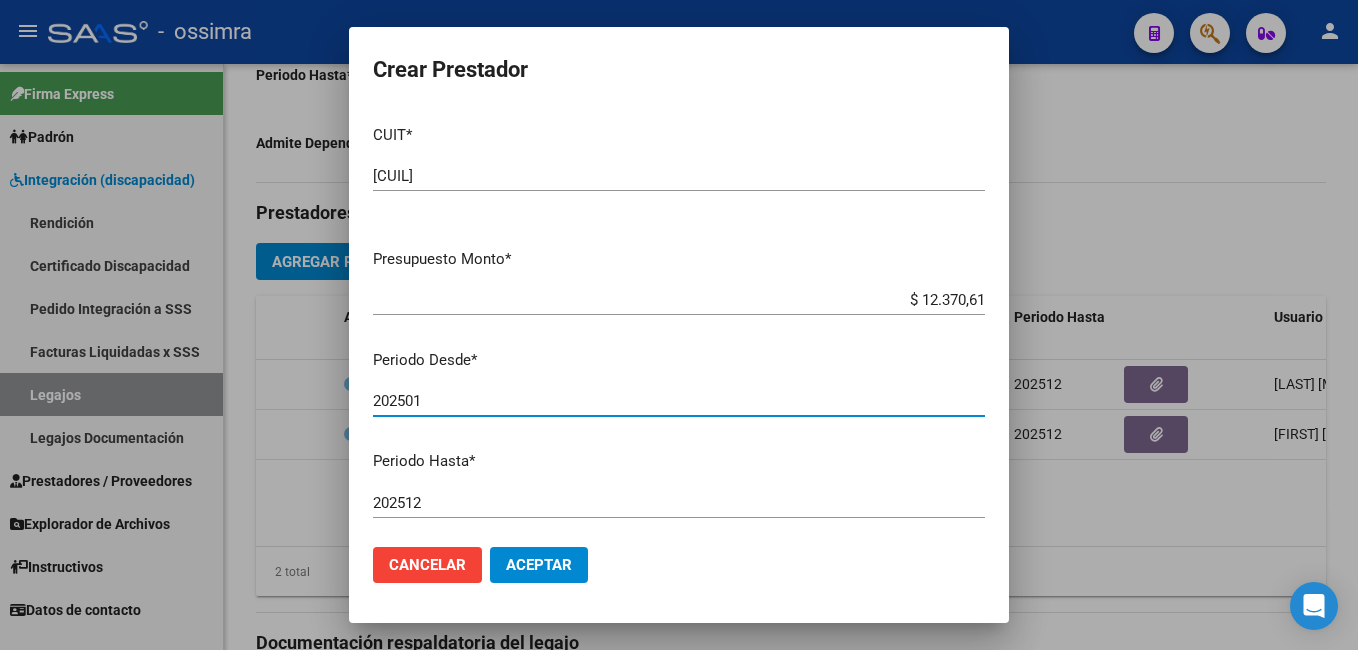 click on "202501" at bounding box center (679, 401) 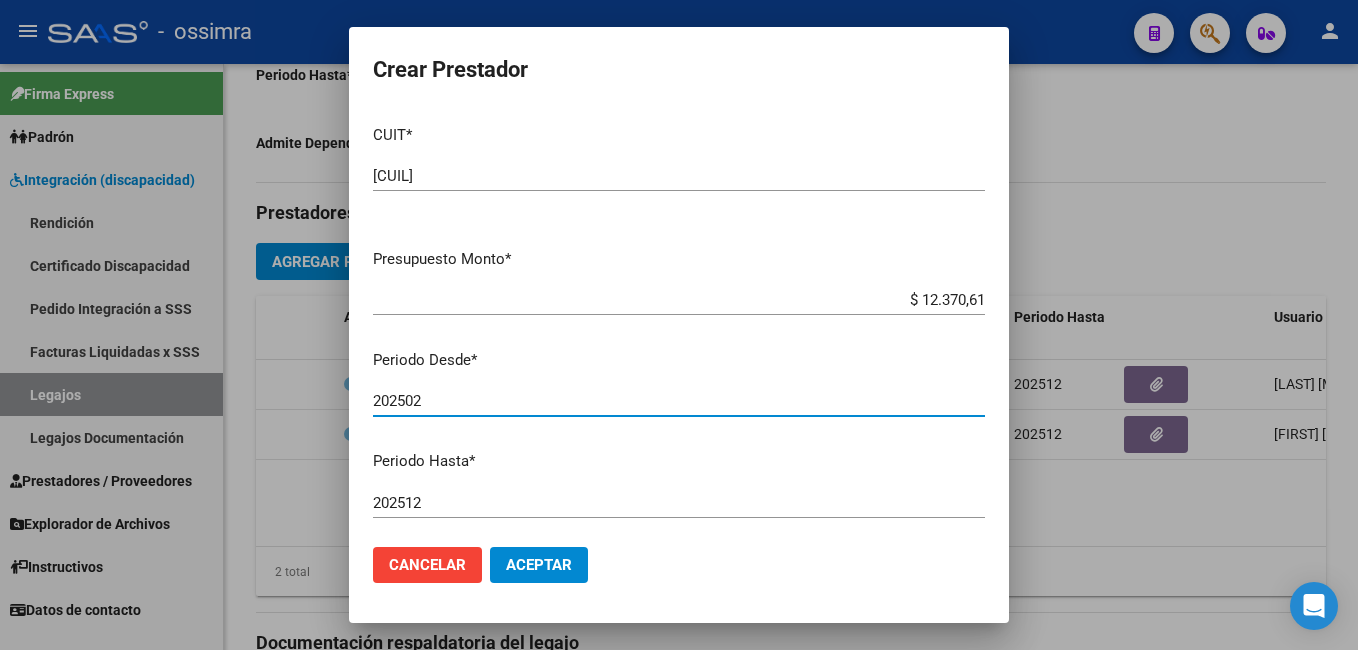 type on "202502" 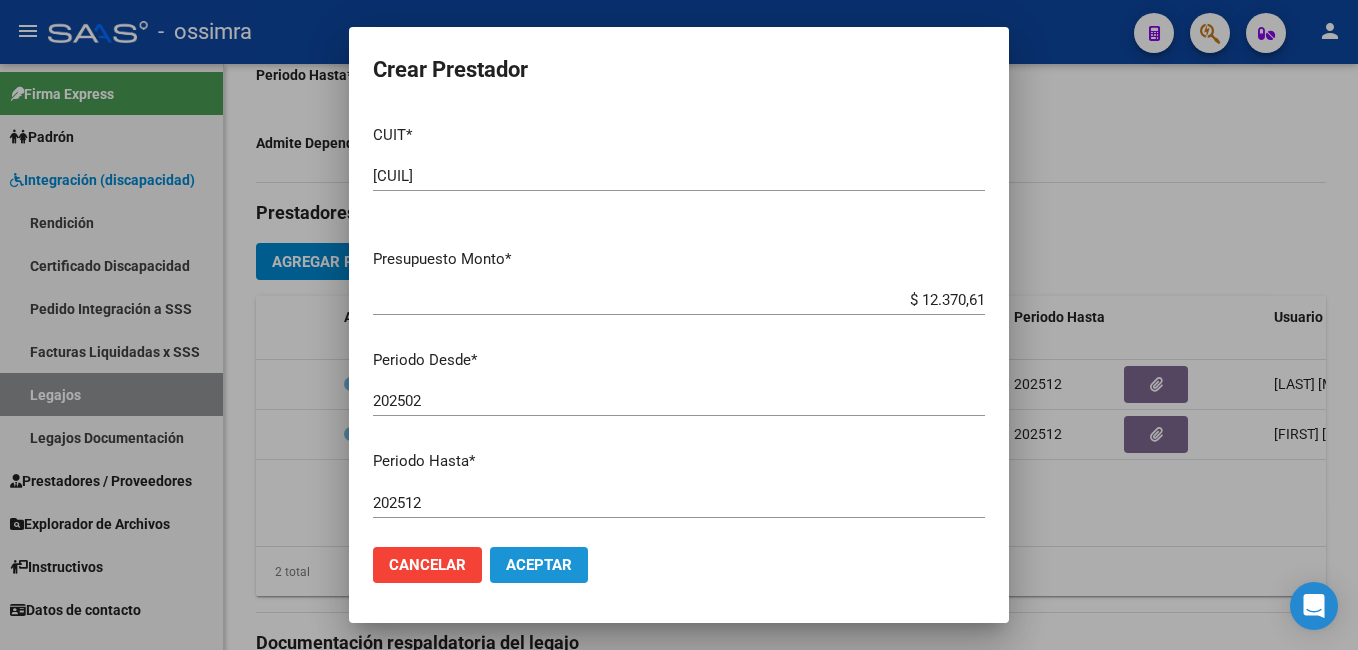 click on "Aceptar" 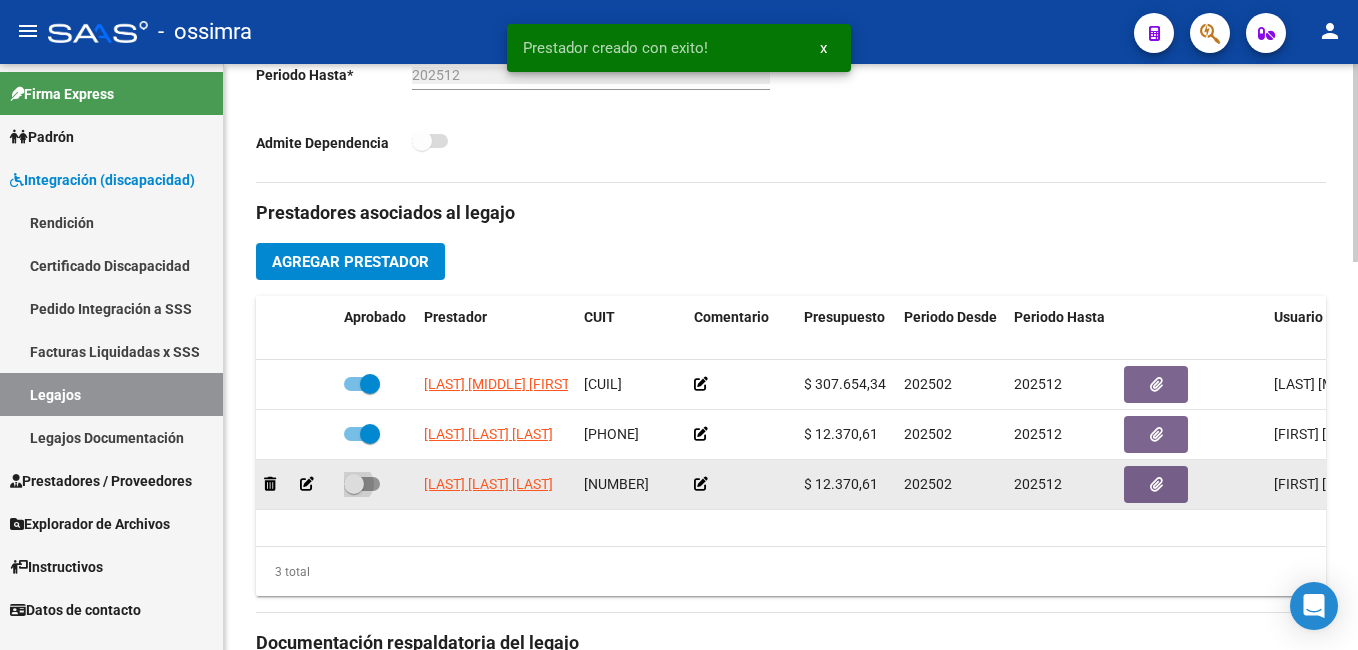 click at bounding box center [354, 484] 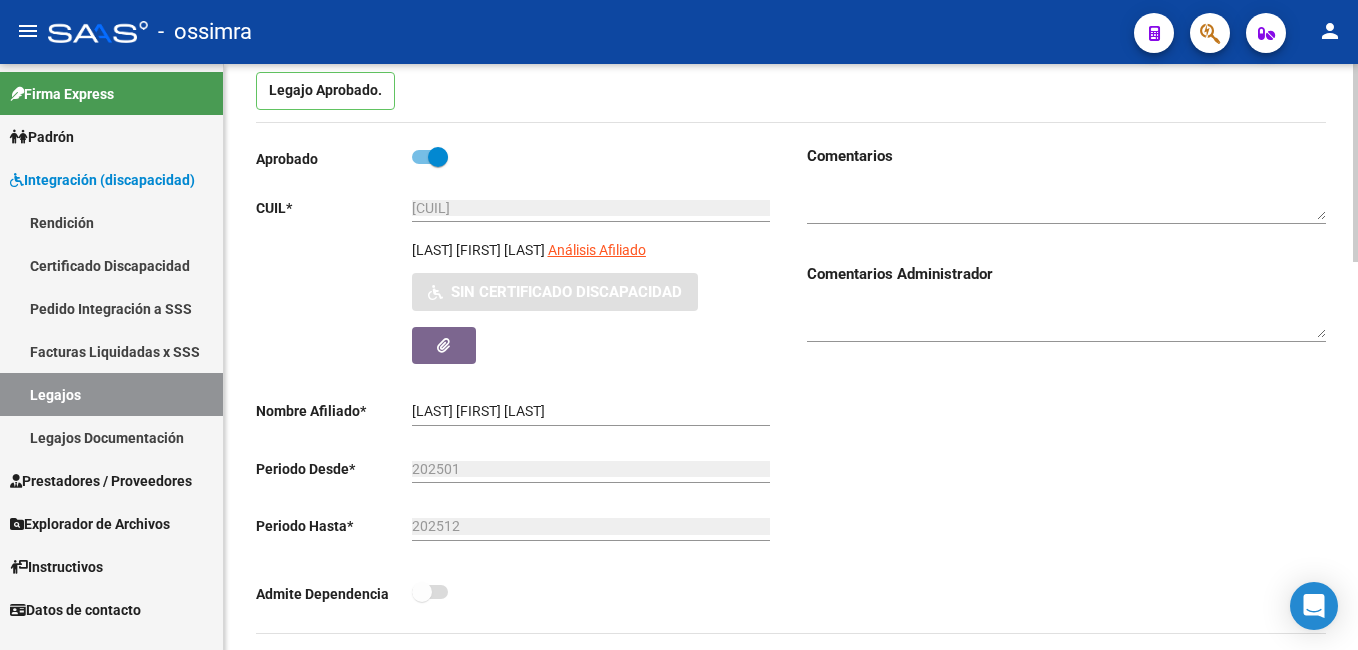 scroll, scrollTop: 0, scrollLeft: 0, axis: both 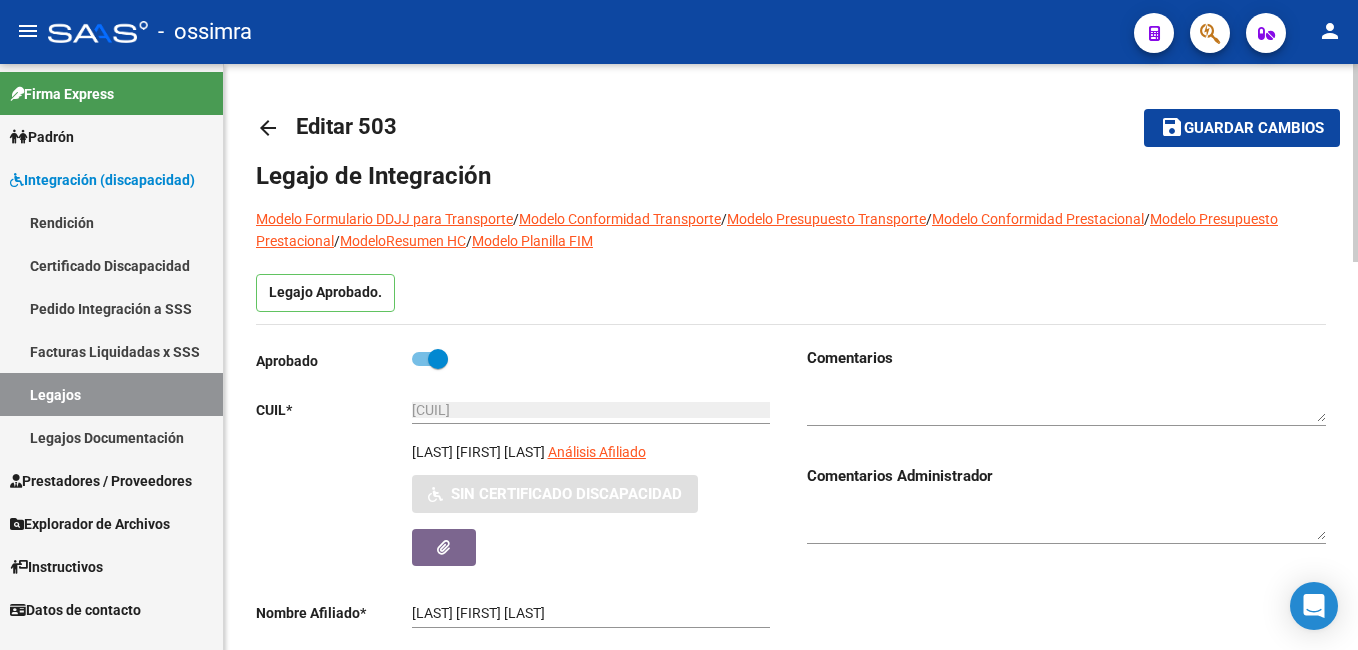 click on "menu -   ossimra  person    Firma Express     Padrón Afiliados Empadronados Padrón Ágil Análisis Afiliado    Integración (discapacidad) Rendición Certificado Discapacidad Pedido Integración a SSS Facturas Liquidadas x SSS Legajos Legajos Documentación    Prestadores / Proveedores Facturas - Listado/Carga Facturas - Documentación Pagos x Transferencia Prestadores - Listado Prestadores - Docu.    Explorador de Archivos Integración DS.SUBSIDIO DR.ENVIO DS.DEVERR DS.DEVOK    Instructivos    Datos de contacto arrow_back Editar 503    save Guardar cambios Legajo de Integración Modelo Formulario DDJJ para Transporte  /  Modelo Conformidad Transporte  /  Modelo Presupuesto Transporte  /  Modelo Conformidad Prestacional  /  Modelo Presupuesto Prestacional  /  ModeloResumen HC  /  Modelo Planilla FIM  Legajo Aprobado.  Aprobado   CUIL  *   [CUIL] Ingresar CUIL  [LAST_NAME] [FIRST_NAME] [LAST_NAME]     Análisis Afiliado    Sin Certificado Discapacidad ARCA Padrón Nombre Afiliado  *   *   *" at bounding box center [679, 325] 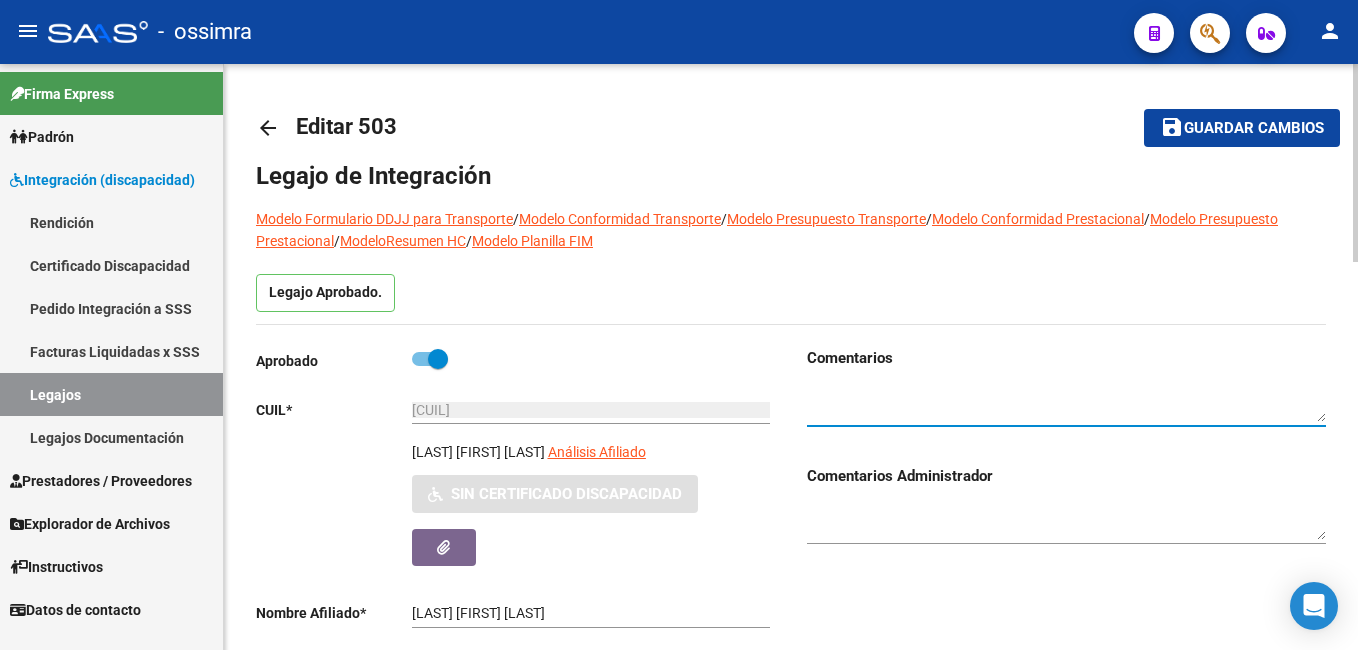 click at bounding box center (1066, 404) 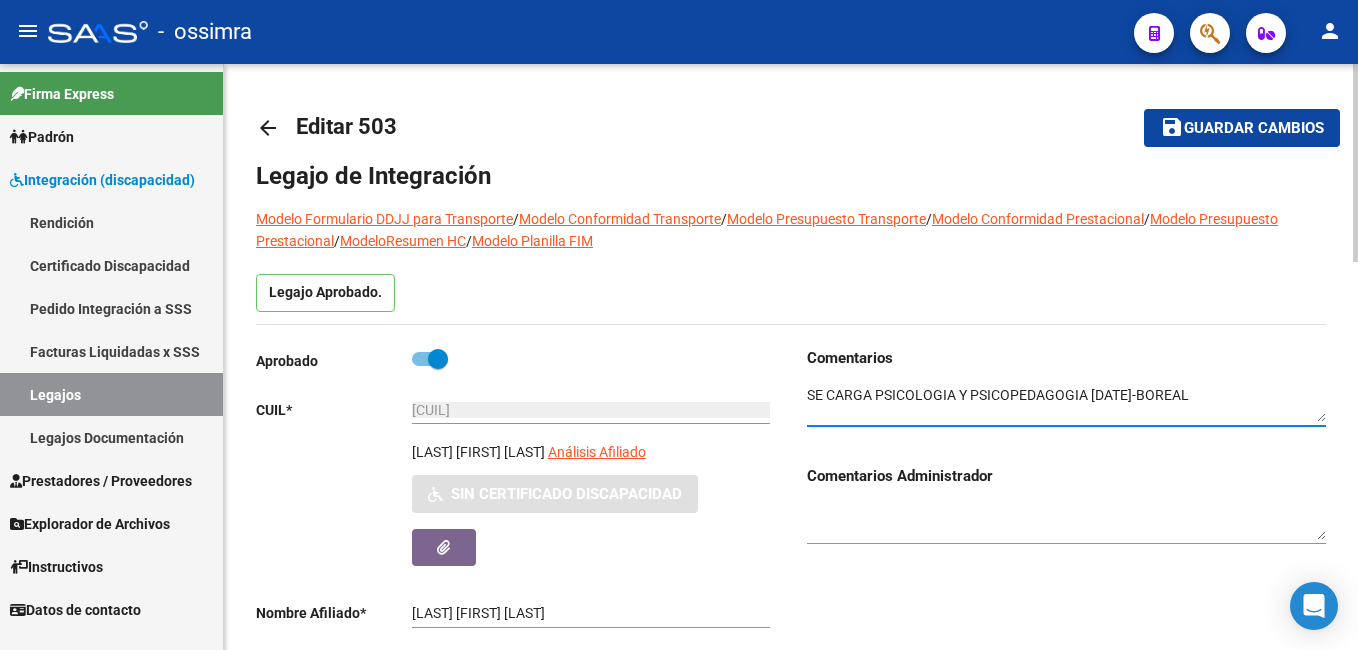 type on "SE CARGA PSICOLOGIA Y PSICOPEDAGOGIA [DATE]-BOREAL" 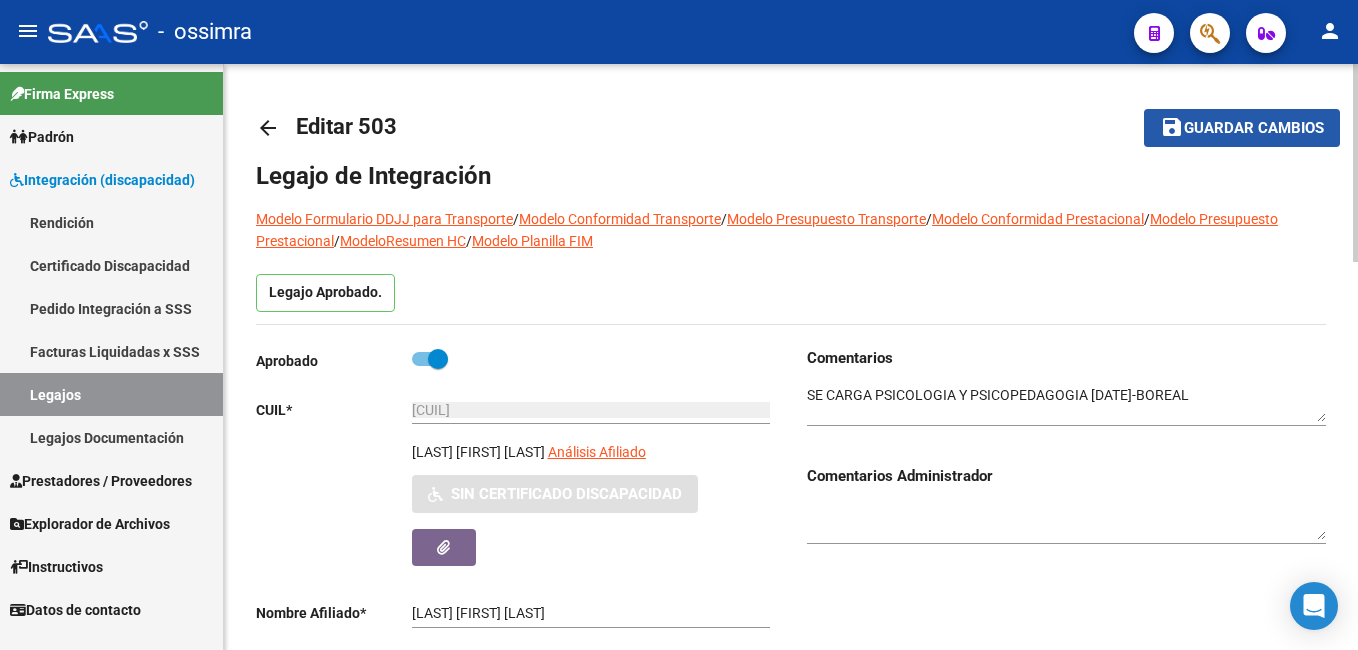 click on "Guardar cambios" 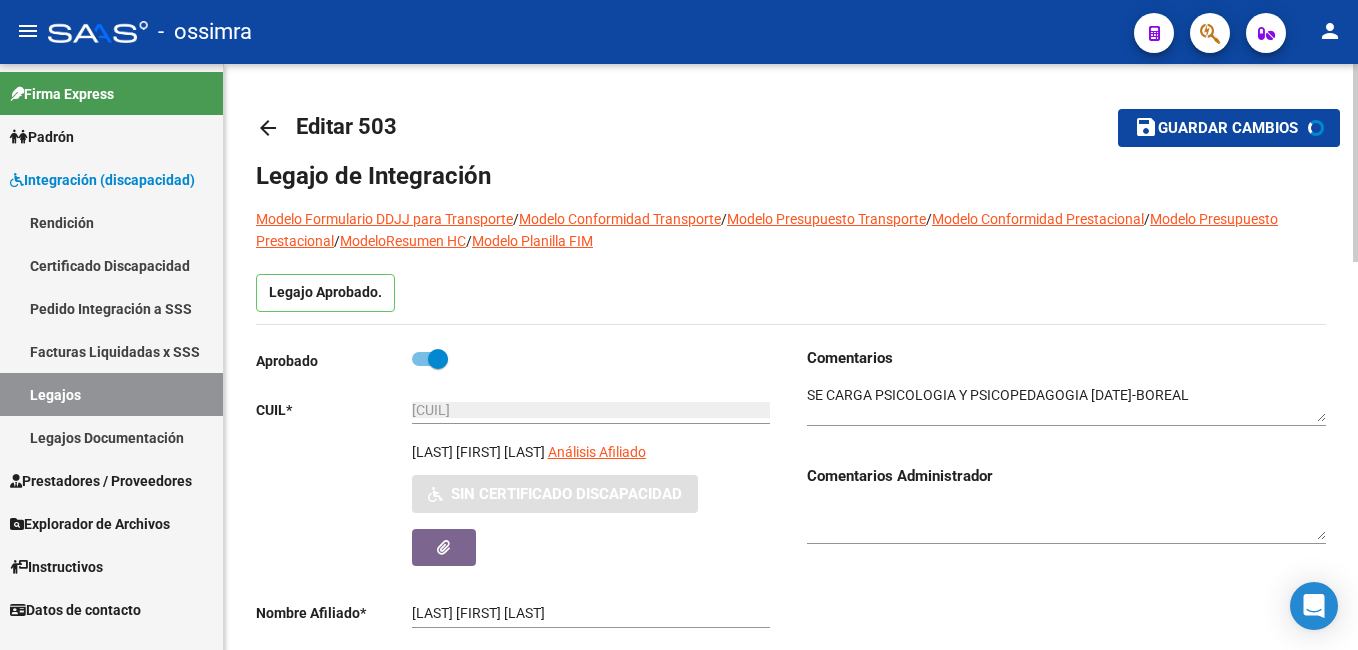 click on "Guardar cambios" 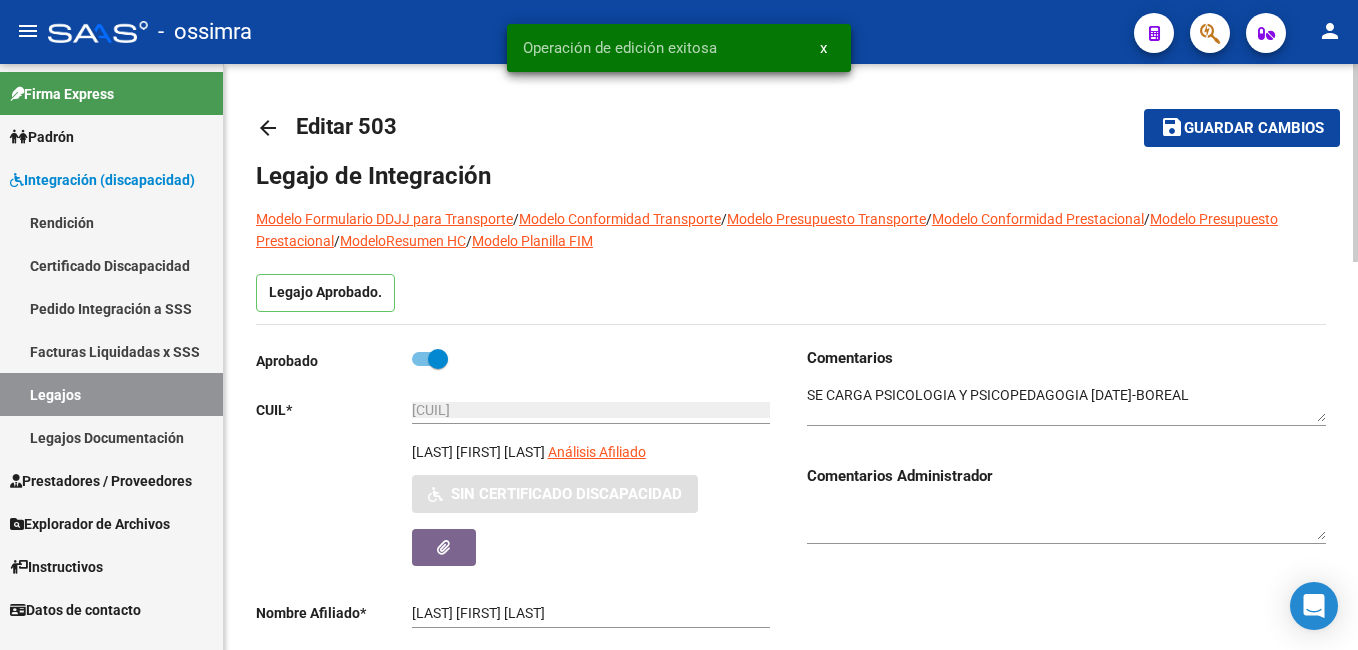 click on "Guardar cambios" 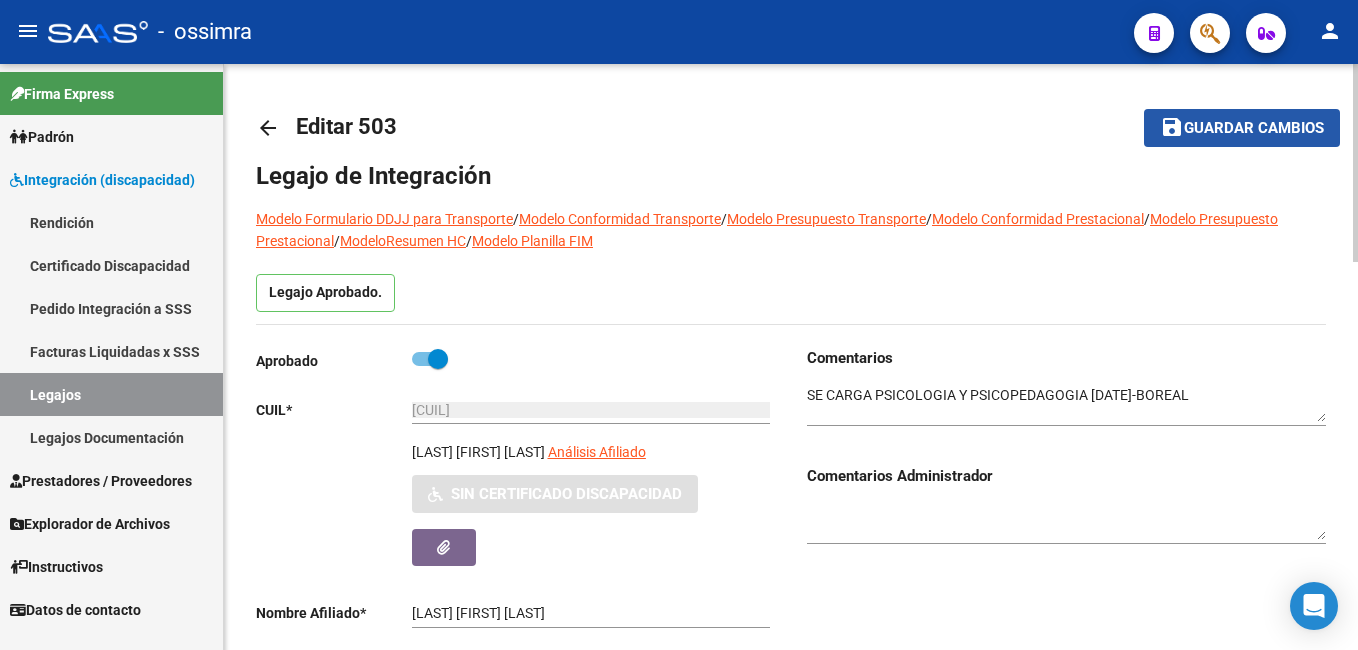 click on "Guardar cambios" 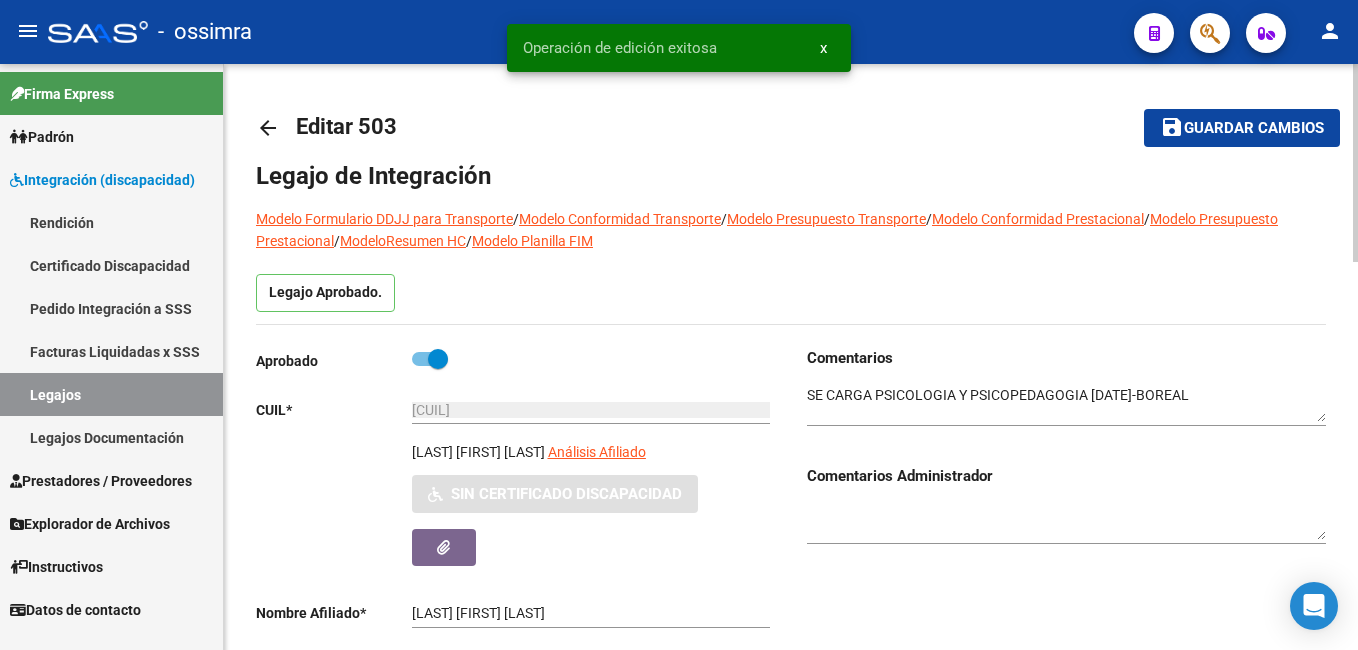 click on "arrow_back" 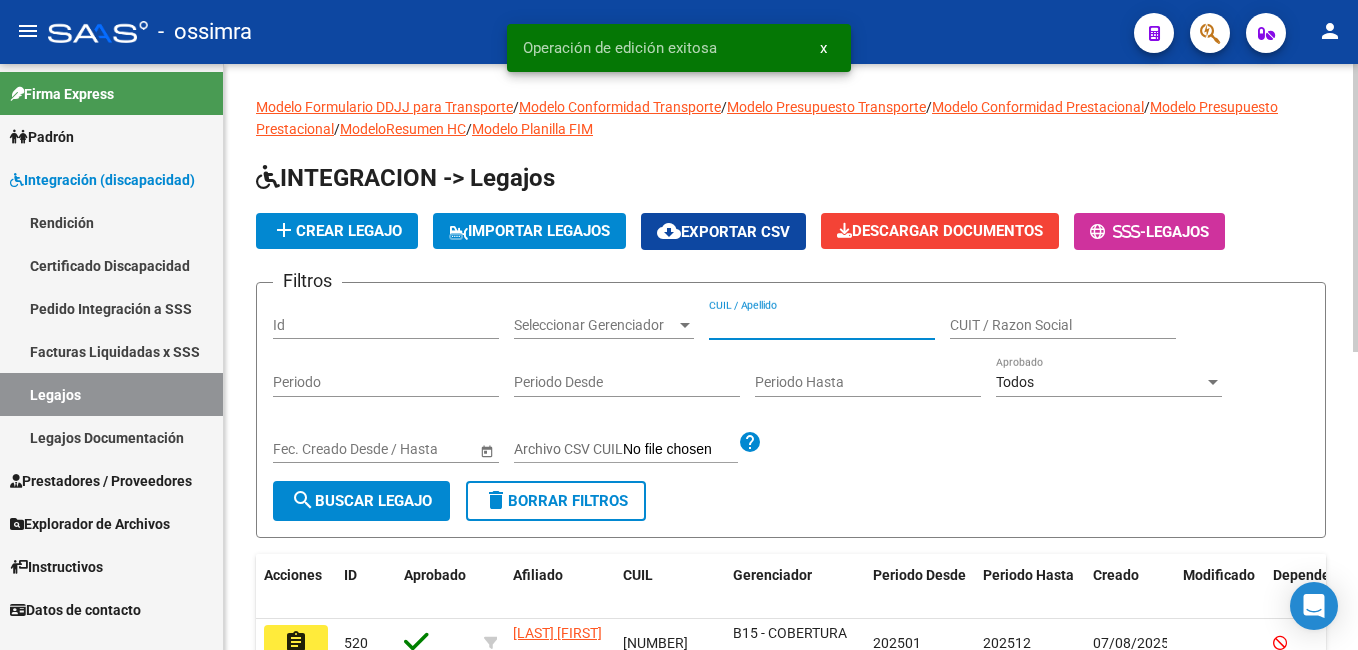 click on "CUIL / Apellido" at bounding box center (822, 325) 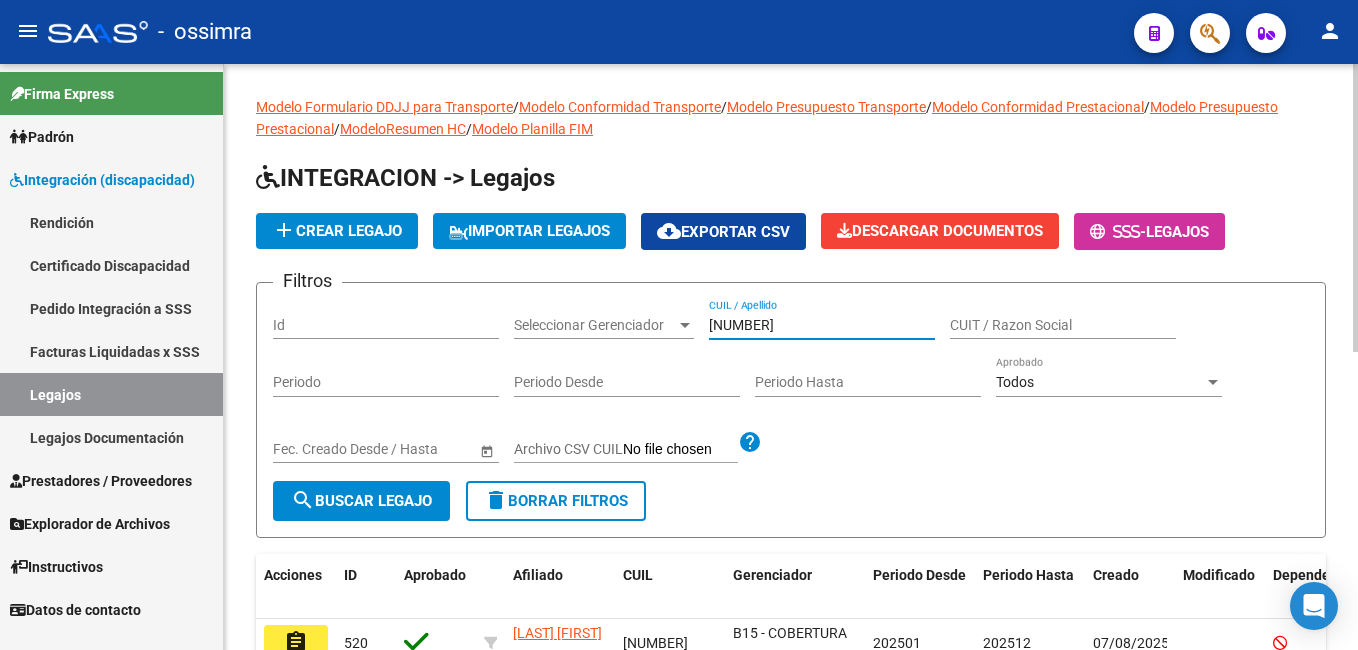 type on "[NUMBER]" 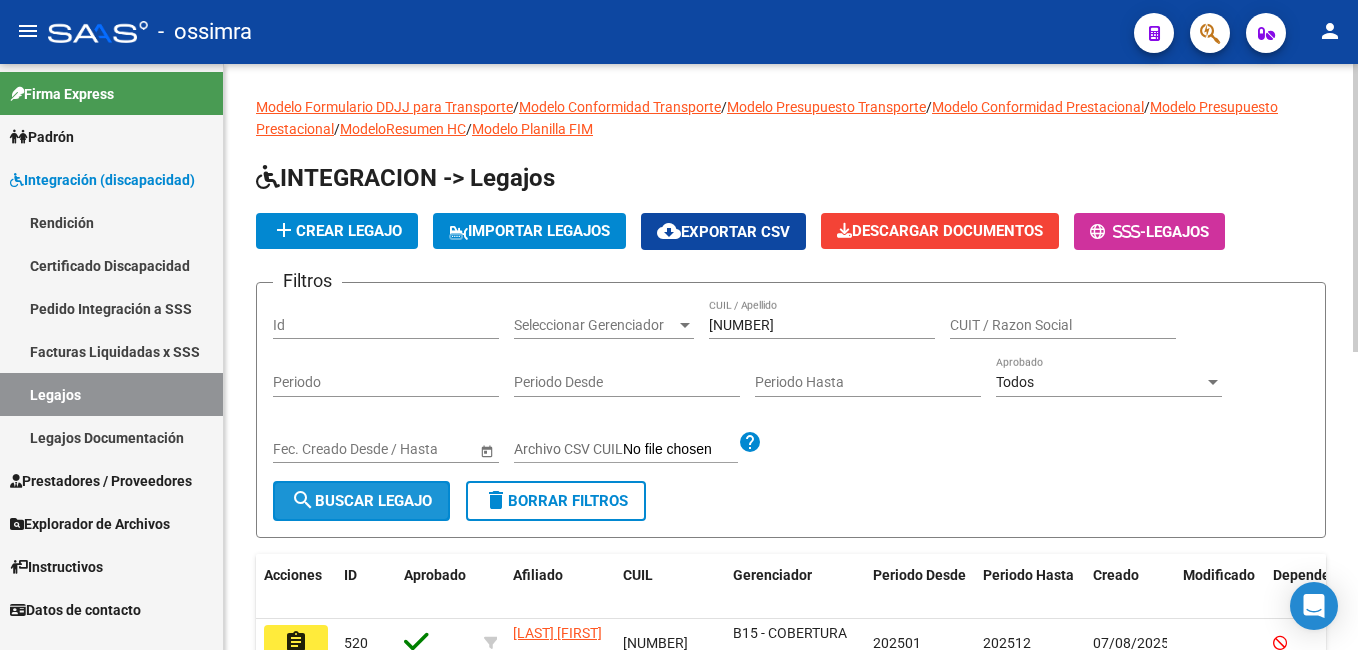 click on "search  Buscar Legajo" 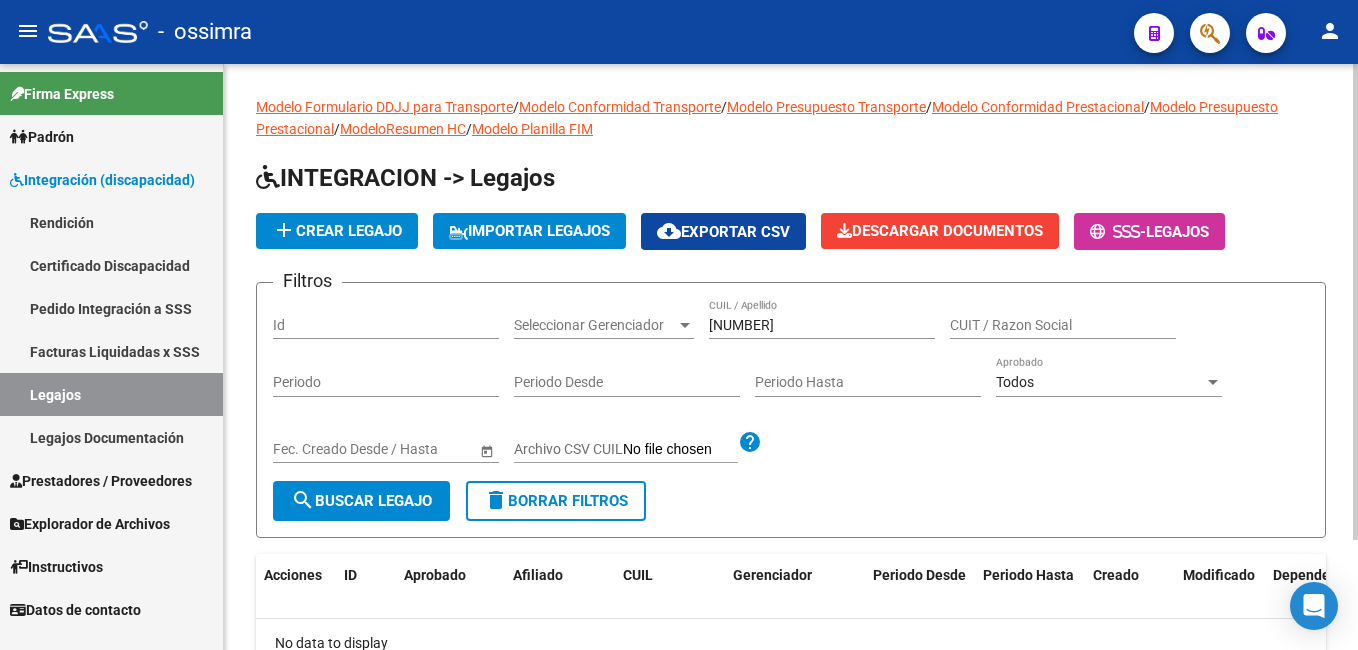 click on "INTEGRACION -> Legajos add  Crear Legajo
IMPORTAR LEGAJOS
cloud_download  Exportar CSV  Descargar Documentos
-  Legajos Filtros Id Seleccionar Gerenciador Seleccionar Gerenciador [NUMBER] CUIL / Apellido CUIT / Razon Social Periodo Periodo Desde Periodo Hasta Todos Aprobado Start date – End date Fec. Creado Desde / Hasta Archivo CSV CUIL help search  Buscar Legajo  delete  Borrar Filtros" 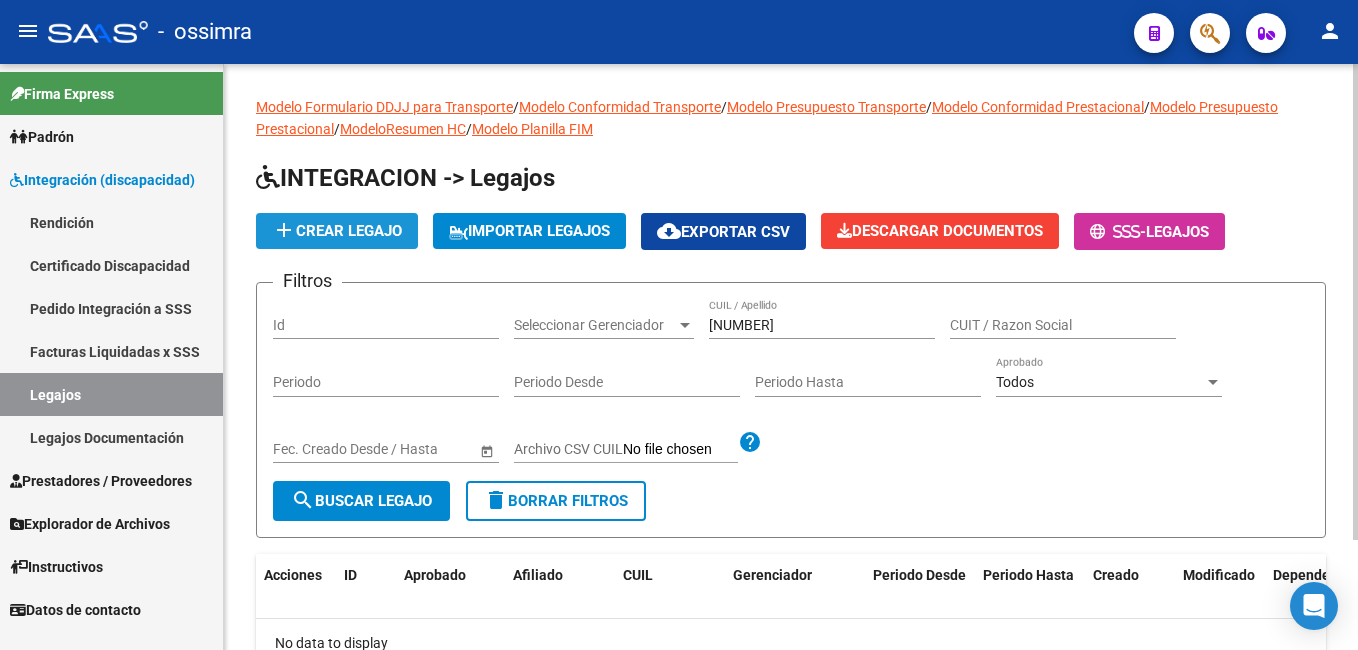 click on "add  Crear Legajo" 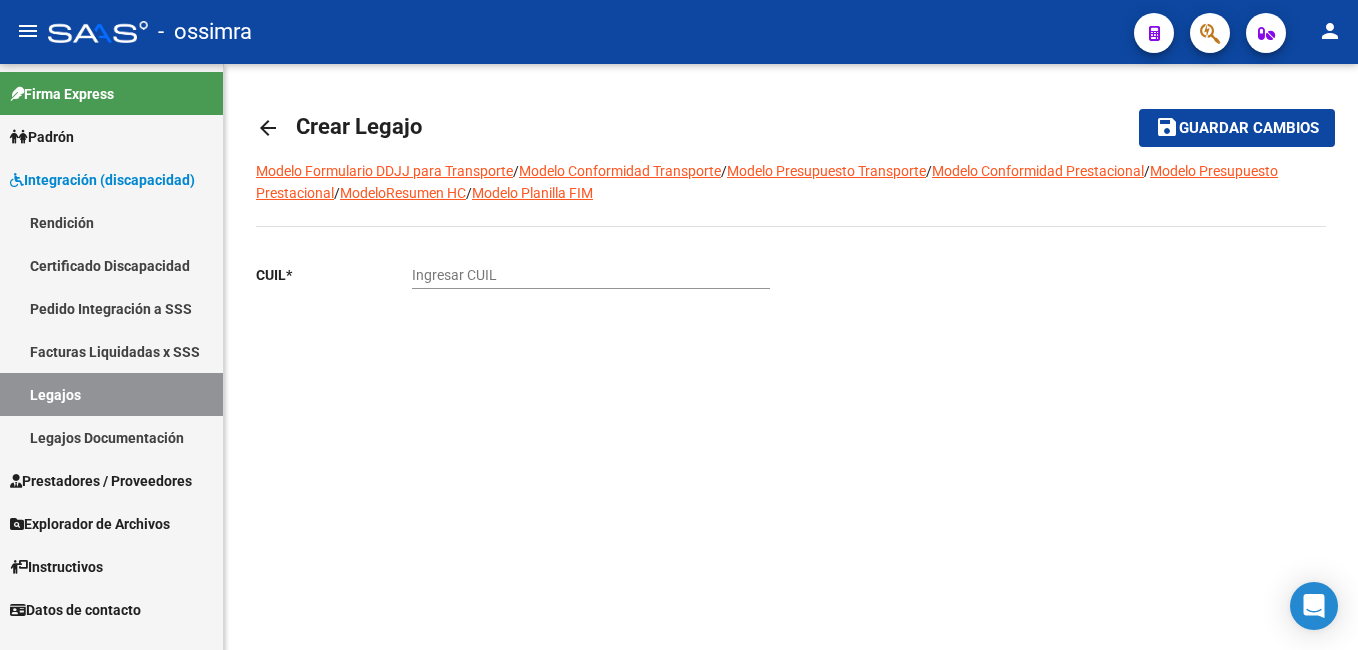 click on "Ingresar CUIL" 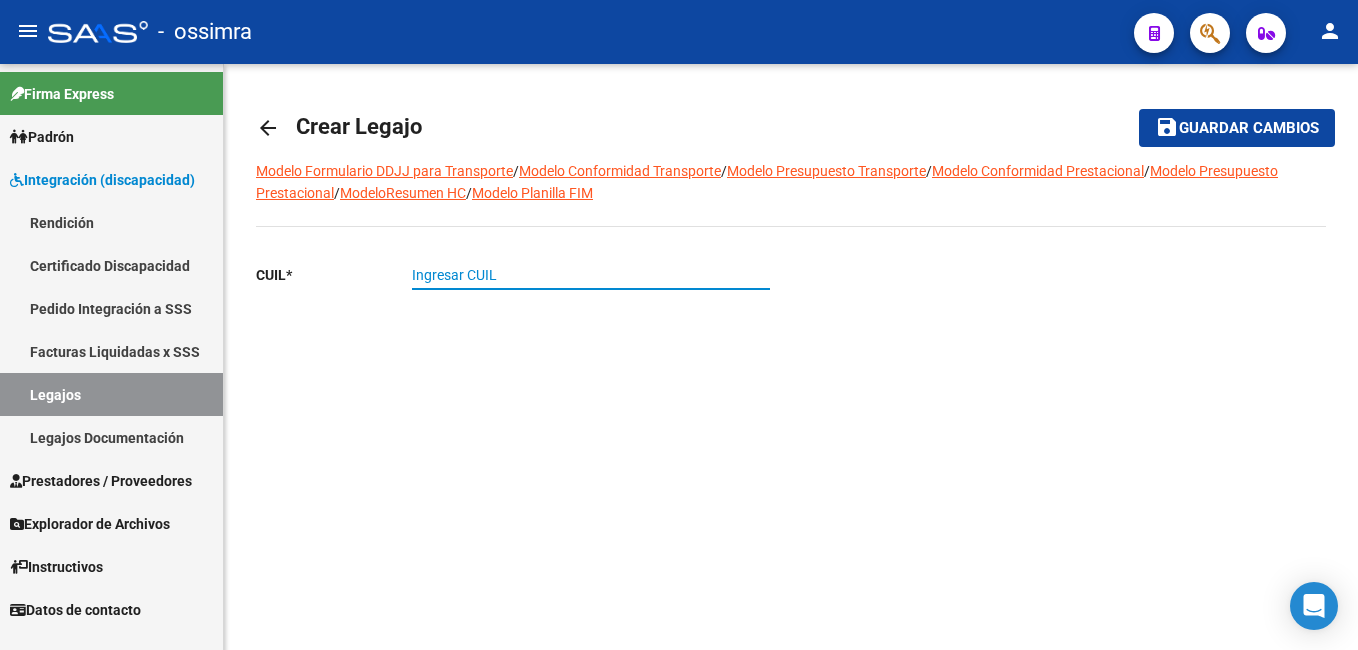 paste on "[CUIT]" 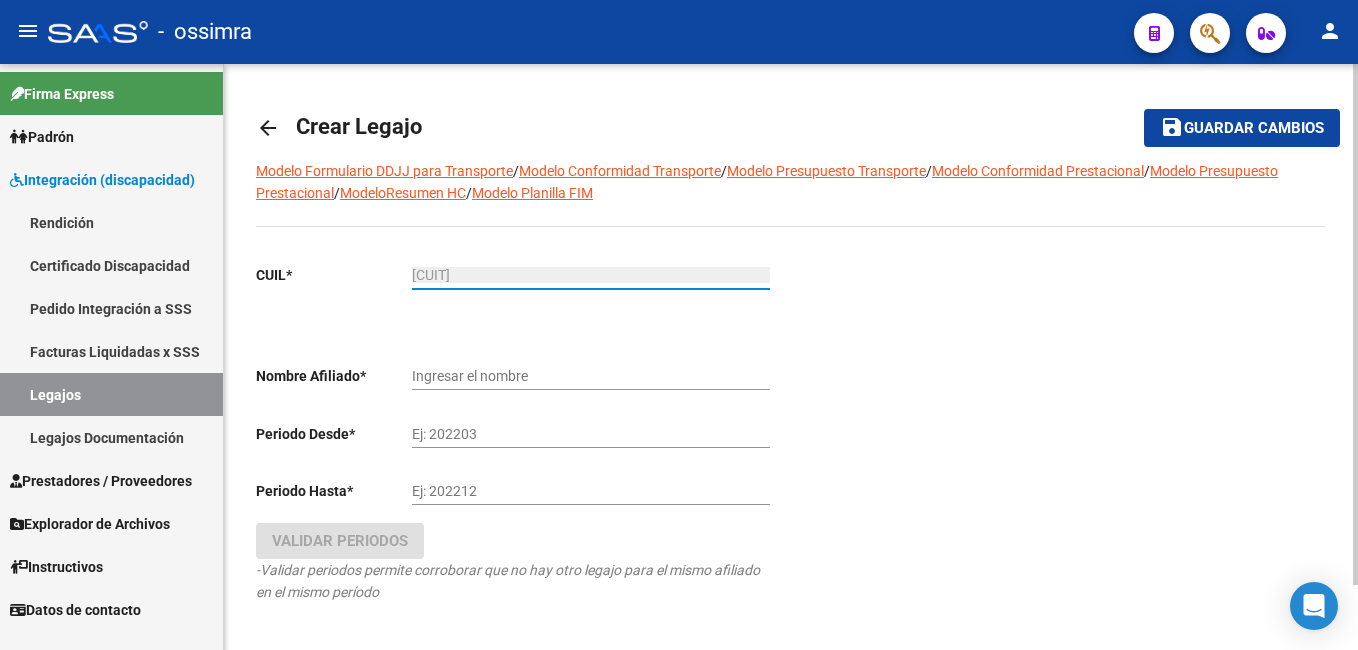 type on "[LAST] [LAST] [FIRST]" 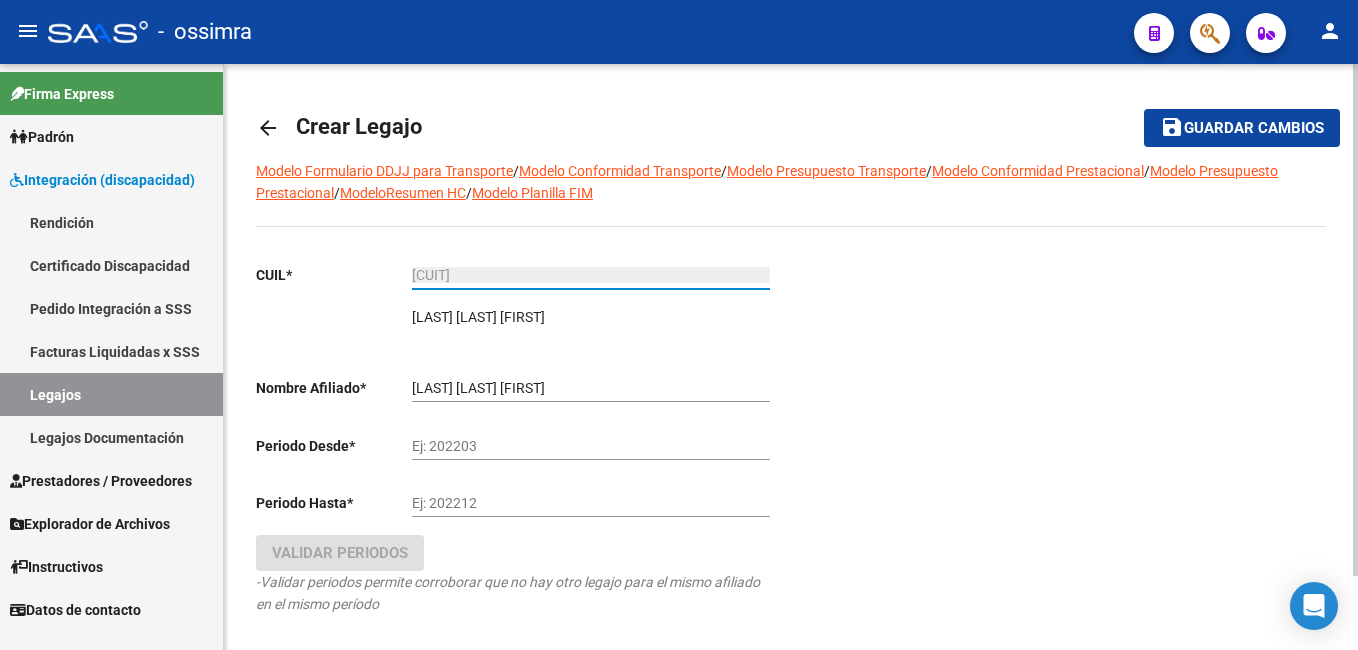 type on "[CUIT]" 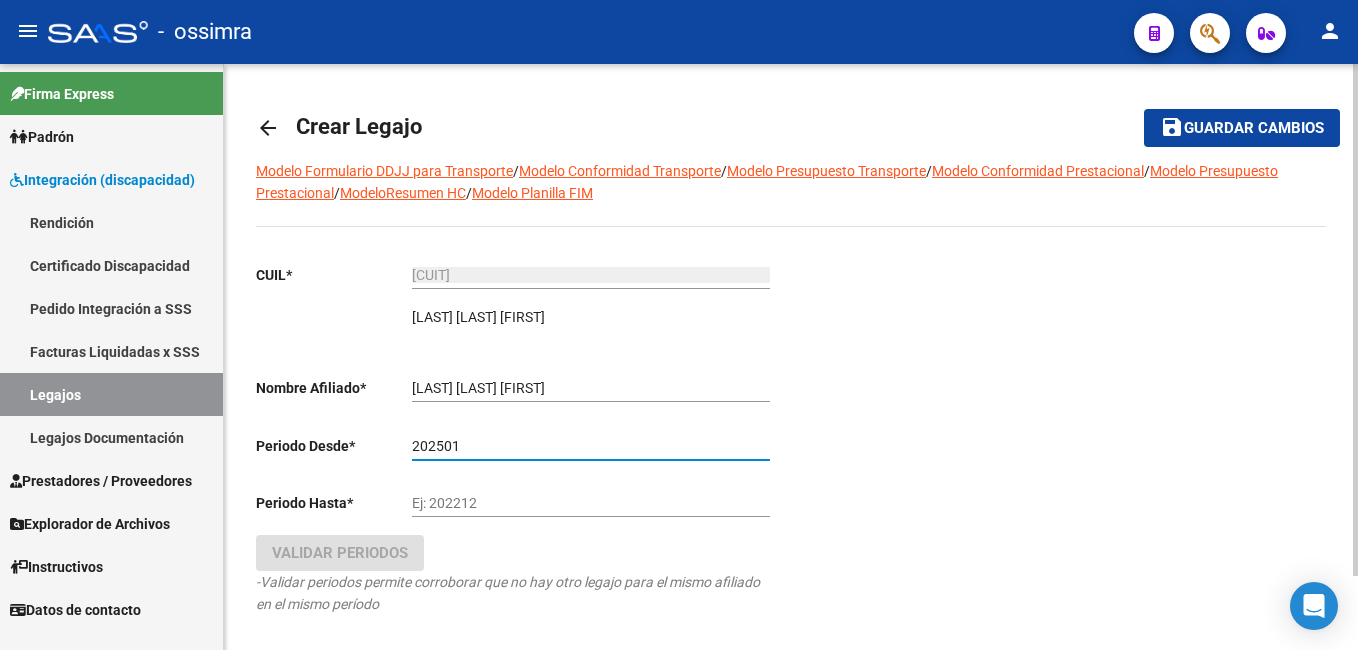 type on "202501" 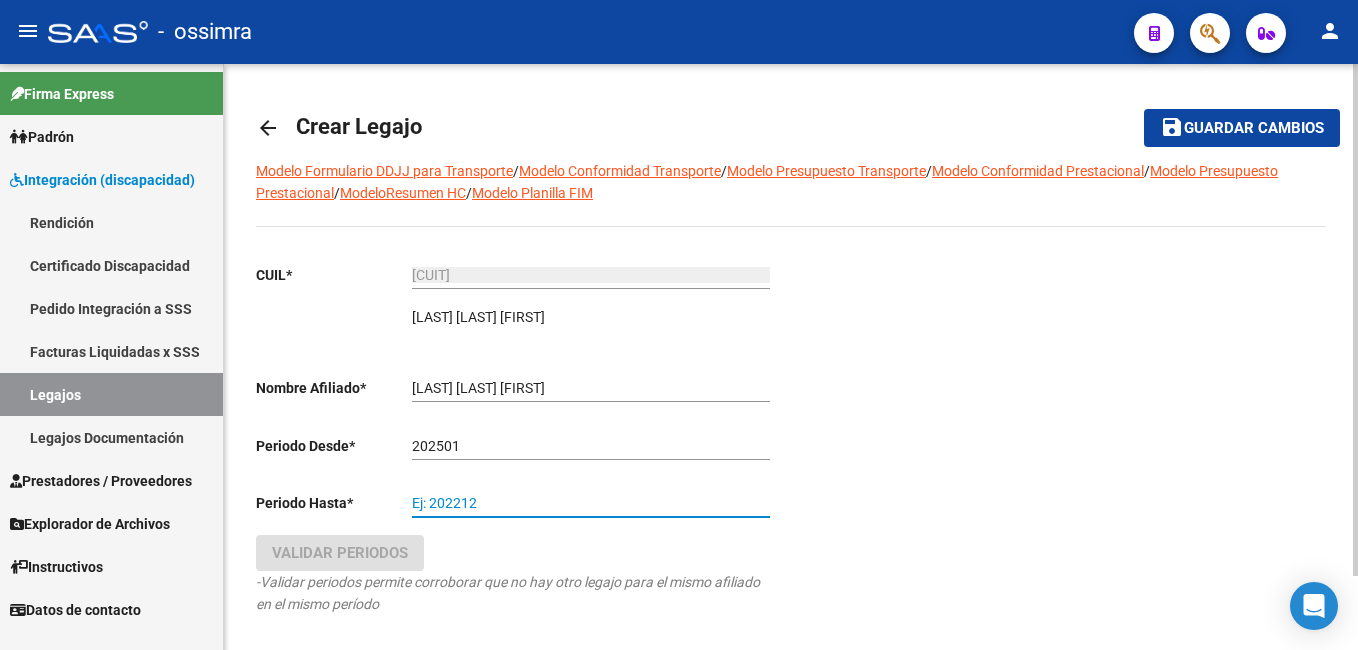 click on "Ej: 202212" at bounding box center (591, 503) 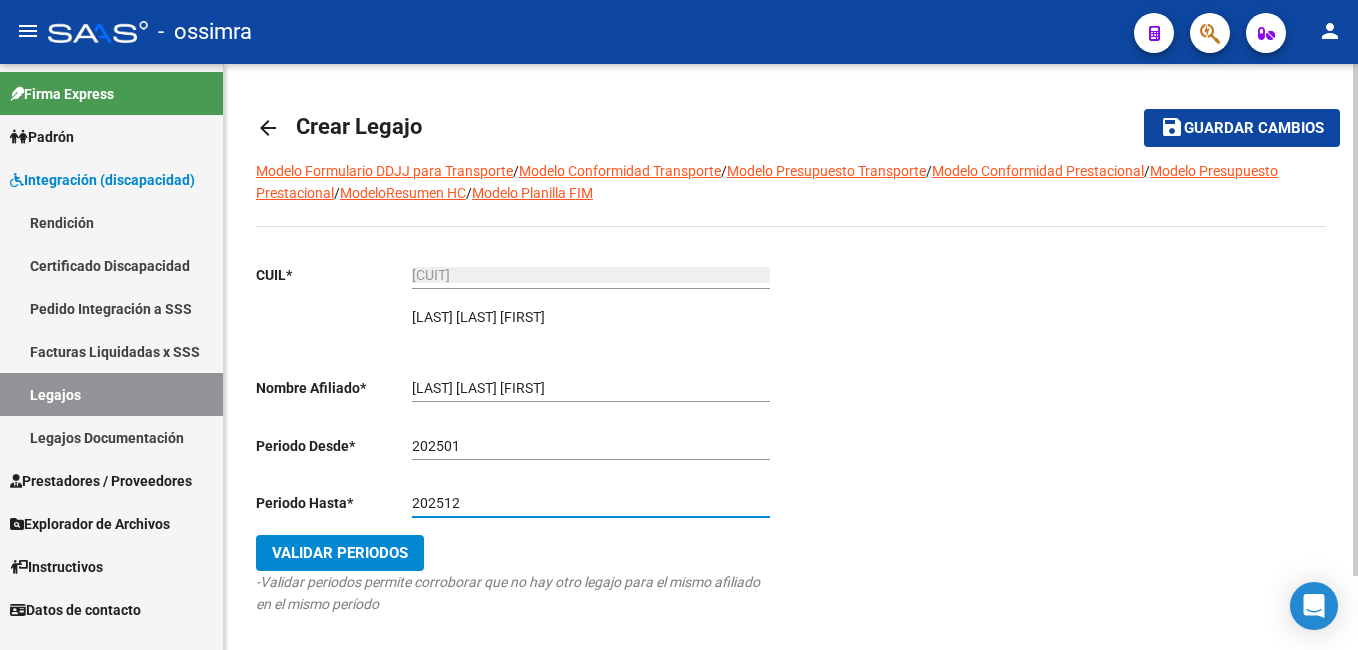 type on "202512" 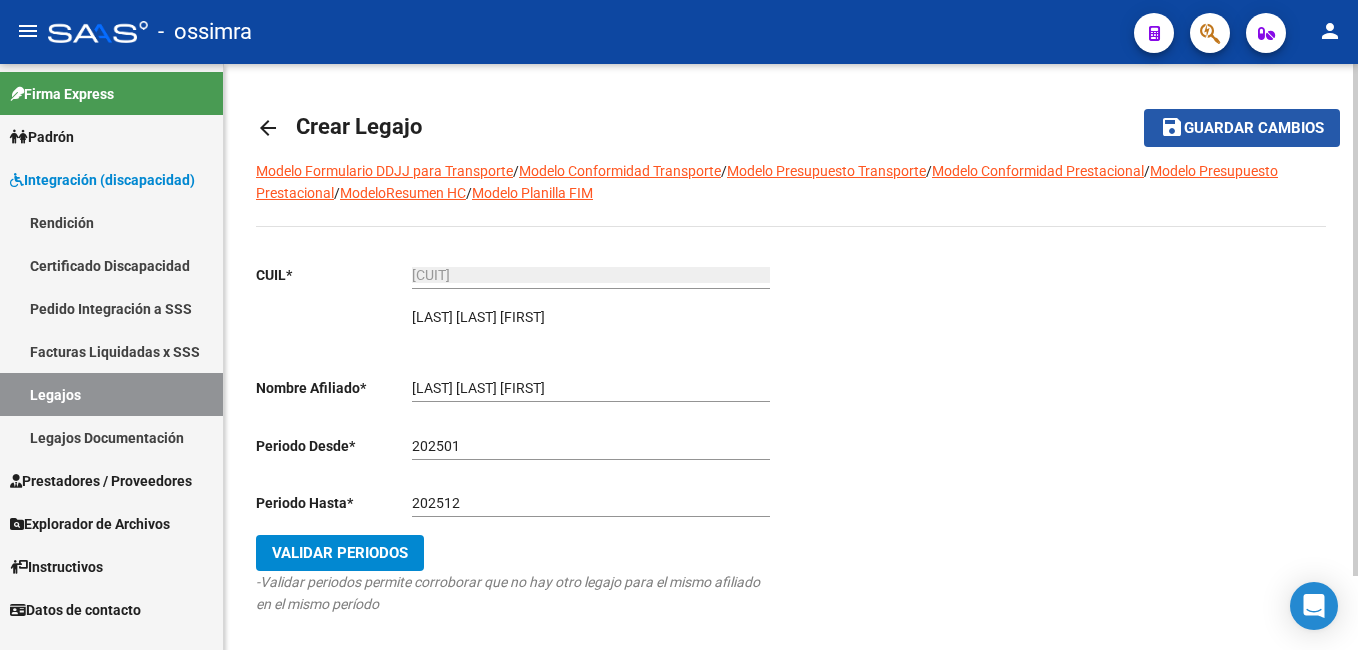 click on "Guardar cambios" 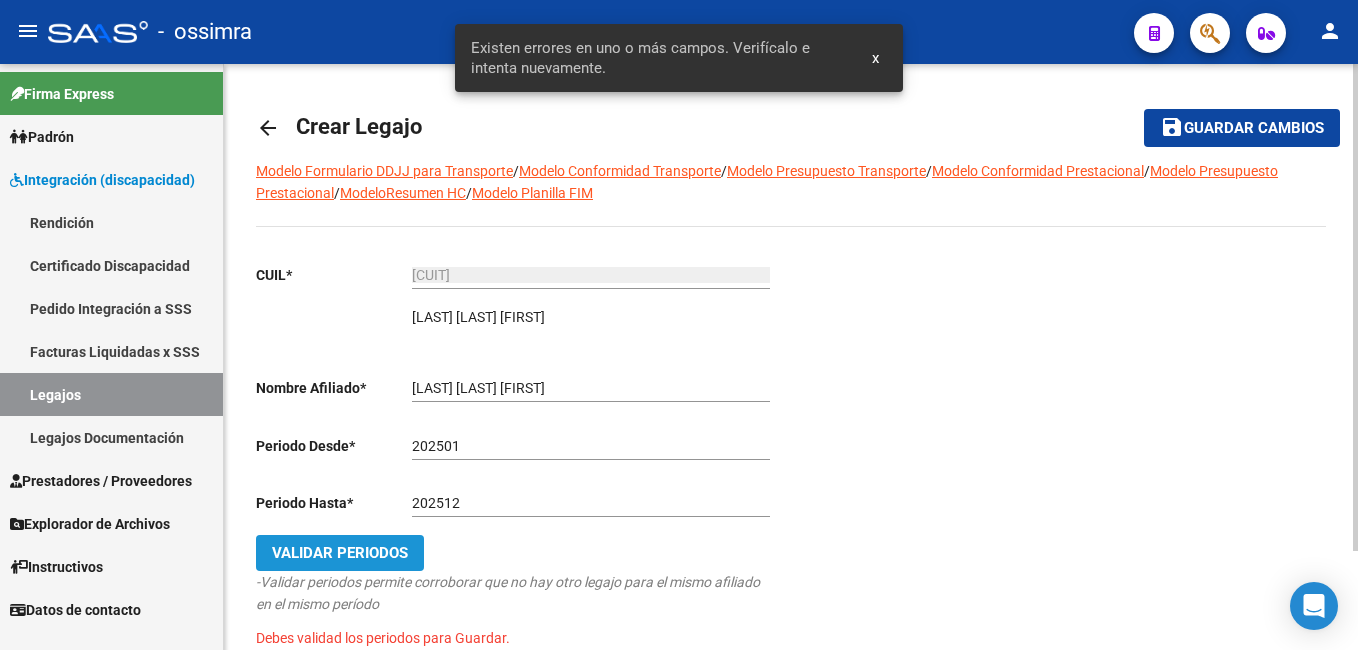 click on "Validar Periodos" 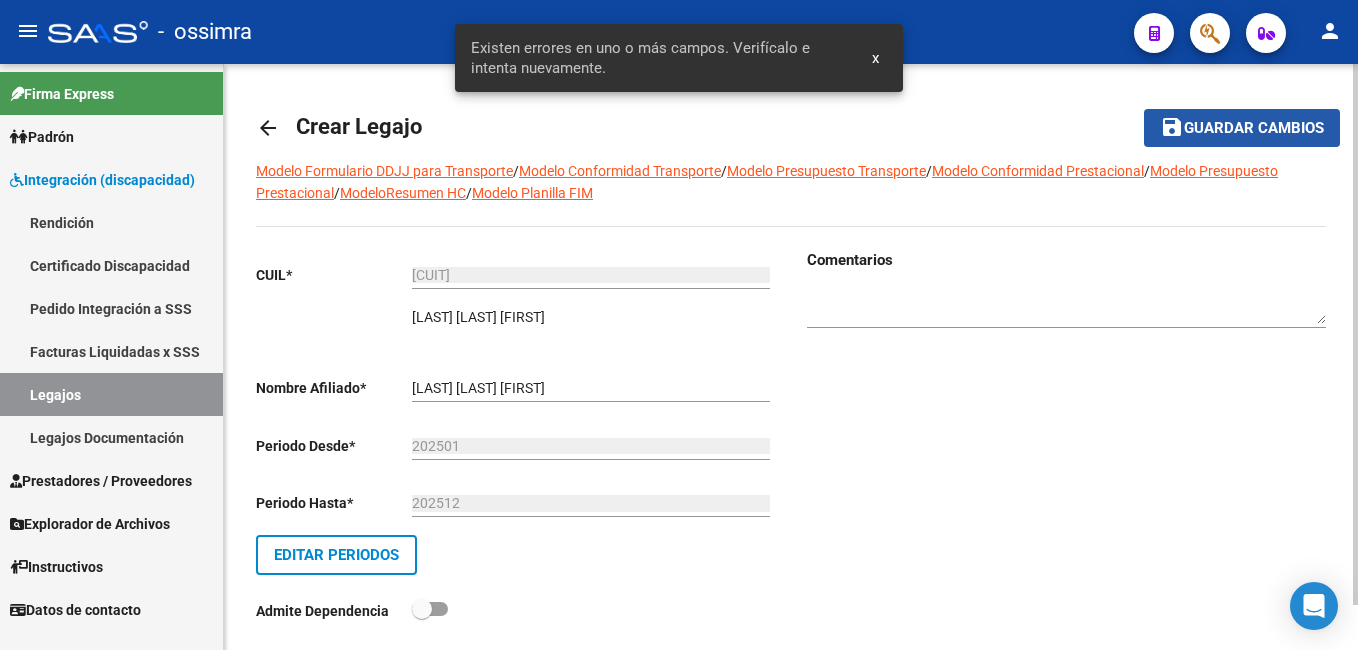 click on "save" 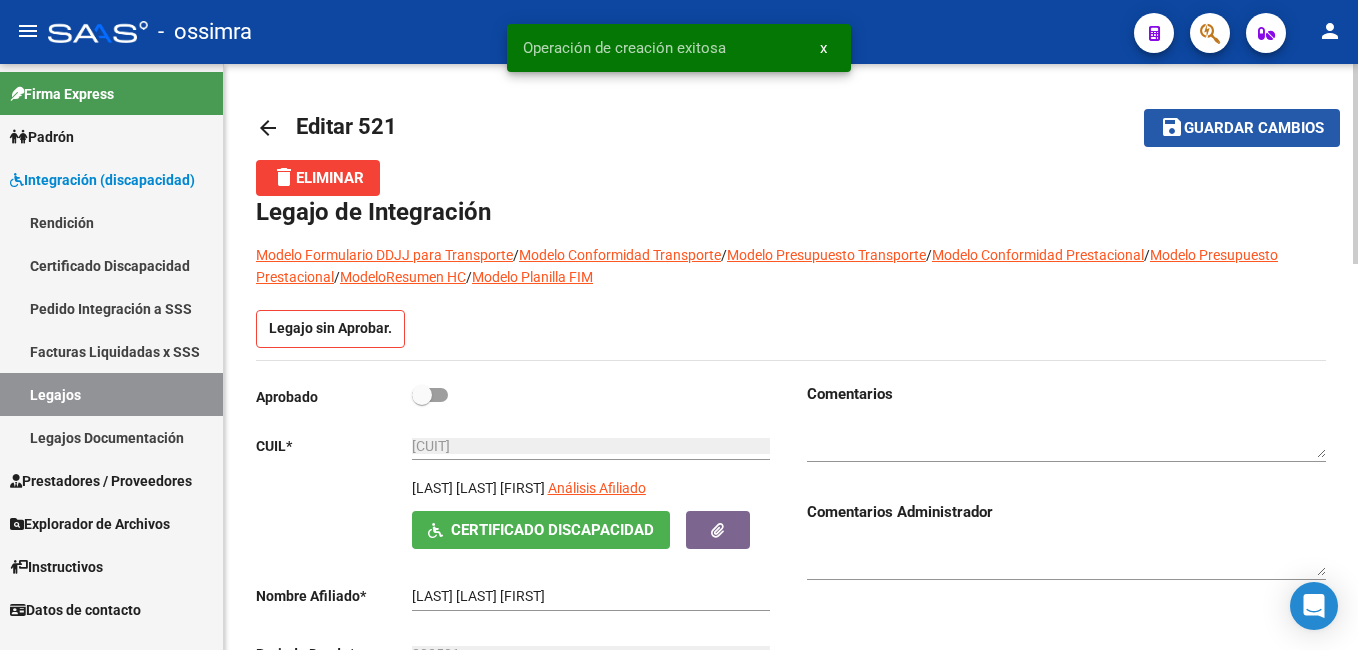 click on "save" 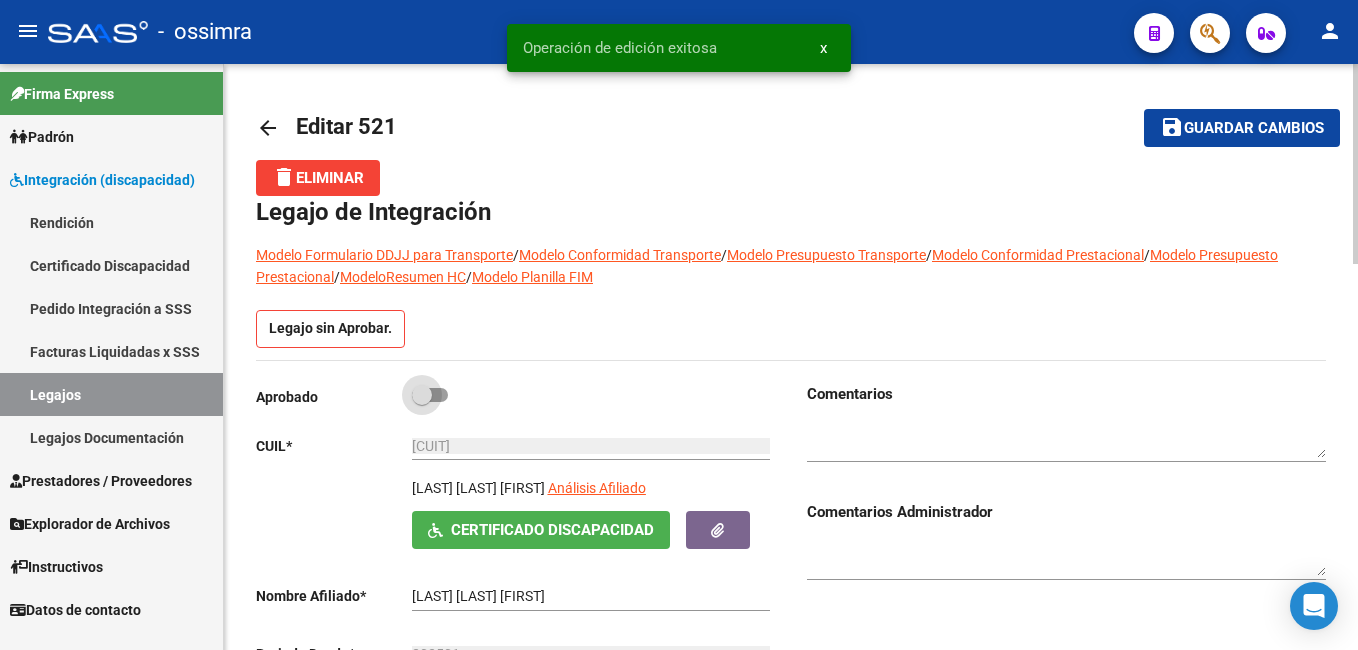 click at bounding box center [422, 395] 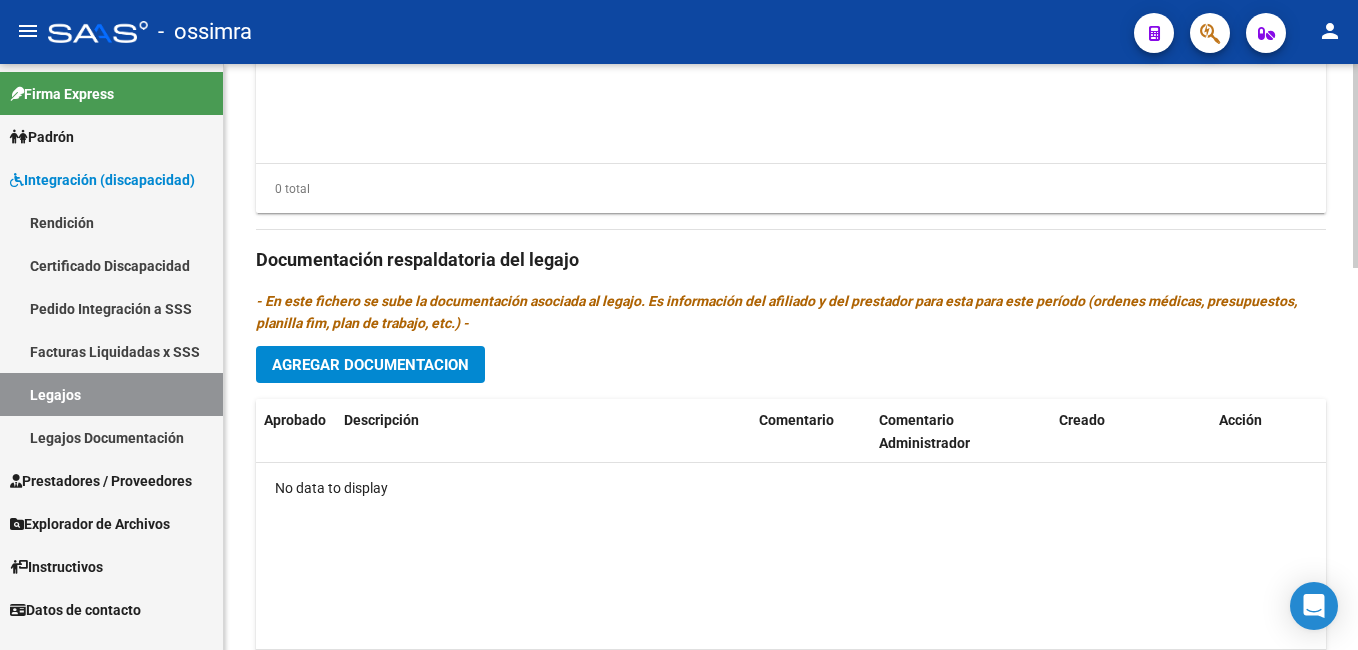scroll, scrollTop: 1000, scrollLeft: 0, axis: vertical 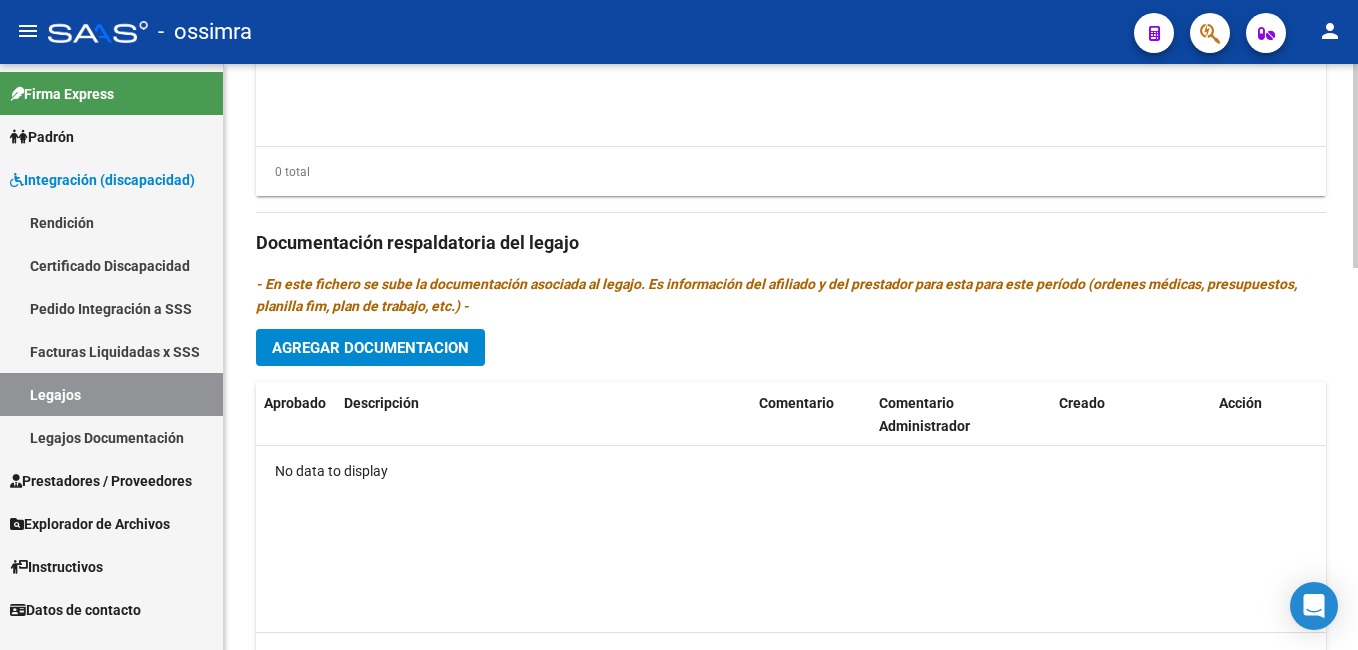 click on "menu - ossimra person Firma Express Padrón Afiliados Empadronados Padrón Ágil Análisis Afiliado Integración (discapacidad) Rendición Certificado Discapacidad Pedido Integración a SSS Facturas Liquidadas x SSS Legajos Legajos Documentación Prestadores / Proveedores Facturas - Listado/Carga Facturas - Documentación Pagos x Transferencia Prestadores - Listado Prestadores - Docu. Explorador de Archivos Integración DS.SUBSIDIO DR.ENVIO DS.DEVERR DS.DEVOK Instructivos Datos de contacto arrow_back Editar 521 save Guardar cambios Legajo de Integración Modelo Formulario DDJJ para Transporte / Modelo Conformidad Transporte / Modelo Presupuesto Transporte / Modelo Conformidad Prestacional / Modelo Presupuesto Prestacional / ModeloResumen HC / Modelo Planilla FIM Legajo Aprobado. Aprobado CUIL * [CUIT] Ingresar CUIL [LAST] [LAST] [LAST] [LAST] Análisis Afiliado Certificado Discapacidad ARCA Padrón Nombre Afiliado * Periodo Desde" at bounding box center (679, 325) 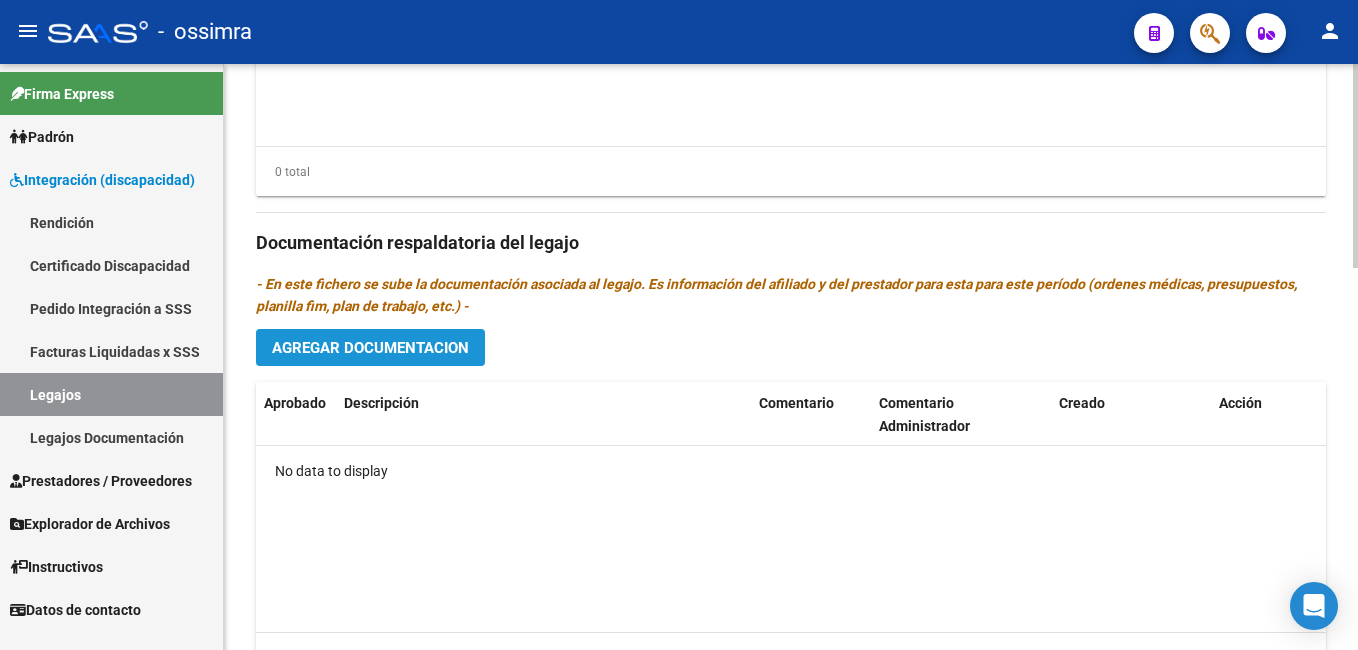 click on "Agregar Documentacion" 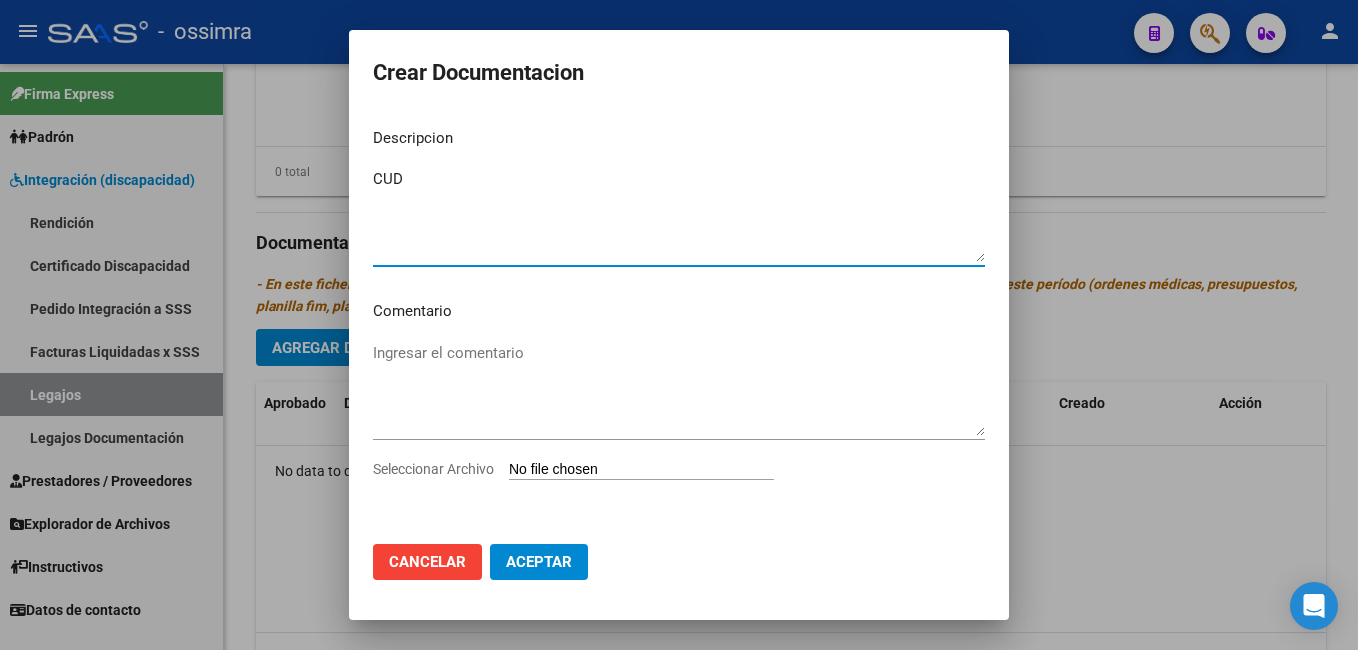type on "CUD" 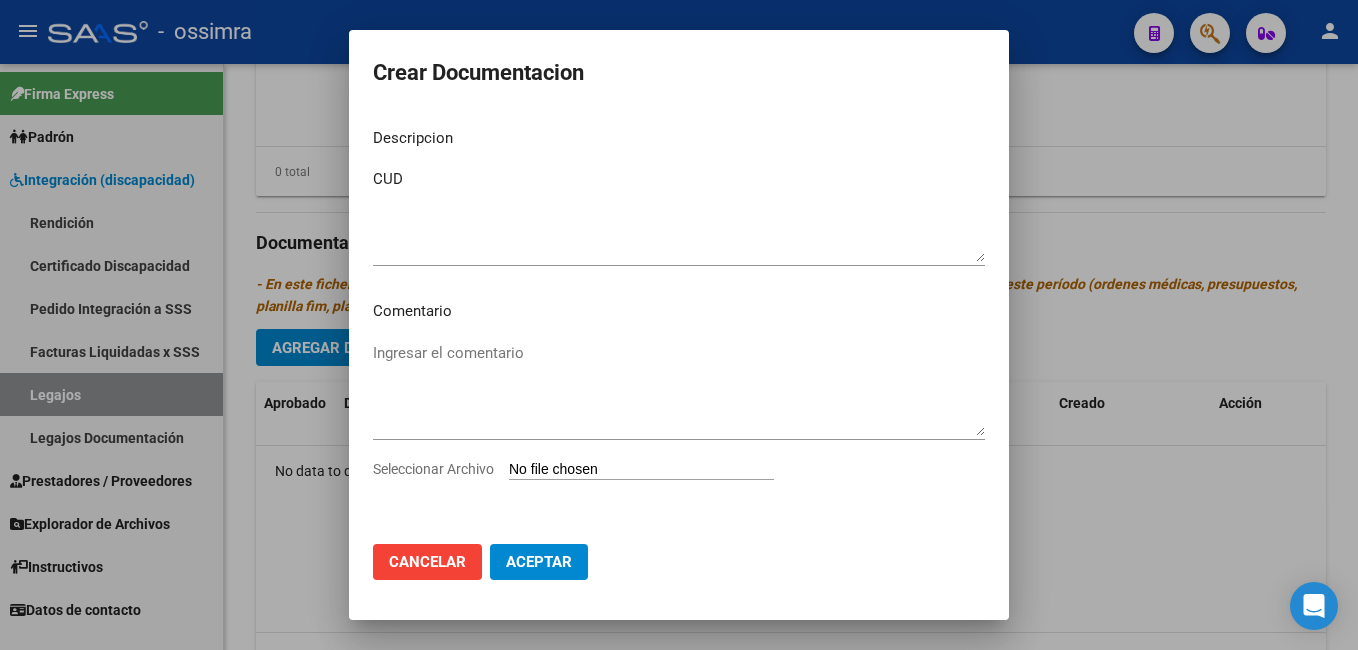 click on "Seleccionar Archivo" at bounding box center [641, 470] 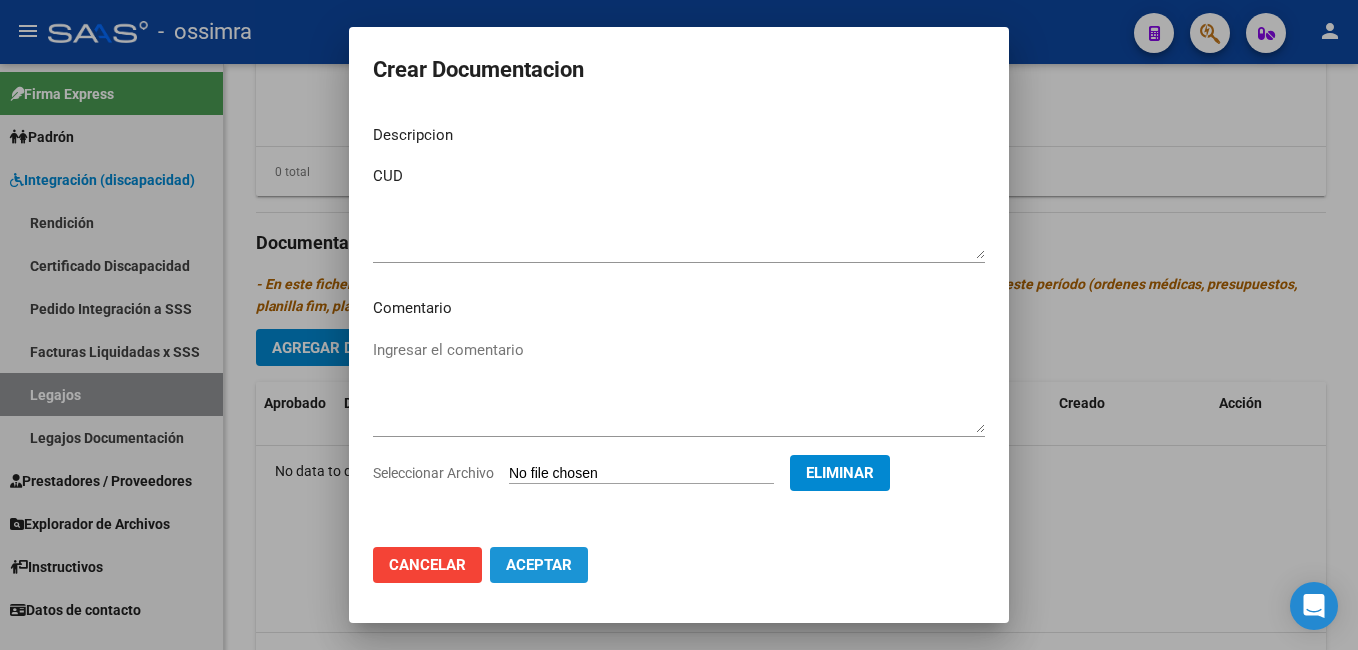 click on "Aceptar" 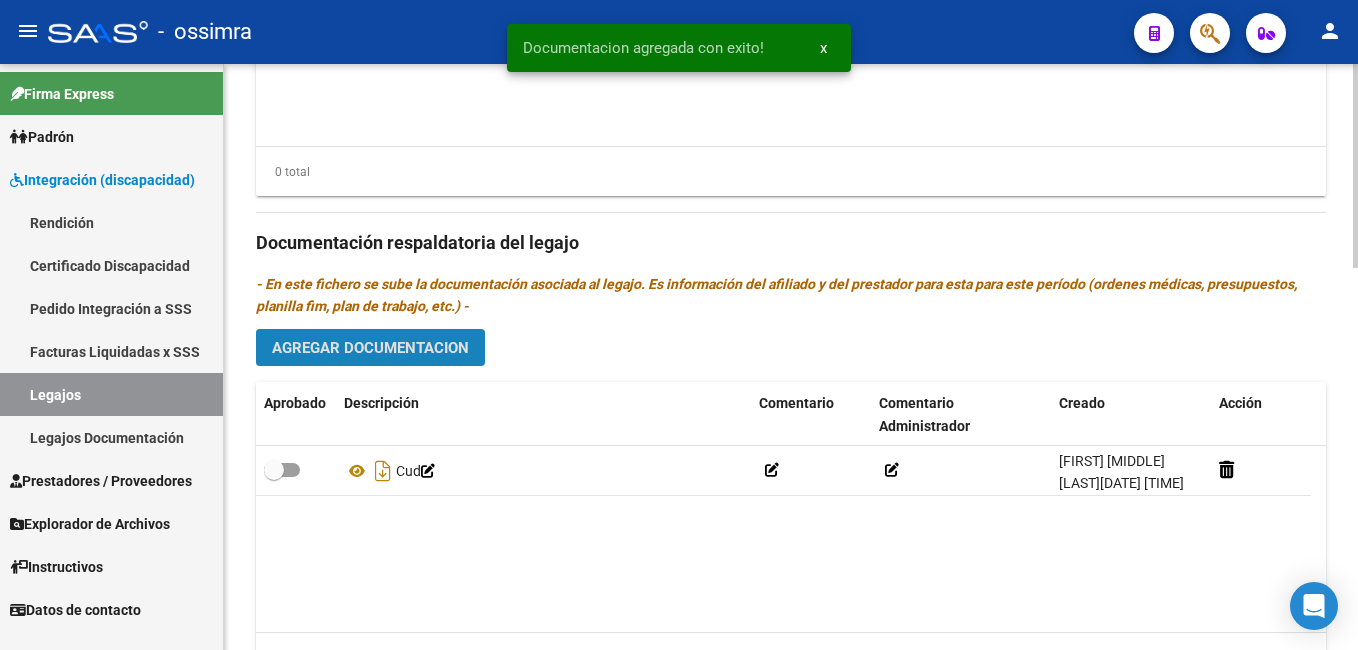 click on "Agregar Documentacion" 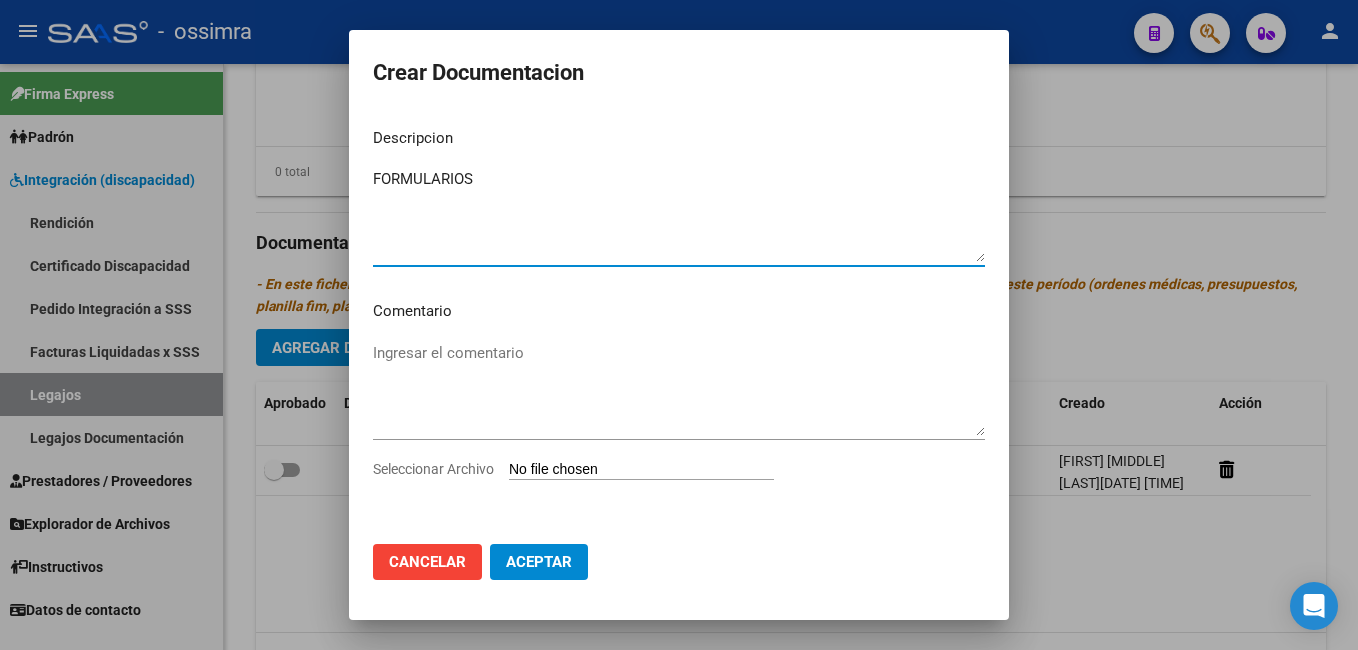 type on "FORMULARIOS" 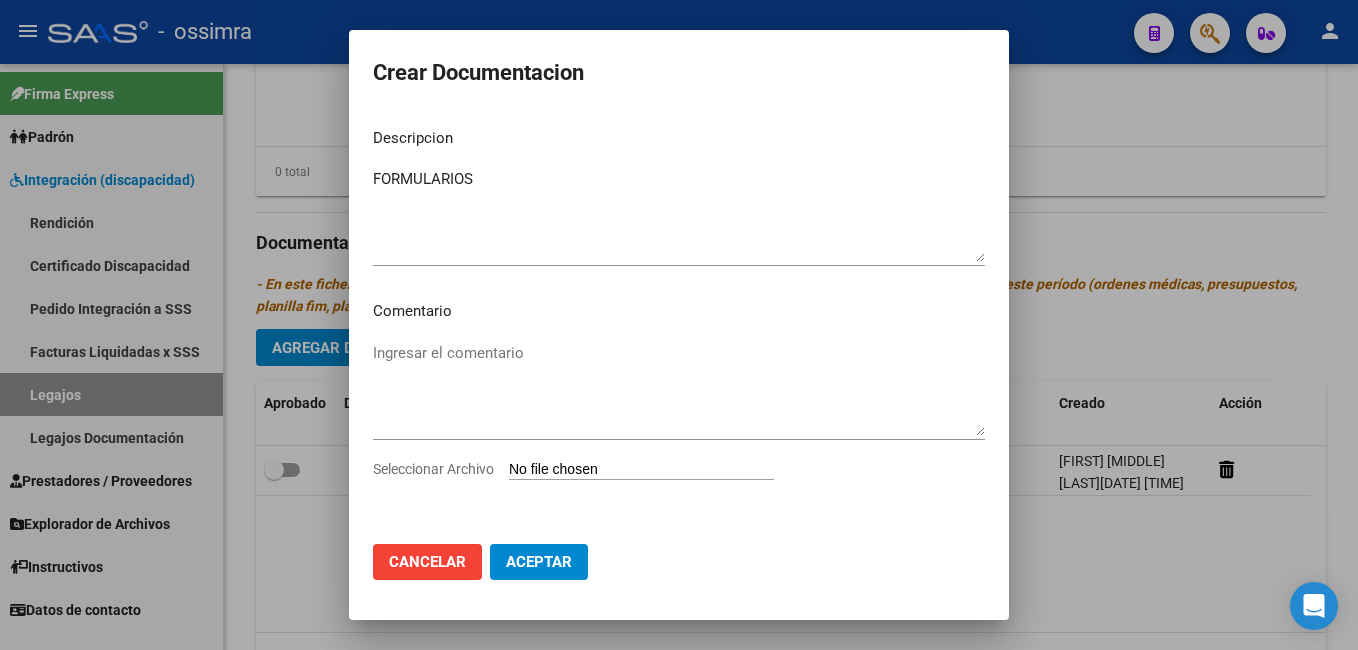 click on "Seleccionar Archivo" at bounding box center (641, 470) 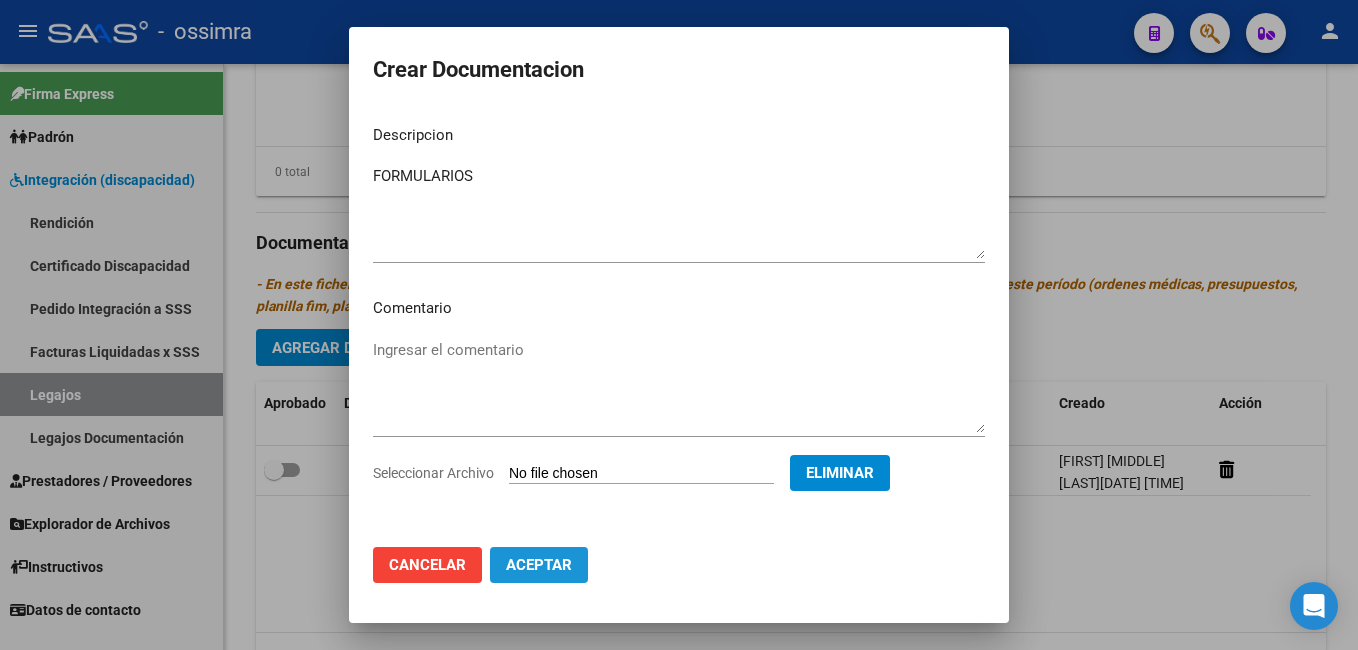 click on "Aceptar" 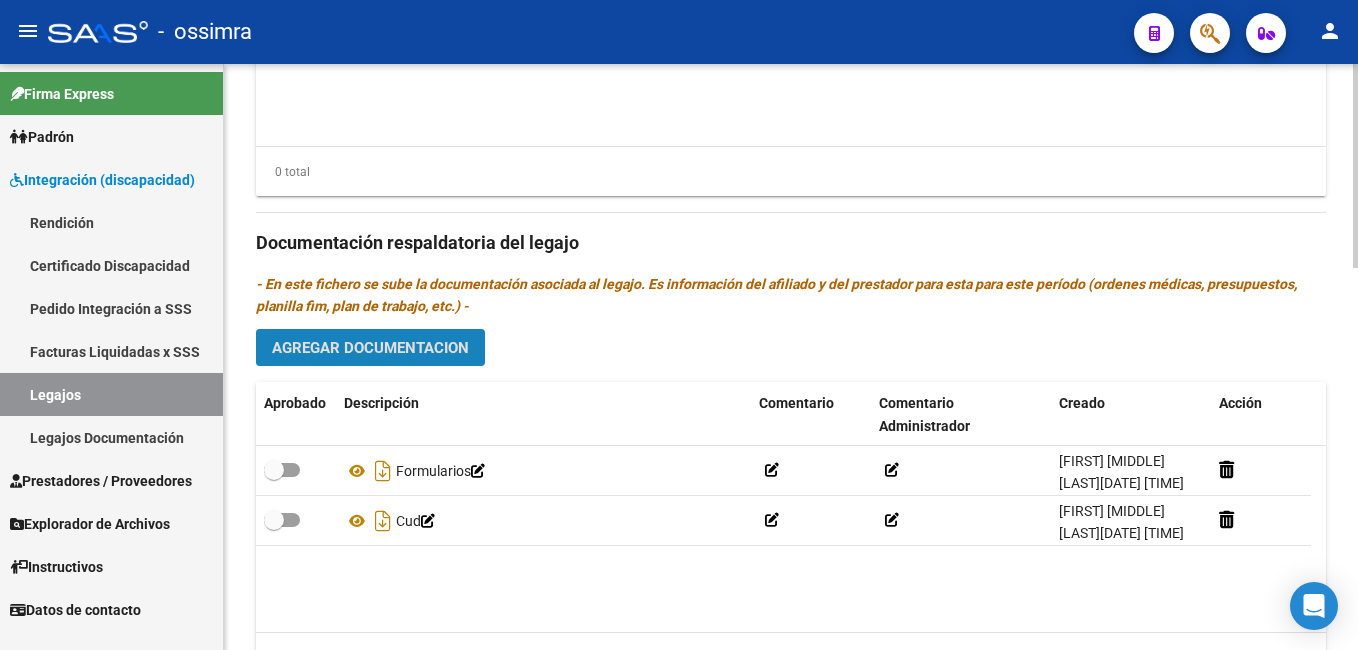 click on "Agregar Documentacion" 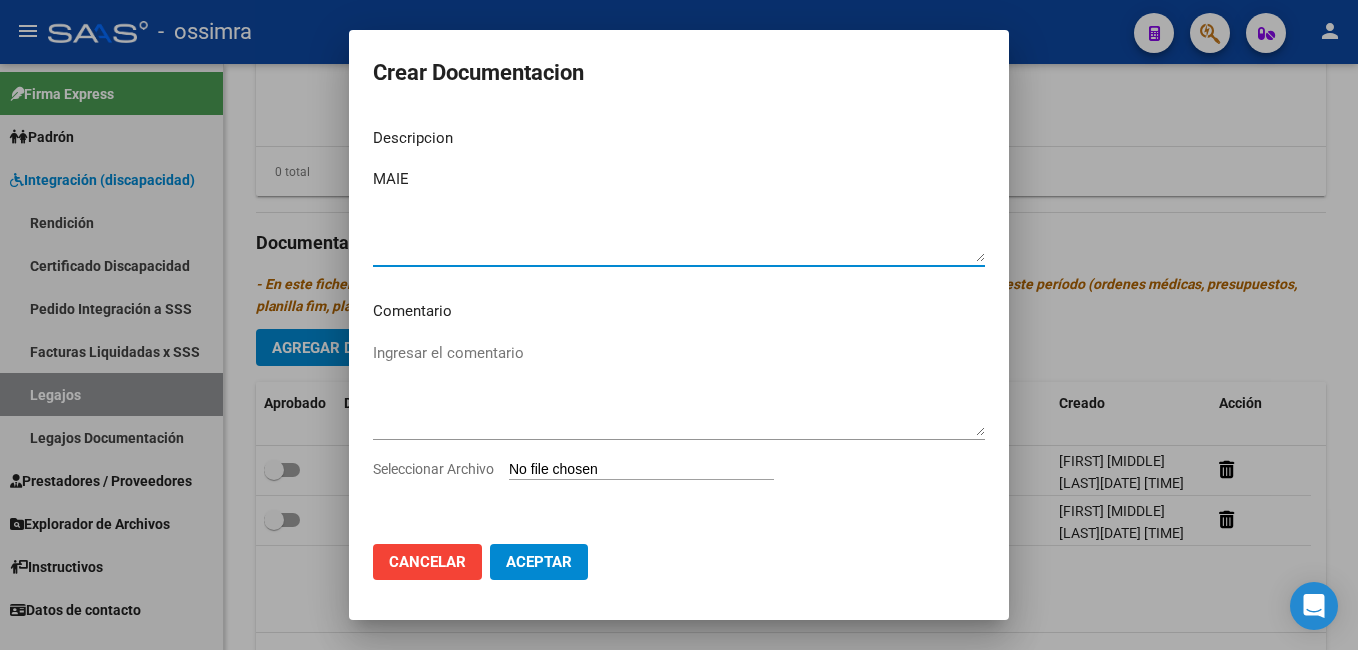 type on "MAIE" 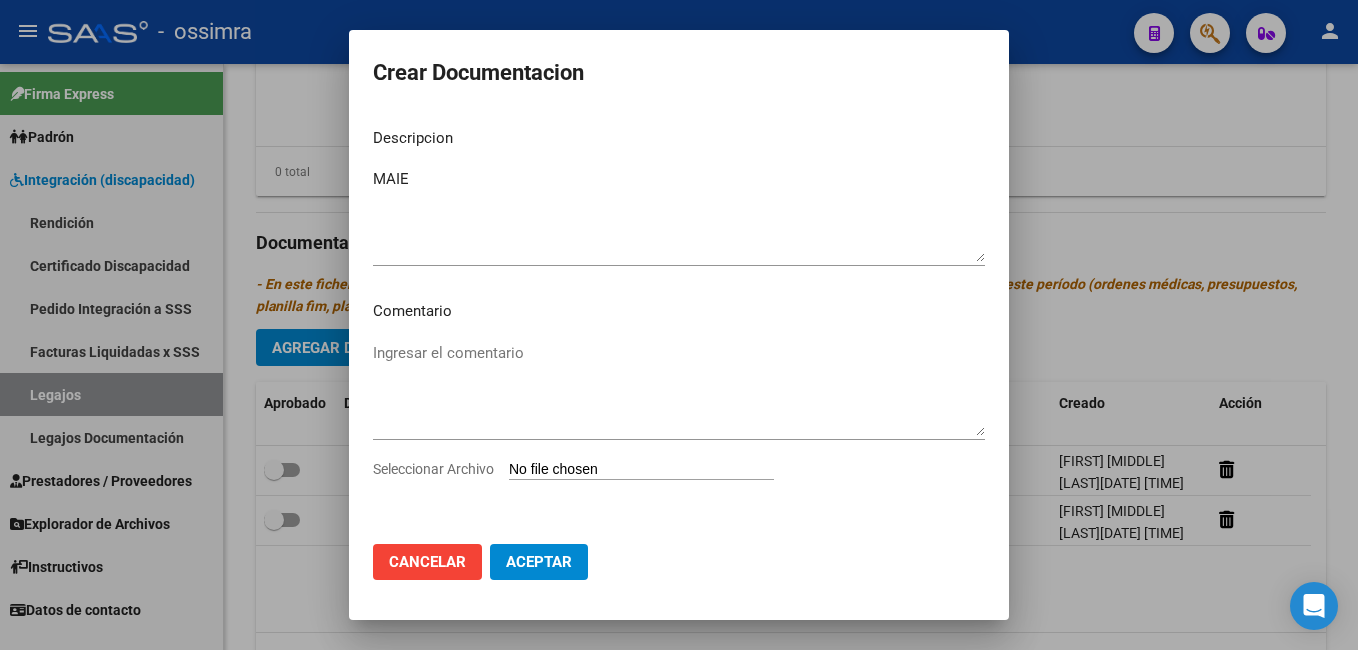 click on "Seleccionar Archivo" at bounding box center [641, 470] 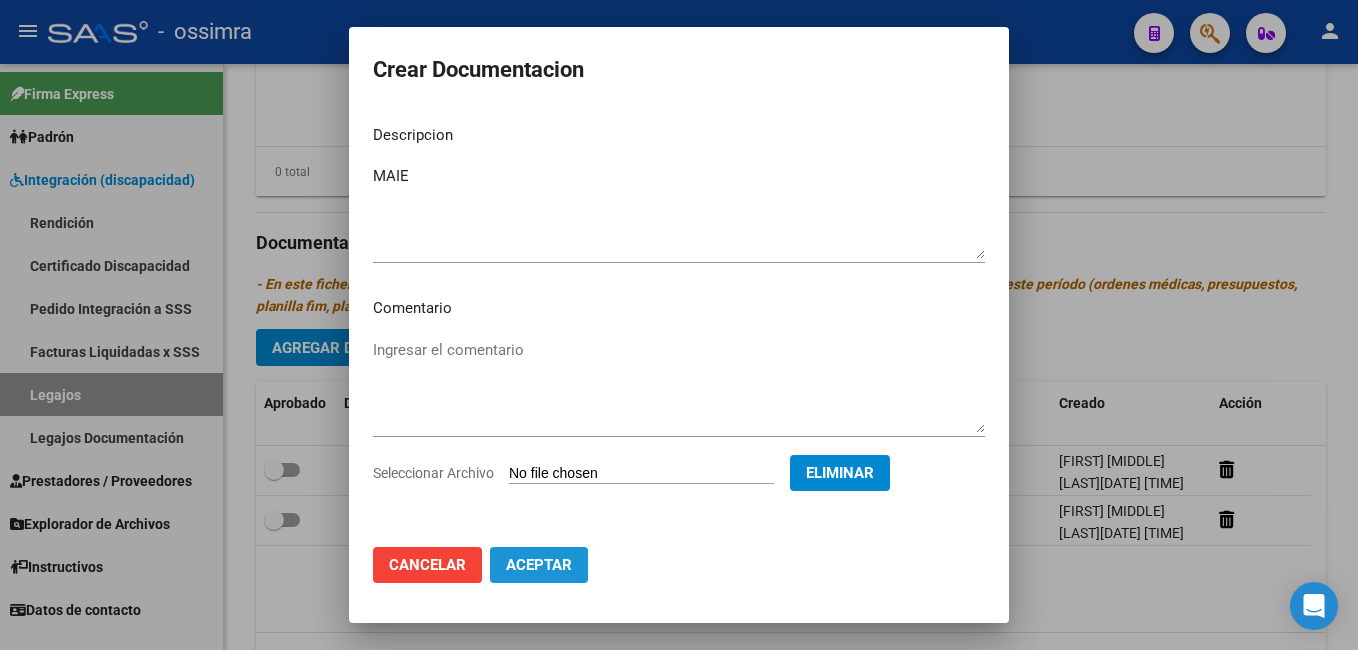 click on "Aceptar" 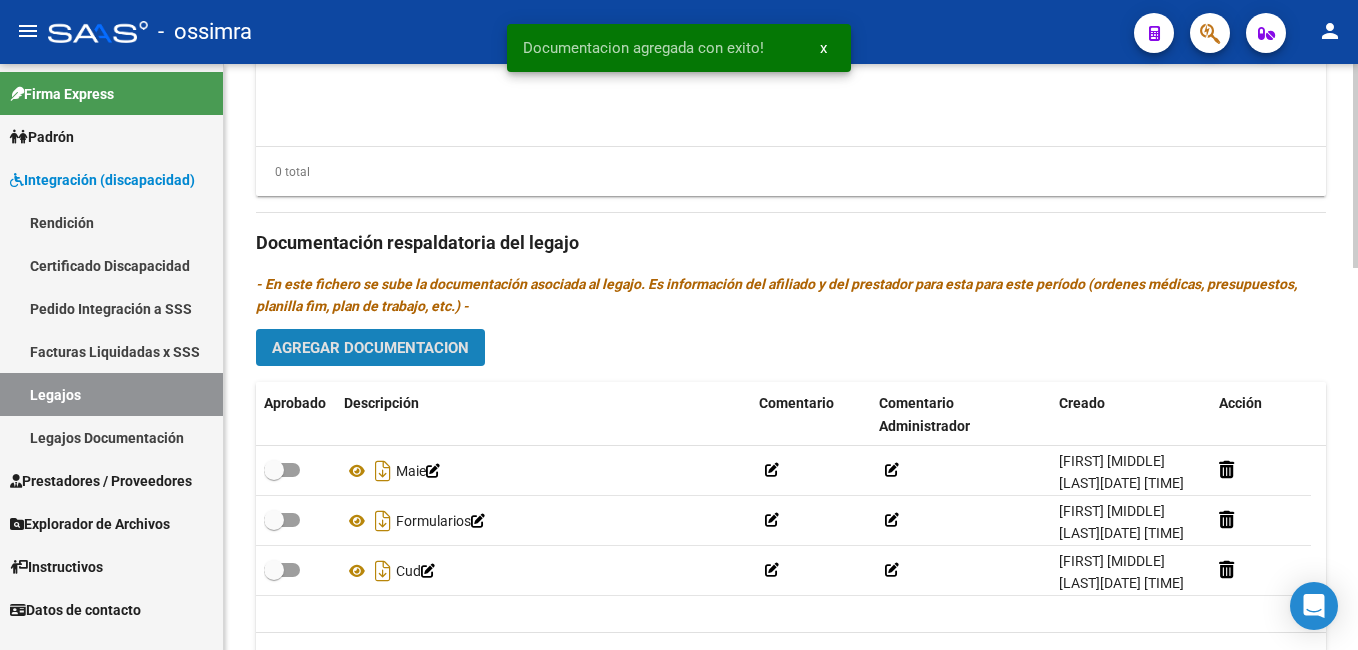 click on "Agregar Documentacion" 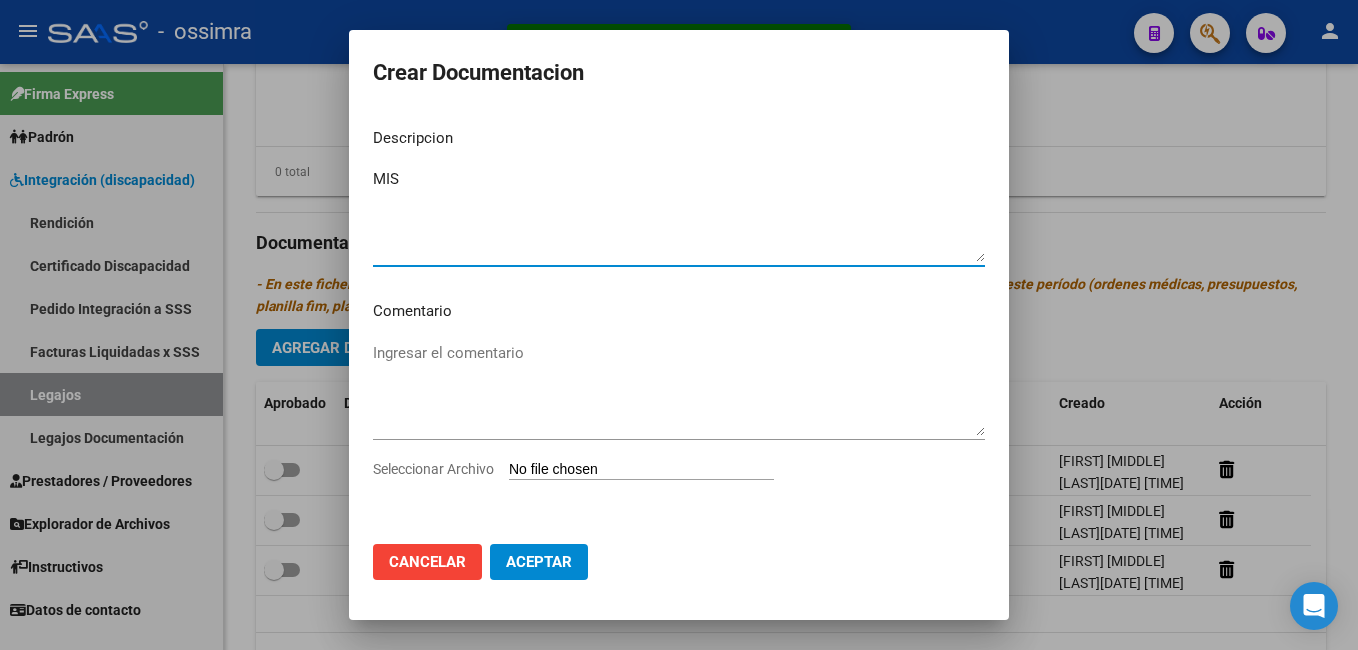 type on "MIS" 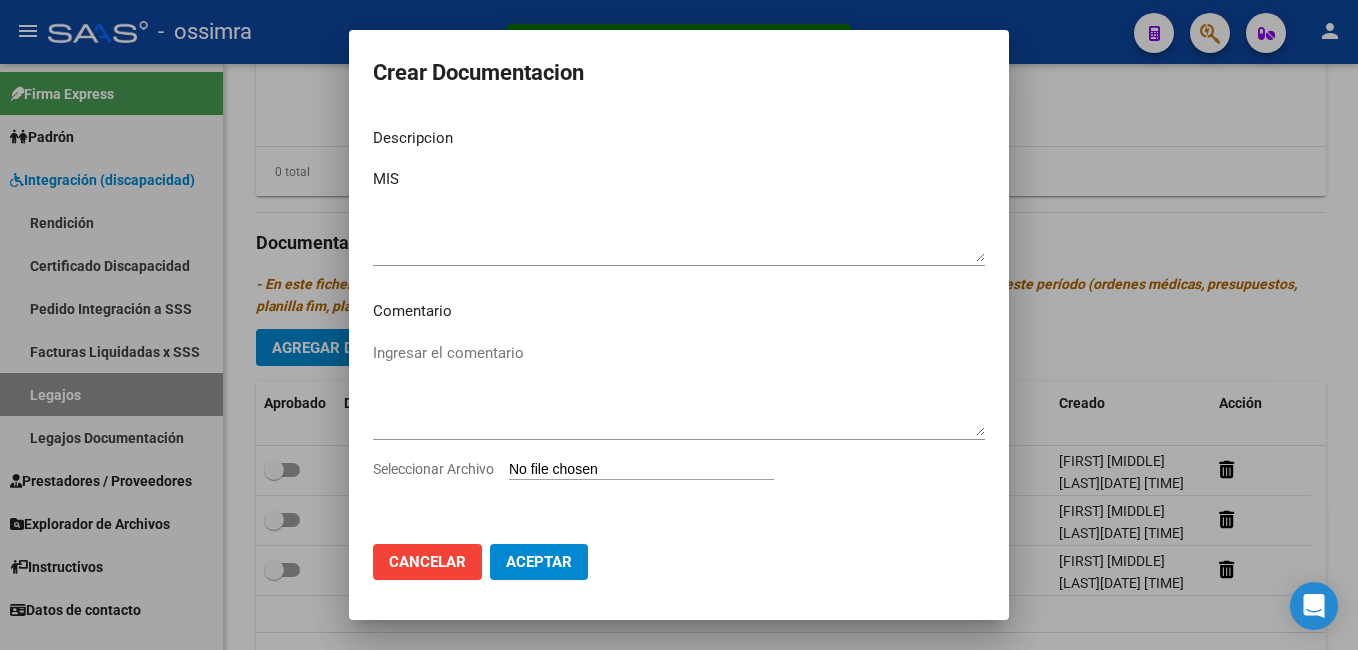 click on "Seleccionar Archivo" at bounding box center (641, 470) 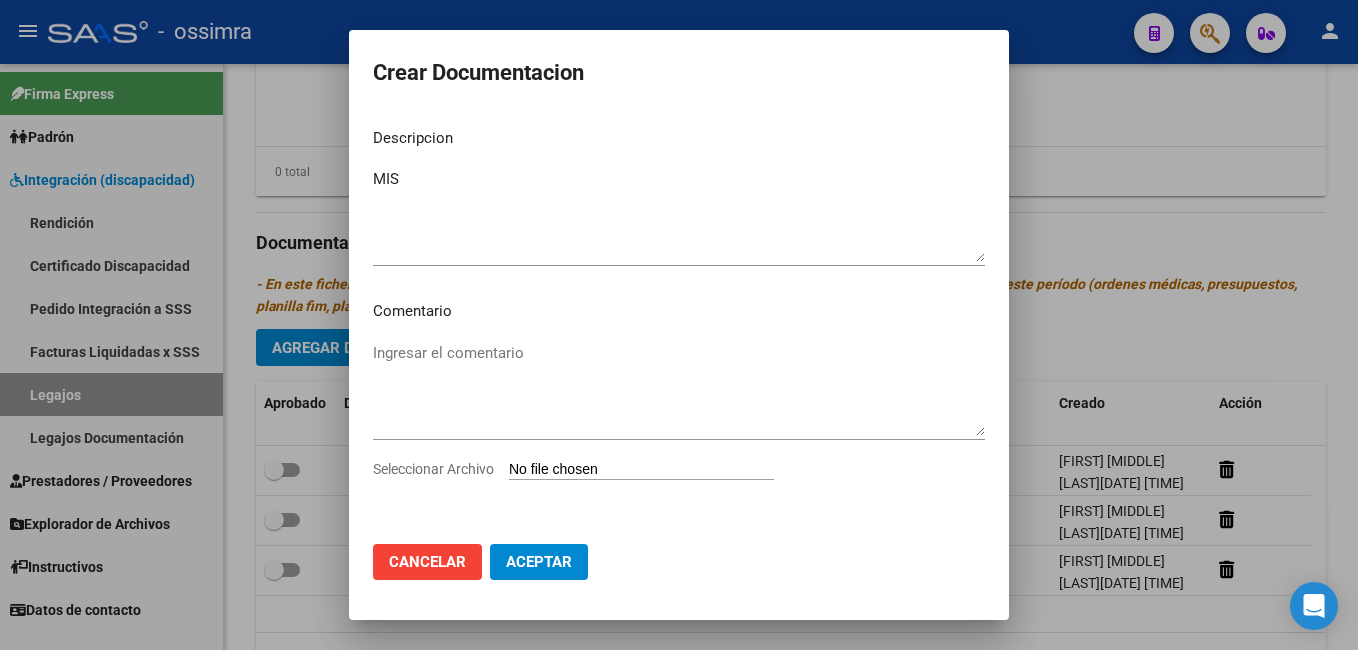type on "C:\fakepath\[NUMBER] MODULO INTEGRAL SIMPLE.pdf" 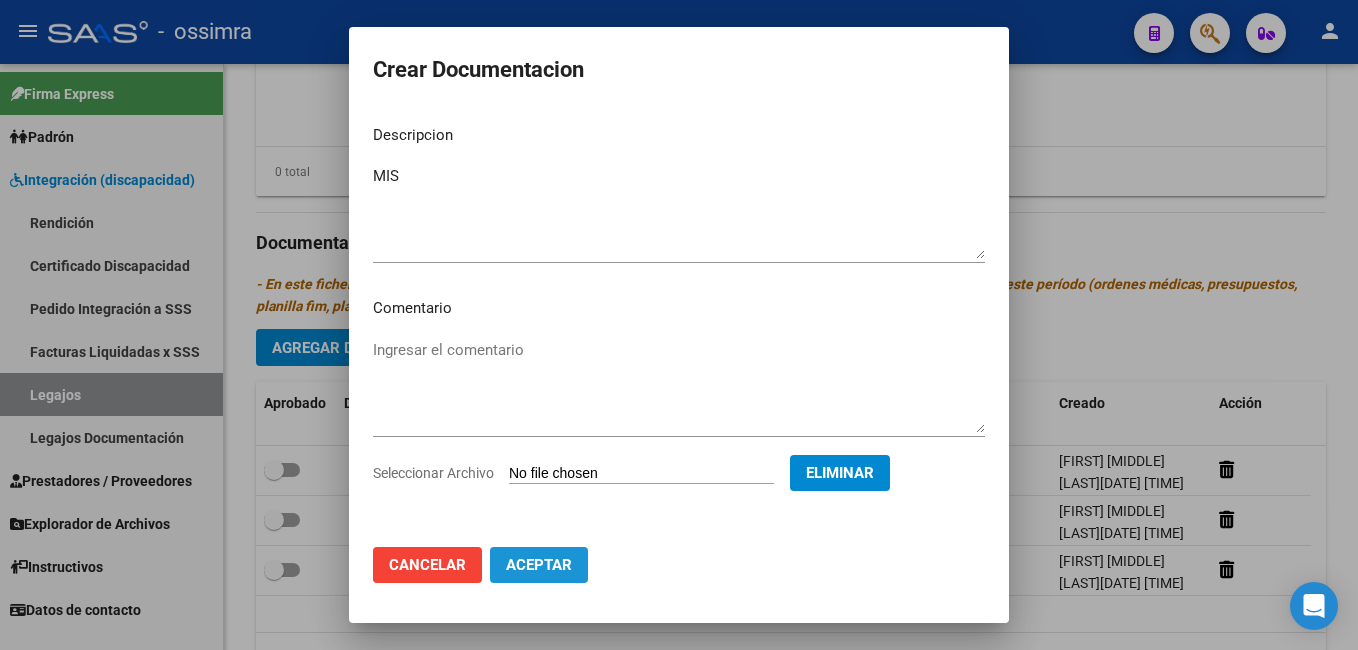 click on "Aceptar" 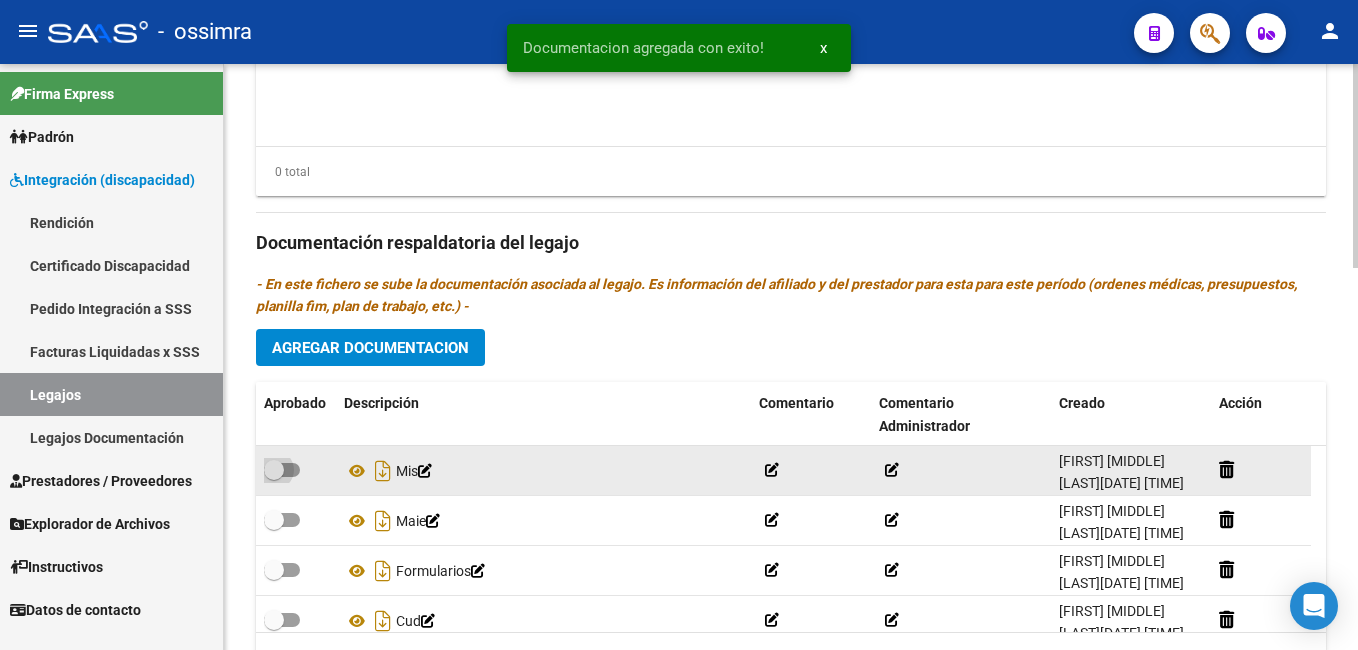 click at bounding box center (274, 470) 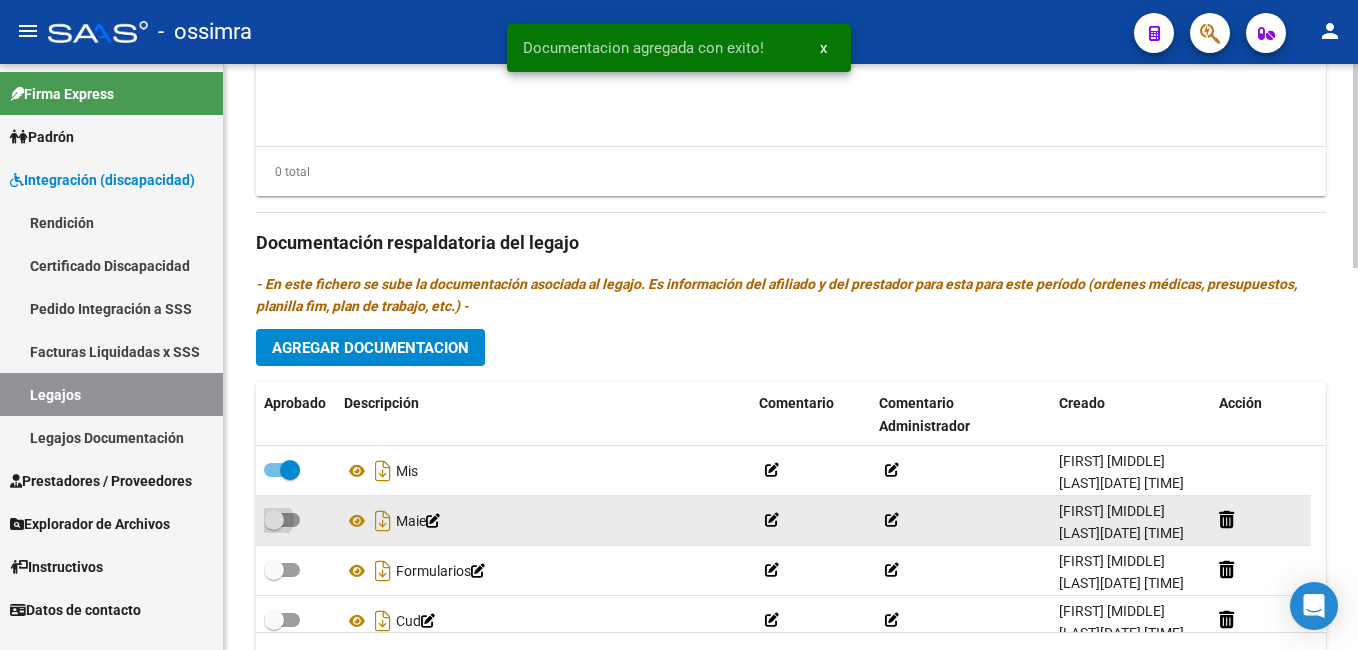 click at bounding box center (282, 520) 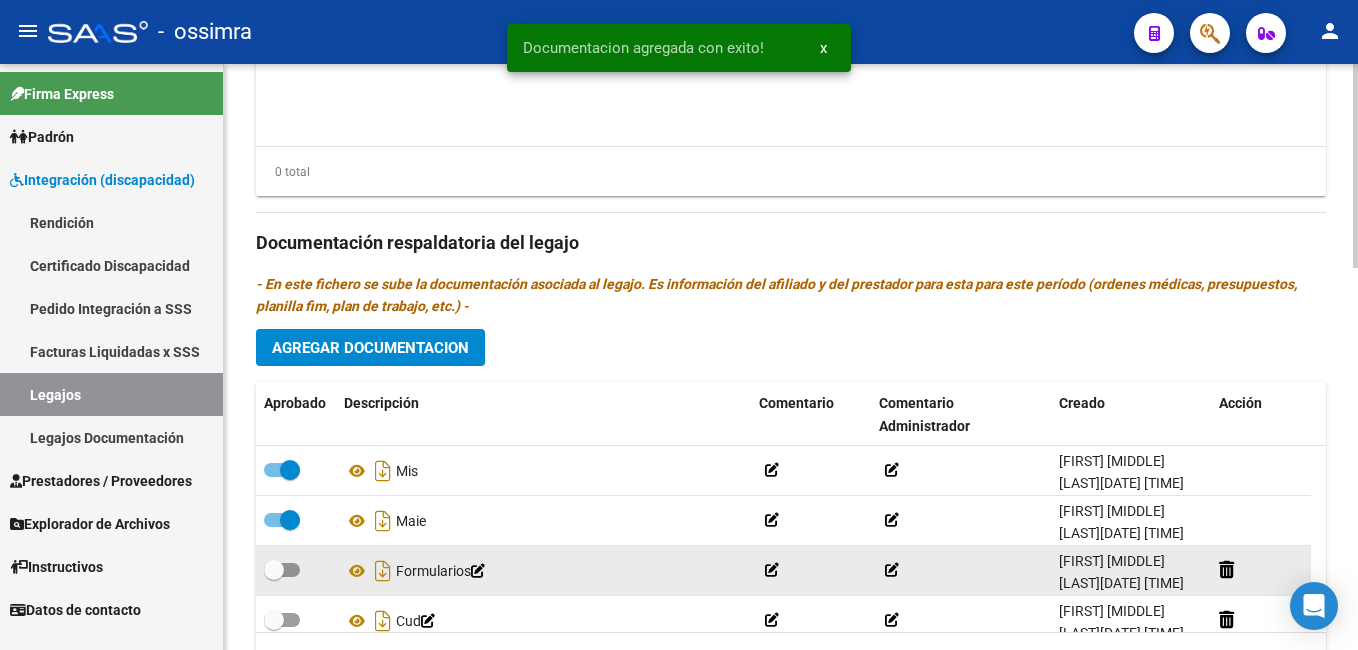 click at bounding box center [274, 570] 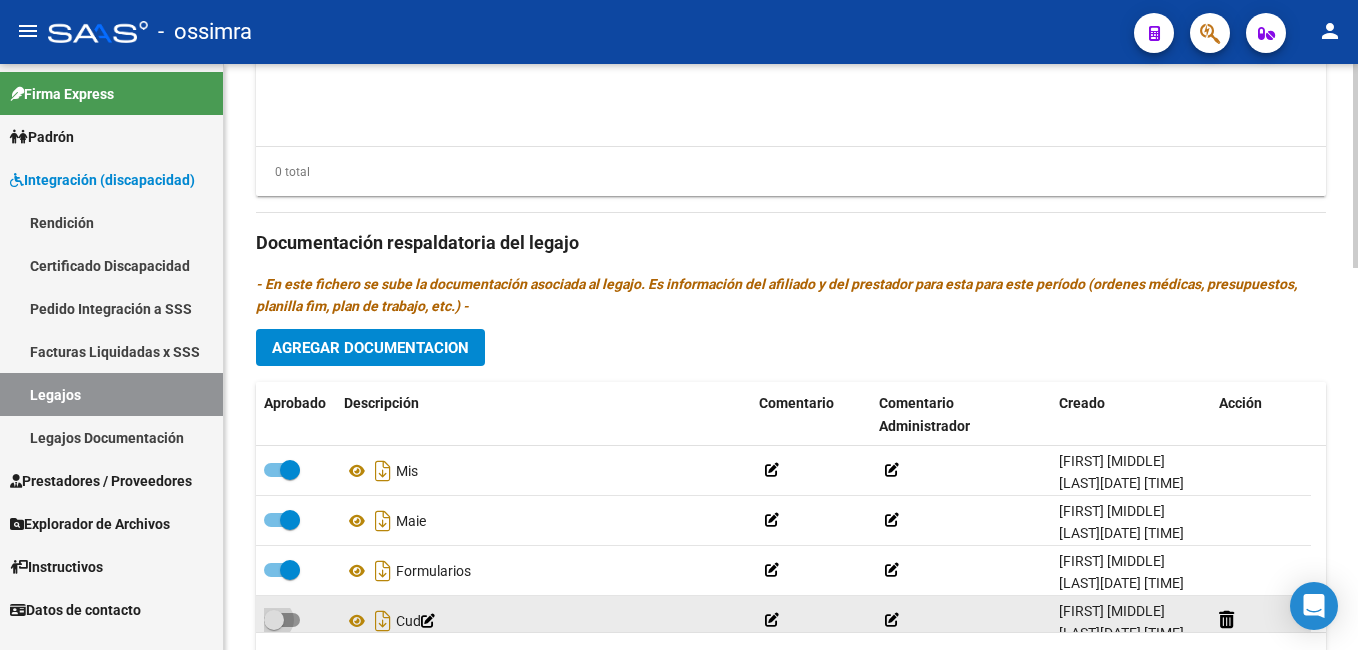 click at bounding box center (274, 620) 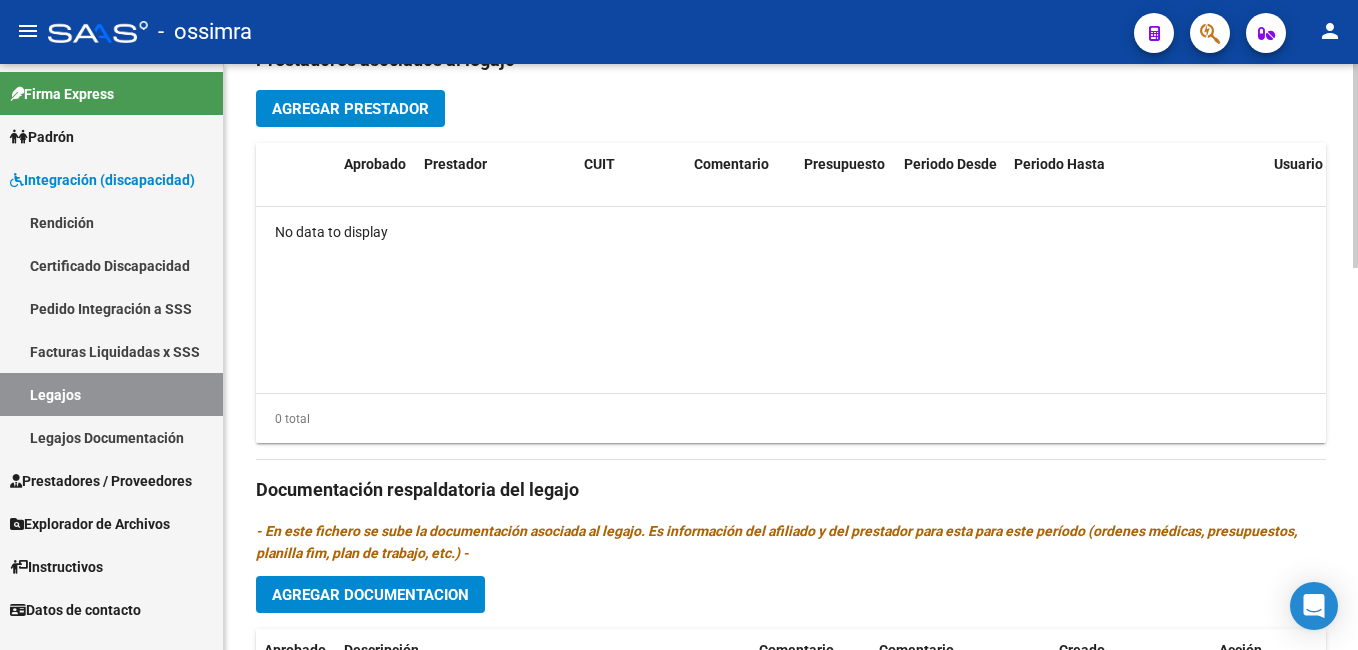 scroll, scrollTop: 764, scrollLeft: 0, axis: vertical 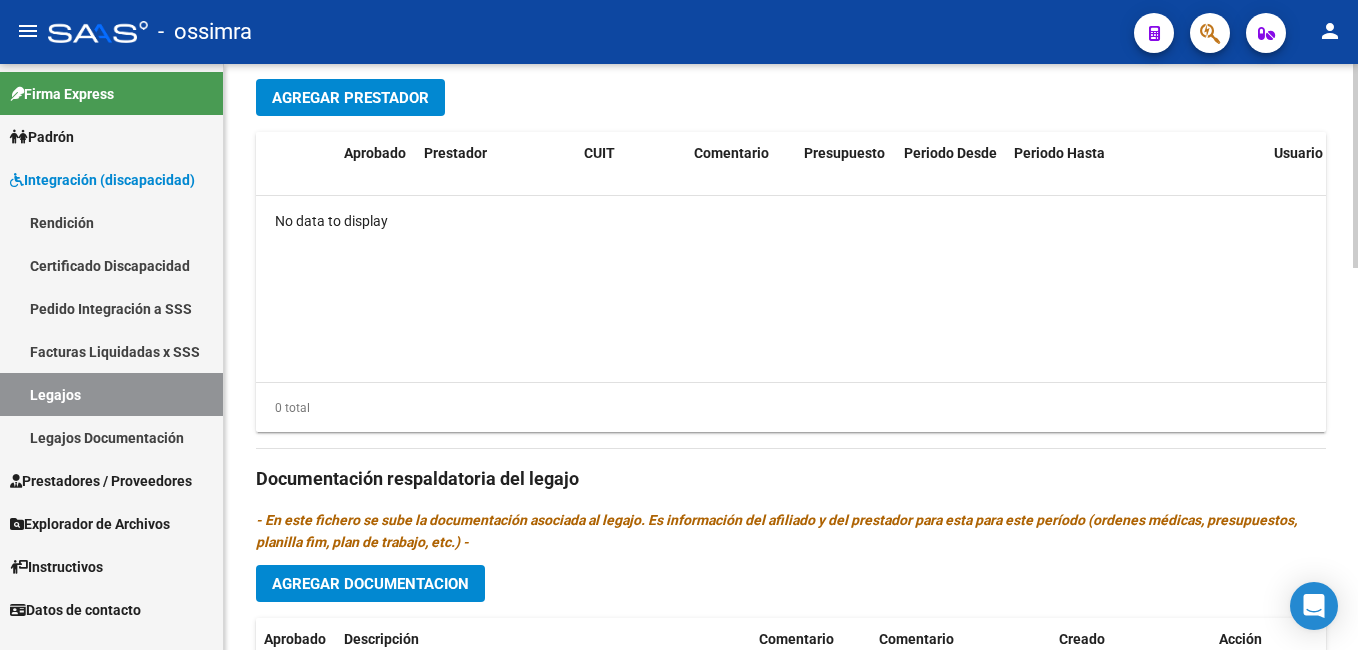 click on "menu - ossimra person Firma Express Padrón Afiliados Empadronados Padrón Ágil Análisis Afiliado Integración (discapacidad) Rendición Certificado Discapacidad Pedido Integración a SSS Facturas Liquidadas x SSS Legajos Legajos Documentación Prestadores / Proveedores Facturas - Listado/Carga Facturas - Documentación Pagos x Transferencia Prestadores - Listado Prestadores - Docu. Explorador de Archivos Integración DS.SUBSIDIO DR.ENVIO DS.DEVERR DS.DEVOK Instructivos Datos de contacto arrow_back Editar 521 save Guardar cambios Legajo de Integración Modelo Formulario DDJJ para Transporte / Modelo Conformidad Transporte / Modelo Presupuesto Transporte / Modelo Conformidad Prestacional / Modelo Presupuesto Prestacional / ModeloResumen HC / Modelo Planilla FIM Legajo Aprobado. Aprobado CUIL * [CUIT] Ingresar CUIL [LAST] [LAST] [LAST] [LAST] Análisis Afiliado Certificado Discapacidad ARCA Padrón Nombre Afiliado * Periodo Desde" at bounding box center (679, 325) 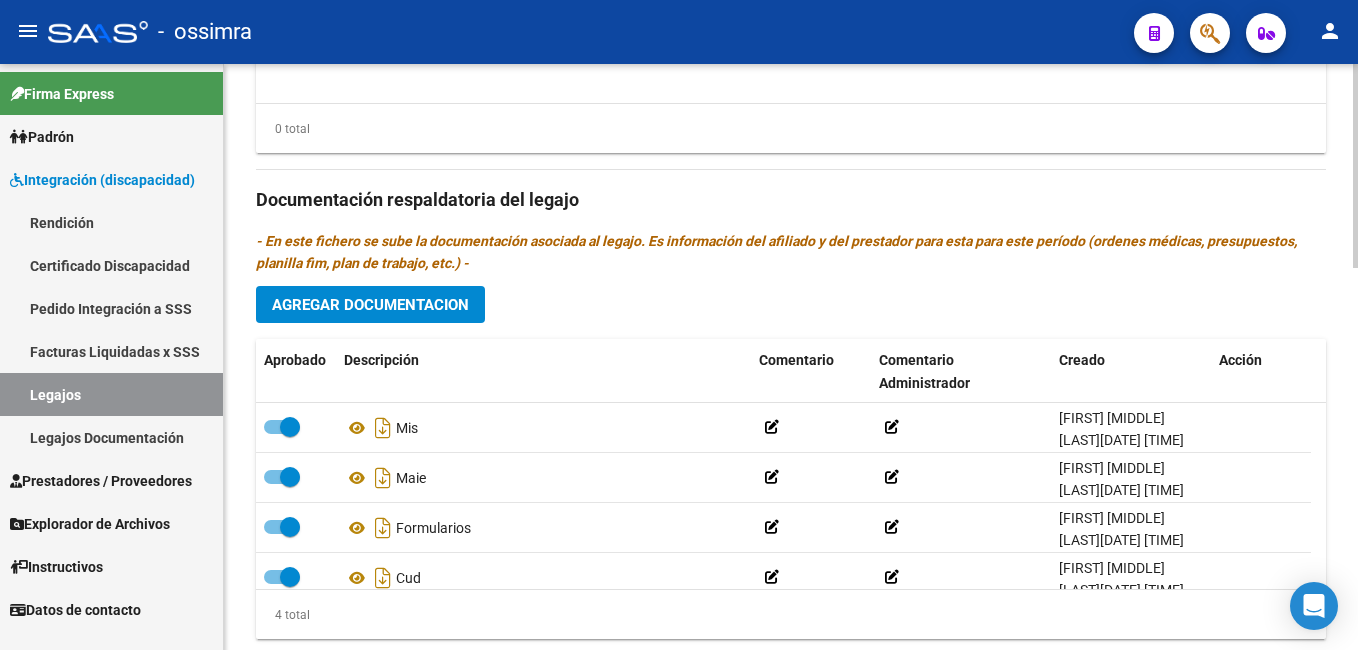 scroll, scrollTop: 1098, scrollLeft: 0, axis: vertical 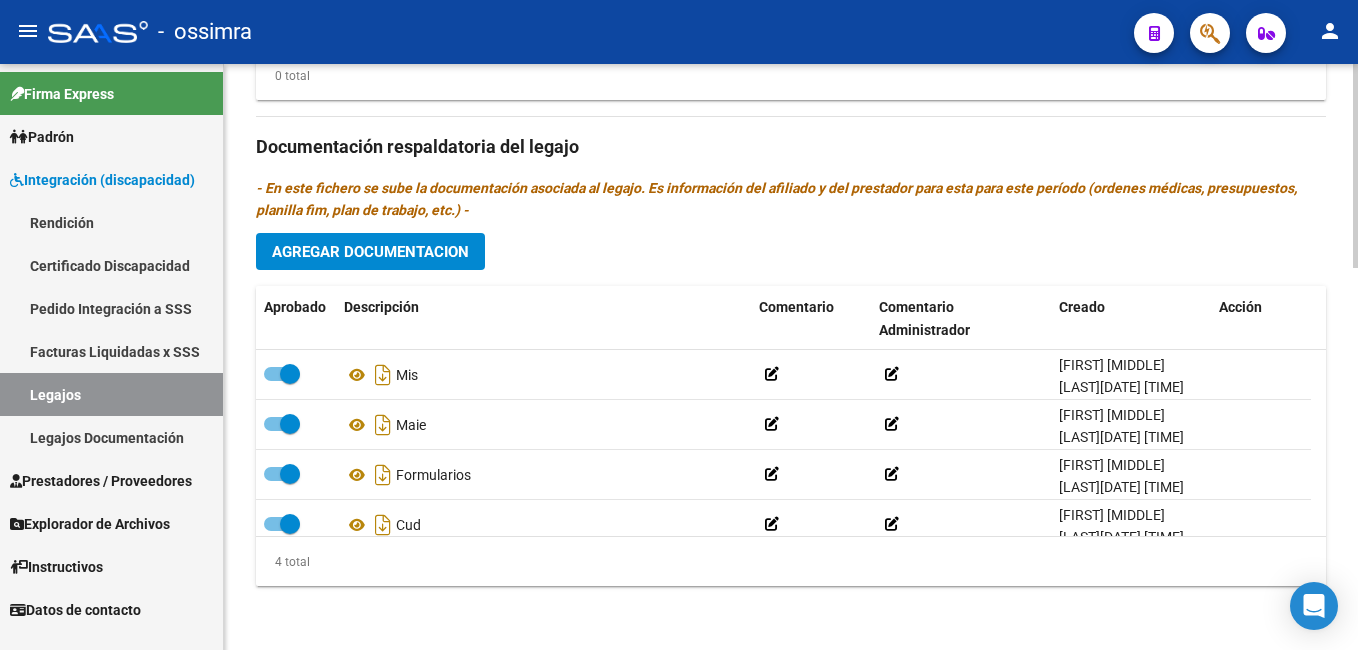 click on "menu - ossimra person Firma Express Padrón Afiliados Empadronados Padrón Ágil Análisis Afiliado Integración (discapacidad) Rendición Certificado Discapacidad Pedido Integración a SSS Facturas Liquidadas x SSS Legajos Legajos Documentación Prestadores / Proveedores Facturas - Listado/Carga Facturas - Documentación Pagos x Transferencia Prestadores - Listado Prestadores - Docu. Explorador de Archivos Integración DS.SUBSIDIO DR.ENVIO DS.DEVERR DS.DEVOK Instructivos Datos de contacto arrow_back Editar 521 save Guardar cambios Legajo de Integración Modelo Formulario DDJJ para Transporte / Modelo Conformidad Transporte / Modelo Presupuesto Transporte / Modelo Conformidad Prestacional / Modelo Presupuesto Prestacional / ModeloResumen HC / Modelo Planilla FIM Legajo Aprobado. Aprobado CUIL * [CUIT] Ingresar CUIL [LAST] [LAST] [LAST] [LAST] Análisis Afiliado Certificado Discapacidad ARCA Padrón Nombre Afiliado * Periodo Desde" at bounding box center [679, 325] 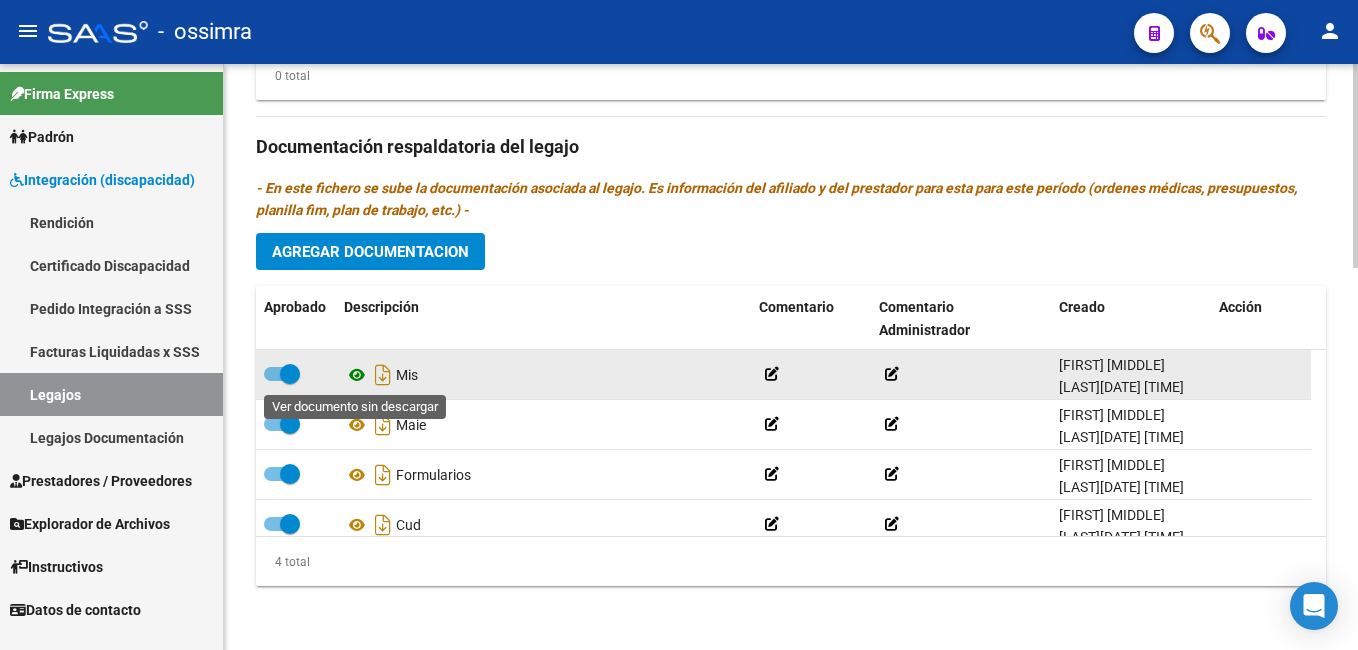 click 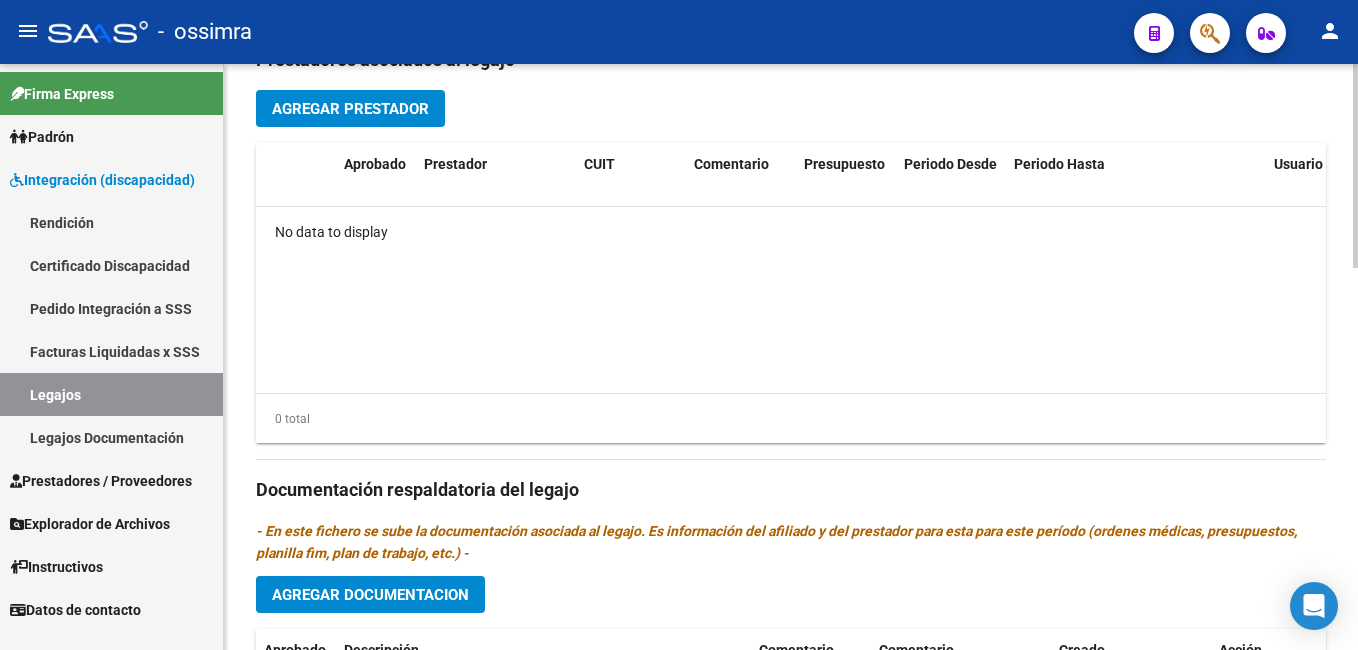 scroll, scrollTop: 601, scrollLeft: 0, axis: vertical 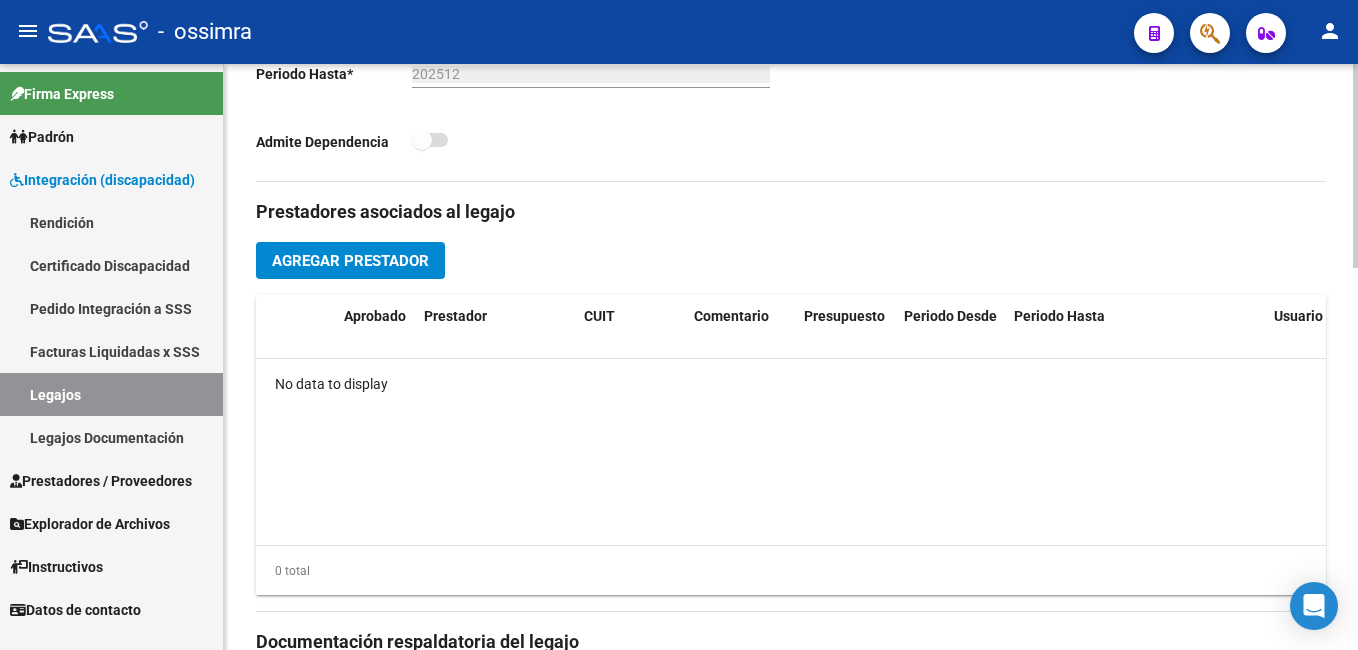 click on "arrow_back Editar 521    save Guardar cambios Legajo de Integración Modelo Formulario DDJJ para Transporte  /  Modelo Conformidad Transporte  /  Modelo Presupuesto Transporte  /  Modelo Conformidad Prestacional  /  Modelo Presupuesto Prestacional  /  ModeloResumen HC  /  Modelo Planilla FIM  Legajo Aprobado.  Aprobado   CUIL  *   20-53869484-4 Ingresar CUIL  [LAST] [LAST] [FIRST]     Análisis Afiliado    Certificado Discapacidad ARCA Padrón Nombre Afiliado  *   [LAST] [LAST] [FIRST] Ingresar el nombre  Periodo Desde  *   202501 Ej: 202203  Periodo Hasta  *   202512 Ej: 202212  Admite Dependencia   Comentarios                                  Comentarios Administrador  Prestadores asociados al legajo Agregar Prestador Aprobado Prestador CUIT Comentario Presupuesto Periodo Desde Periodo HastaUsuario Admite Dependencia No data to display 0 total Documentación respaldatoria del legajo Agregar Documentacion Aprobado Descripción Comentario Comentario Administrador Creado Acción    Mis" 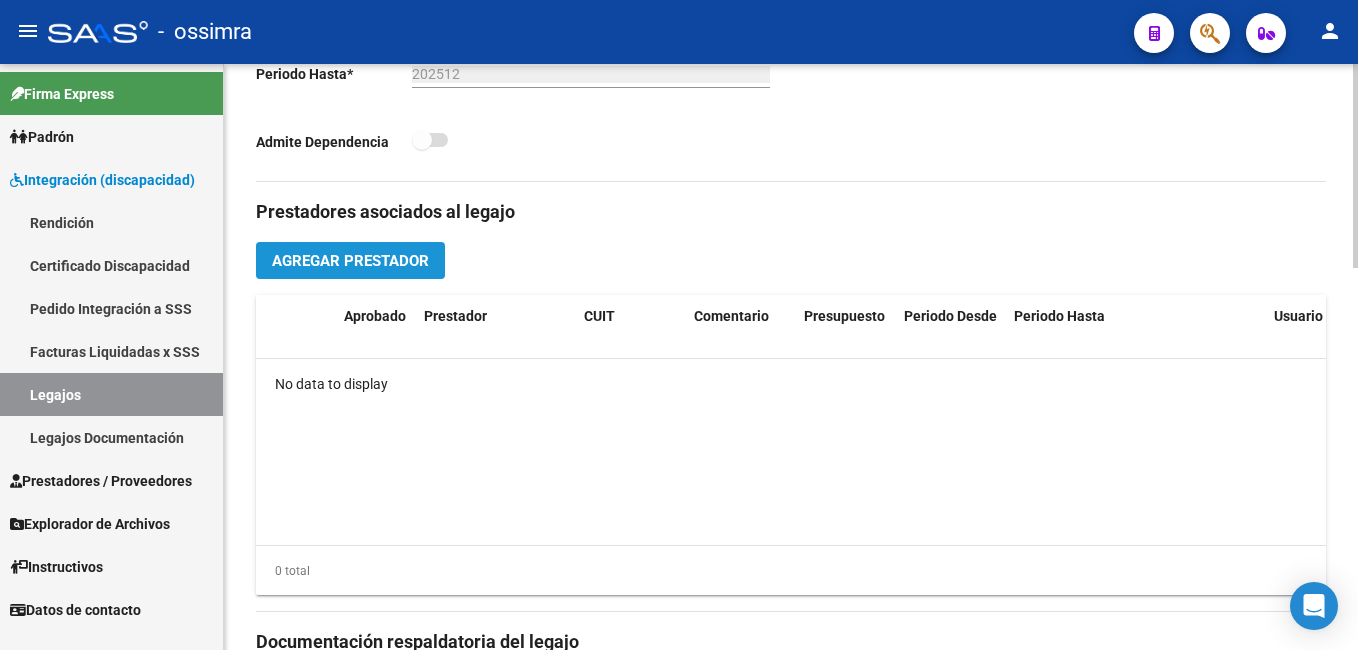 click on "Agregar Prestador" 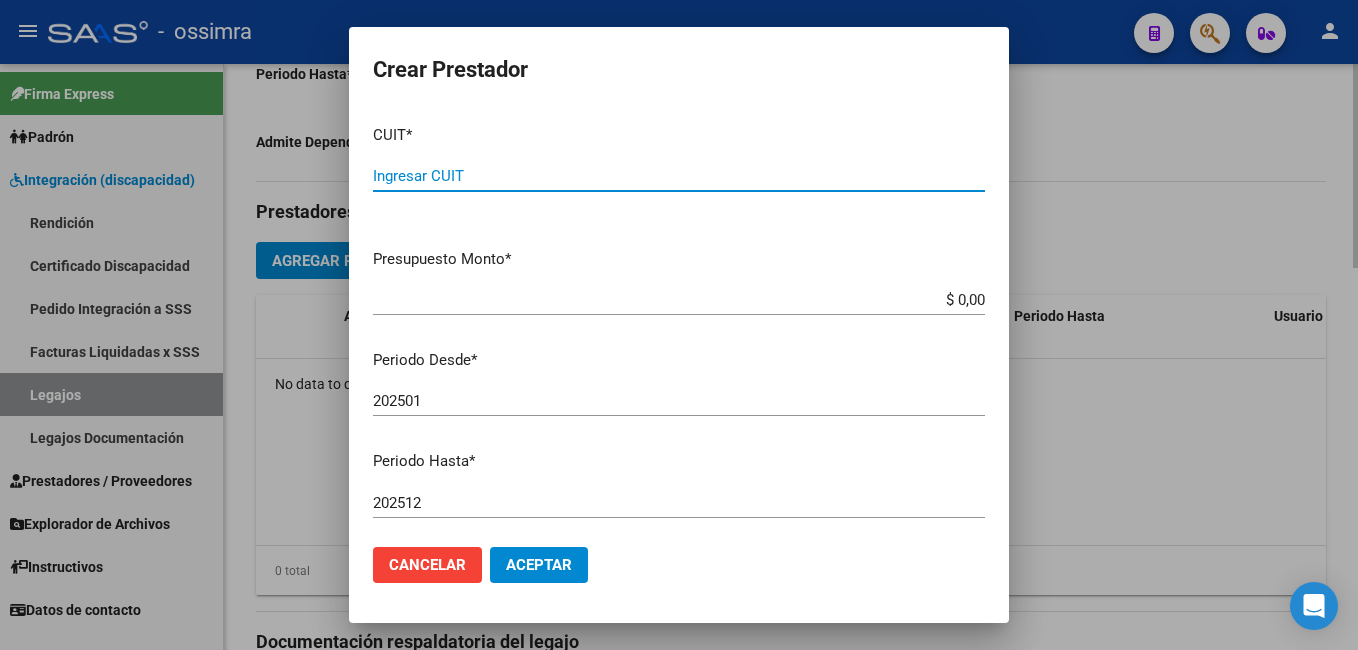 paste on "[CUIT]" 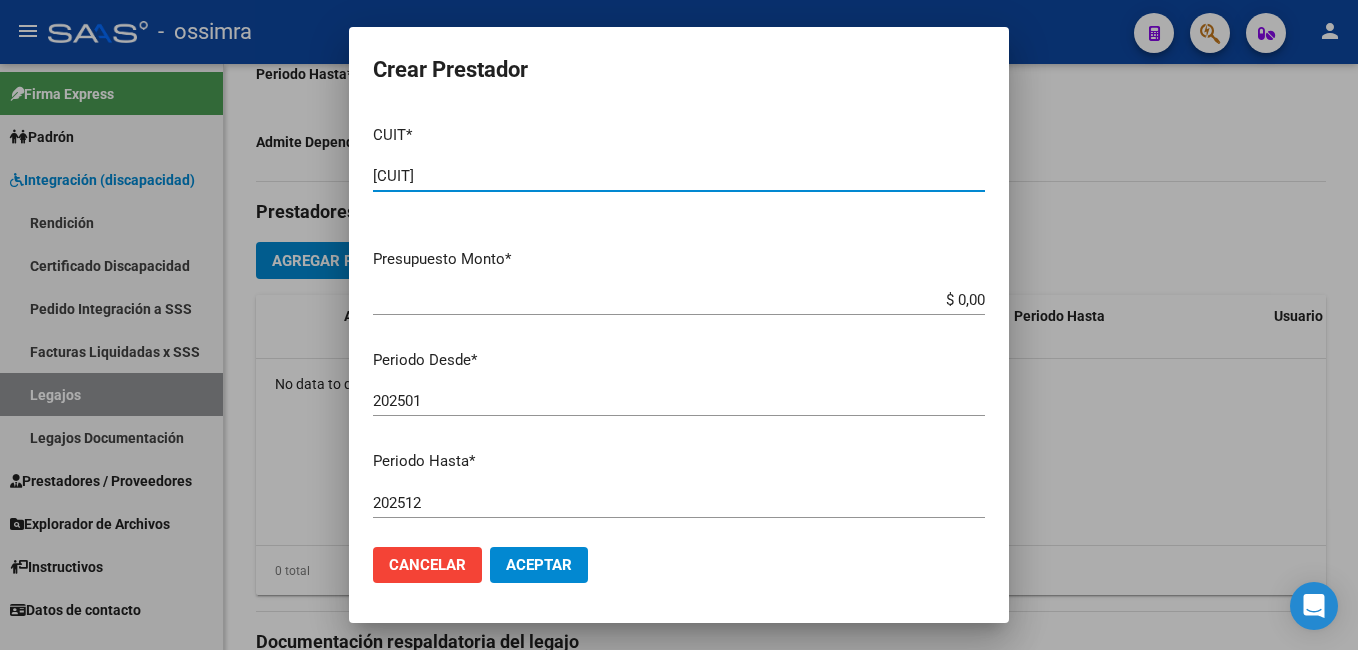 type on "[CUIT]" 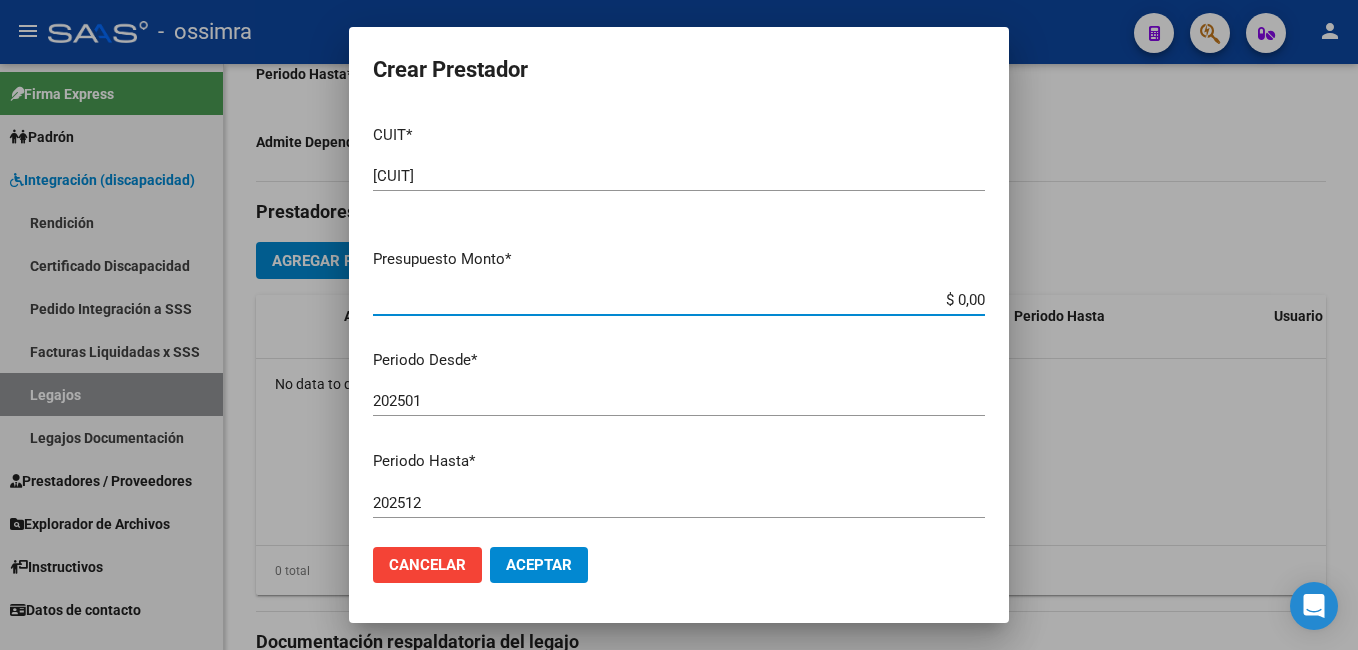 click on "$ 0,00" at bounding box center [679, 300] 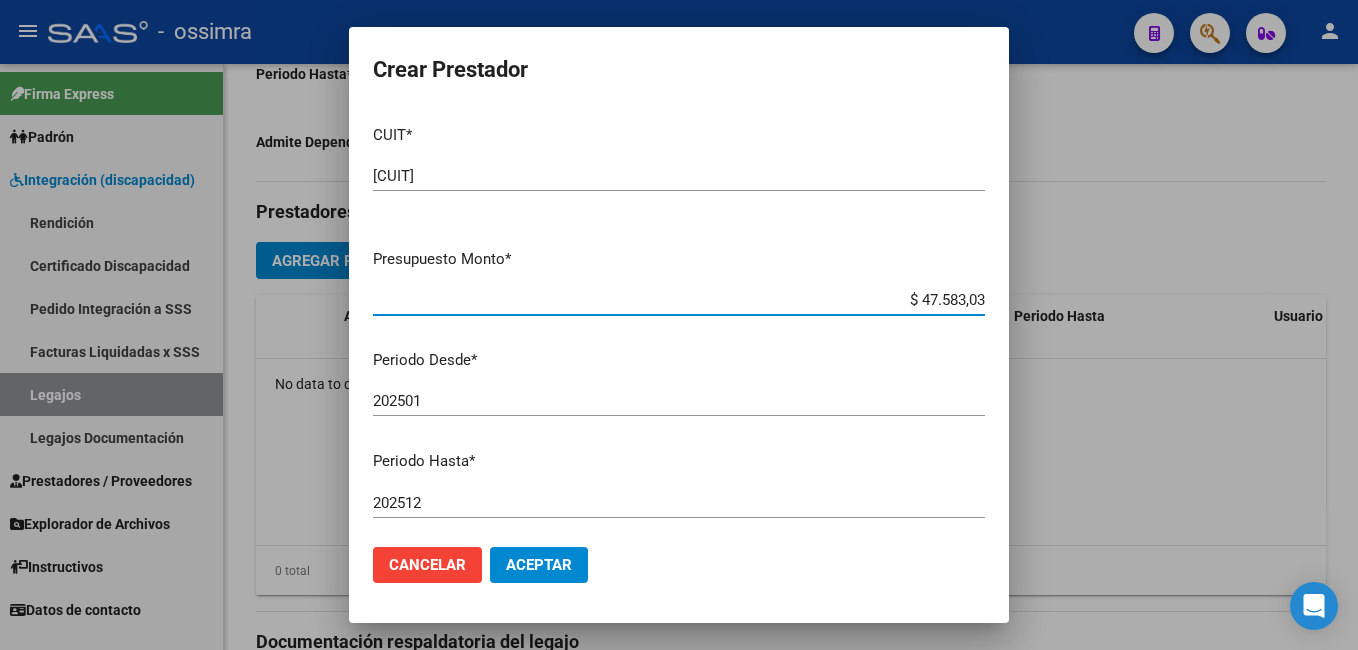 type on "$ 475.830,36" 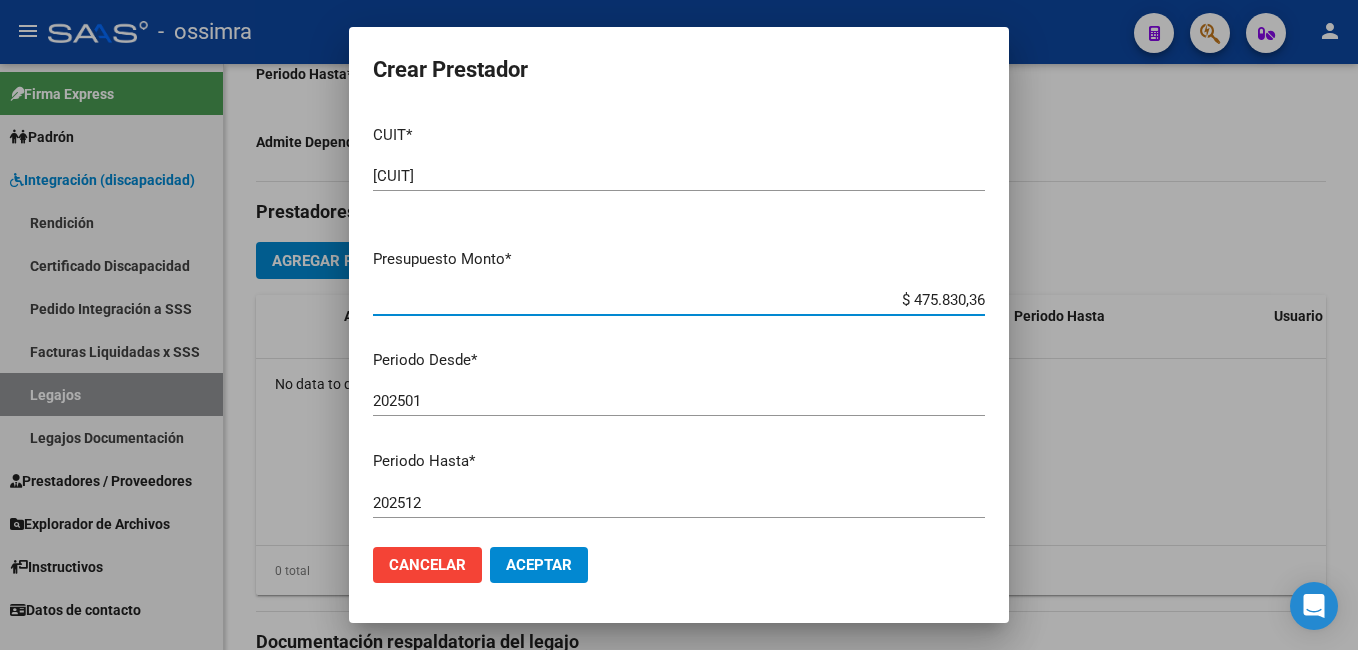 click on "202501" at bounding box center [679, 401] 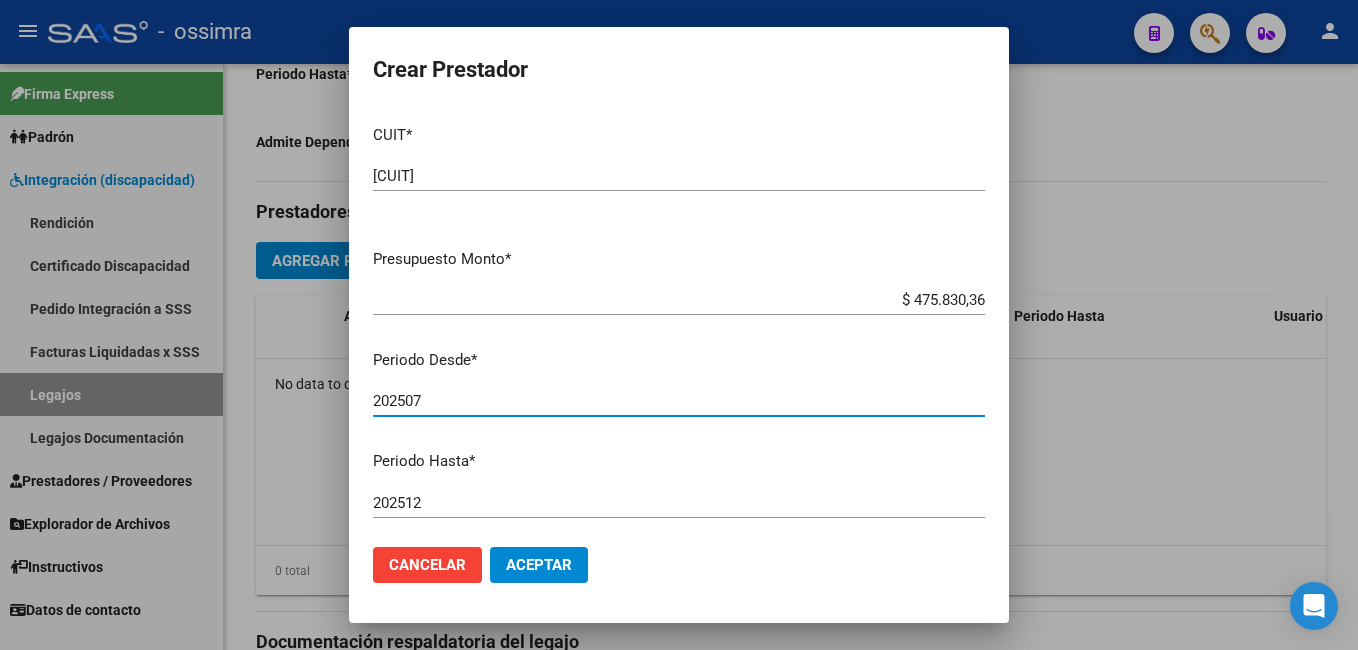 type on "202507" 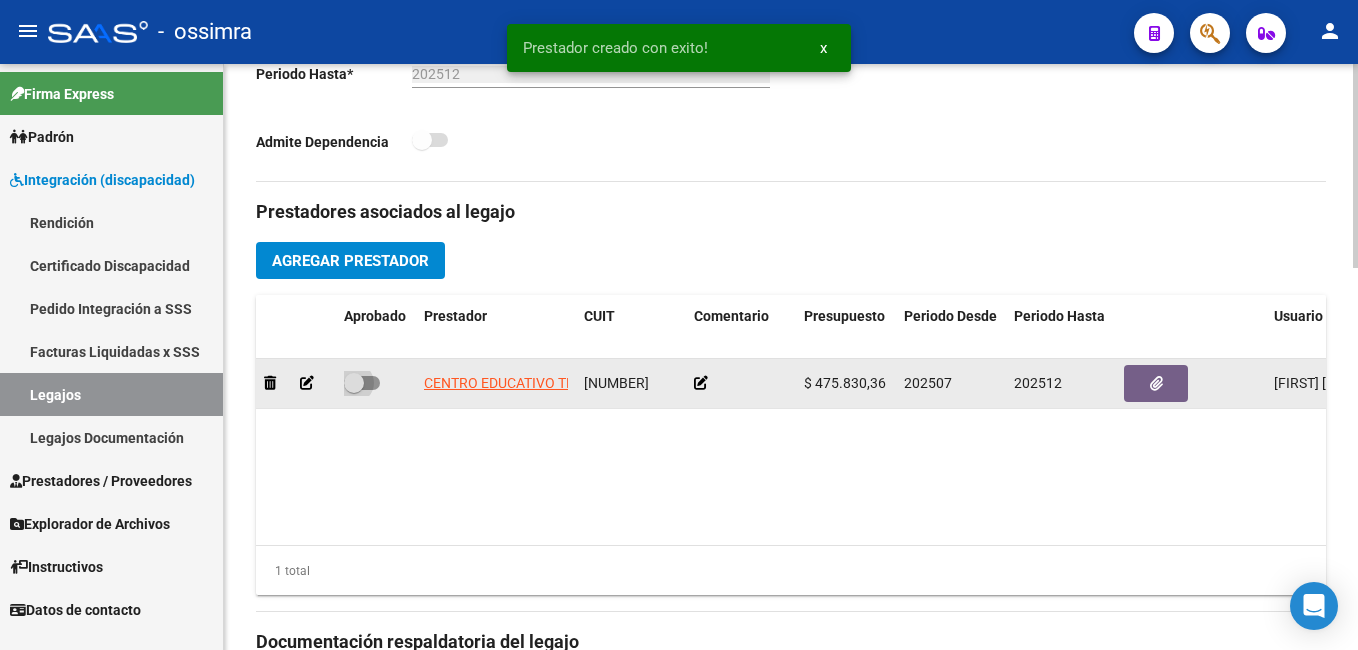 click at bounding box center [354, 383] 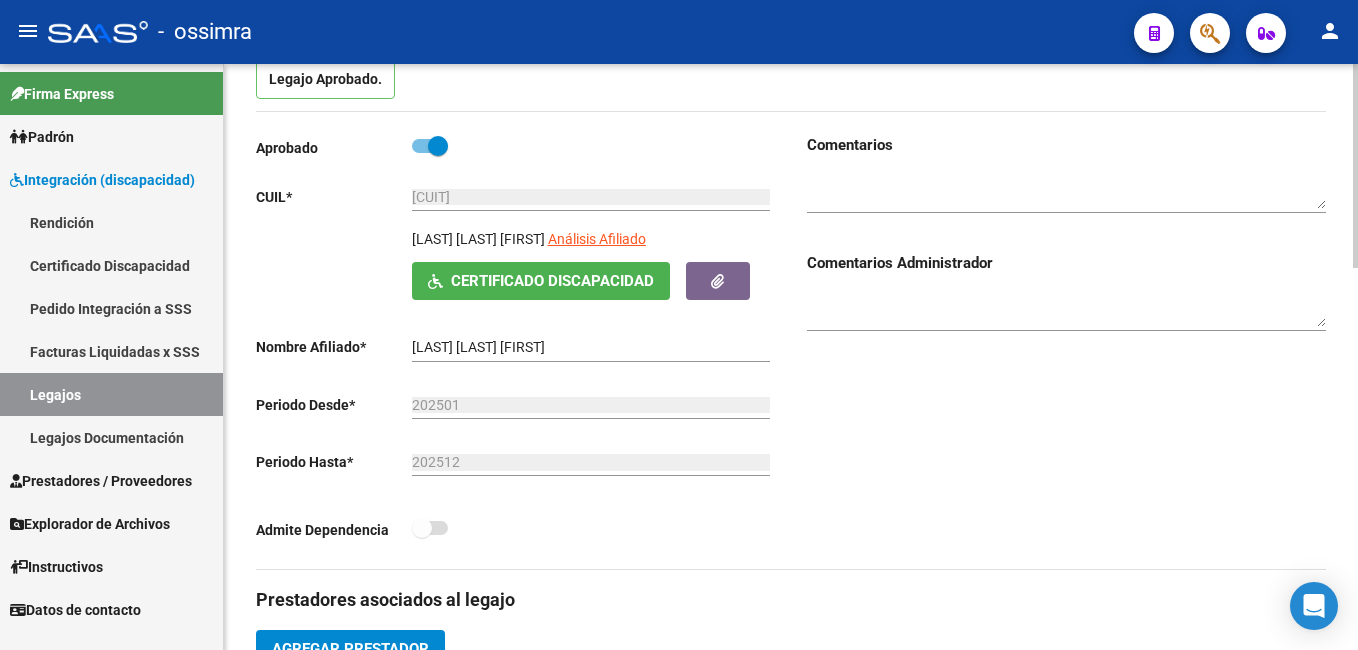 scroll, scrollTop: 0, scrollLeft: 0, axis: both 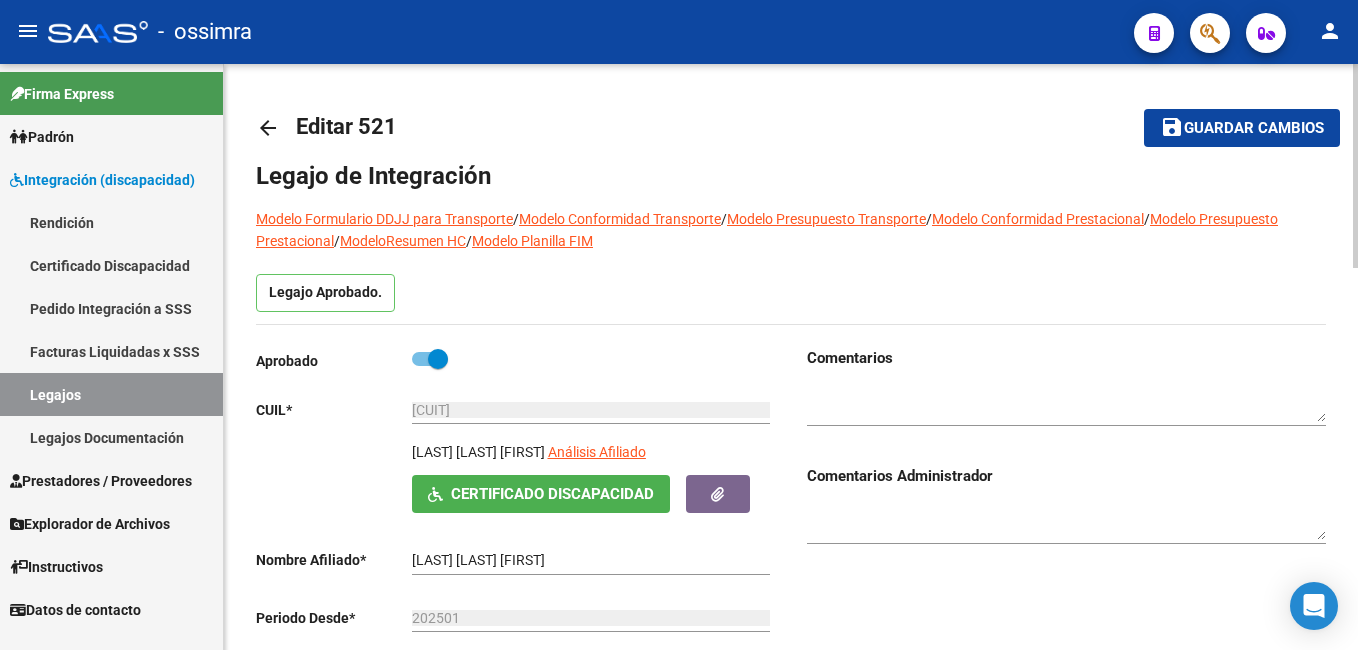 click on "arrow_back Editar 521    save Guardar cambios Legajo de Integración Modelo Formulario DDJJ para Transporte  /  Modelo Conformidad Transporte  /  Modelo Presupuesto Transporte  /  Modelo Conformidad Prestacional  /  Modelo Presupuesto Prestacional  /  ModeloResumen HC  /  Modelo Planilla FIM  Legajo Aprobado.  Aprobado   CUIL  *   20-53869484-4 Ingresar CUIL  [LAST] [LAST] [FIRST]     Análisis Afiliado    Certificado Discapacidad ARCA Padrón Nombre Afiliado  *   [LAST] [LAST] [FIRST] Ingresar el nombre  Periodo Desde  *   202501 Ej: 202203  Periodo Hasta  *   202512 Ej: 202212  Admite Dependencia   Comentarios                                  Comentarios Administrador  Prestadores asociados al legajo Agregar Prestador Aprobado Prestador CUIT Comentario Presupuesto Periodo Desde Periodo Hasta Usuario Admite Dependencia   CENTRO EDUCATIVO TERAPEUTICO ALAS SRL [PHONE]      $ 475.830,36  202507 202512 Paola del Carmen Gregori   07/08/2025      1 total Documentación respaldatoria del legajo" 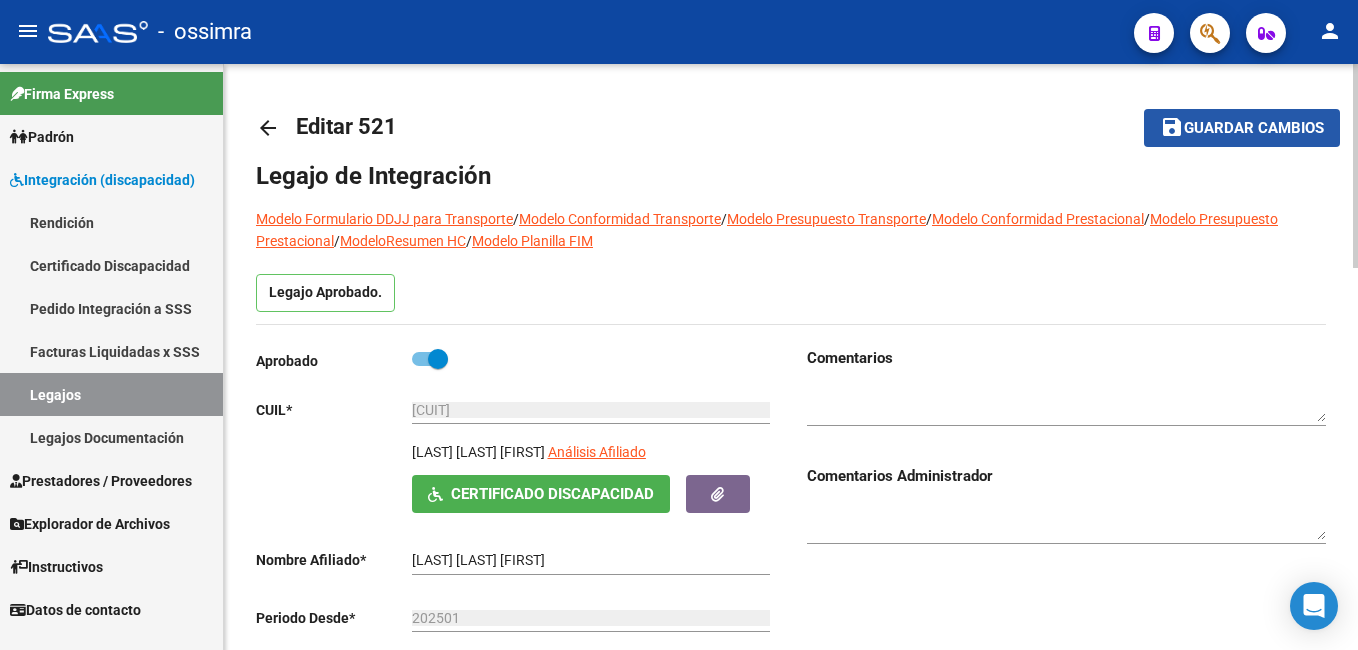 click on "Guardar cambios" 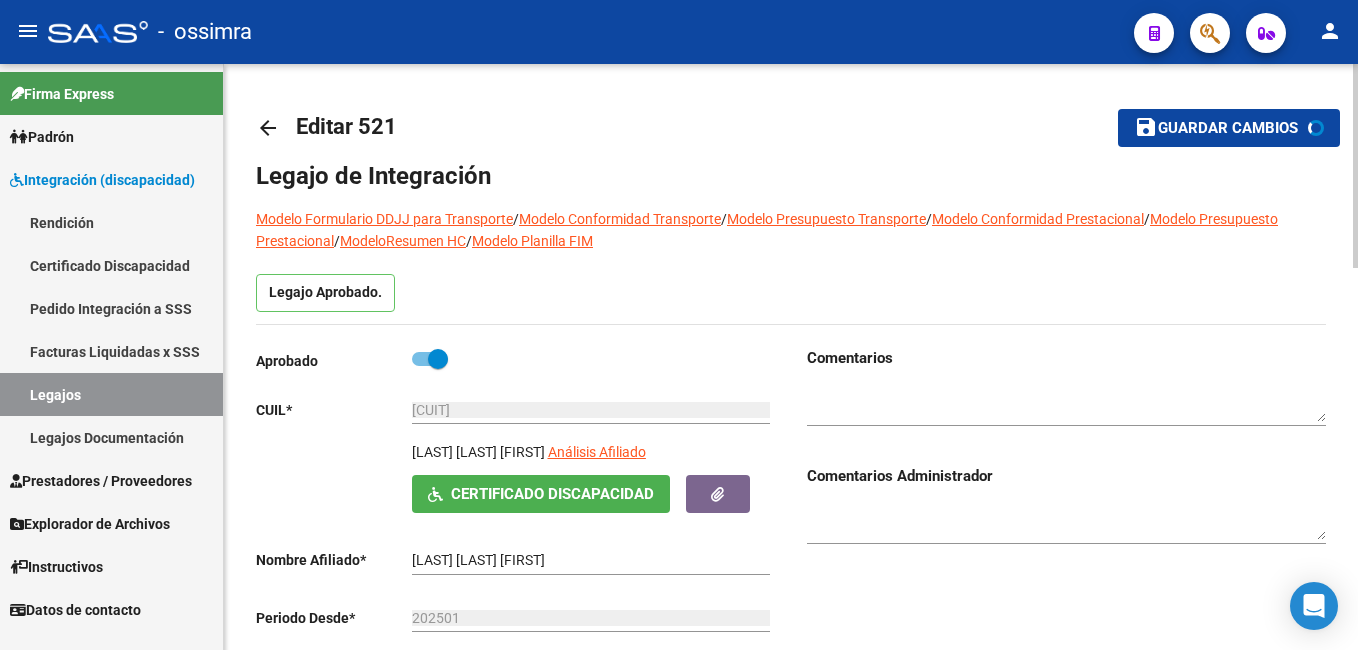 click on "Guardar cambios" 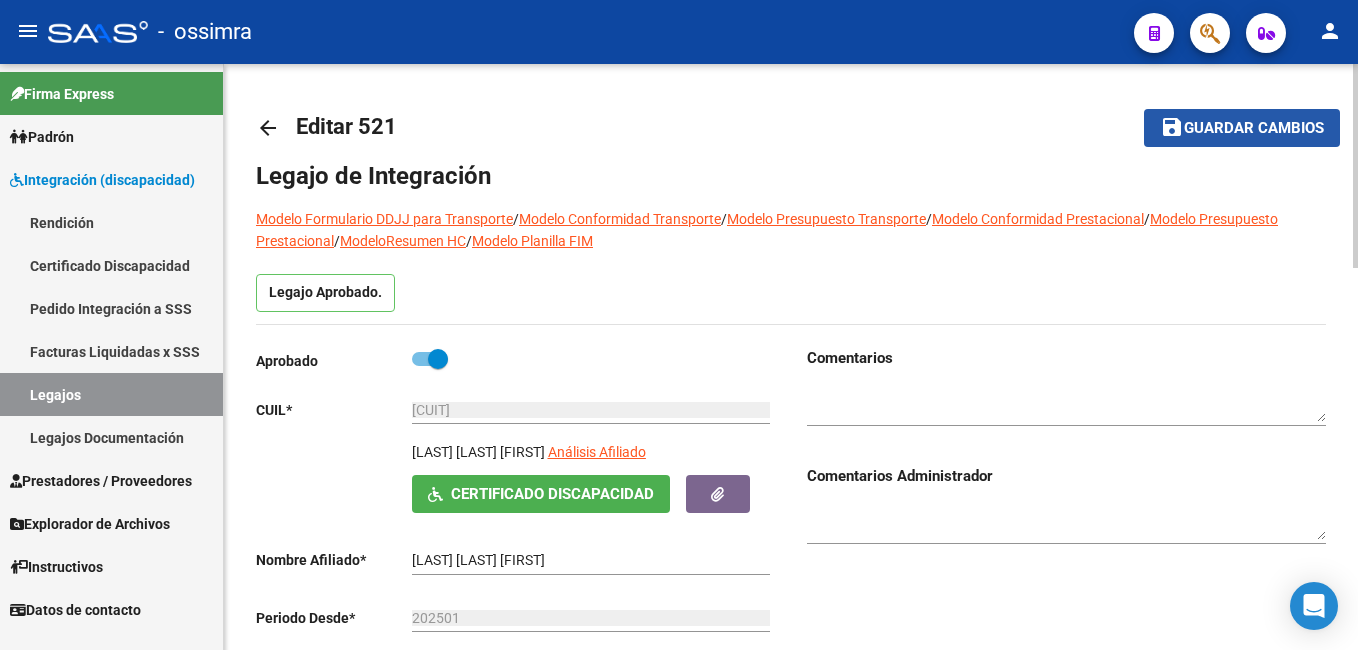 click on "Guardar cambios" 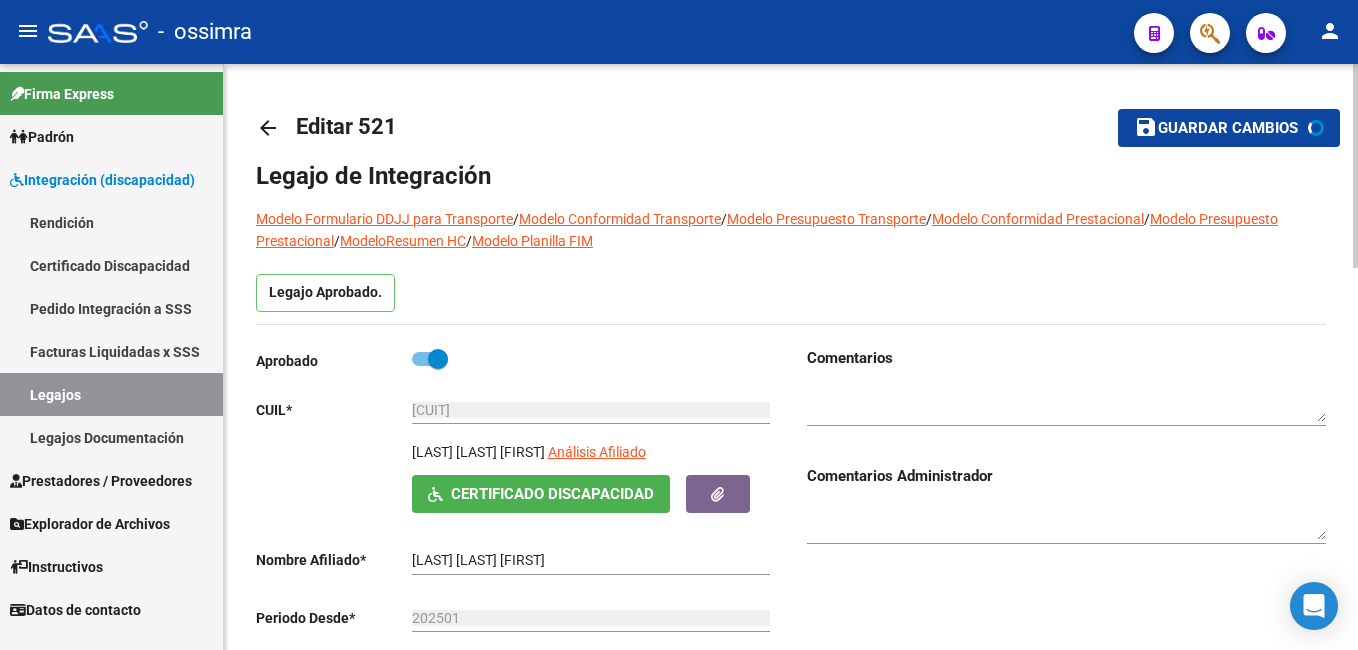 click on "Guardar cambios" 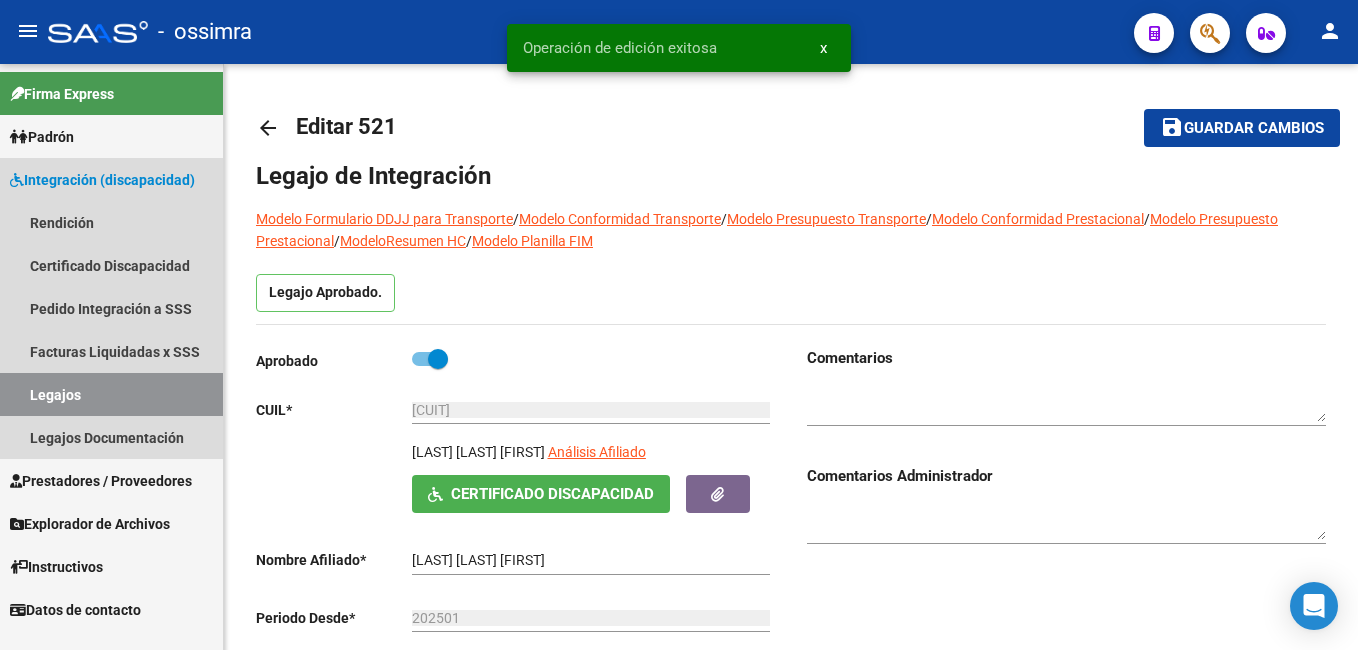 click on "Legajos" at bounding box center [111, 394] 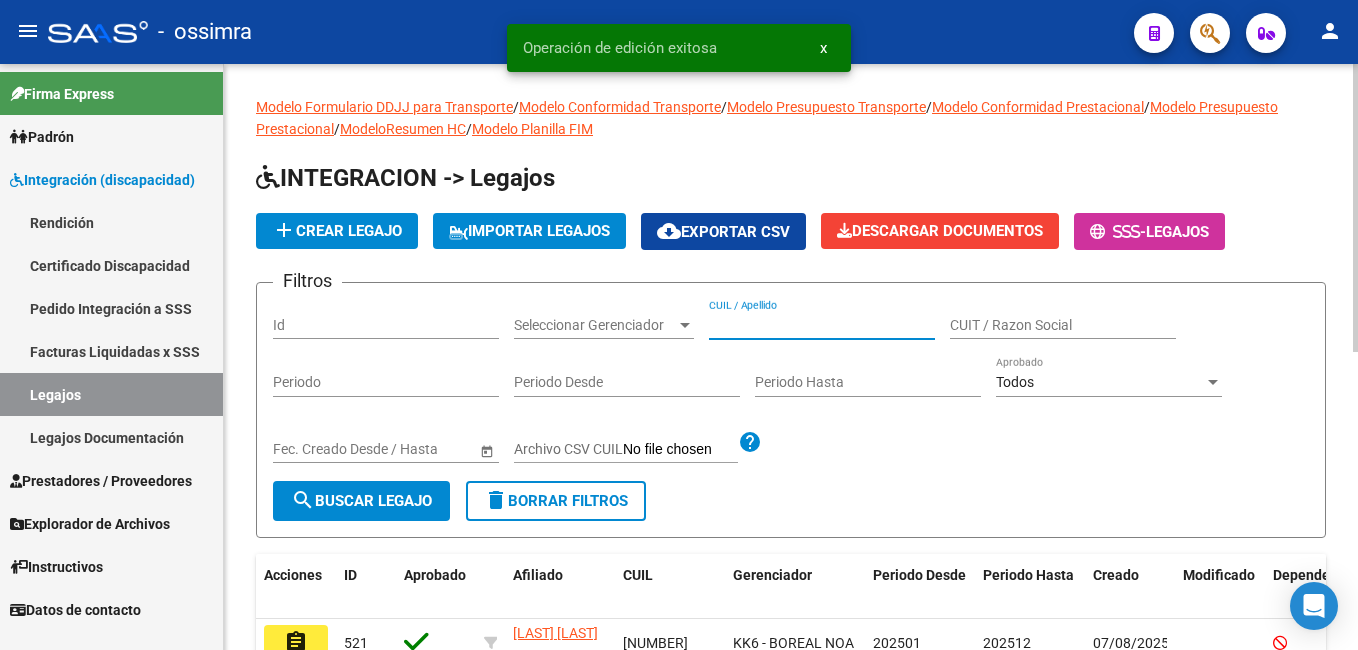 click on "CUIL / Apellido" at bounding box center (822, 325) 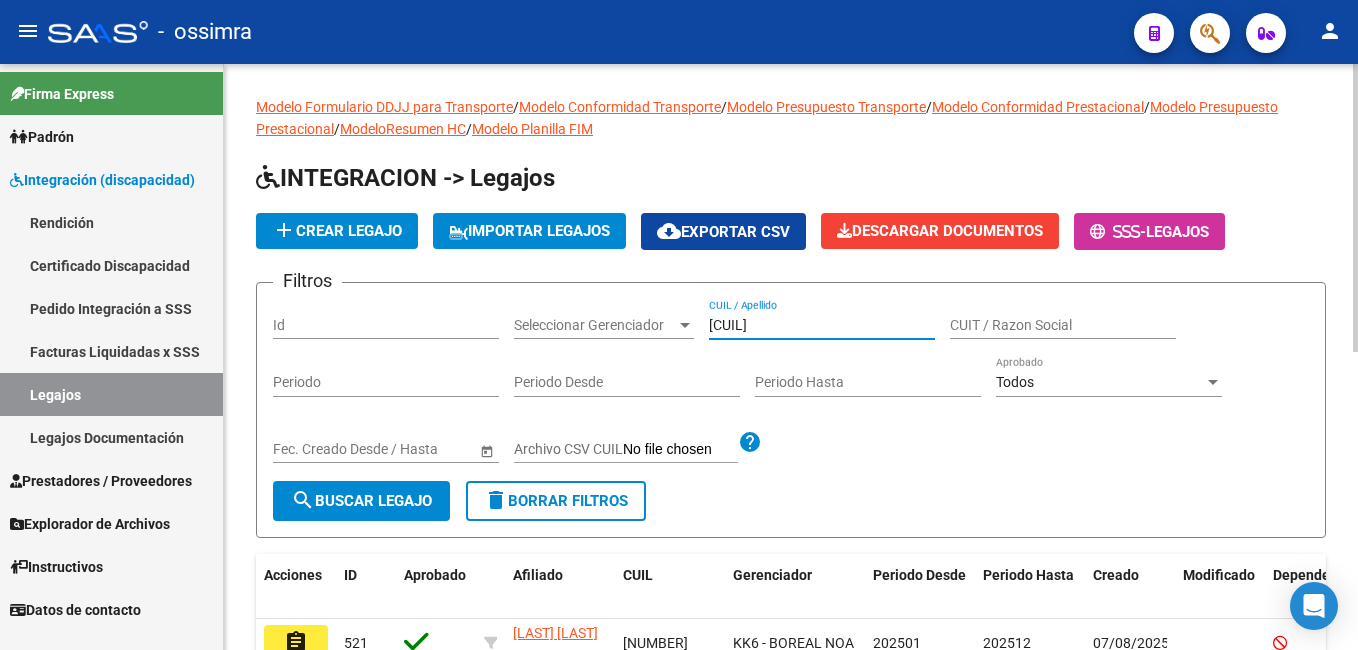 type on "[CUIL]" 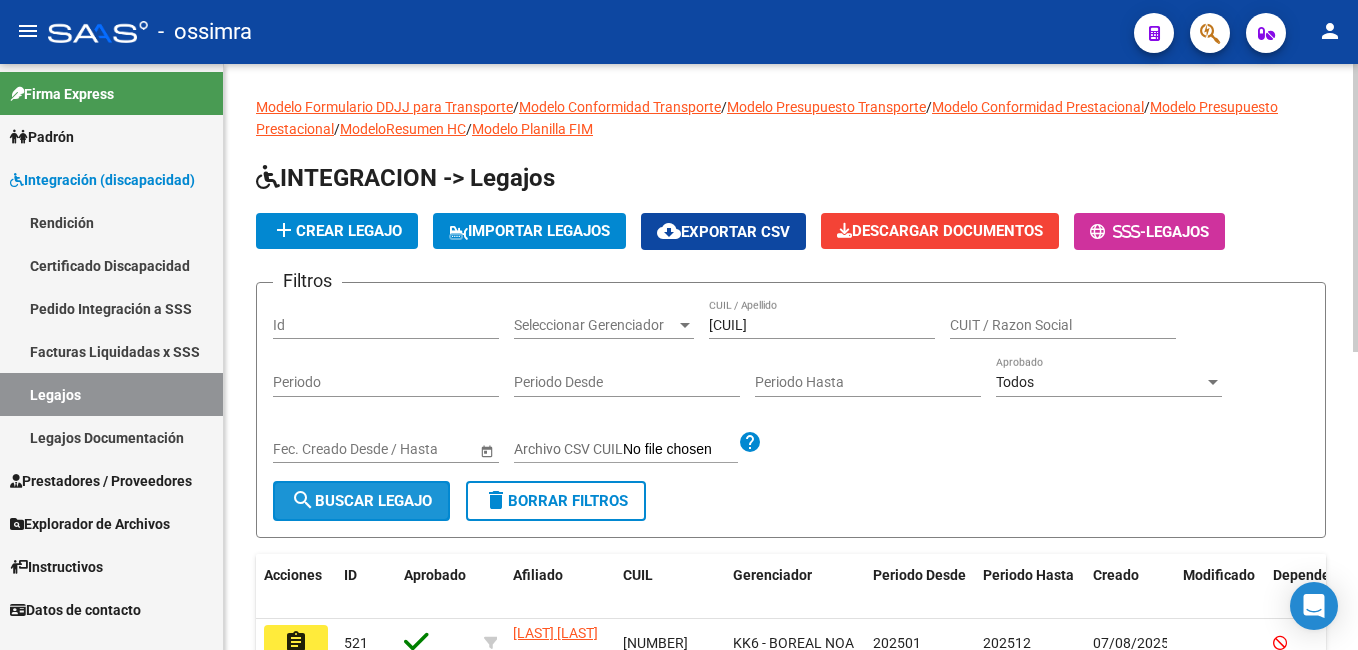 click on "search  Buscar Legajo" 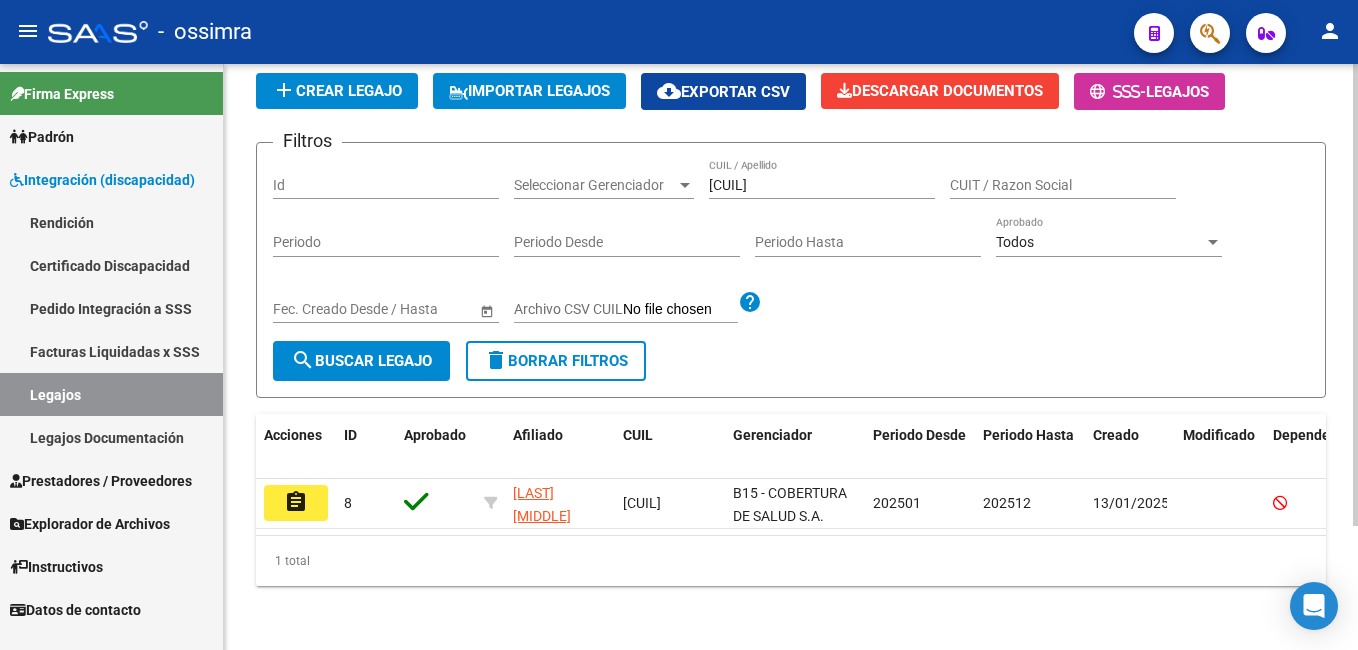 scroll, scrollTop: 157, scrollLeft: 0, axis: vertical 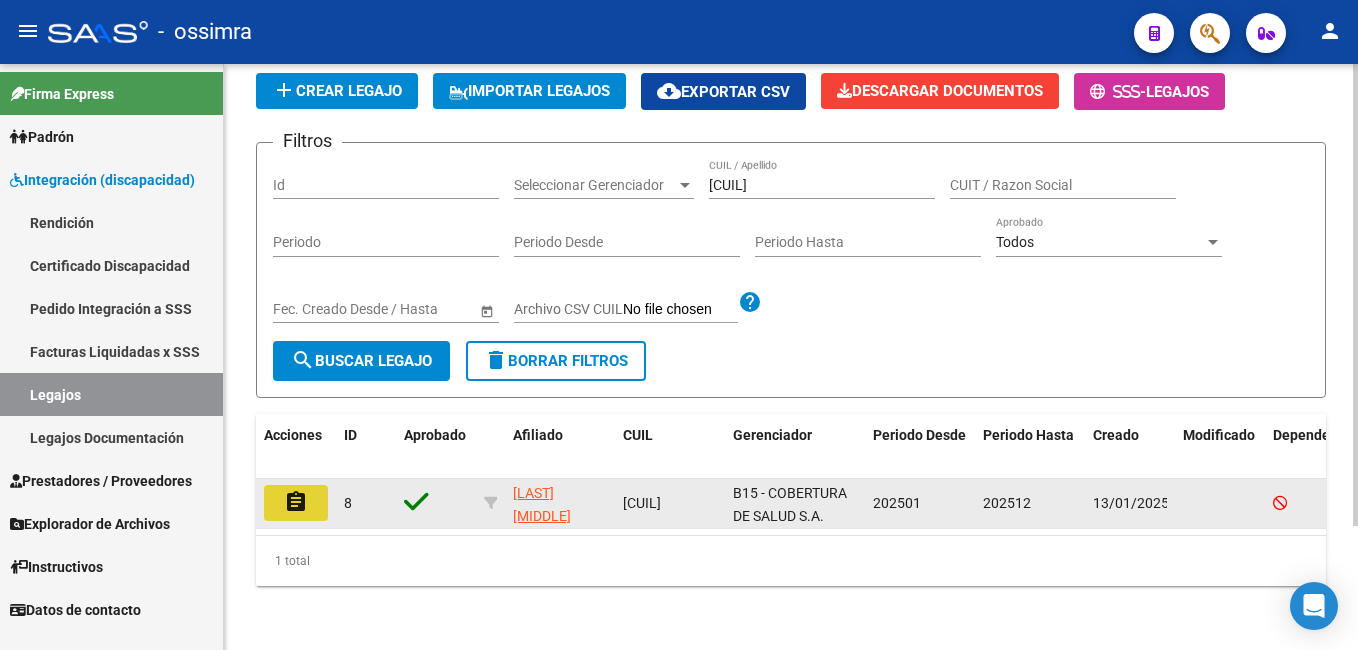click on "assignment" 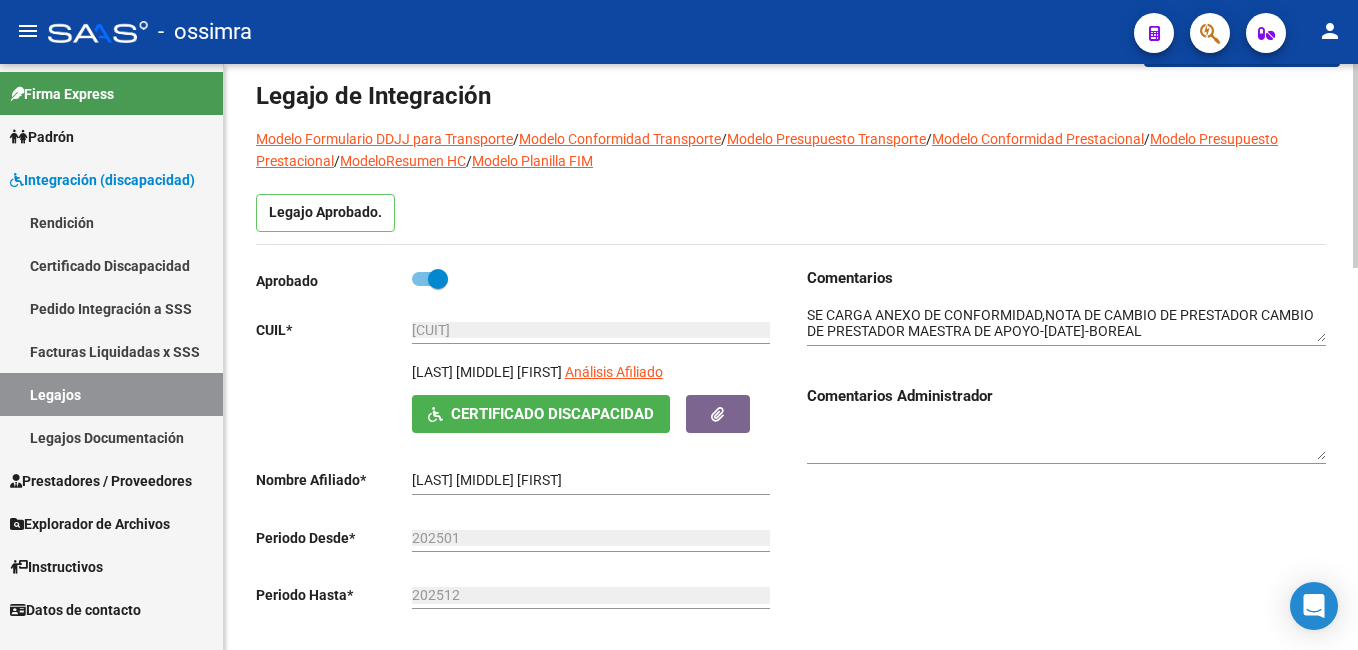 scroll, scrollTop: 0, scrollLeft: 0, axis: both 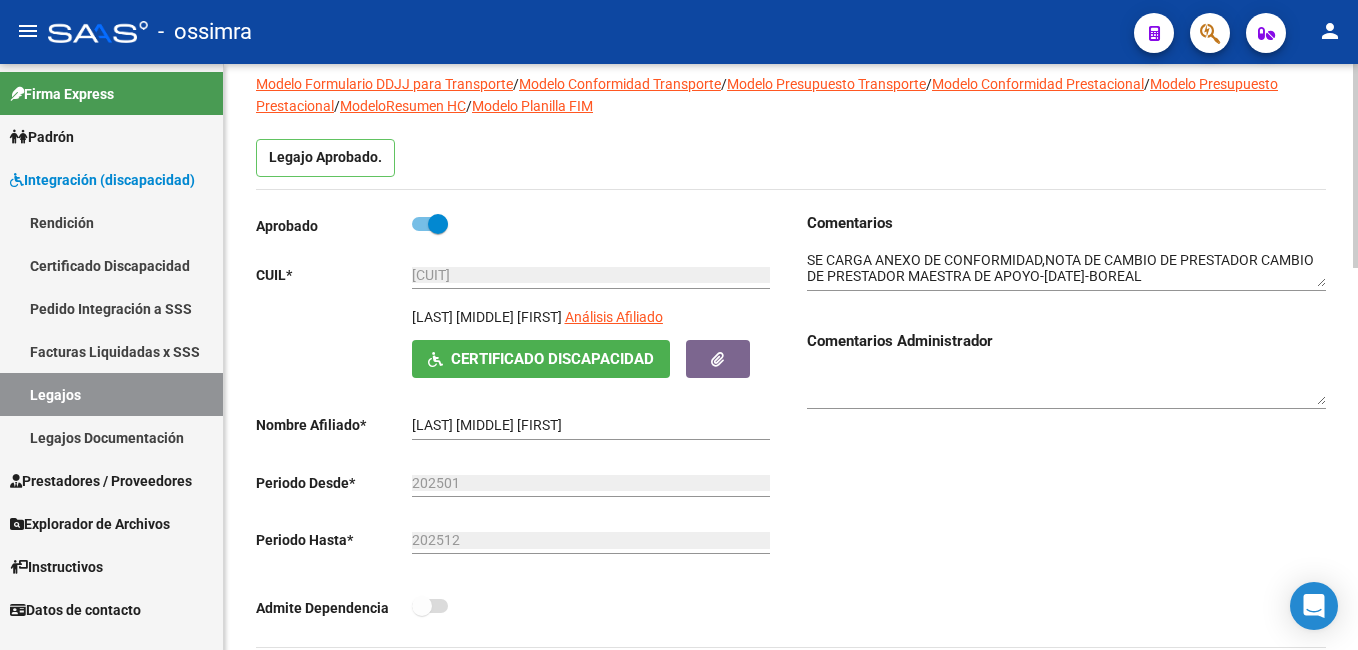 click on "arrow_back Editar 8    save Guardar cambios Legajo de Integración Modelo Formulario DDJJ para Transporte  /  Modelo Conformidad Transporte  /  Modelo Presupuesto Transporte  /  Modelo Conformidad Prestacional  /  Modelo Presupuesto Prestacional  /  ModeloResumen HC  /  Modelo Planilla FIM  Legajo Aprobado.  Aprobado   CUIL  *   [CUIL] Ingresar CUIL  [FIRST_NAME] [LAST_NAME] [LAST_NAME]     Análisis Afiliado    Certificado Discapacidad ARCA Padrón Nombre Afiliado  *   [FIRST_NAME] [LAST_NAME] [LAST_NAME] Ingresar el nombre  Periodo Desde  *   [NUMBER] Ej: 202203  Periodo Hasta  *   [NUMBER] Ej: 202212  Admite Dependencia   Comentarios                                  Comentarios Administrador  Prestadores asociados al legajo Agregar Prestador Aprobado Prestador CUIT Comentario Presupuesto Periodo Desde Periodo Hasta Usuario Admite Dependencia   [LAST_NAME] [FIRST_NAME] [LAST_NAME] [NUMBER]      $ 12.370,61  202501 202512 [LAST_NAME] [FIRST_NAME] [LAST_NAME]      $ 12.370,61  202501 202512" 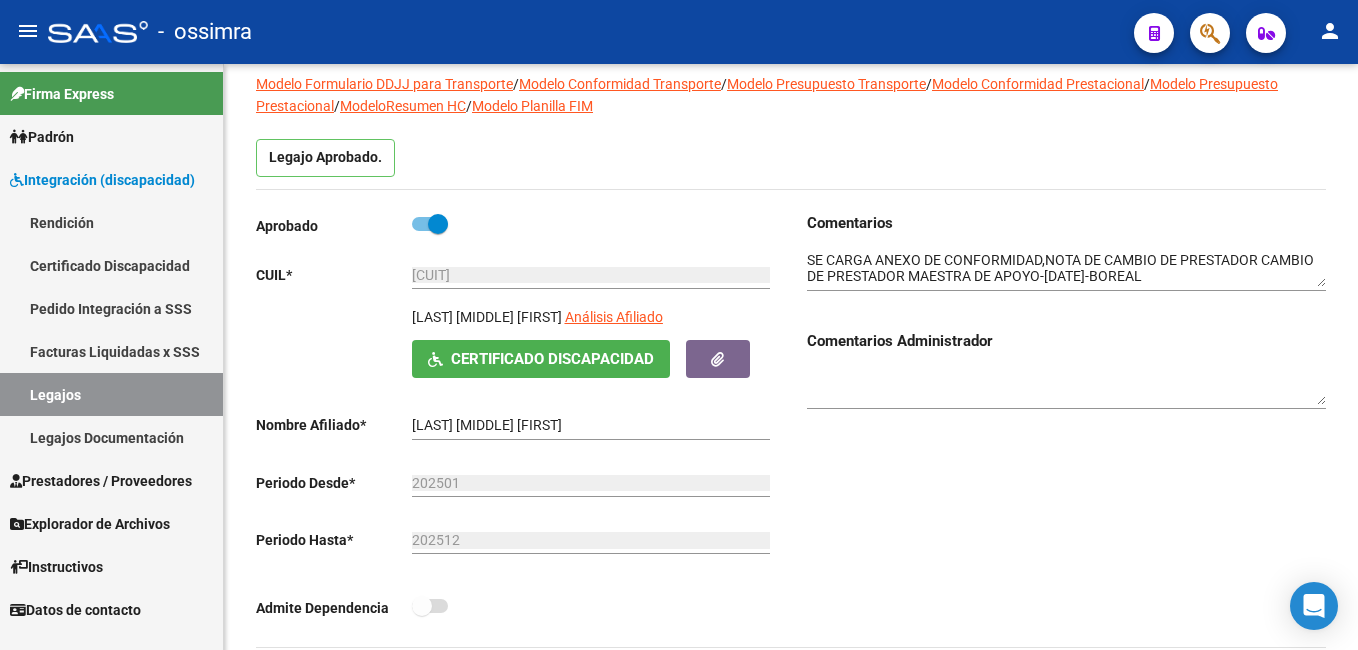 scroll, scrollTop: 164, scrollLeft: 0, axis: vertical 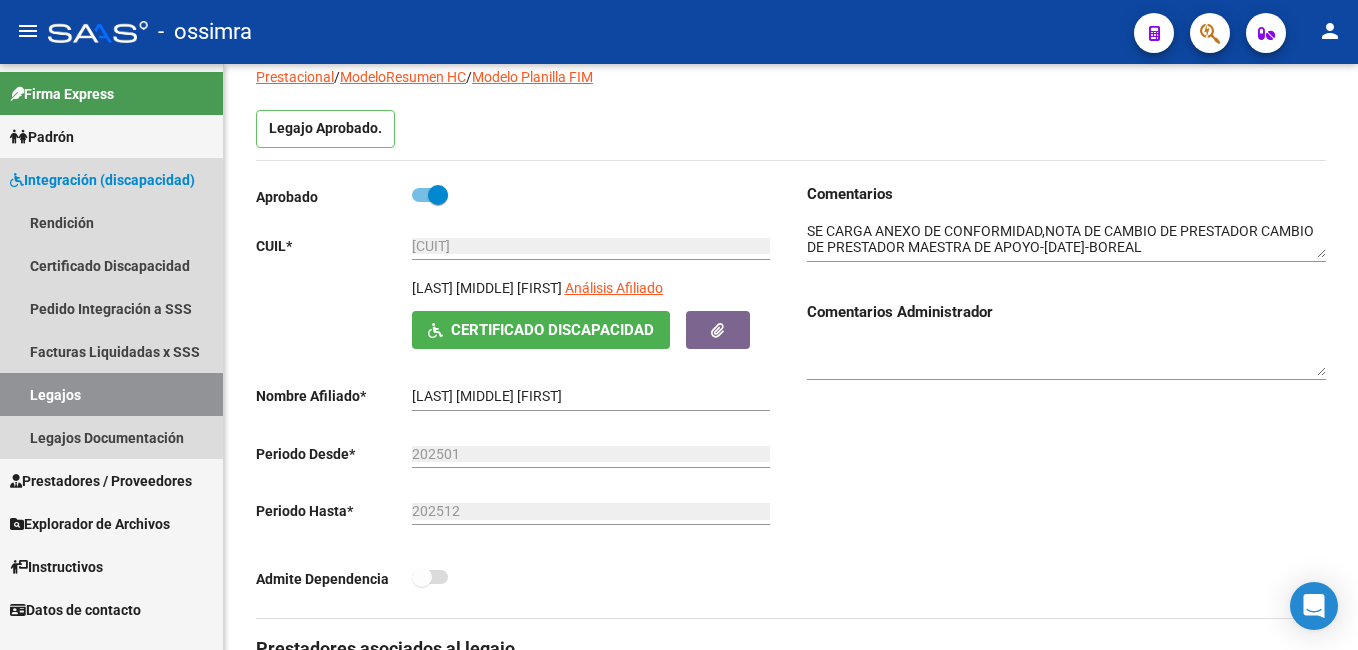 click on "Legajos" at bounding box center (111, 394) 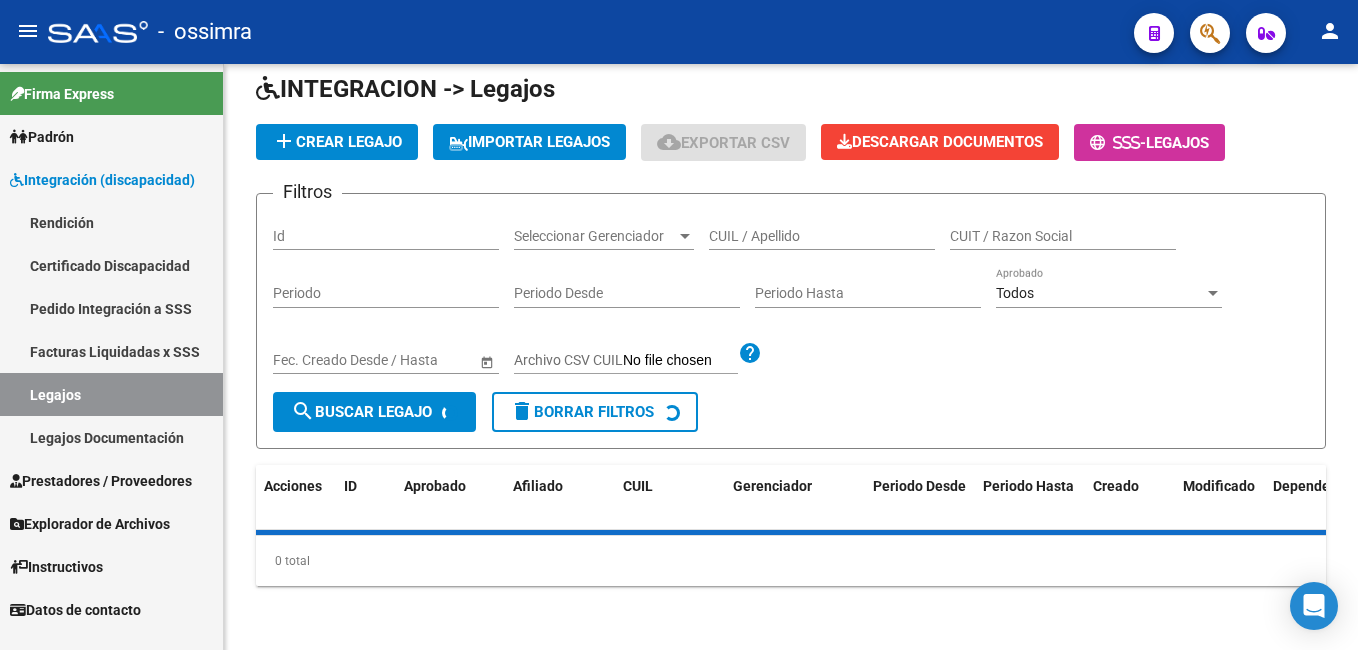 scroll, scrollTop: 164, scrollLeft: 0, axis: vertical 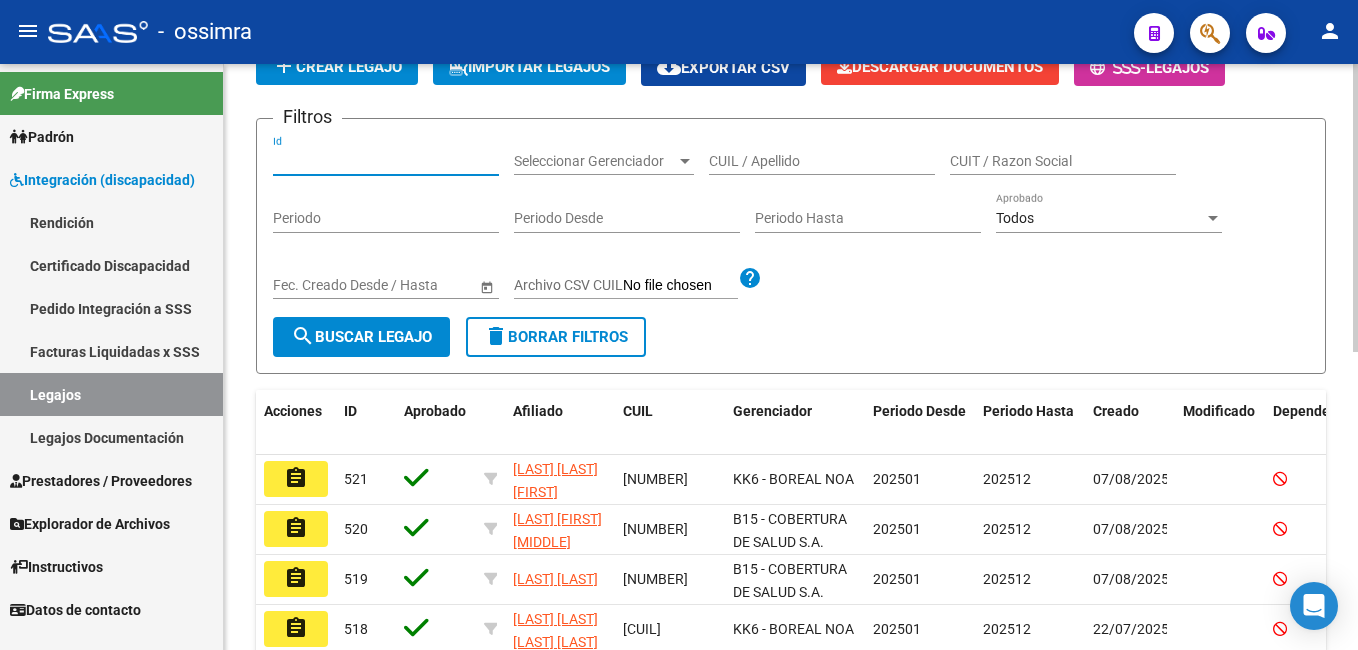 click on "Id" at bounding box center (386, 161) 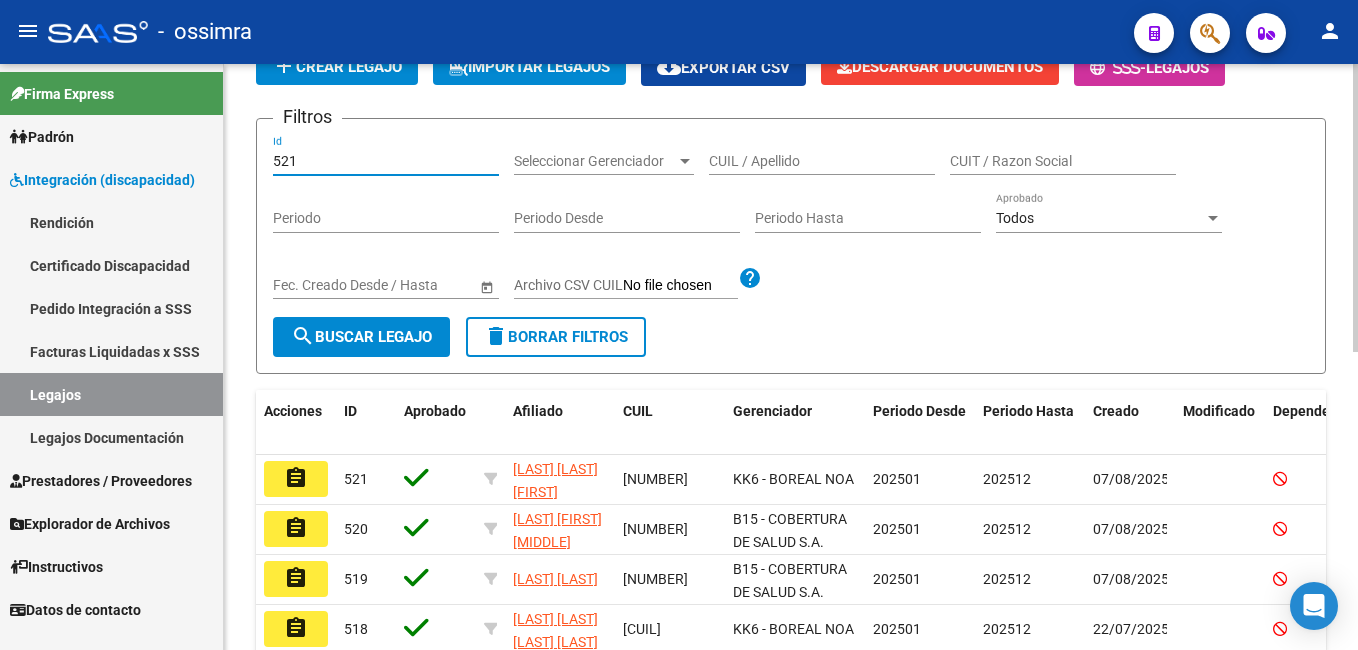 type on "521" 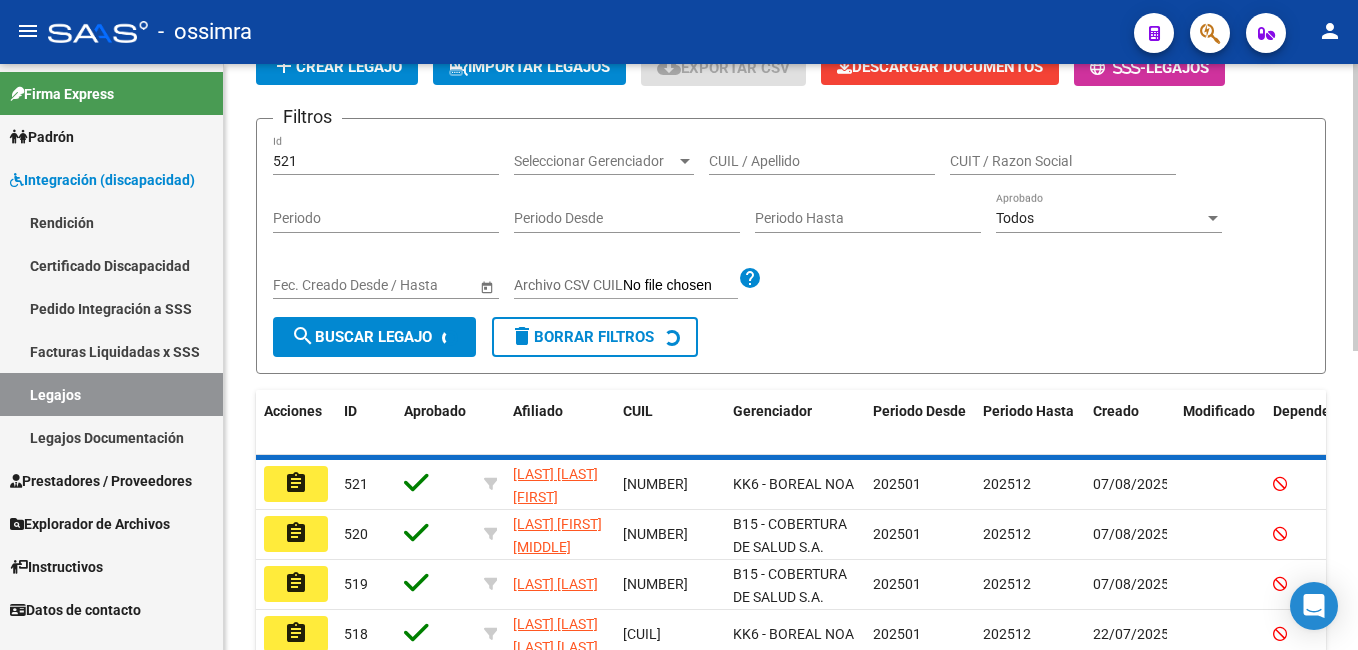 scroll, scrollTop: 157, scrollLeft: 0, axis: vertical 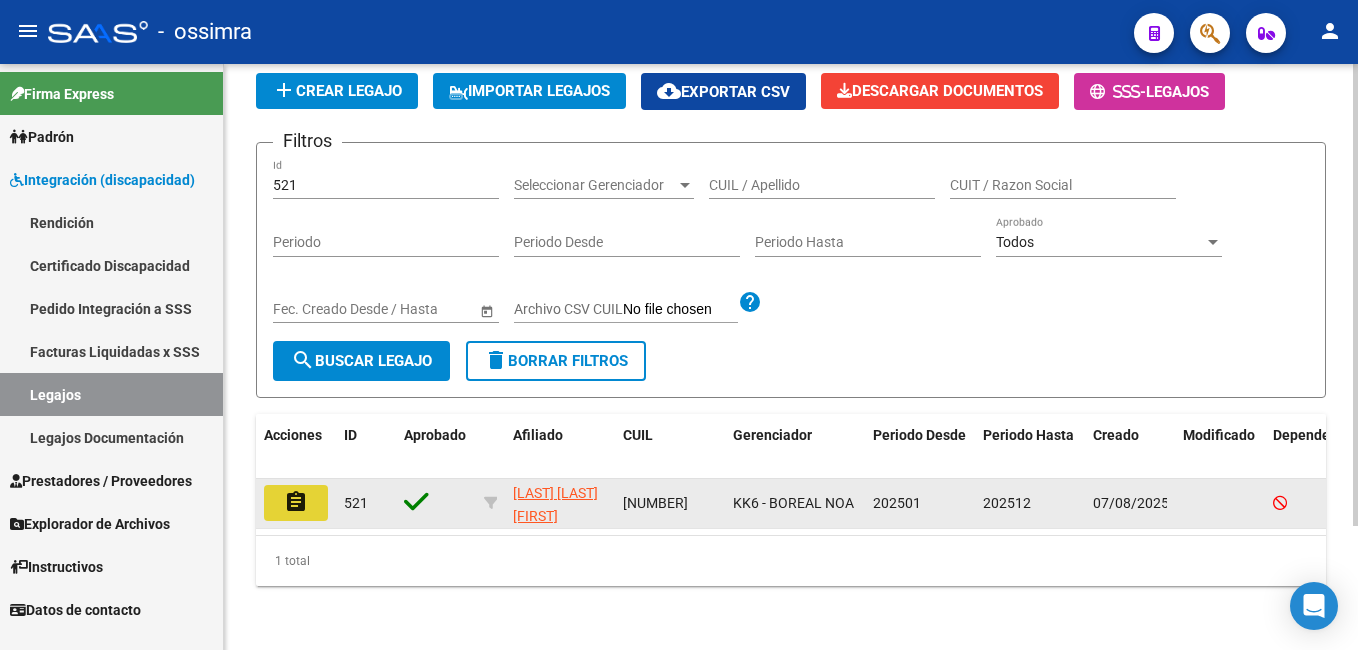 click on "assignment" 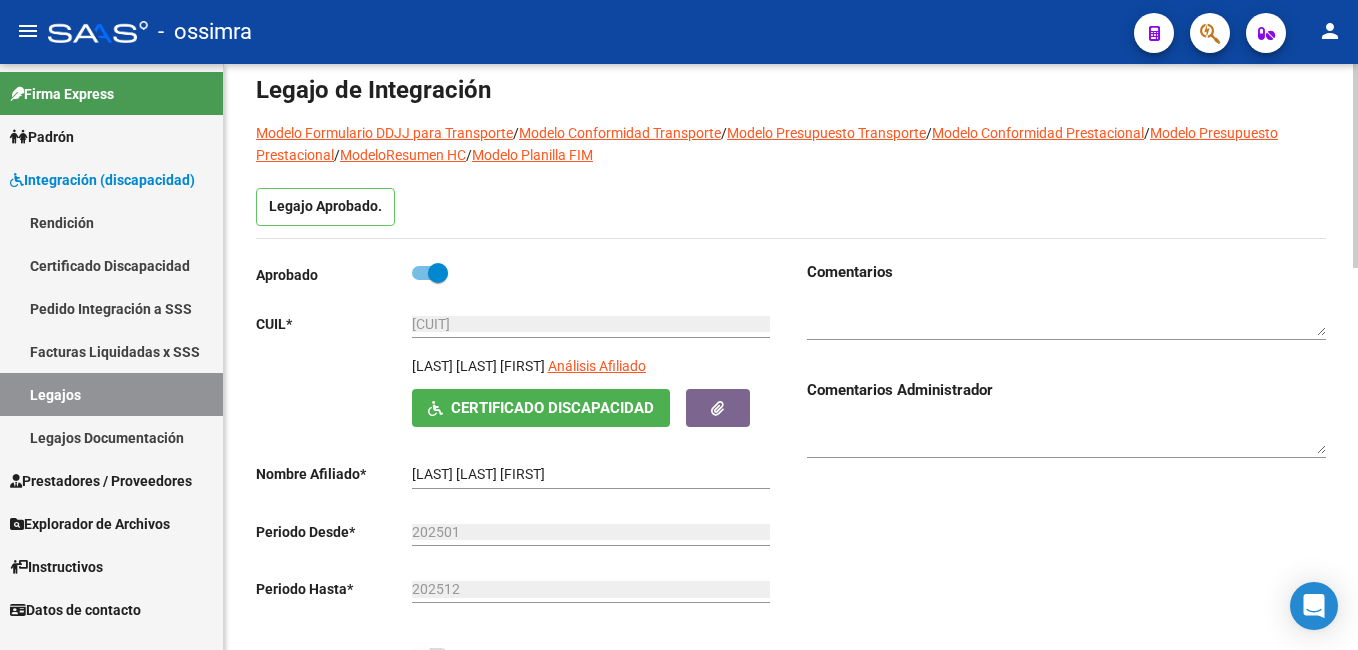 scroll, scrollTop: 0, scrollLeft: 0, axis: both 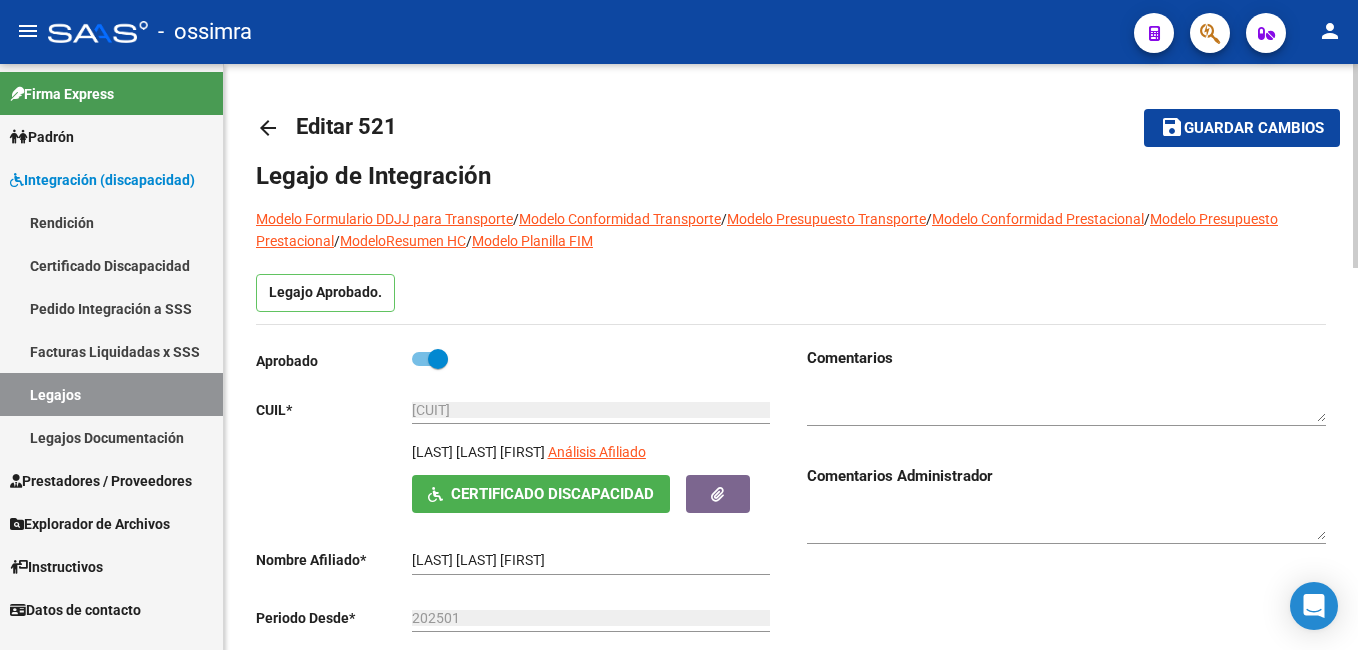 click on "arrow_back Editar 521    save Guardar cambios Legajo de Integración Modelo Formulario DDJJ para Transporte  /  Modelo Conformidad Transporte  /  Modelo Presupuesto Transporte  /  Modelo Conformidad Prestacional  /  Modelo Presupuesto Prestacional  /  ModeloResumen HC  /  Modelo Planilla FIM  Legajo Aprobado.  Aprobado   CUIL  *   20-53869484-4 Ingresar CUIL  [LAST] [LAST] [FIRST]     Análisis Afiliado    Certificado Discapacidad ARCA Padrón Nombre Afiliado  *   [LAST] [LAST] [FIRST] Ingresar el nombre  Periodo Desde  *   202501 Ej: 202203  Periodo Hasta  *   202512 Ej: 202212  Admite Dependencia   Comentarios                                  Comentarios Administrador  Prestadores asociados al legajo Agregar Prestador Aprobado Prestador CUIT Comentario Presupuesto Periodo Desde Periodo Hasta Usuario Admite Dependencia   CENTRO EDUCATIVO TERAPEUTICO ALAS SRL [PHONE]      $ 475.830,36  202507 202512 Paola del Carmen Gregori   07/08/2025      1 total Documentación respaldatoria del legajo" 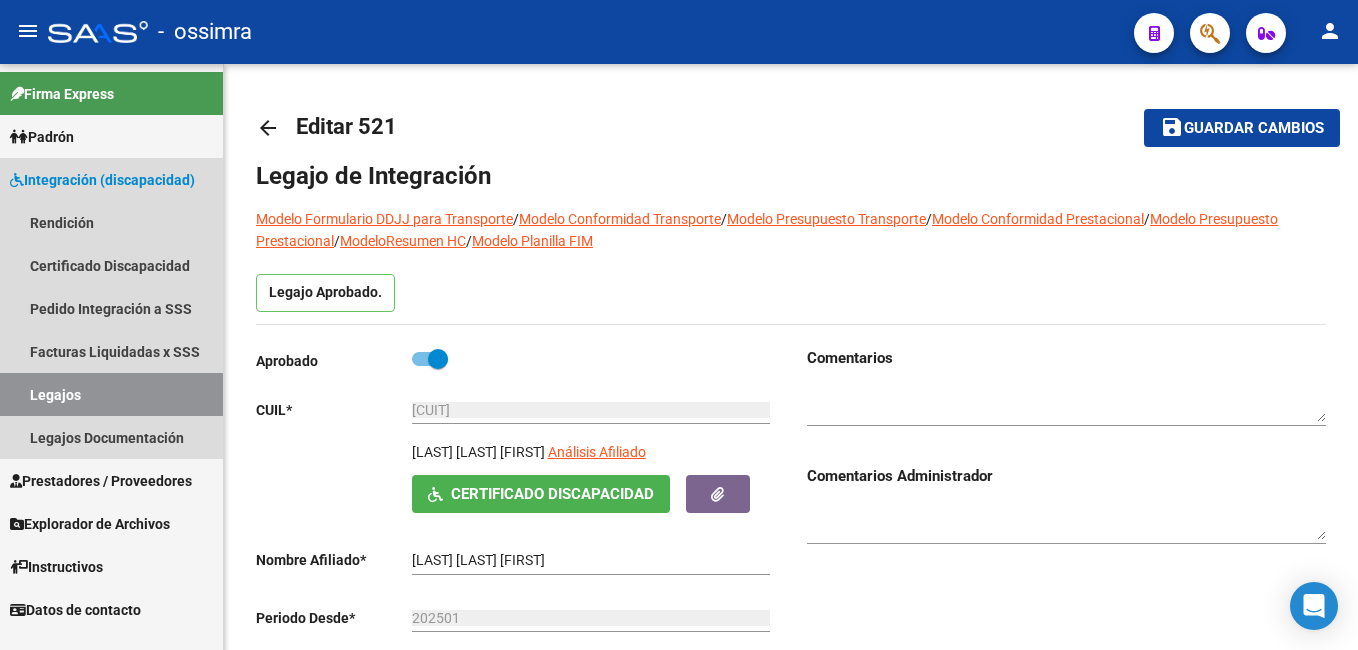 click on "Legajos" at bounding box center [111, 394] 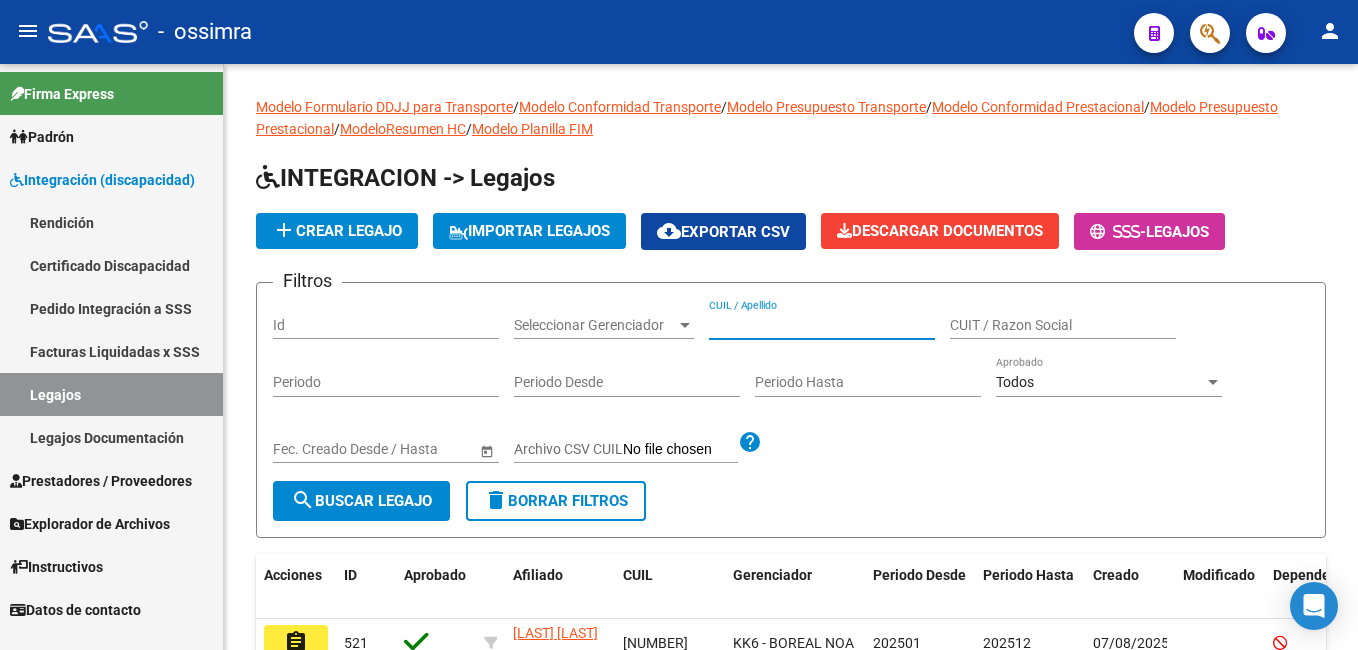 click on "CUIL / Apellido" at bounding box center [822, 325] 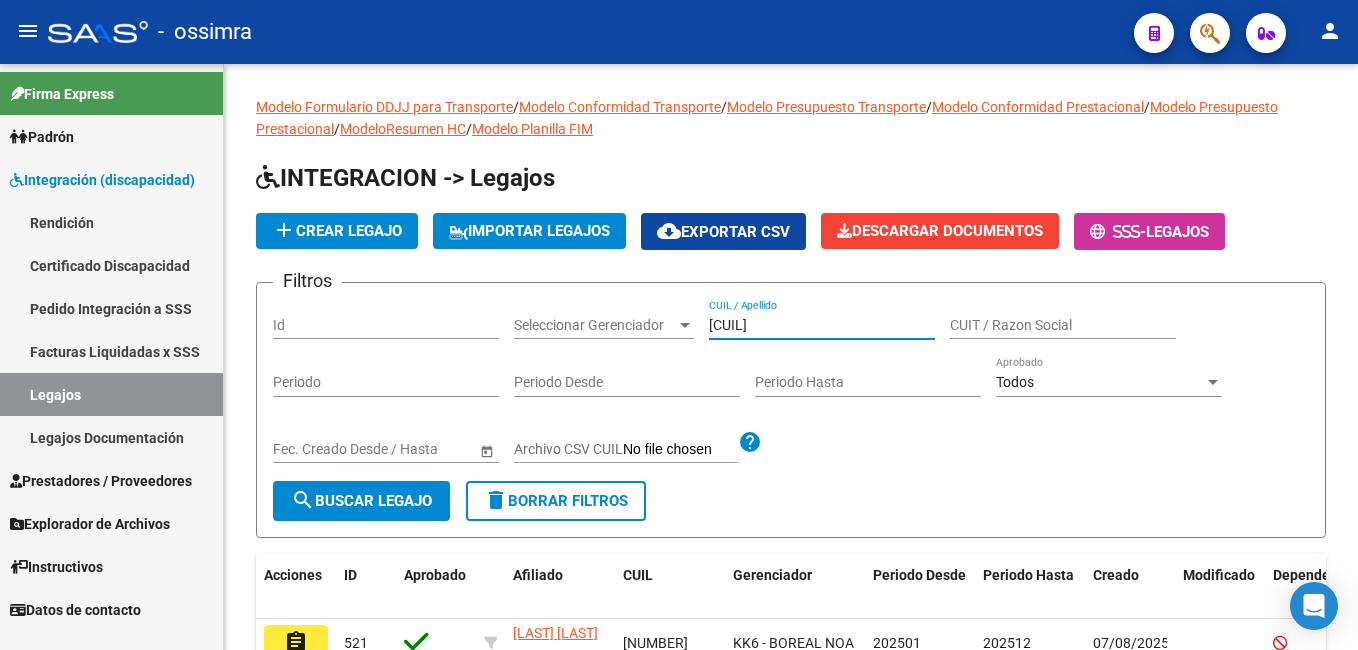 type on "[CUIL]" 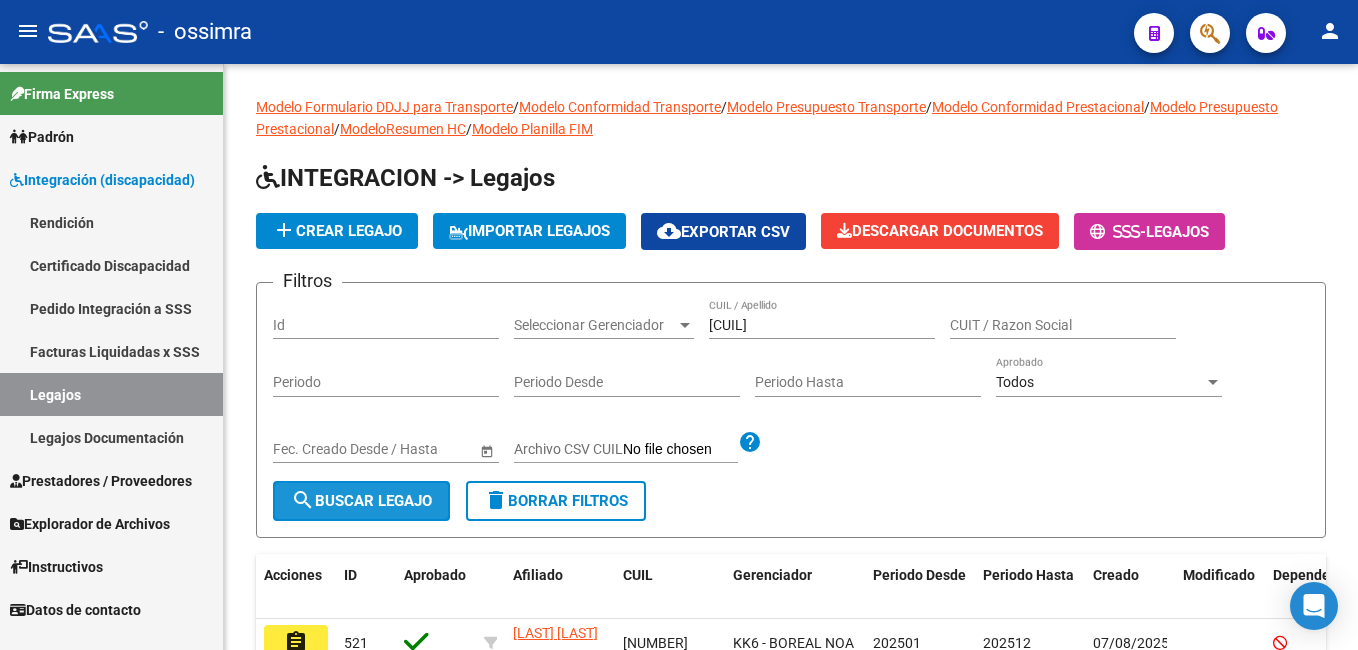 click on "search  Buscar Legajo" 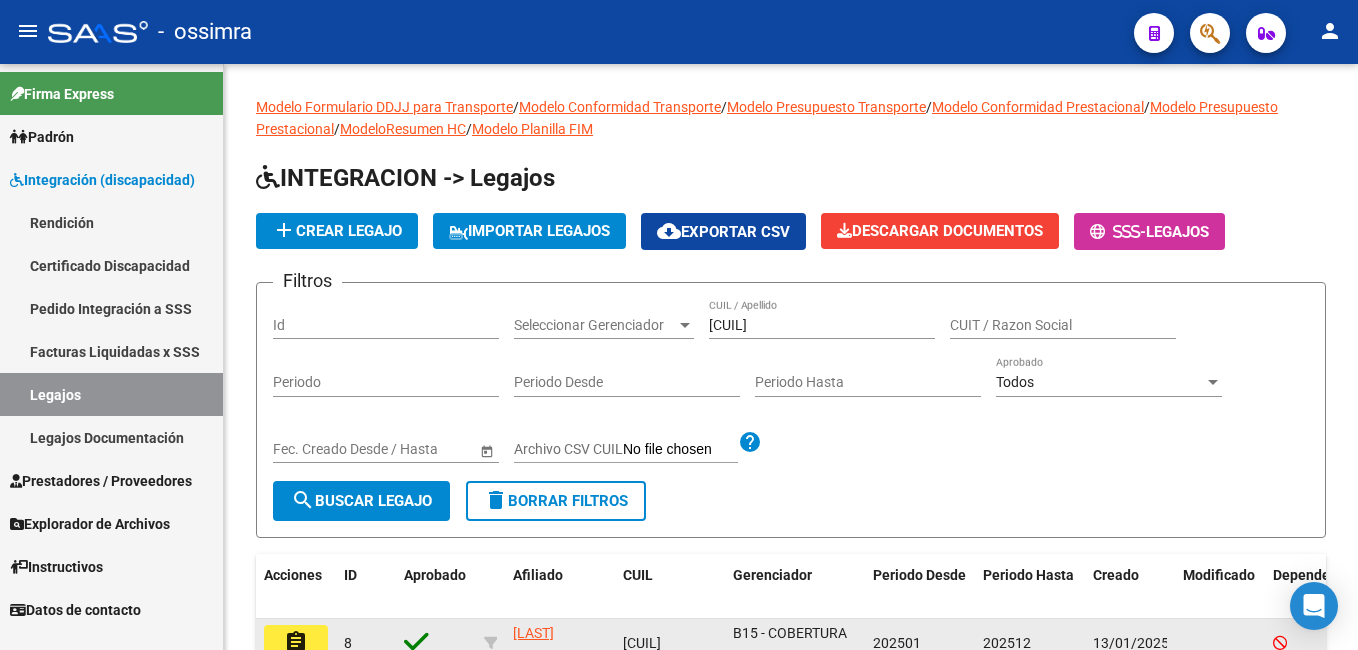 click on "assignment" 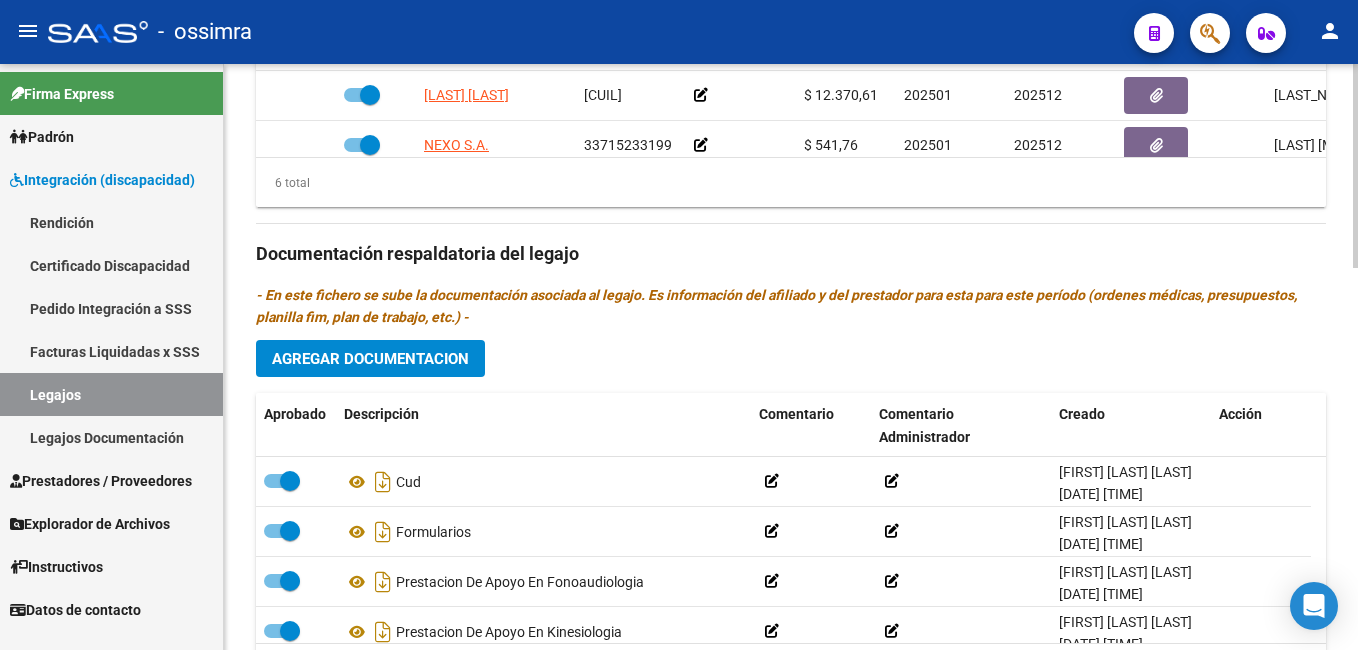 scroll, scrollTop: 1098, scrollLeft: 0, axis: vertical 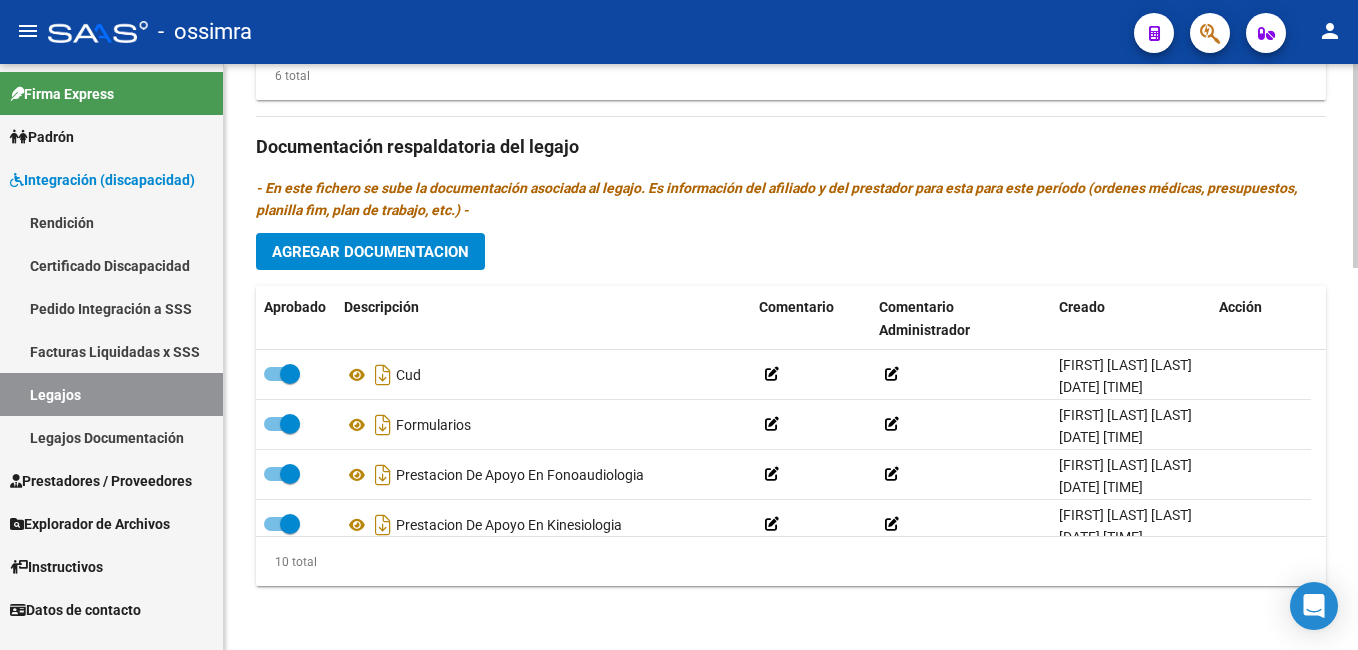 click on "menu -   ossimra  person    Firma Express     Padrón Afiliados Empadronados Padrón Ágil Análisis Afiliado    Integración (discapacidad) Rendición Certificado Discapacidad Pedido Integración a SSS Facturas Liquidadas x SSS Legajos Legajos Documentación    Prestadores / Proveedores Facturas - Listado/Carga Facturas - Documentación Pagos x Transferencia Prestadores - Listado Prestadores - Docu.    Explorador de Archivos Integración DS.SUBSIDIO DR.ENVIO DS.DEVERR DS.DEVOK    Instructivos    Datos de contacto arrow_back Editar 8    save Guardar cambios Legajo de Integración Modelo Formulario DDJJ para Transporte  /  Modelo Conformidad Transporte  /  Modelo Presupuesto Transporte  /  Modelo Conformidad Prestacional  /  Modelo Presupuesto Prestacional  /  ModeloResumen HC  /  Modelo Planilla FIM  Legajo Aprobado.  Aprobado   CUIL  *   [CUIL] Ingresar CUIL  [LAST] [MIDDLE] [FIRST]     Análisis Afiliado    Certificado Discapacidad ARCA Padrón Nombre Afiliado  *   Periodo Desde  *" at bounding box center (679, 325) 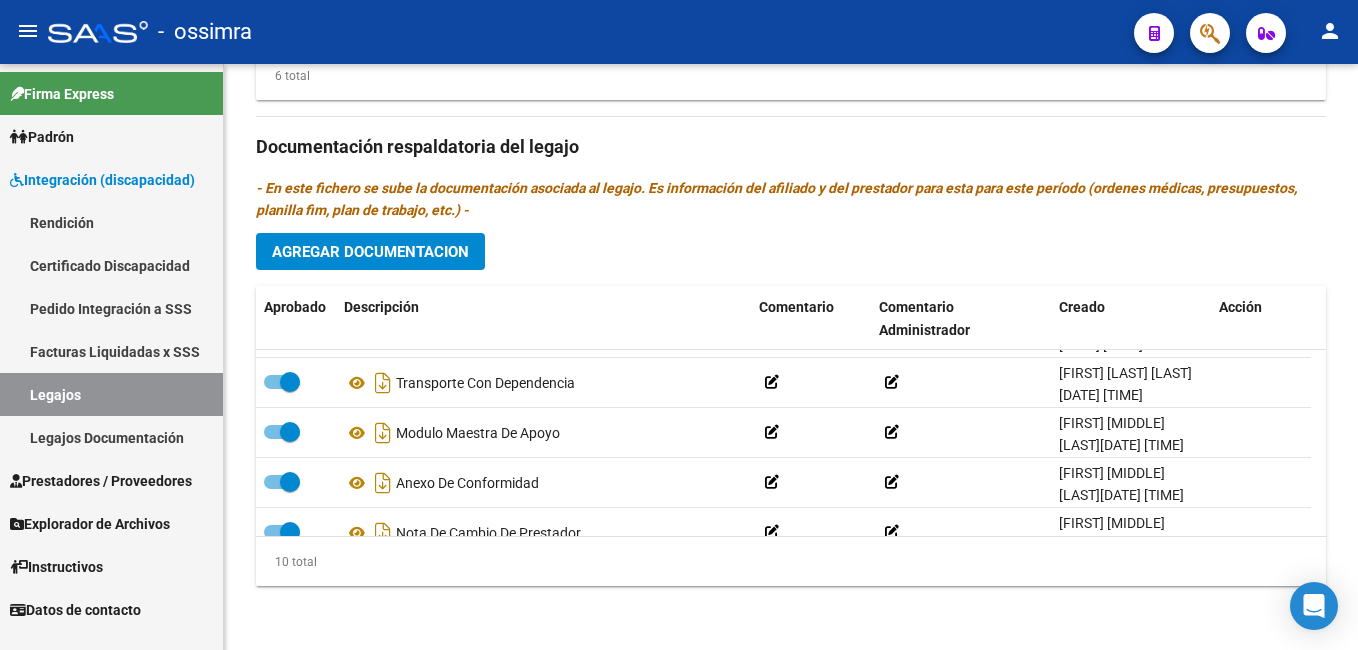 scroll, scrollTop: 321, scrollLeft: 0, axis: vertical 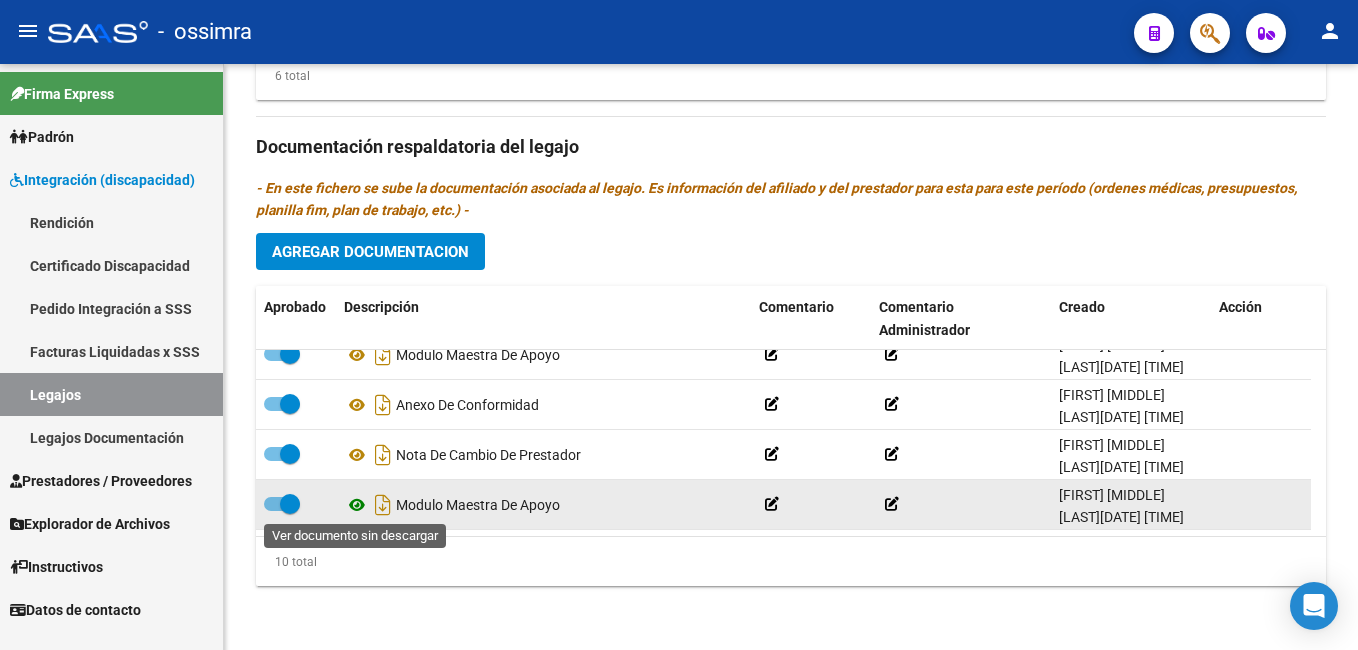 click 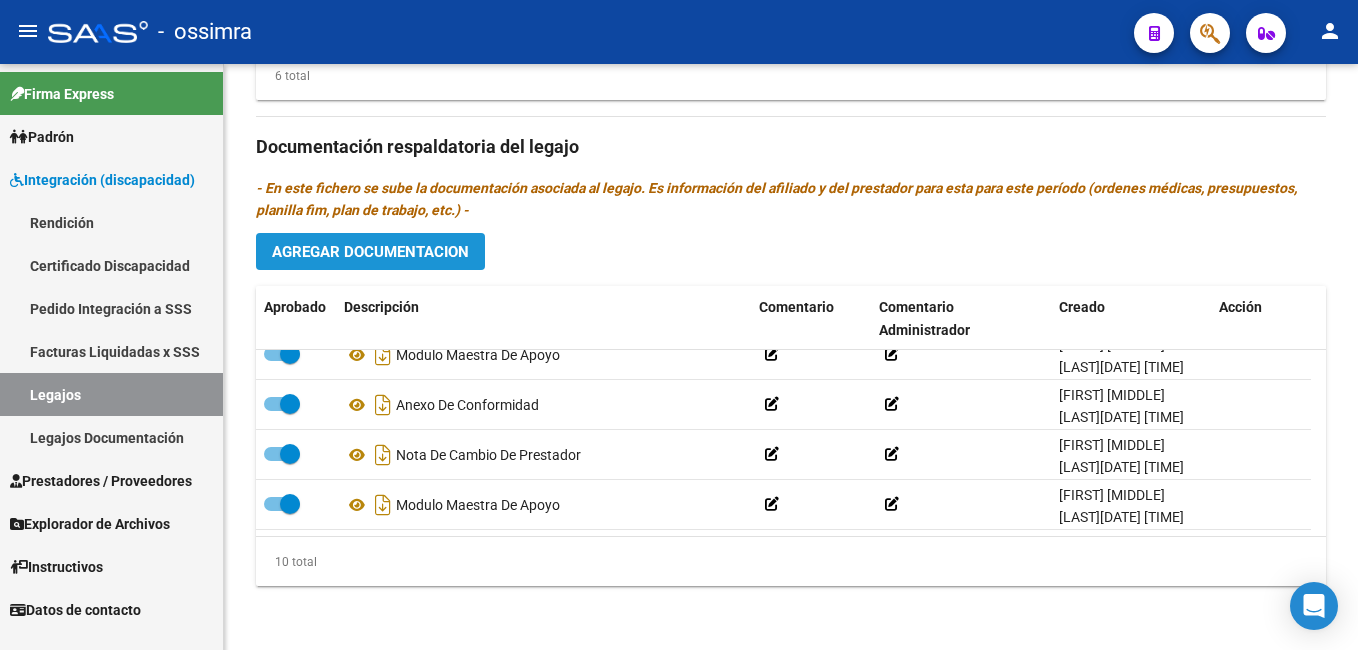 click on "Agregar Documentacion" 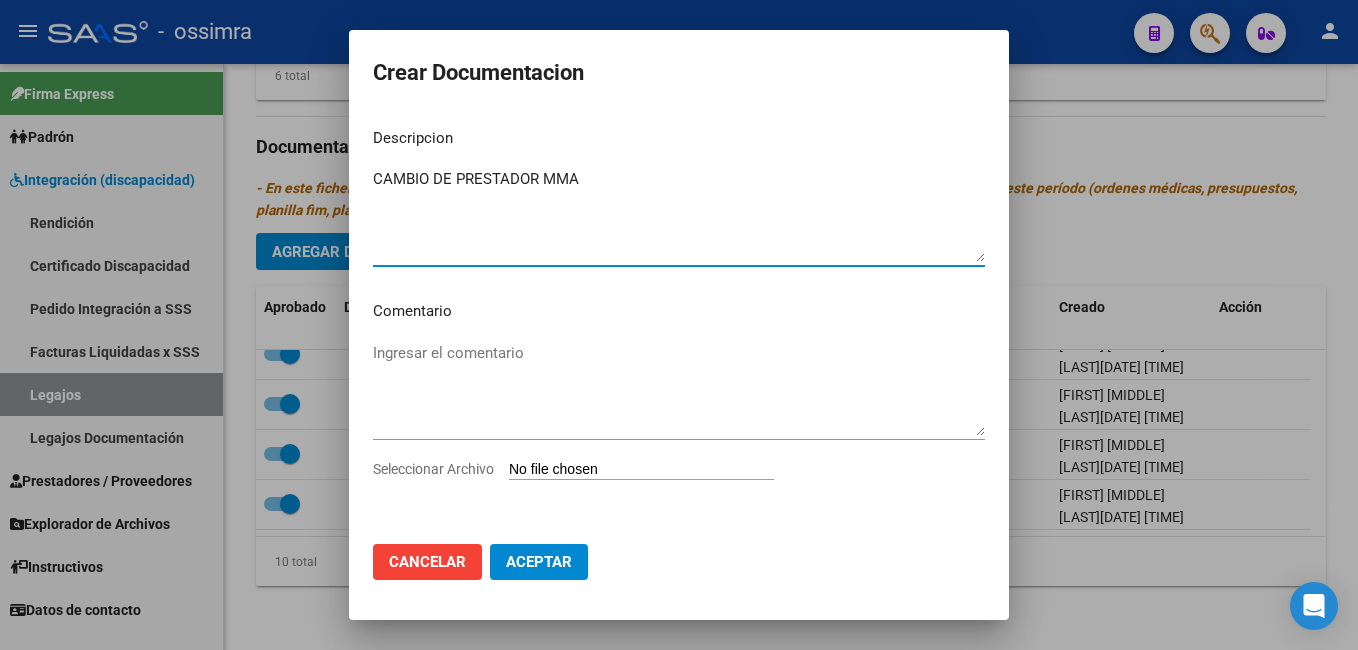 type on "CAMBIO DE PRESTADOR MMA" 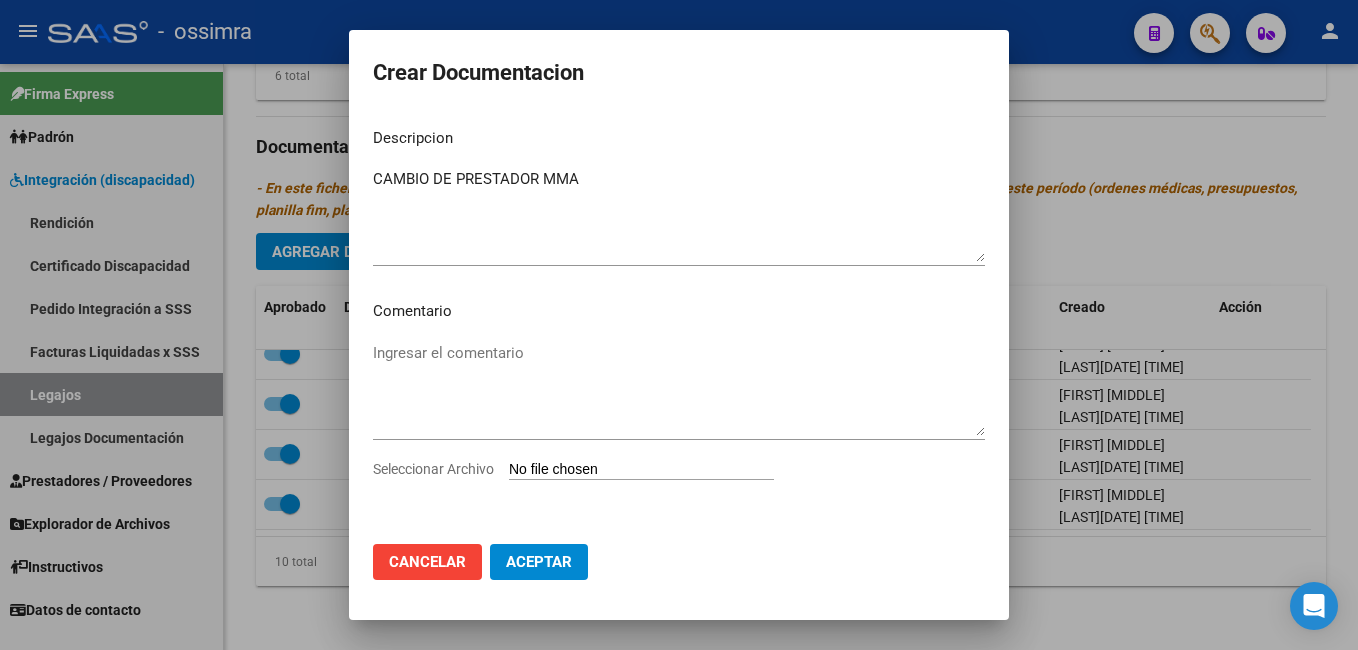 click on "Seleccionar Archivo" at bounding box center [641, 470] 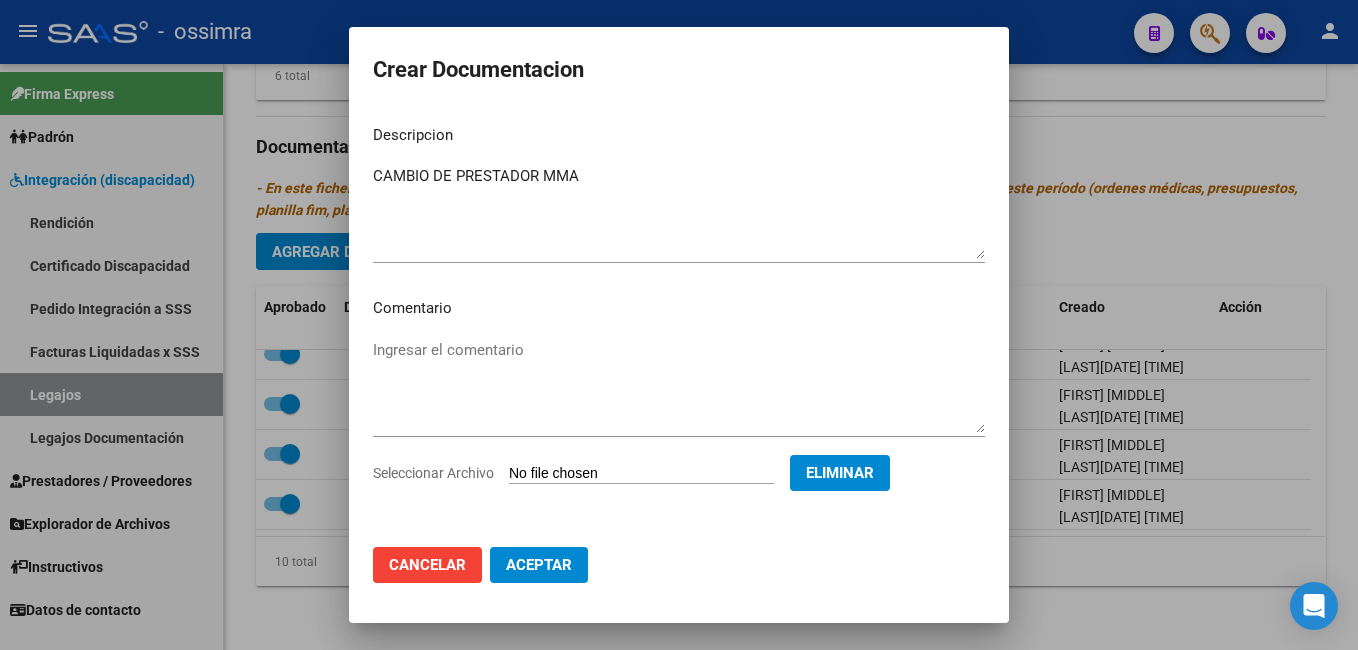 click on "Aceptar" 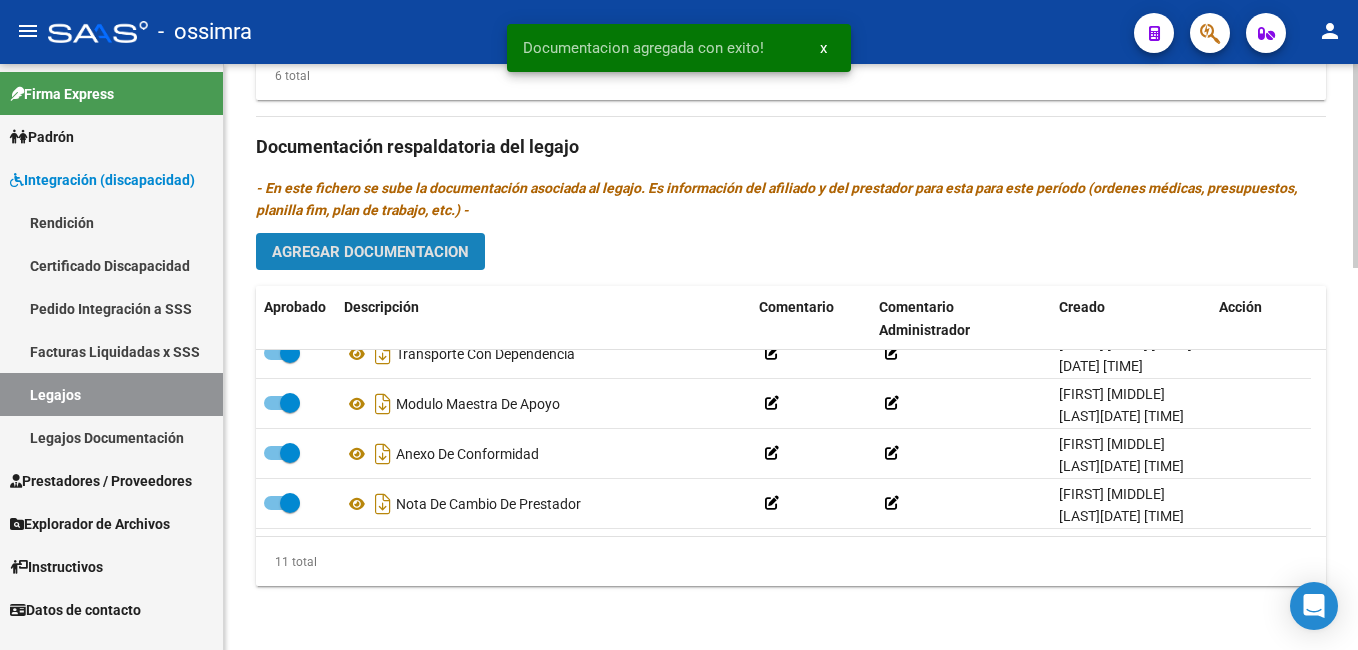 click on "Agregar Documentacion" 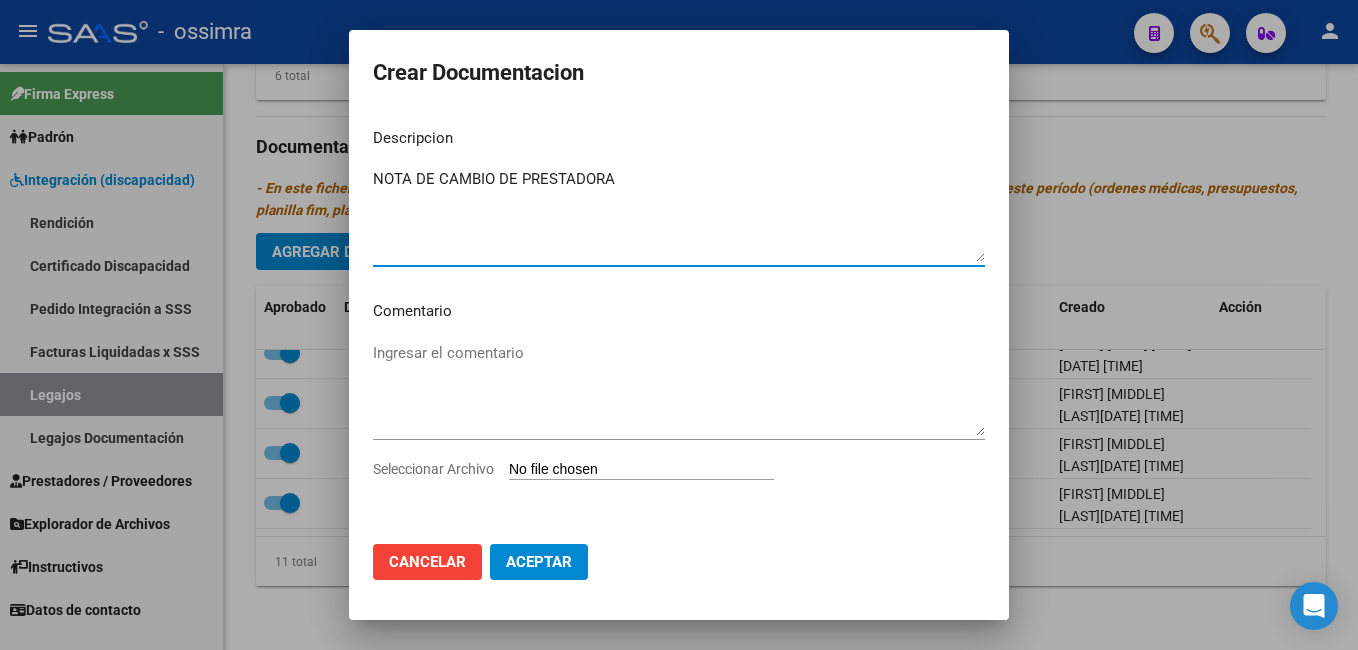 type on "NOTA DE CAMBIO DE PRESTADORA" 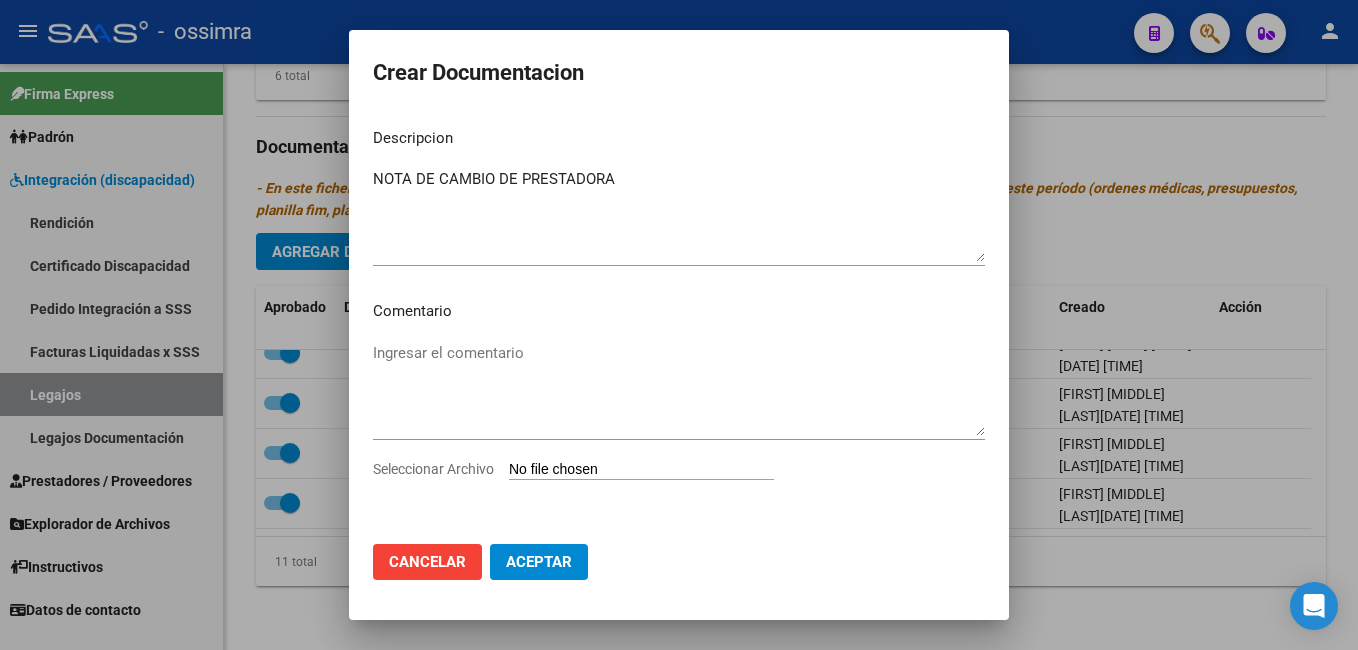 click on "Seleccionar Archivo" at bounding box center (641, 470) 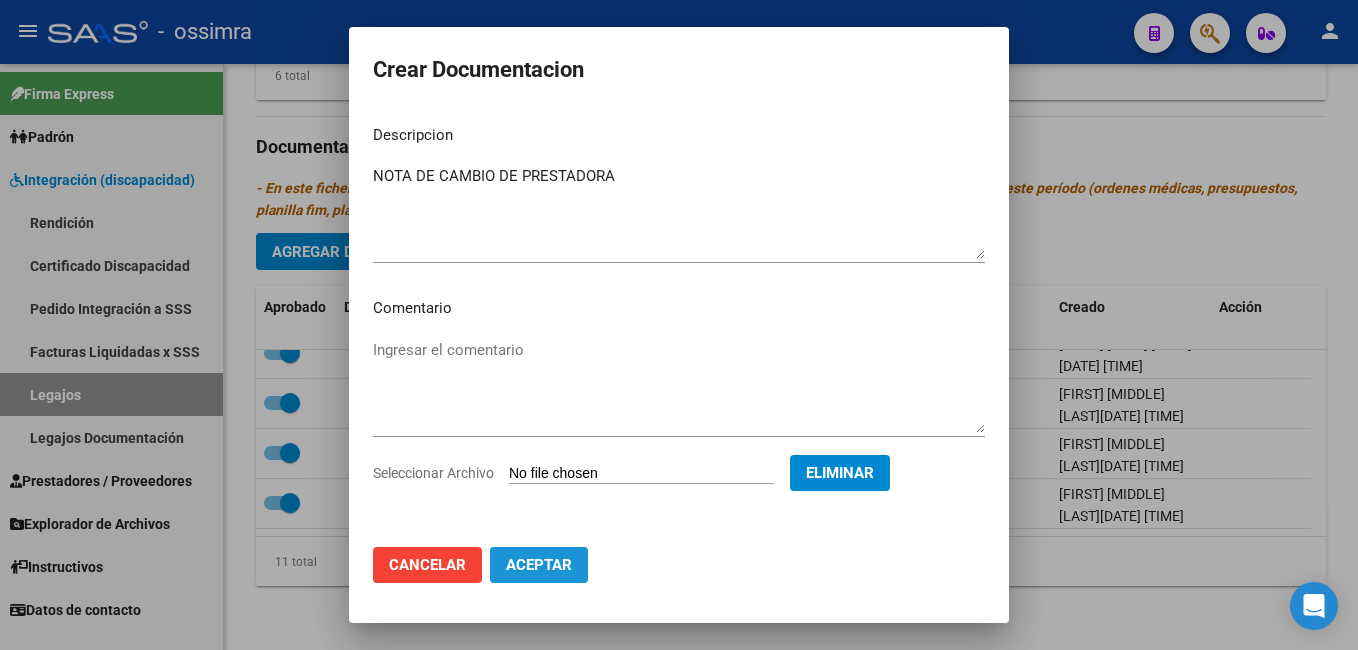 click on "Aceptar" 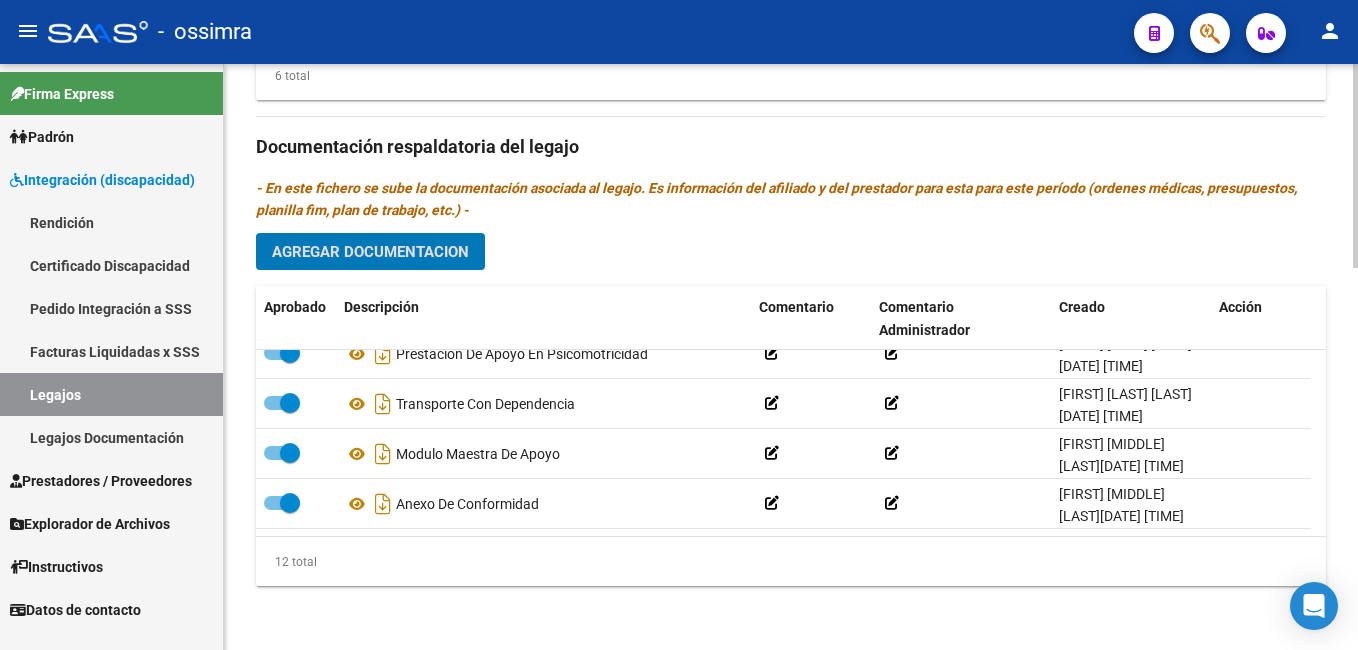 scroll, scrollTop: 0, scrollLeft: 0, axis: both 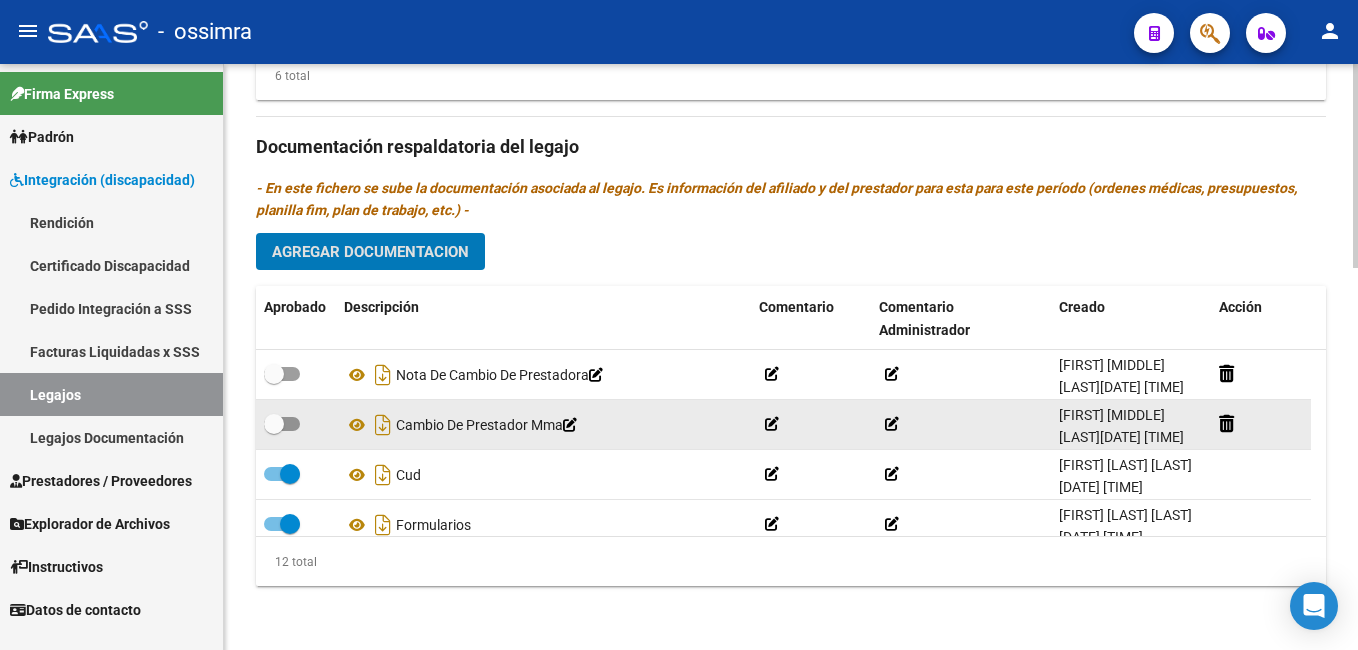click at bounding box center (274, 424) 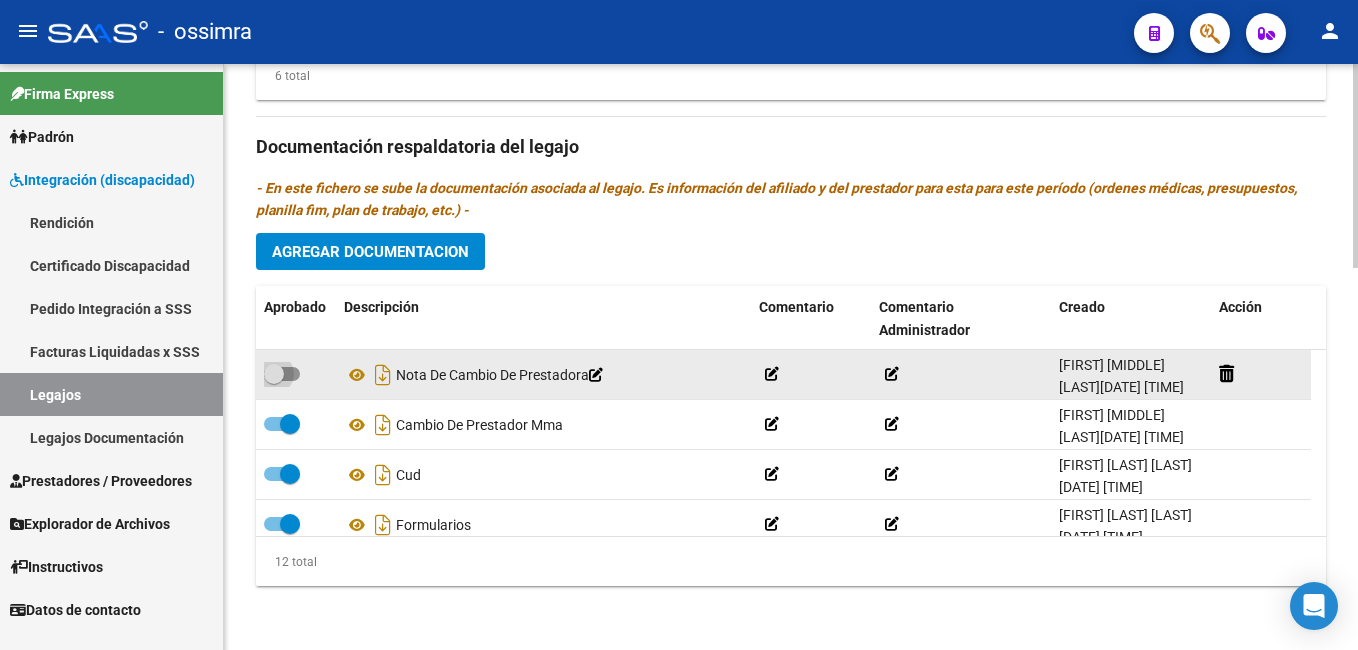 click at bounding box center (274, 374) 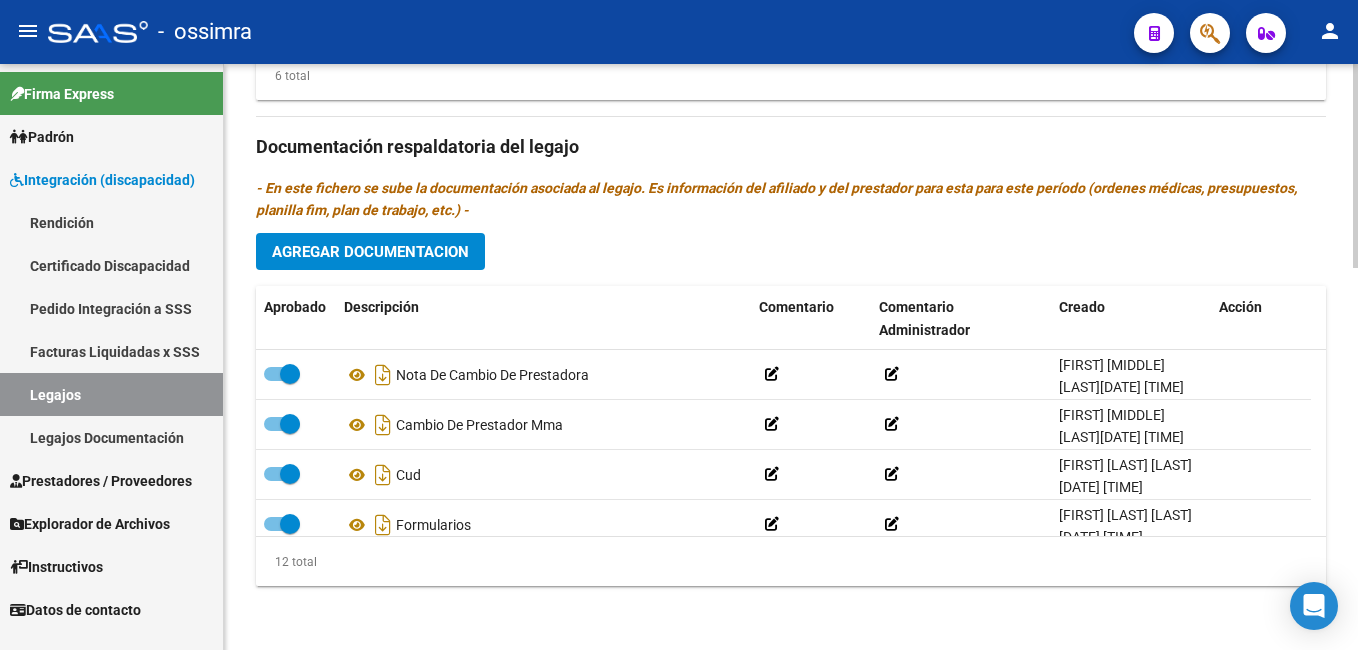 click 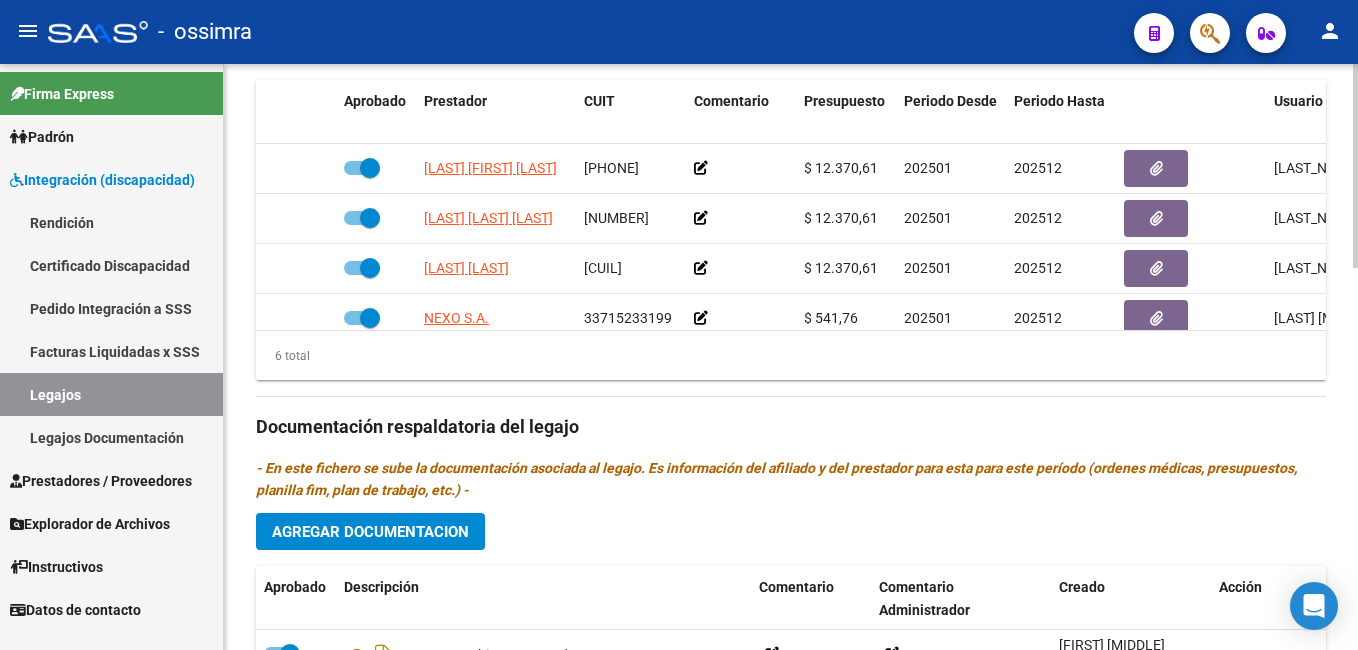 scroll, scrollTop: 733, scrollLeft: 0, axis: vertical 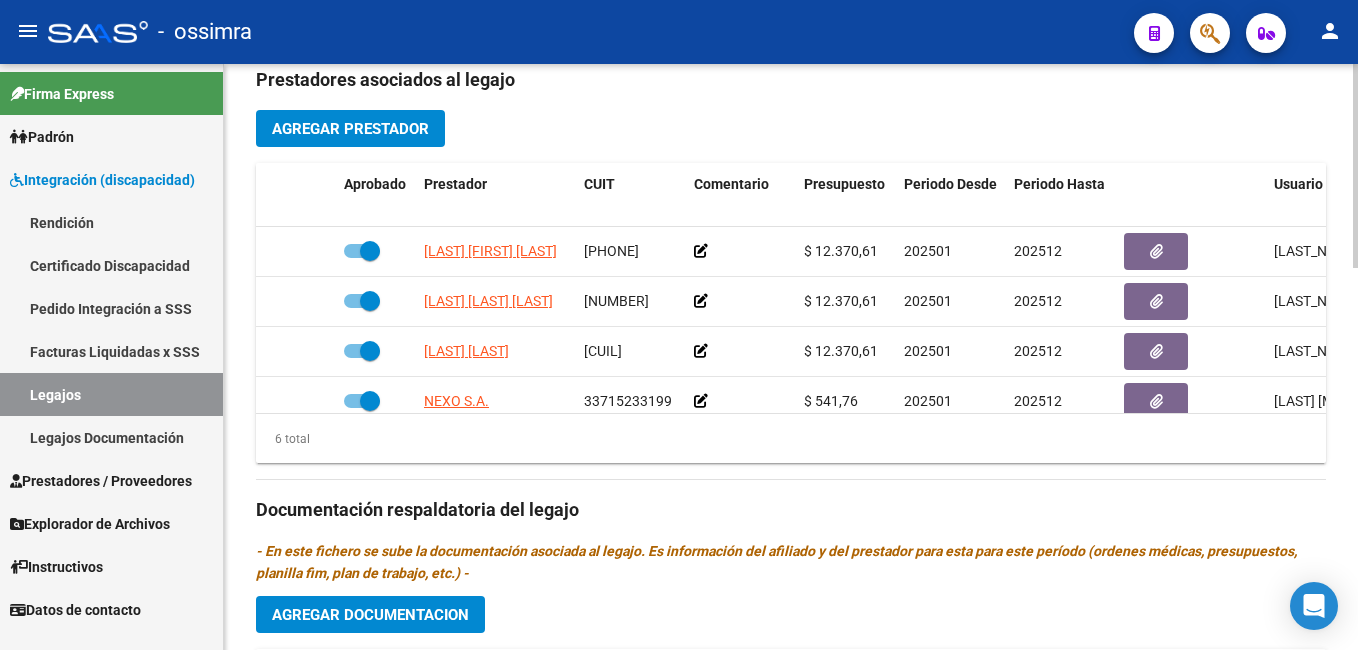 click on "arrow_back Editar 8    save Guardar cambios Legajo de Integración Modelo Formulario DDJJ para Transporte  /  Modelo Conformidad Transporte  /  Modelo Presupuesto Transporte  /  Modelo Conformidad Prestacional  /  Modelo Presupuesto Prestacional  /  ModeloResumen HC  /  Modelo Planilla FIM  Legajo Aprobado.  Aprobado   CUIL  *   [CUIL] Ingresar CUIL  [FIRST_NAME] [LAST_NAME] [LAST_NAME]     Análisis Afiliado    Certificado Discapacidad ARCA Padrón Nombre Afiliado  *   [FIRST_NAME] [LAST_NAME] [LAST_NAME] Ingresar el nombre  Periodo Desde  *   [NUMBER] Ej: 202203  Periodo Hasta  *   [NUMBER] Ej: 202212  Admite Dependencia   Comentarios                                  Comentarios Administrador  Prestadores asociados al legajo Agregar Prestador Aprobado Prestador CUIT Comentario Presupuesto Periodo Desde Periodo Hasta Usuario Admite Dependencia   [LAST_NAME] [FIRST_NAME] [LAST_NAME] [NUMBER]      $ 12.370,61  202501 202512 [LAST_NAME] [FIRST_NAME] [LAST_NAME]      $ 12.370,61  202501 202512" 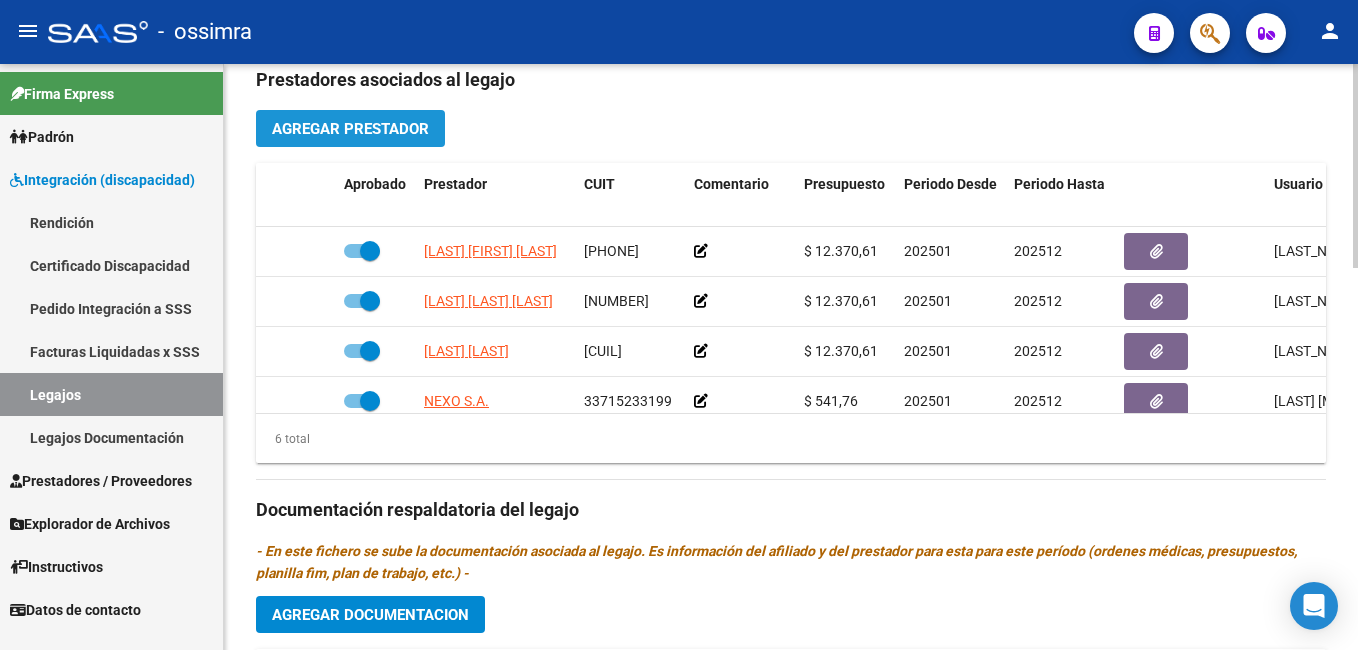 click on "Agregar Prestador" 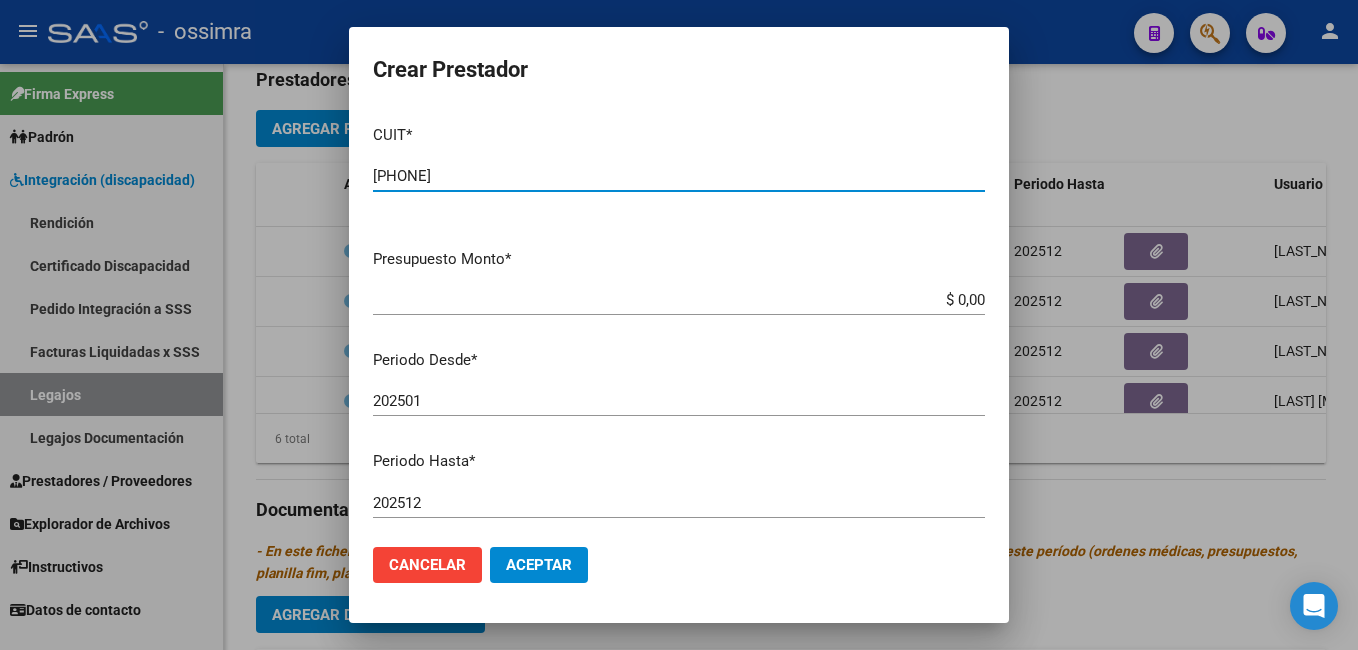 type on "[PHONE]" 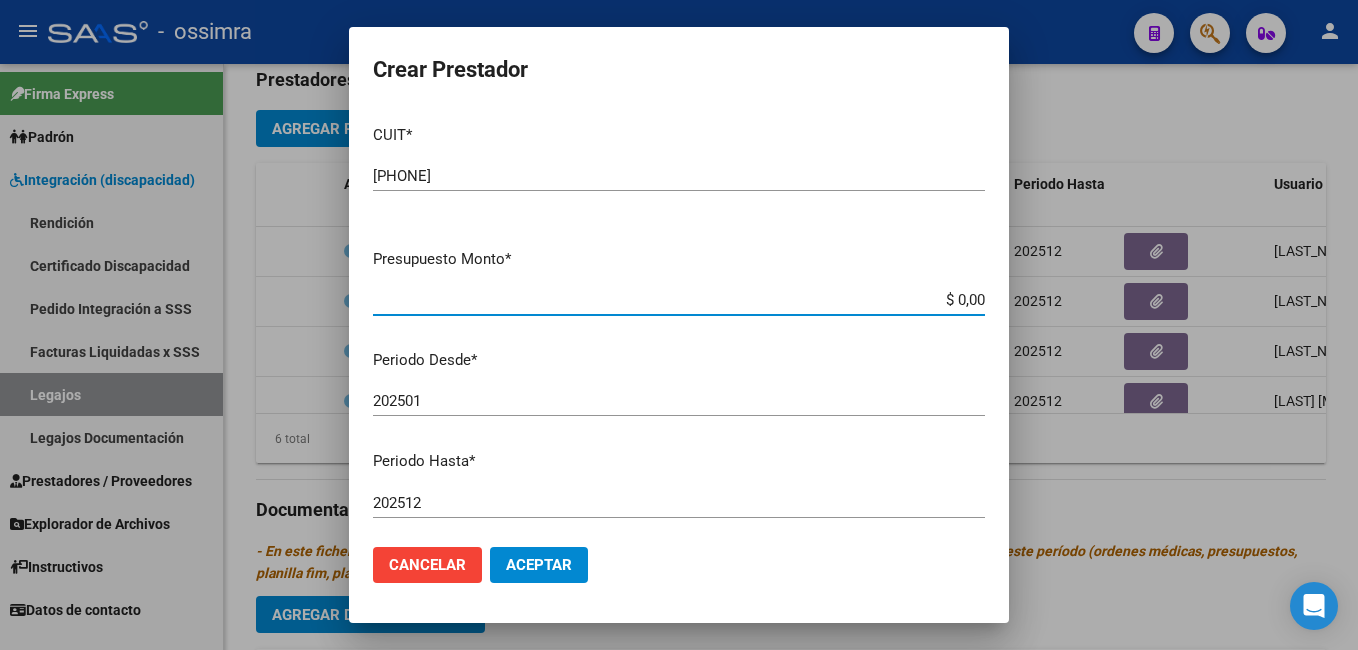 click on "$ 0,00" at bounding box center (679, 300) 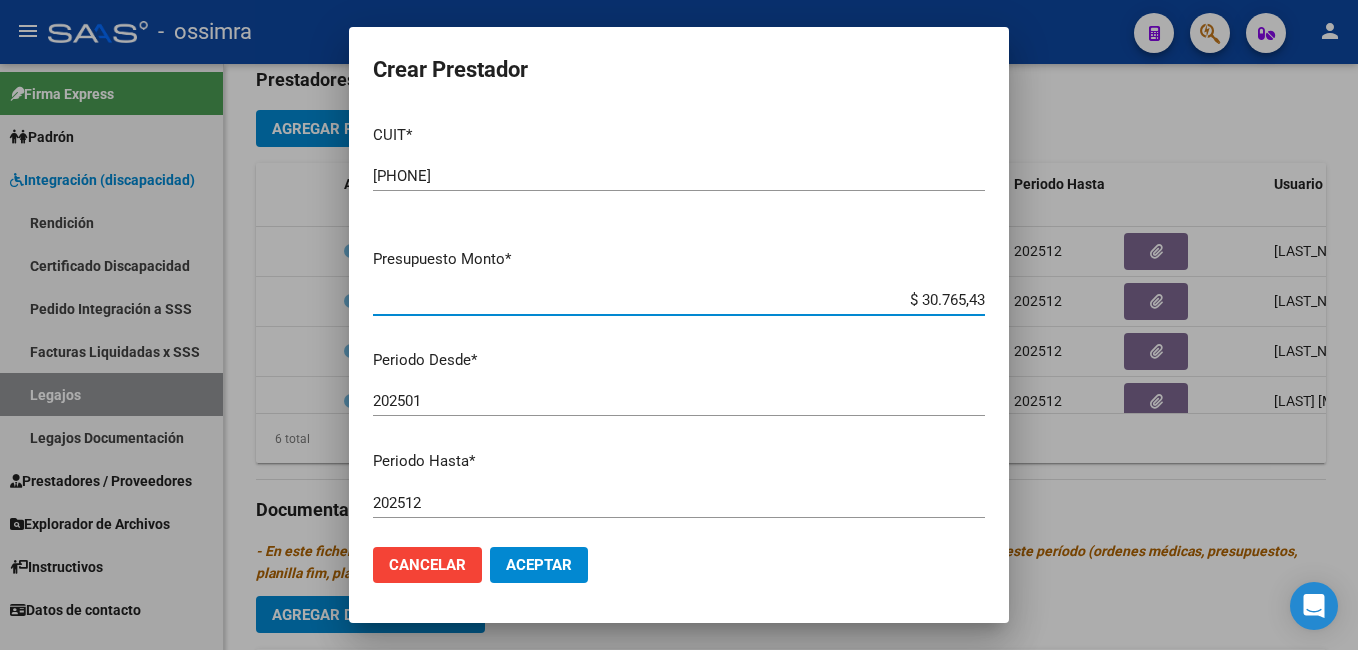 type on "$ 307.654,34" 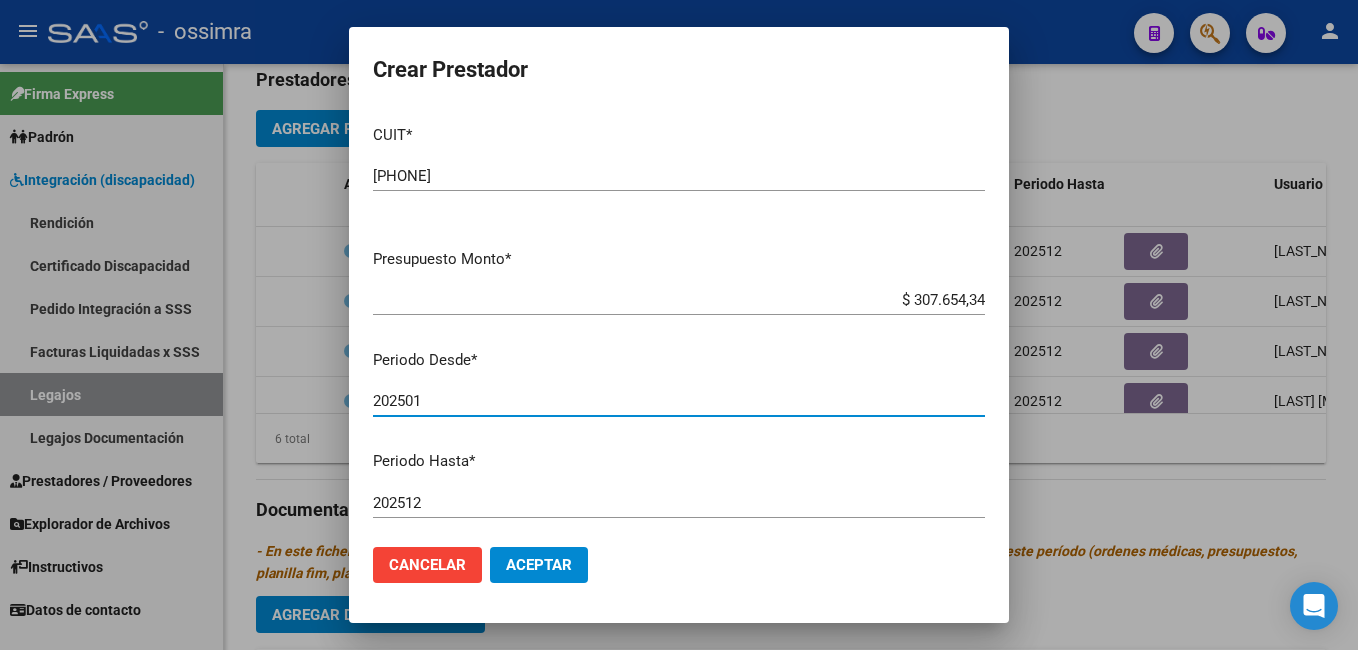 click on "202501" at bounding box center [679, 401] 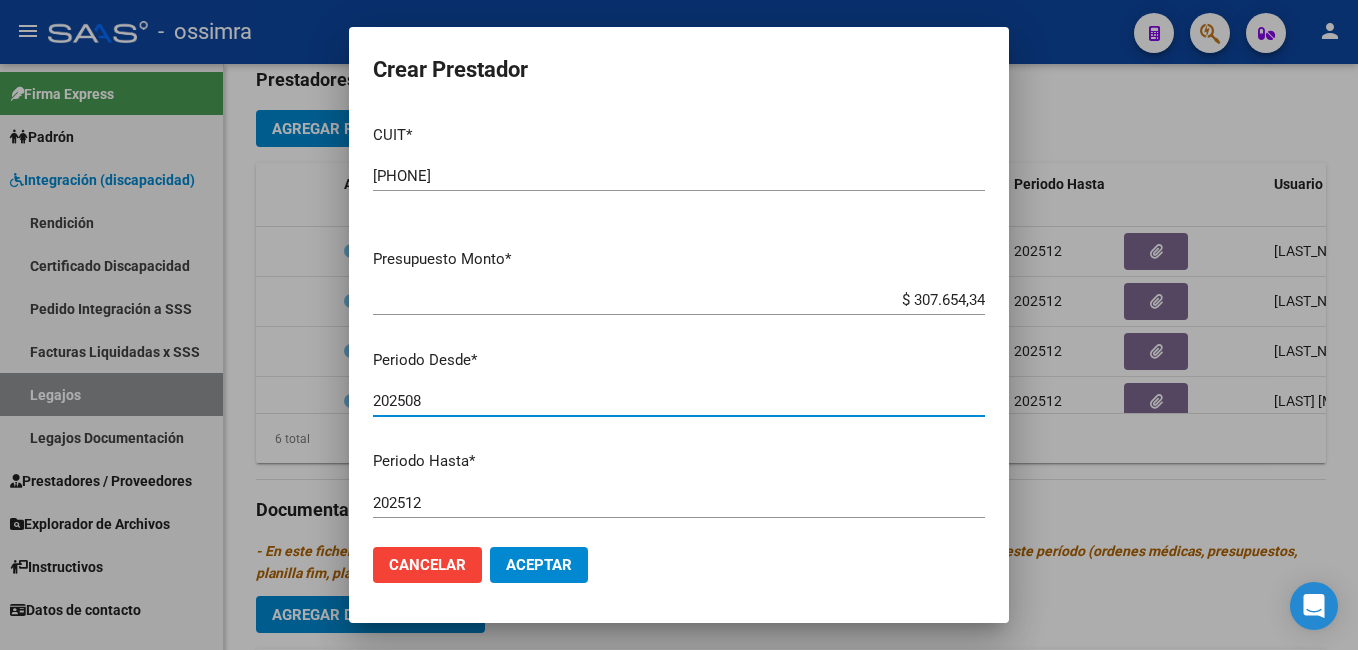type on "202508" 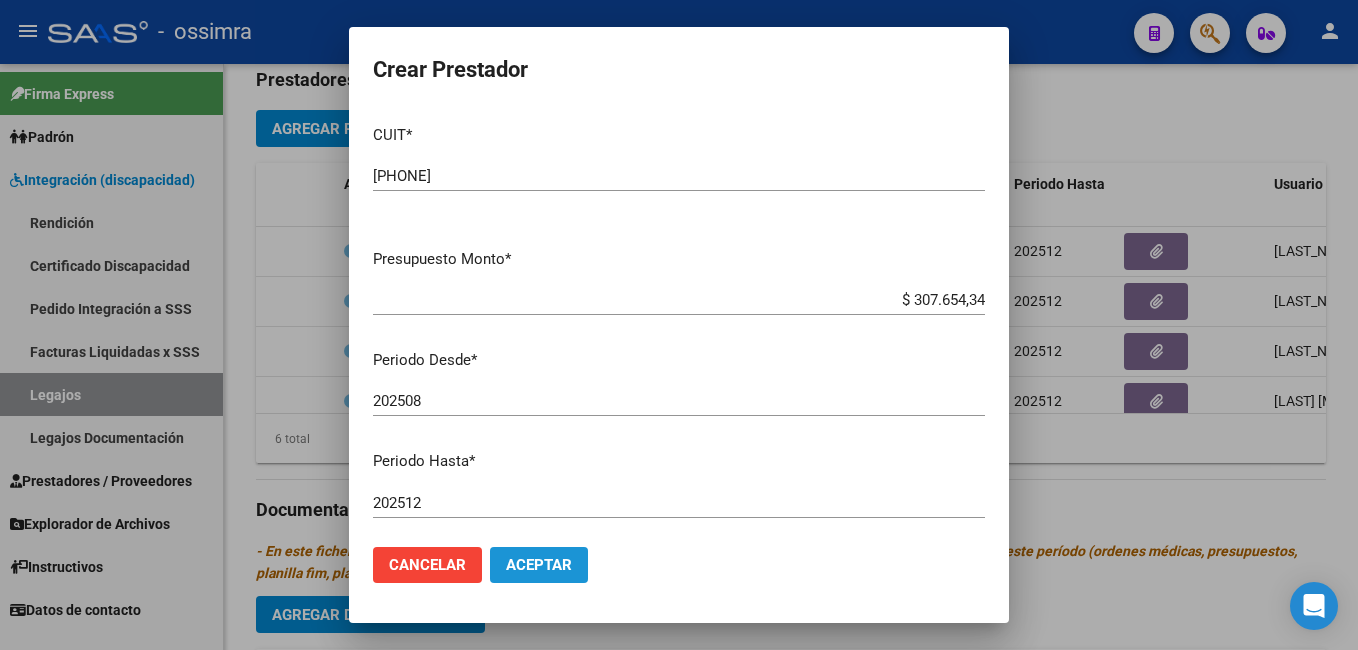 click on "Aceptar" 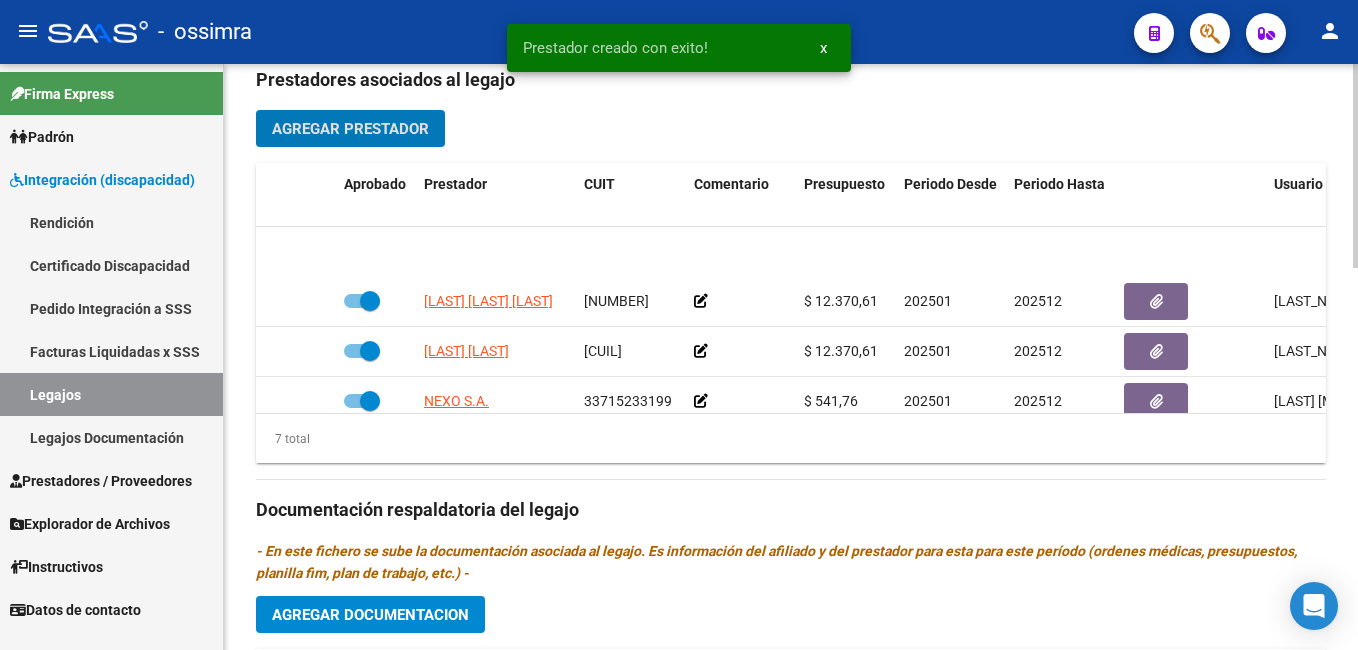 scroll, scrollTop: 186, scrollLeft: 0, axis: vertical 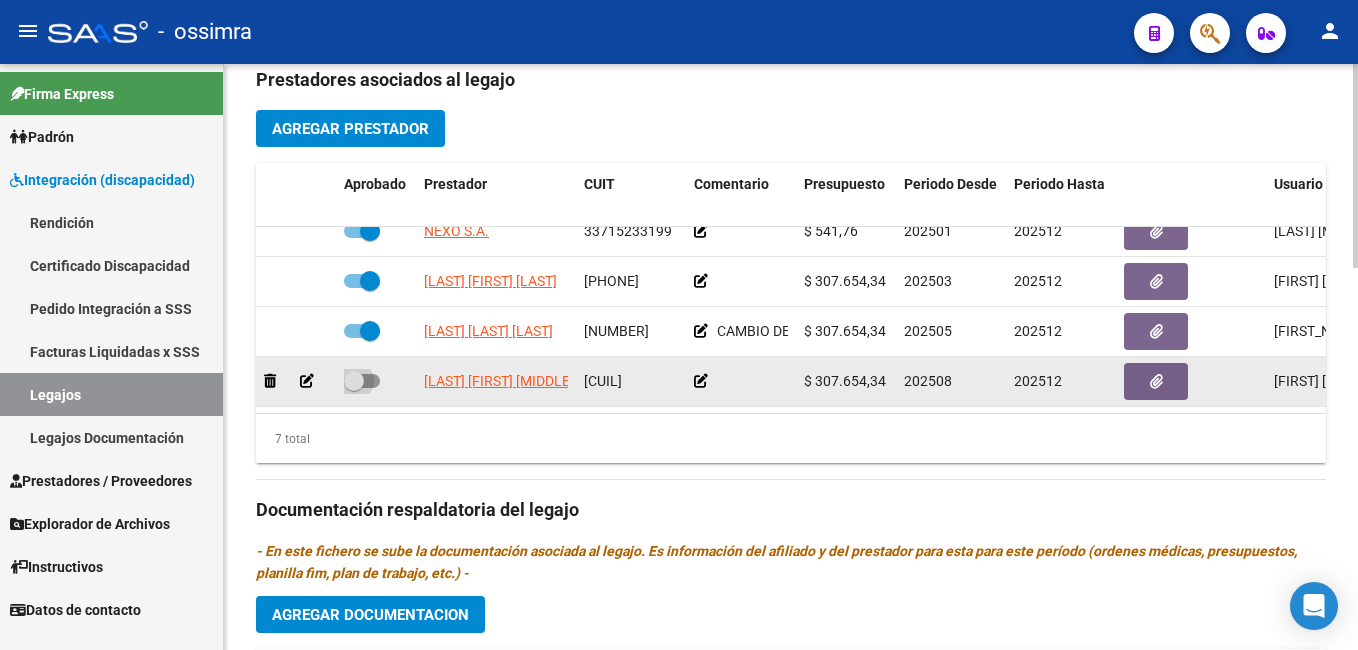 click at bounding box center [354, 381] 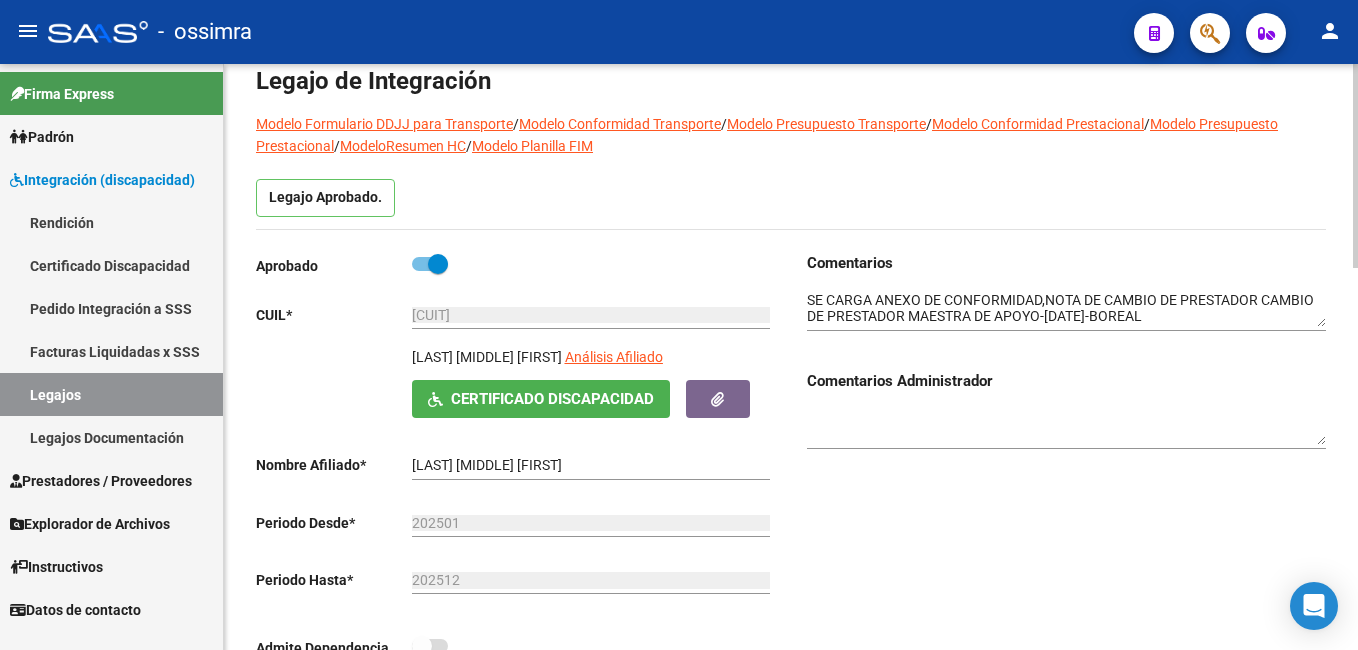 click 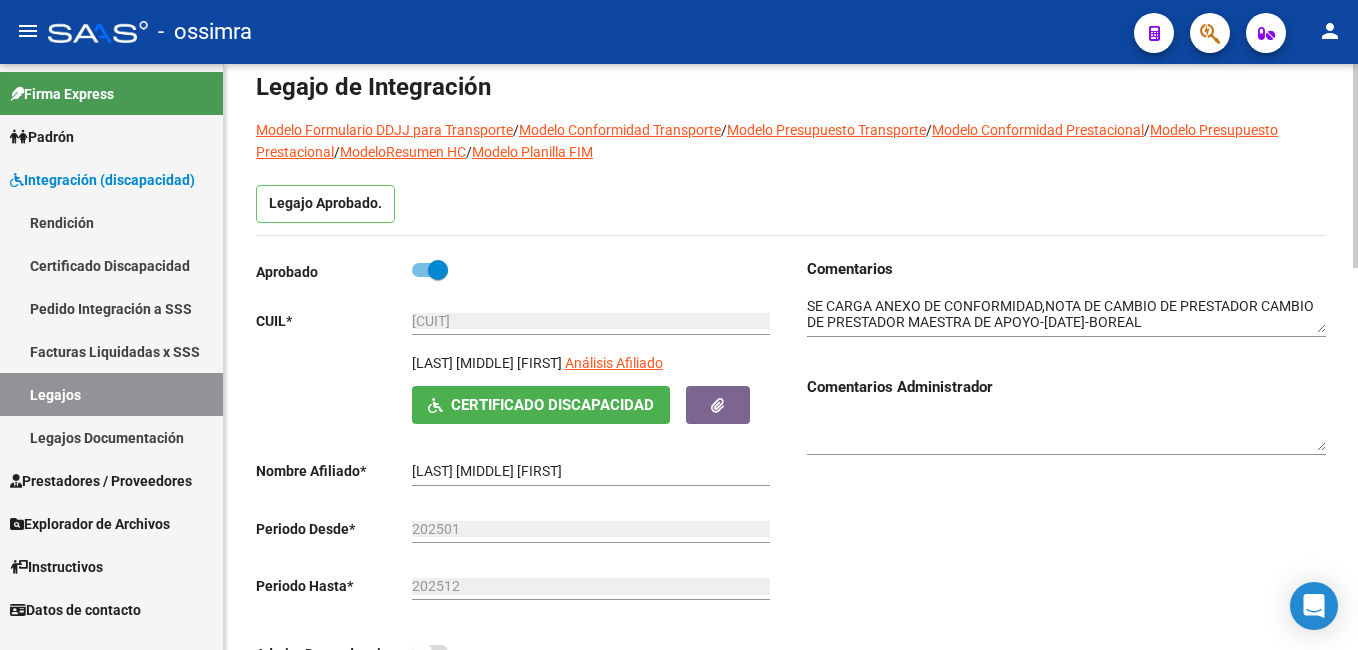 click on "Comentarios                                  Comentarios Administrador" 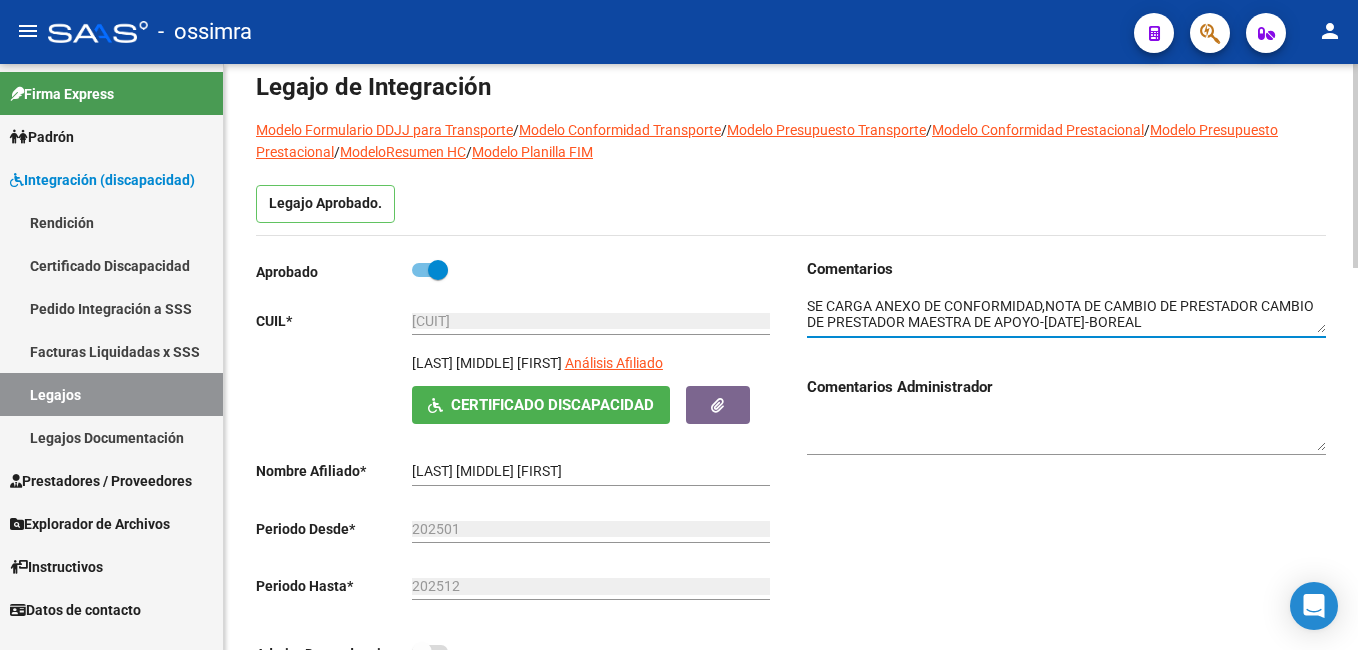 click at bounding box center [1066, 315] 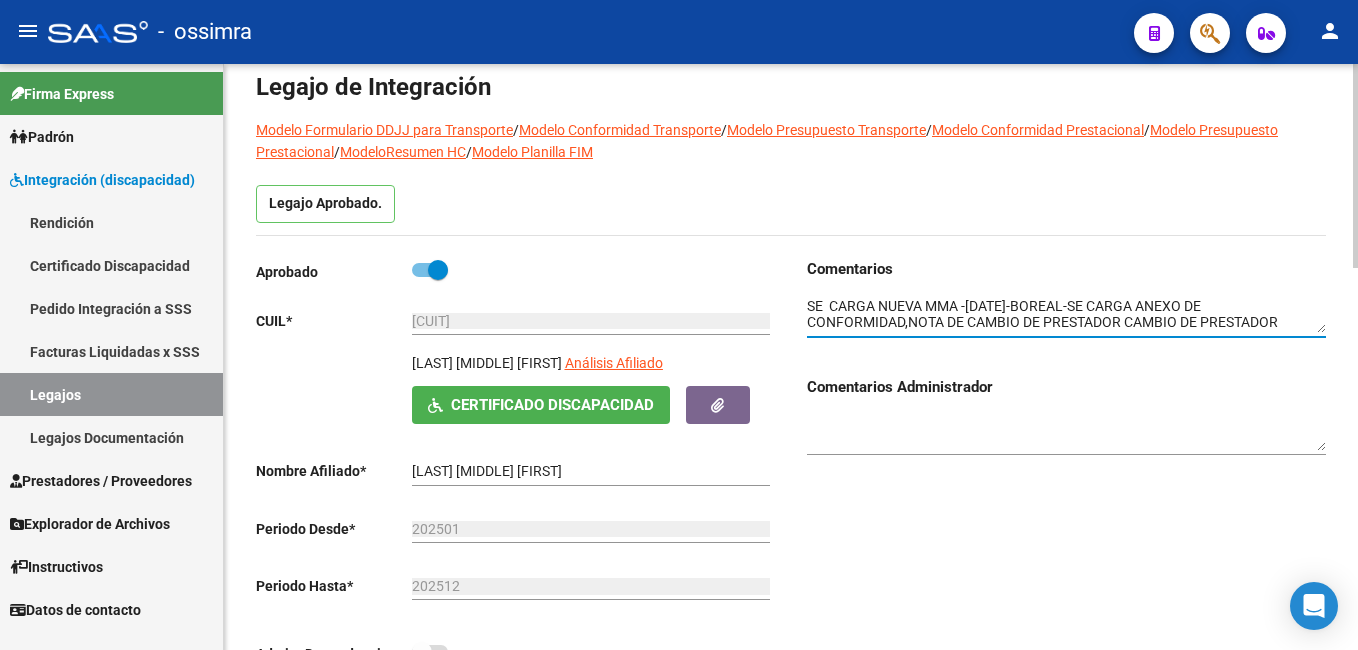 scroll, scrollTop: 0, scrollLeft: 0, axis: both 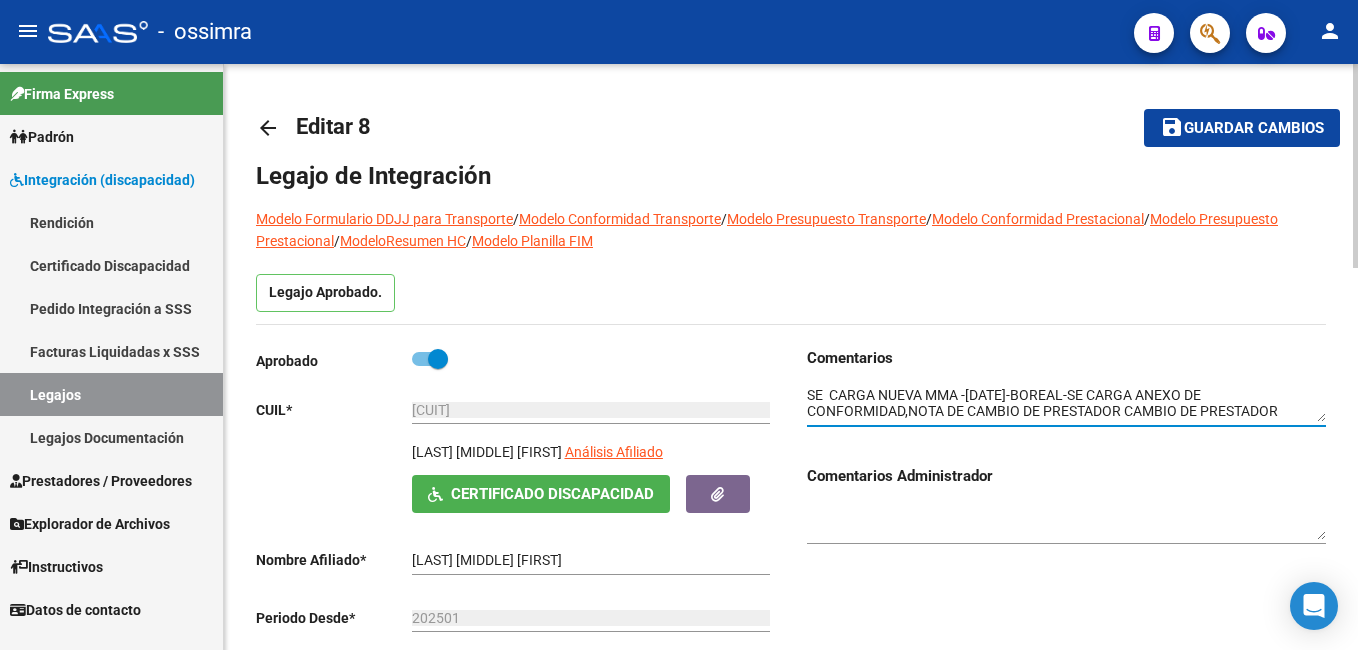 click on "arrow_back Editar 8 save Guardar cambios Legajo de Integración Modelo Formulario DDJJ para Transporte / Modelo Conformidad Transporte / Modelo Presupuesto Transporte / Modelo Conformidad Prestacional / Modelo Presupuesto Prestacional / ModeloResumen HC / Modelo Planilla FIM Legajo Aprobado. Aprobado CUIL * [CUIT] Ingresar CUIL [LAST] [LAST] [LAST] Análisis Afiliado Certificado Discapacidad ARCA Padrón Nombre Afiliado * [LAST] [LAST] [LAST] Ingresar el nombre Periodo Desde * [NUMBER] Ej: 202203 Periodo Hasta * [NUMBER] Ej: 202212 Admite Dependencia Comentarios Comentarios Administrador Prestadores asociados al legajo Agregar Prestador Aprobado Prestador CUIT Comentario Presupuesto Periodo Desde Periodo Hasta Usuario Admite Dependencia NEXO S.A. [NUMBER] $ 541,76 [NUMBER] [NUMBER] [LAST] [LAST] [DATE] GARCIA ROMINA NOELIA [NUMBER] $ 307.654,34 [NUMBER] [NUMBER] [NUMBER]" 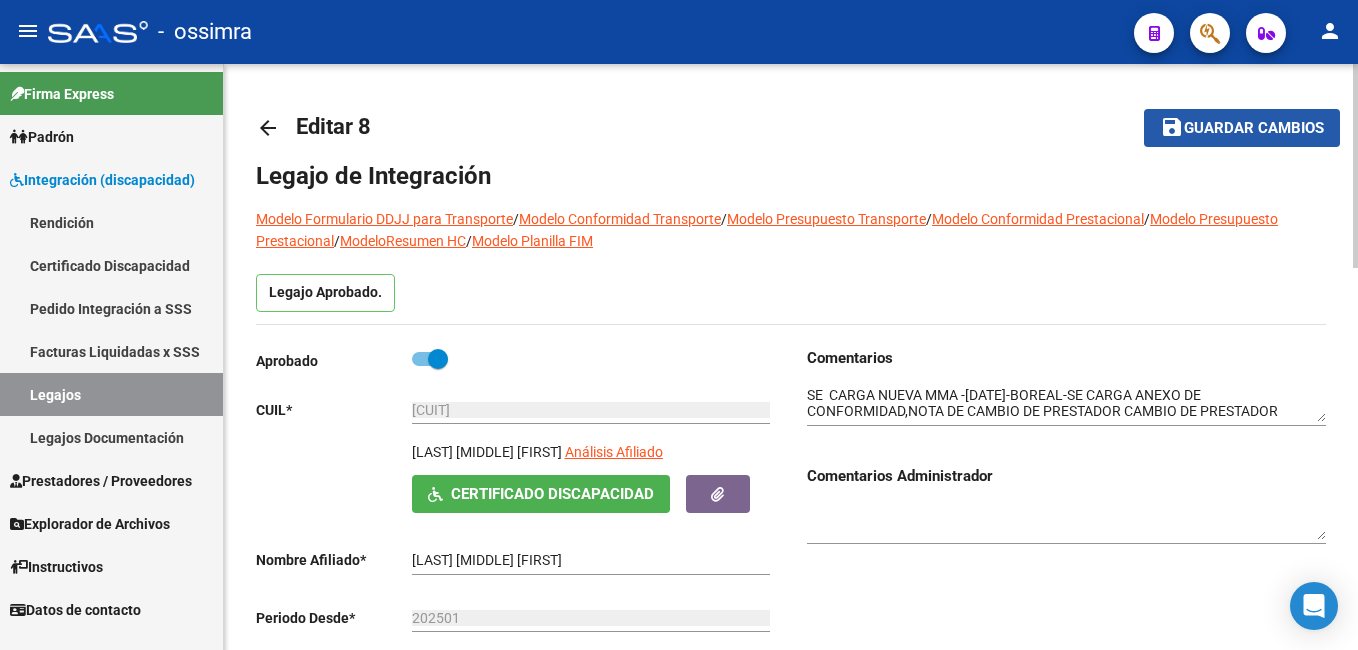 click on "save Guardar cambios" 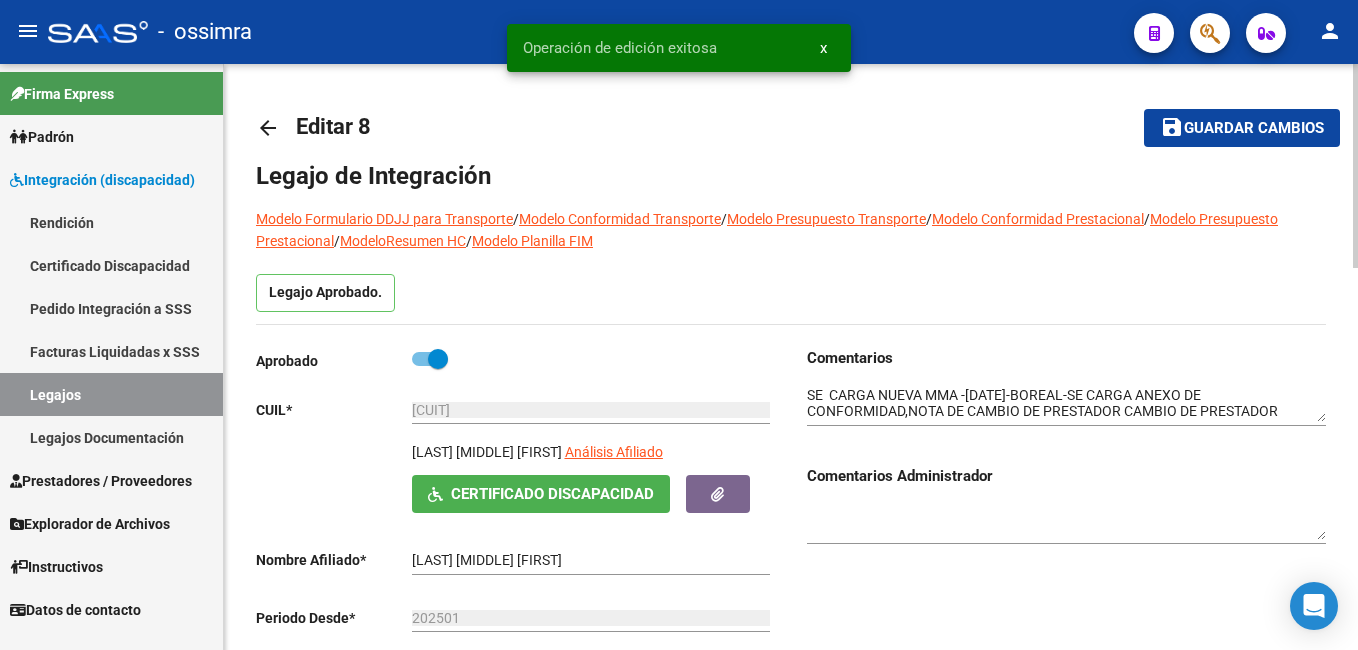 click on "save Guardar cambios" 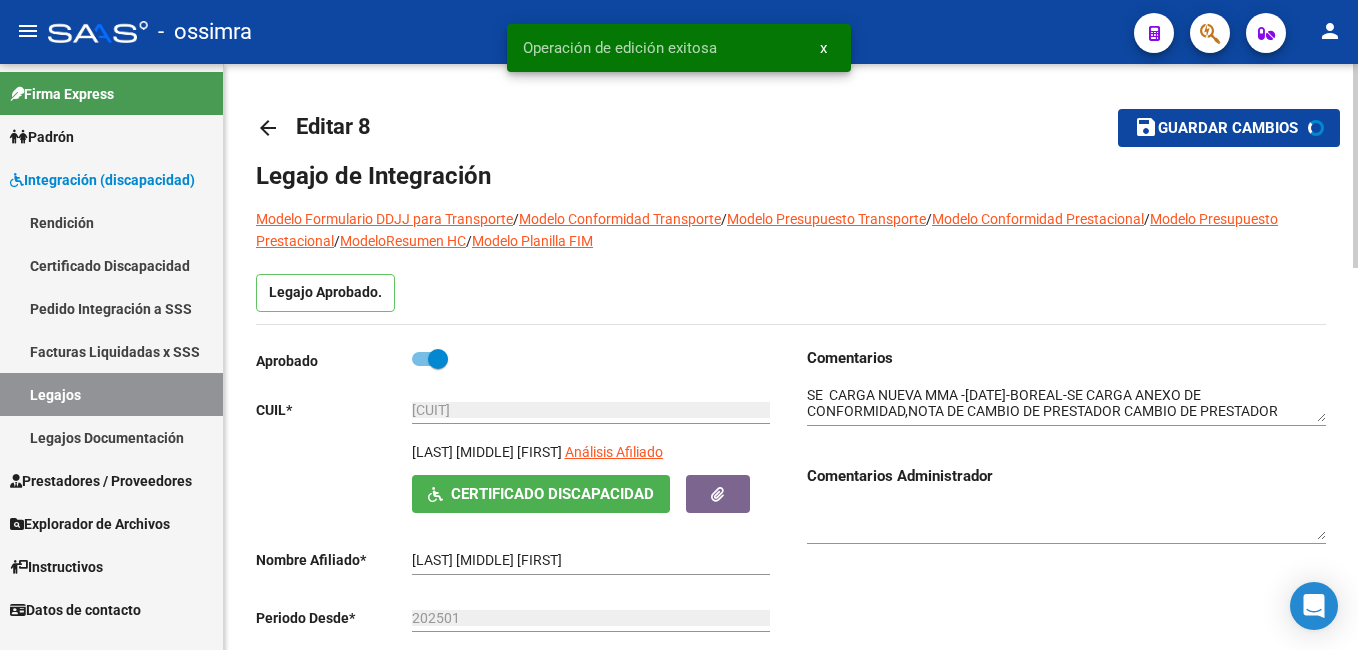 click on "save Guardar cambios" 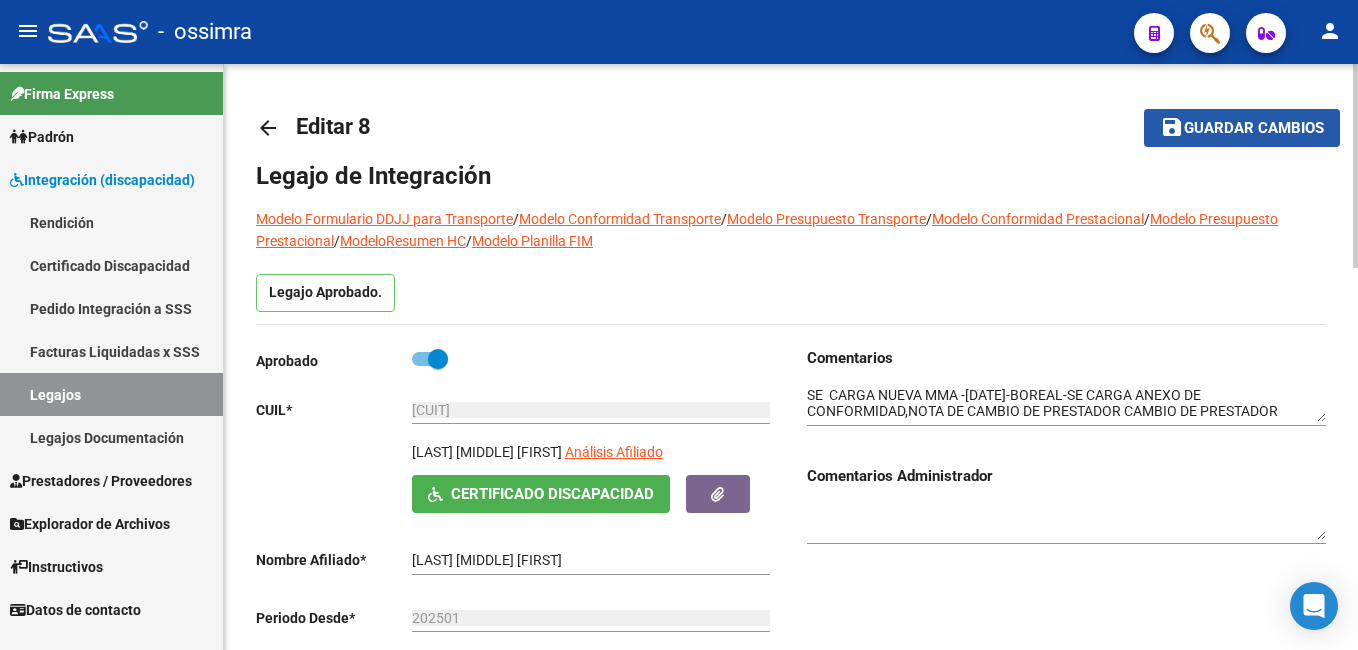 click on "save" 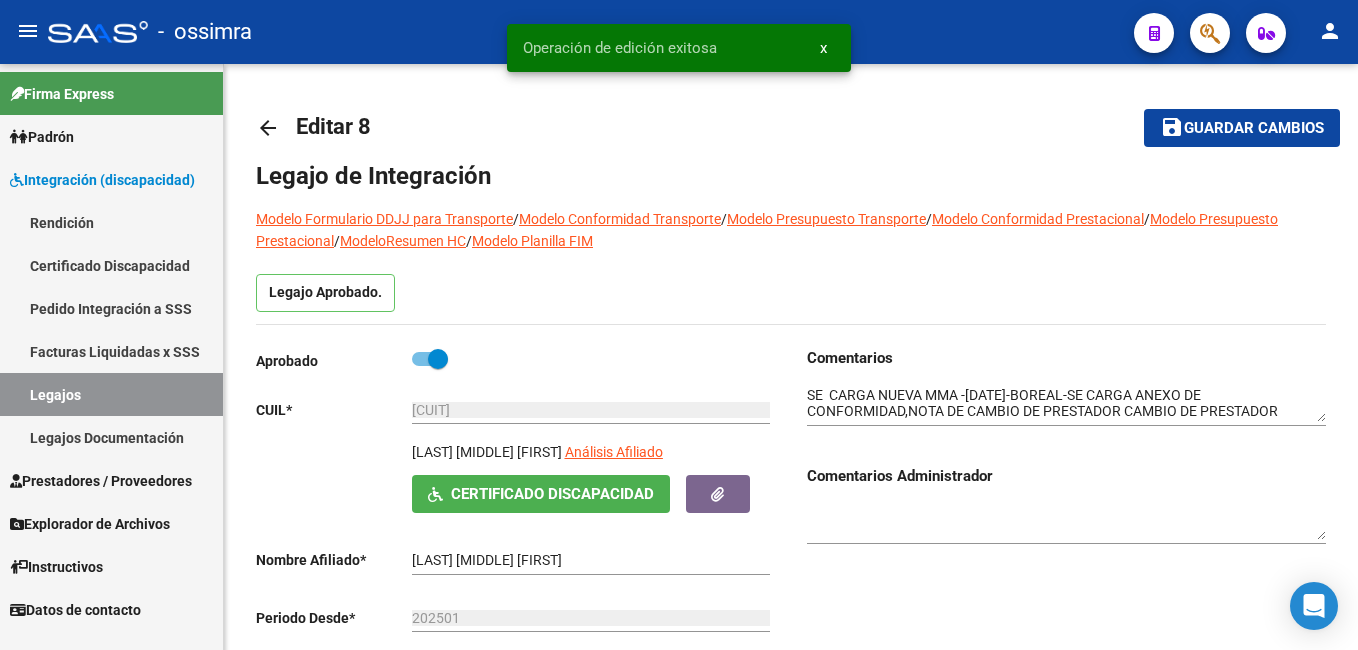 click on "Legajos" at bounding box center (111, 394) 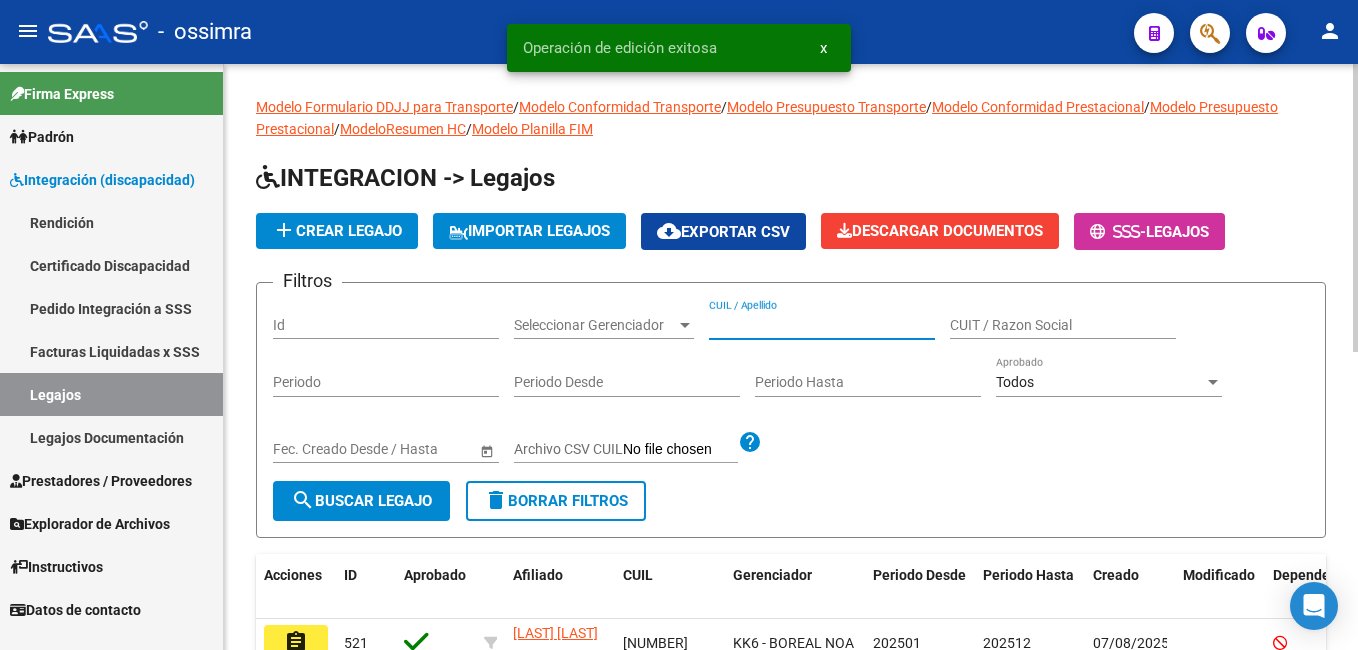 click on "CUIL / Apellido" at bounding box center (822, 325) 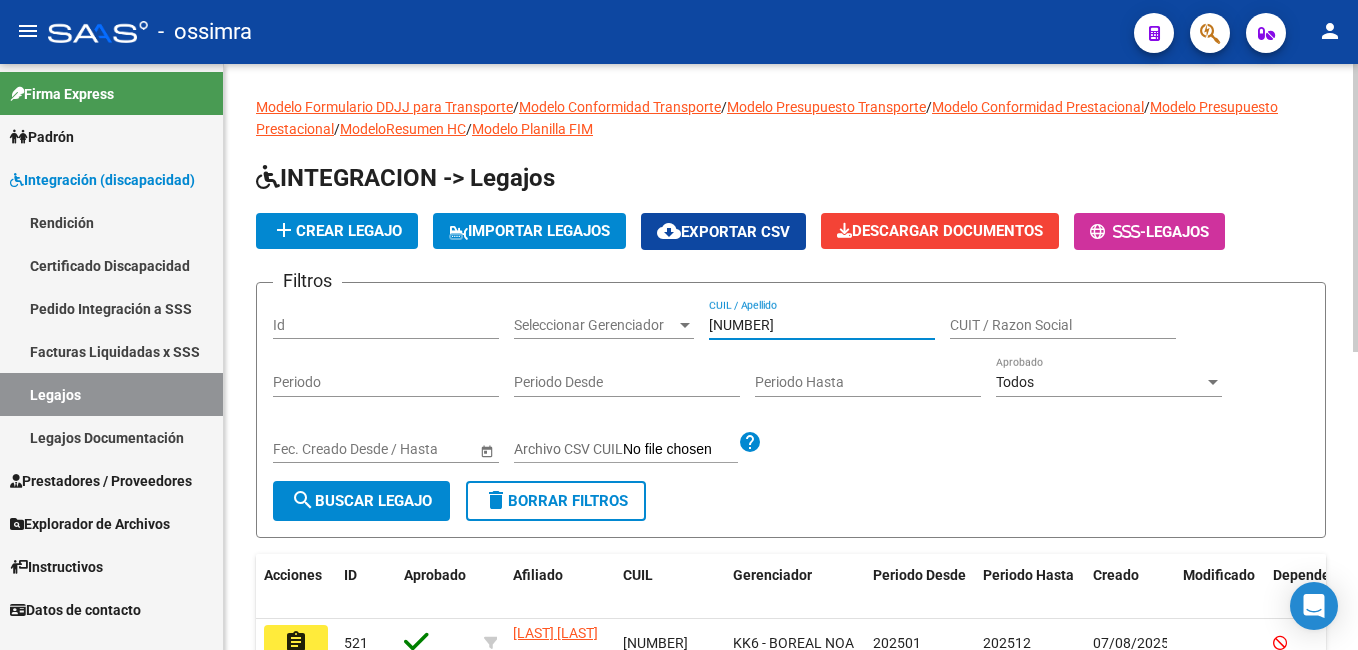 type on "[NUMBER]" 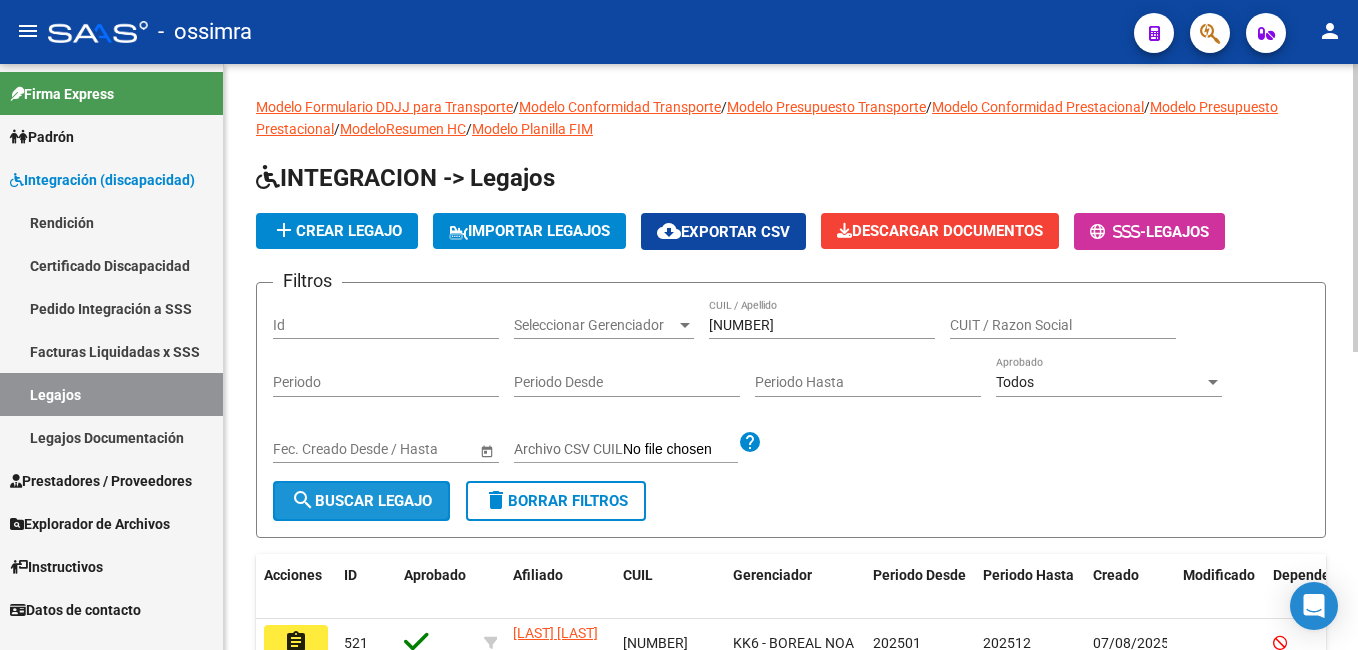 click on "search  Buscar Legajo" 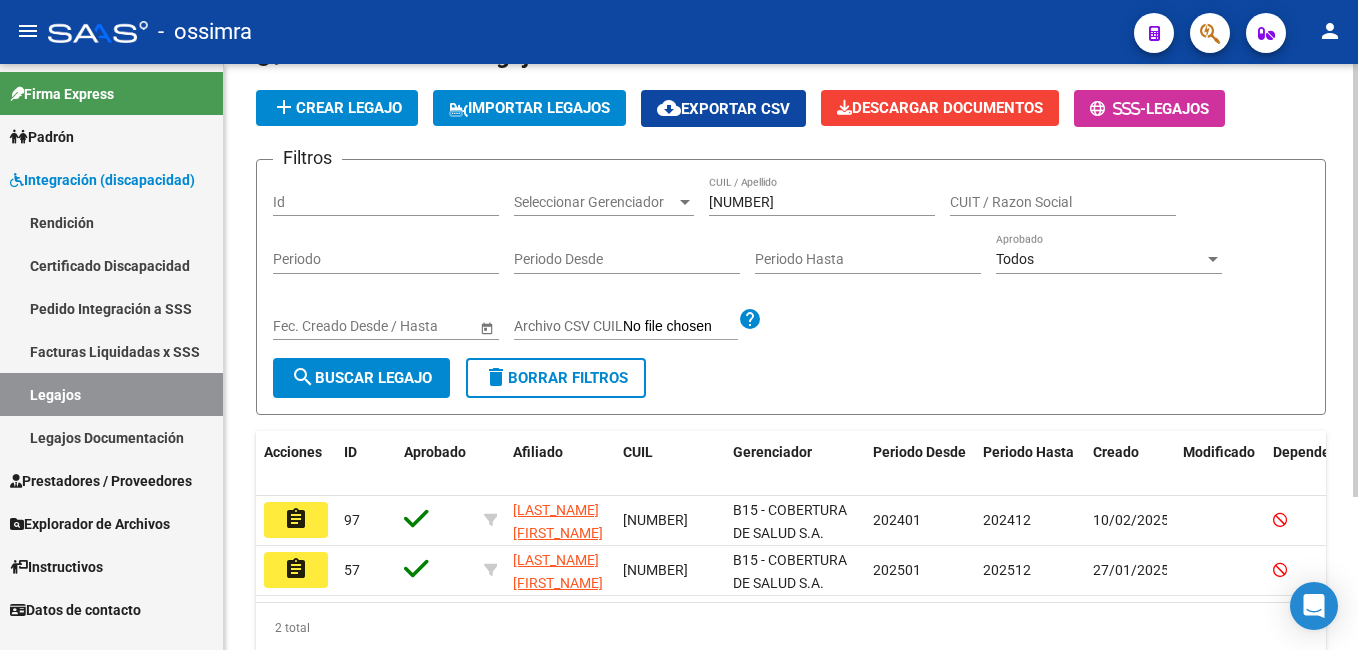 scroll, scrollTop: 207, scrollLeft: 0, axis: vertical 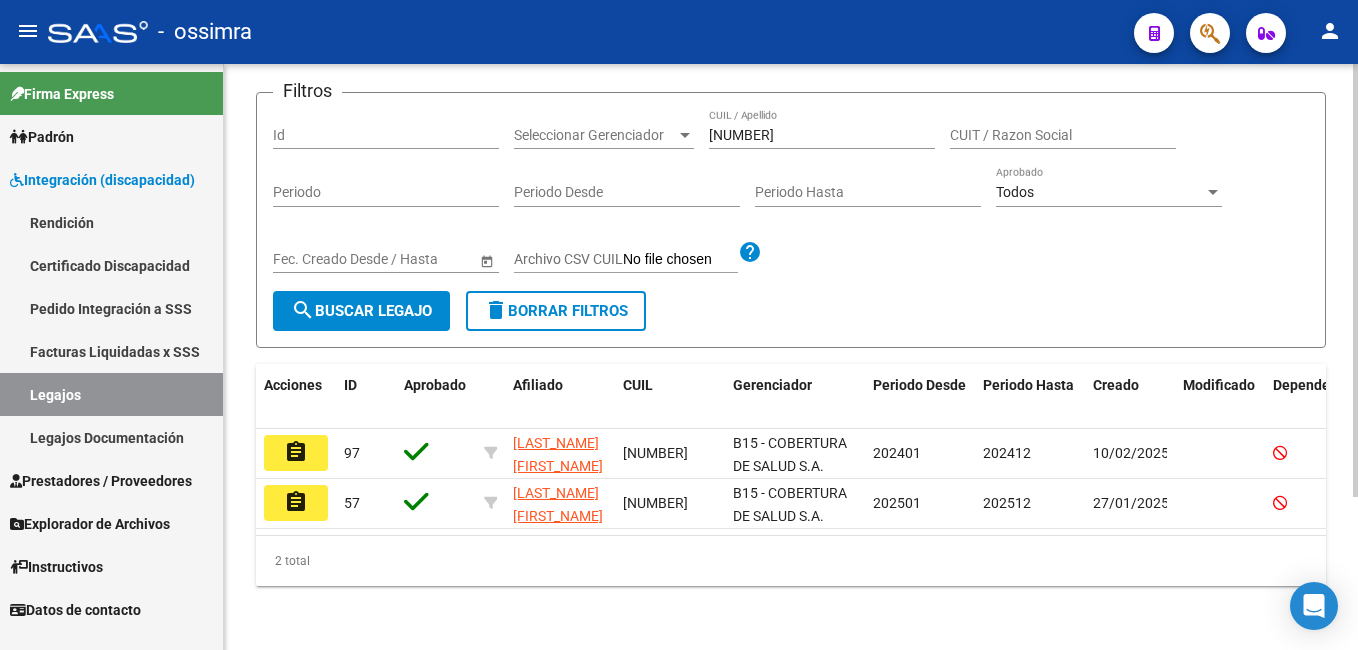 click on "menu -   ossimra  person    Firma Express     Padrón Afiliados Empadronados Padrón Ágil Análisis Afiliado    Integración (discapacidad) Rendición Certificado Discapacidad Pedido Integración a SSS Facturas Liquidadas x SSS Legajos Legajos Documentación    Prestadores / Proveedores Facturas - Listado/Carga Facturas - Documentación Pagos x Transferencia Prestadores - Listado Prestadores - Docu.    Explorador de Archivos Integración DS.SUBSIDIO DR.ENVIO DS.DEVERR DS.DEVOK    Instructivos    Datos de contacto Modelo Formulario DDJJ para Transporte  /  Modelo Conformidad Transporte  /  Modelo Presupuesto Transporte  /  Modelo Conformidad Prestacional  /  Modelo Presupuesto Prestacional  /  ModeloResumen HC  /  Modelo Planilla FIM  INTEGRACION -> Legajos add  Crear Legajo
IMPORTAR LEGAJOS
cloud_download  Exportar CSV  Descargar Documentos
-  Legajos Filtros Id Seleccionar Gerenciador Seleccionar Gerenciador [PHONE] CUIL / Apellido CUIT / Razon Social Periodo Periodo Desde –" at bounding box center [679, 325] 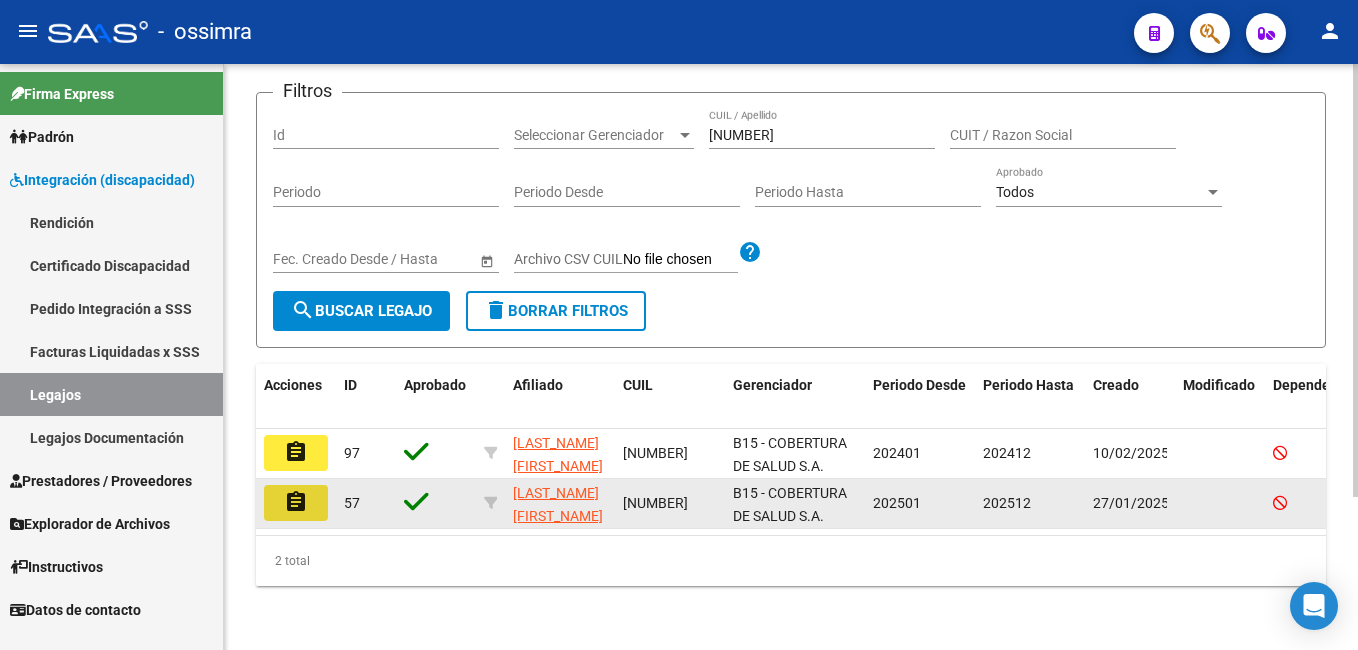 click on "assignment" 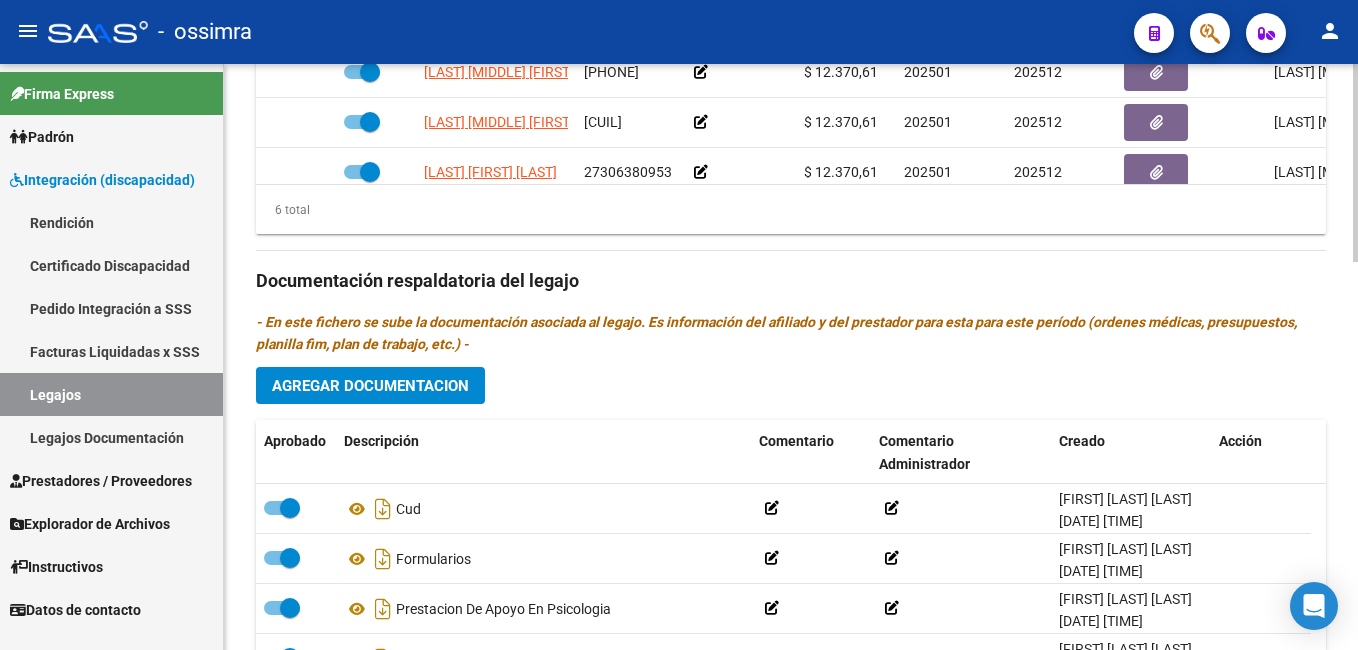 scroll, scrollTop: 1151, scrollLeft: 0, axis: vertical 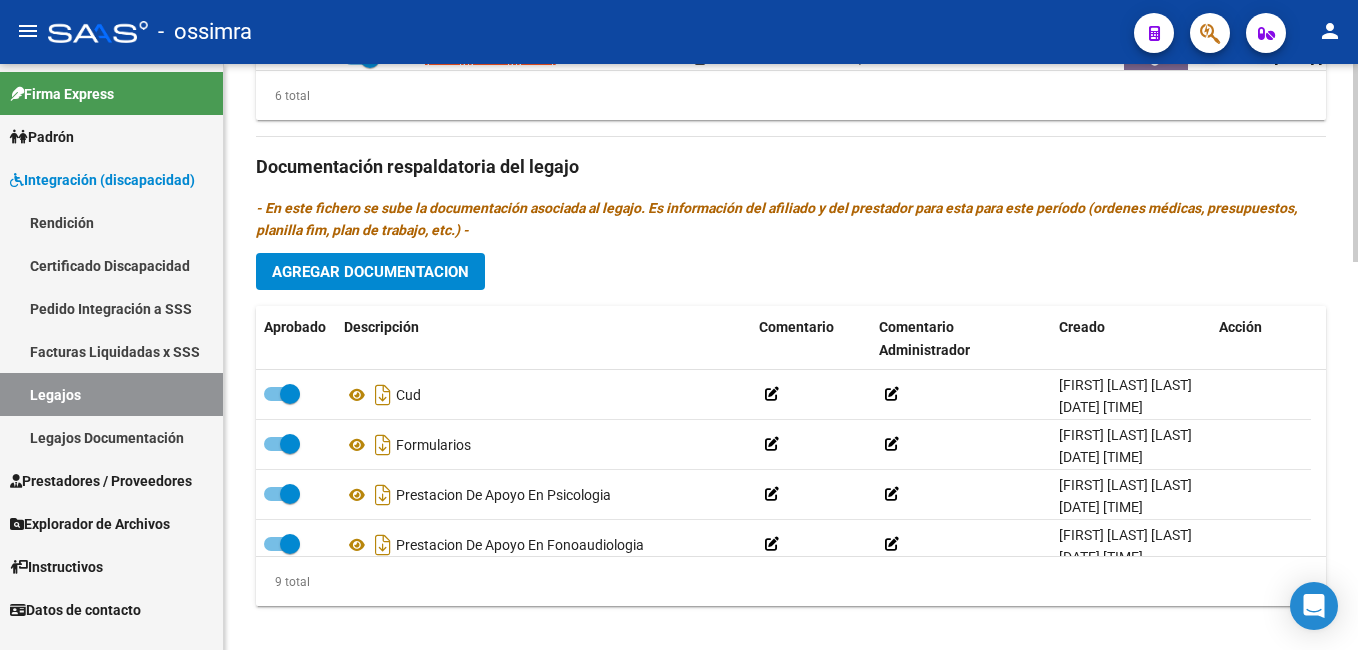 click on "menu -   ossimra  person    Firma Express     Padrón Afiliados Empadronados Padrón Ágil Análisis Afiliado    Integración (discapacidad) Rendición Certificado Discapacidad Pedido Integración a SSS Facturas Liquidadas x SSS Legajos Legajos Documentación    Prestadores / Proveedores Facturas - Listado/Carga Facturas - Documentación Pagos x Transferencia Prestadores - Listado Prestadores - Docu.    Explorador de Archivos Integración DS.SUBSIDIO DR.ENVIO DS.DEVERR DS.DEVOK    Instructivos    Datos de contacto arrow_back Editar 57    save Guardar cambios Legajo de Integración Modelo Formulario DDJJ para Transporte  /  Modelo Conformidad Transporte  /  Modelo Presupuesto Transporte  /  Modelo Conformidad Prestacional  /  Modelo Presupuesto Prestacional  /  ModeloResumen HC  /  Modelo Planilla FIM  Legajo Aprobado.  Aprobado   CUIL  *   [CUIL] Ingresar CUIL  [LAST] [MIDDLE] [FIRST]     Análisis Afiliado    Certificado Discapacidad Vencido ARCA Padrón Nombre Afiliado  *   *   202501" at bounding box center [679, 325] 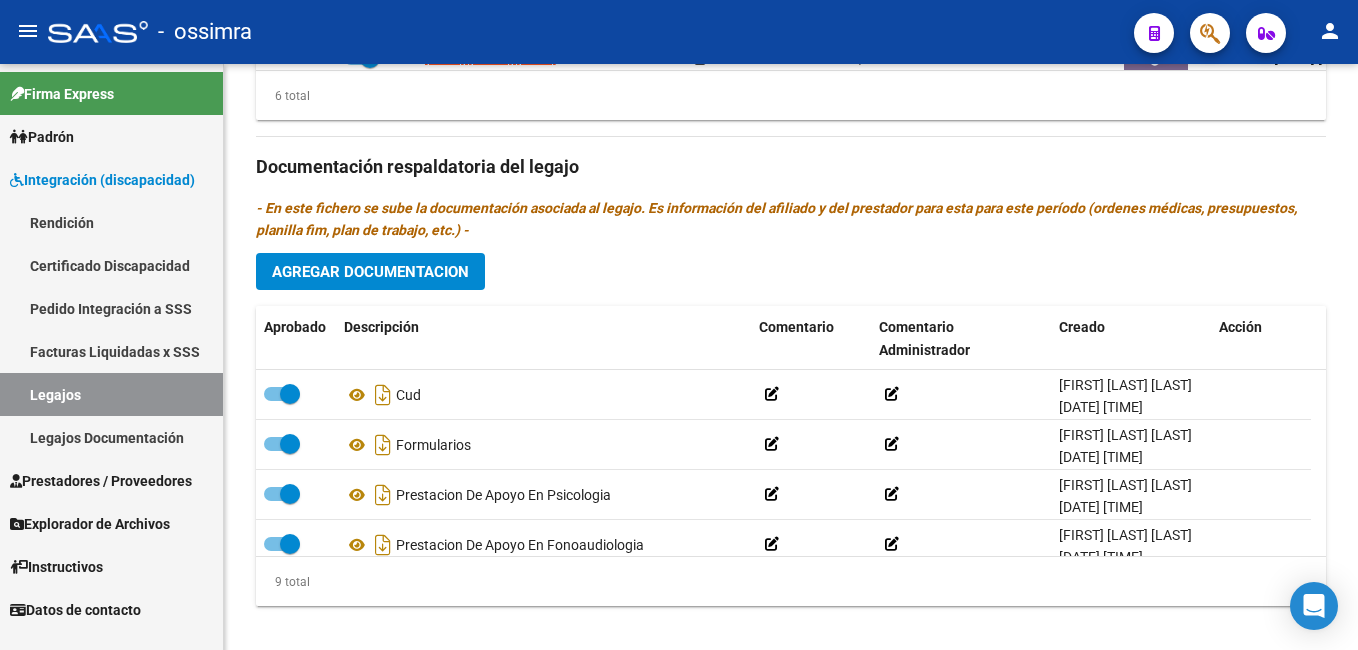 click on "Prestadores asociados al legajo Agregar Prestador Aprobado Prestador CUIT Comentario Presupuesto Periodo Desde Periodo HastaUsuario Admite Dependencia   [LAST] [LAST] [FIRST] [CUIL]      $ 12.370,61  202501 202512 [LAST] [MIDDLE] [FIRST]    [DATE]      [LAST] [LAST] [FIRST] [CUIL]      $ 12.370,61  202501 202512 [LAST] [MIDDLE] [FIRST]    [DATE]      [LAST] [LAST] [FIRST] [CUIL]      $ 12.370,61  202501 202512 [LAST] [MIDDLE] [FIRST]    [DATE]      [LAST] [LAST] [FIRST] [CUIL]      $ 12.370,61  202501 202512 [LAST] [MIDDLE] [FIRST]    [DATE]    6 total Documentación respaldatoria del legajo - En este fichero se sube la documentación asociada al legajo. Es información del afiliado y del prestador para esta para este período (ordenes médicas, presupuestos, planilla fim, plan de trabajo, etc.) - Agregar Documentacion Aprobado Descripción Comentario Comentario Administrador Creado Acción    Cud              [LAST] [MIDDLE] [FIRST]" 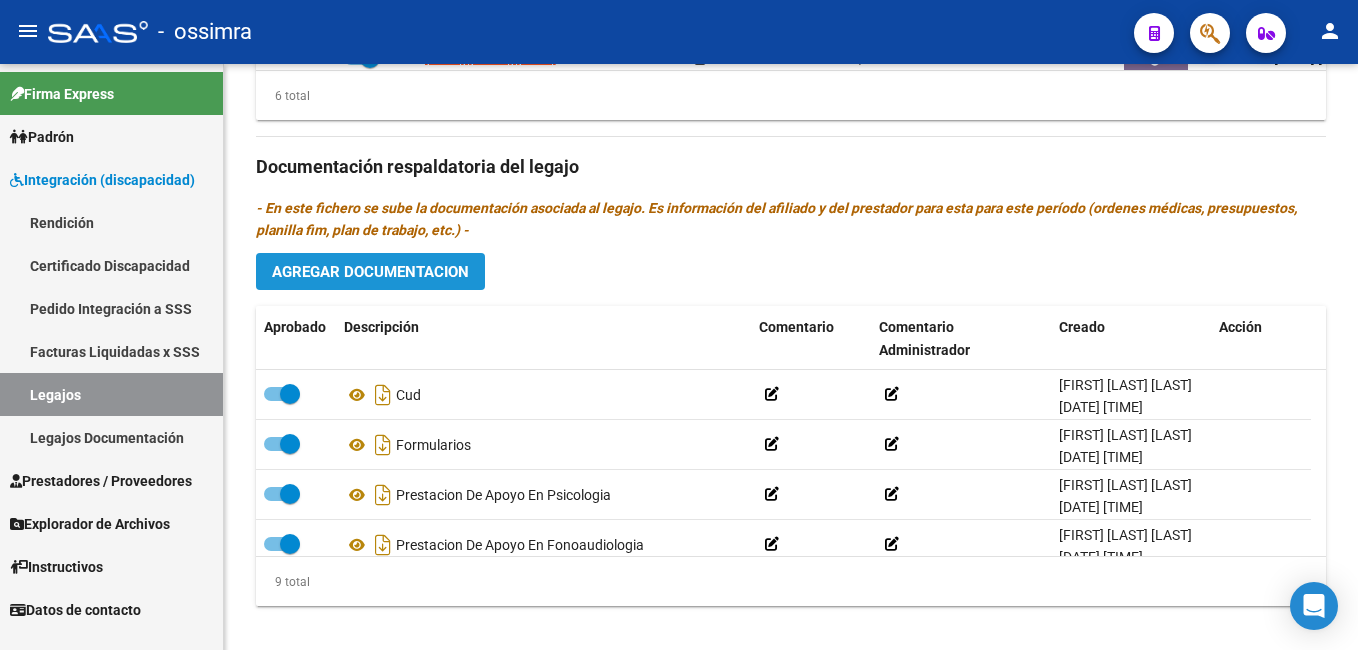 click on "Agregar Documentacion" 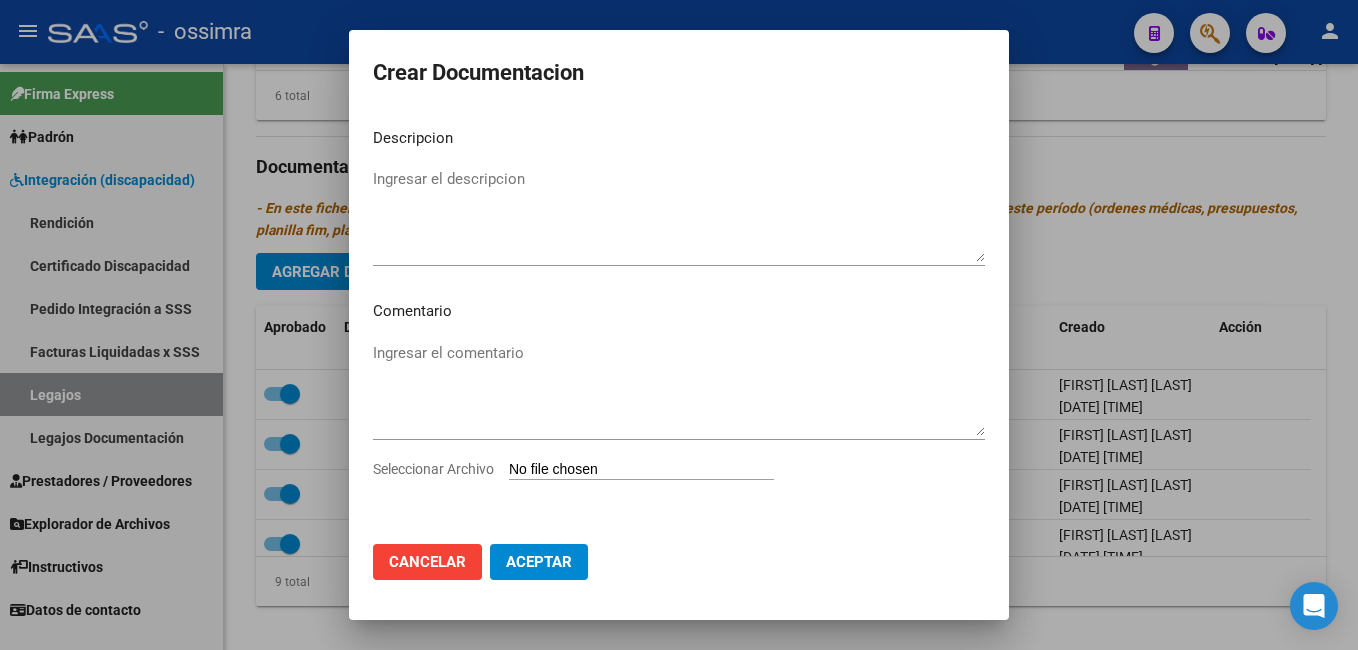 click on "Ingresar el descripcion" at bounding box center [679, 215] 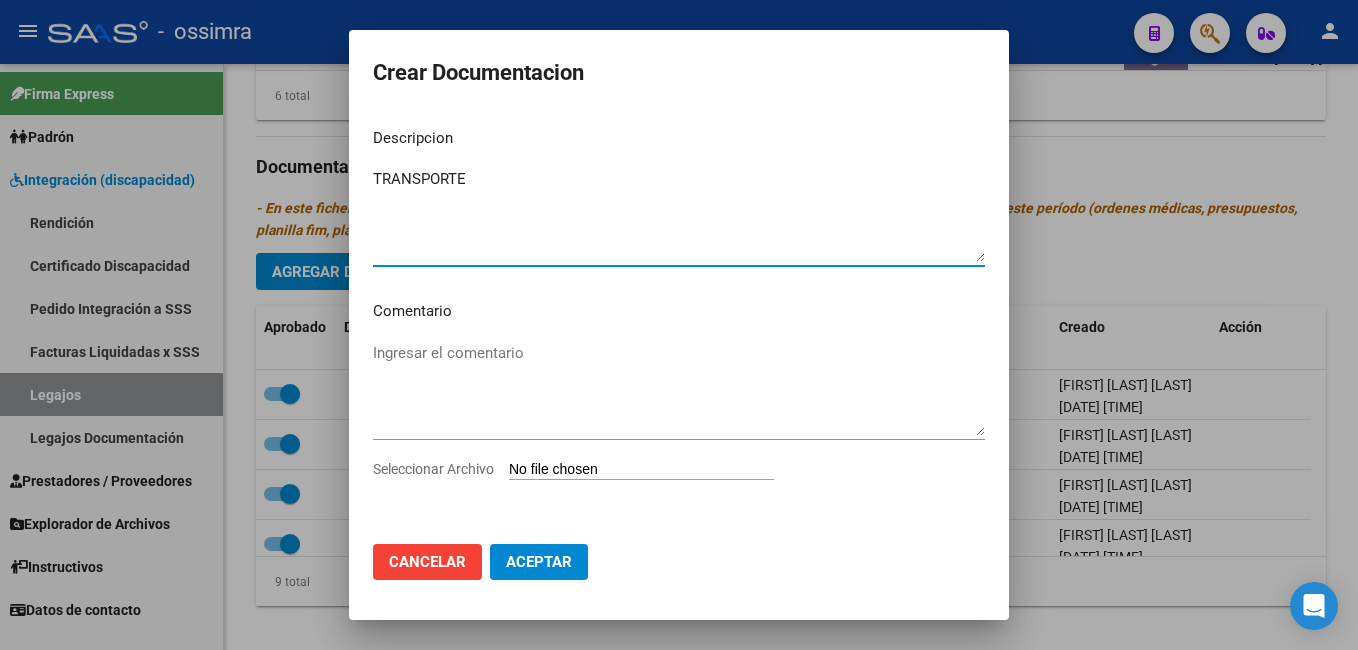 type on "TRANSPORTE" 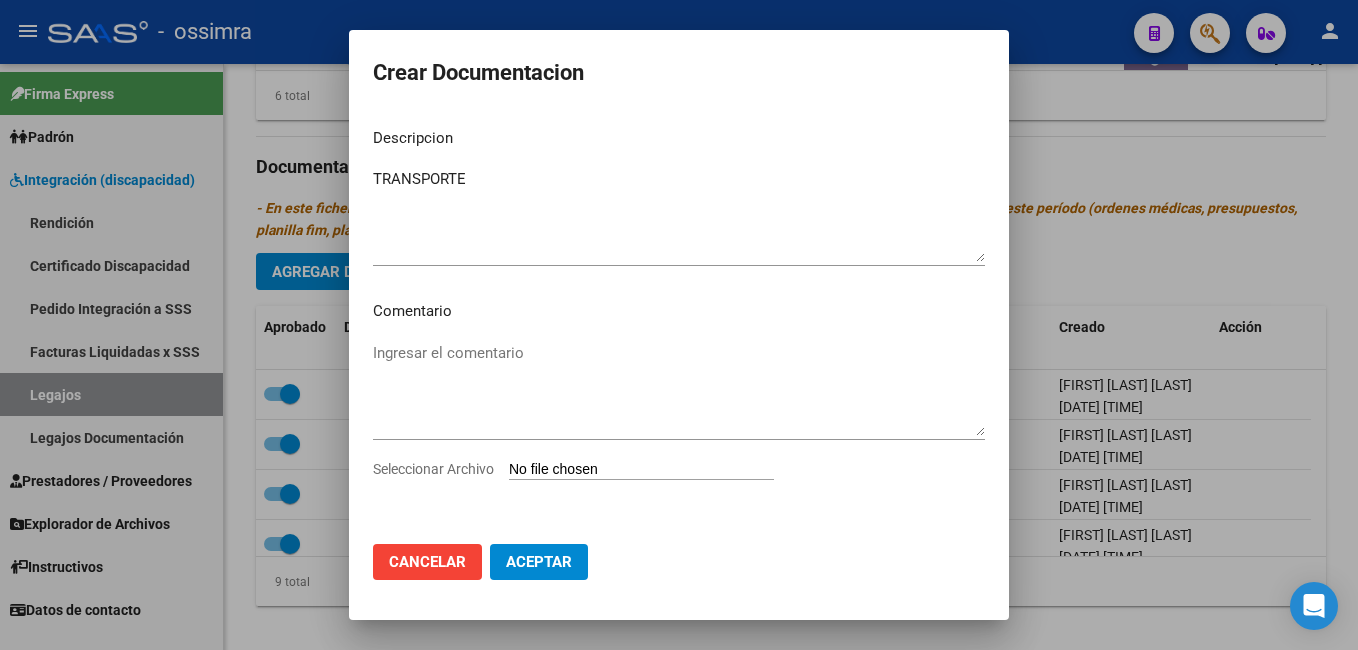 click on "Seleccionar Archivo" at bounding box center (581, 469) 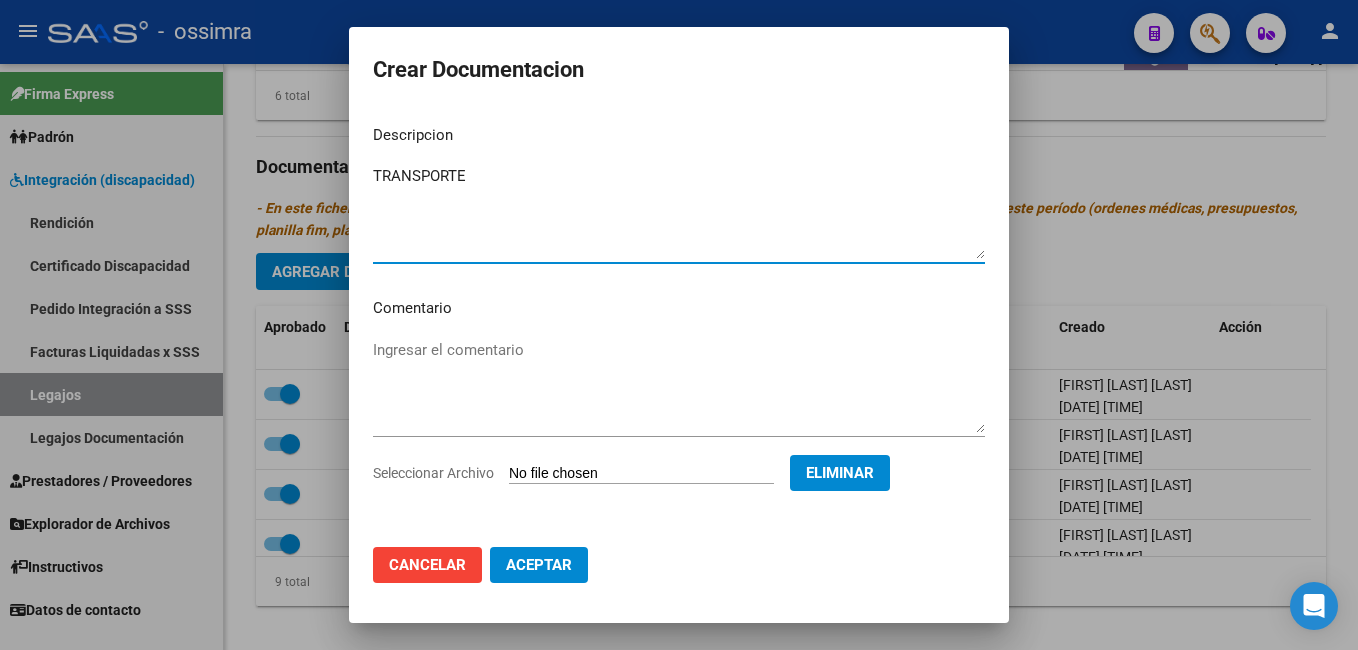 click on "TRANSPORTE" at bounding box center [679, 212] 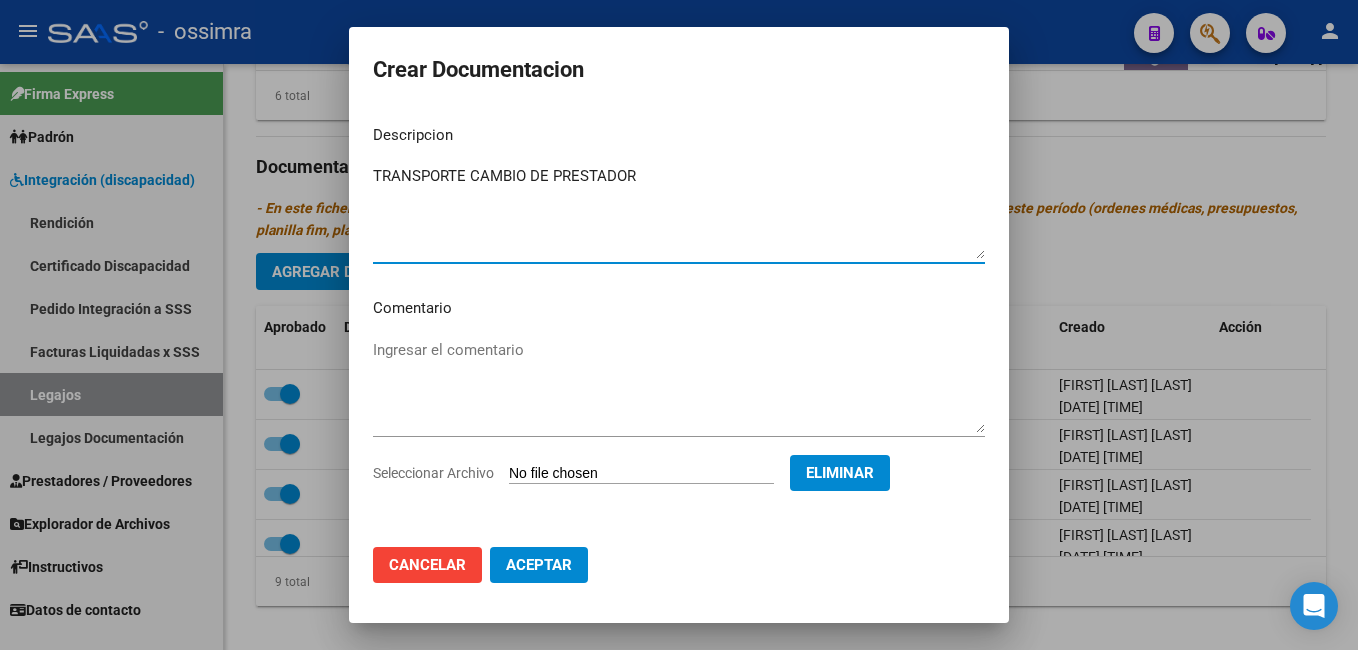 type on "TRANSPORTE CAMBIO DE PRESTADOR" 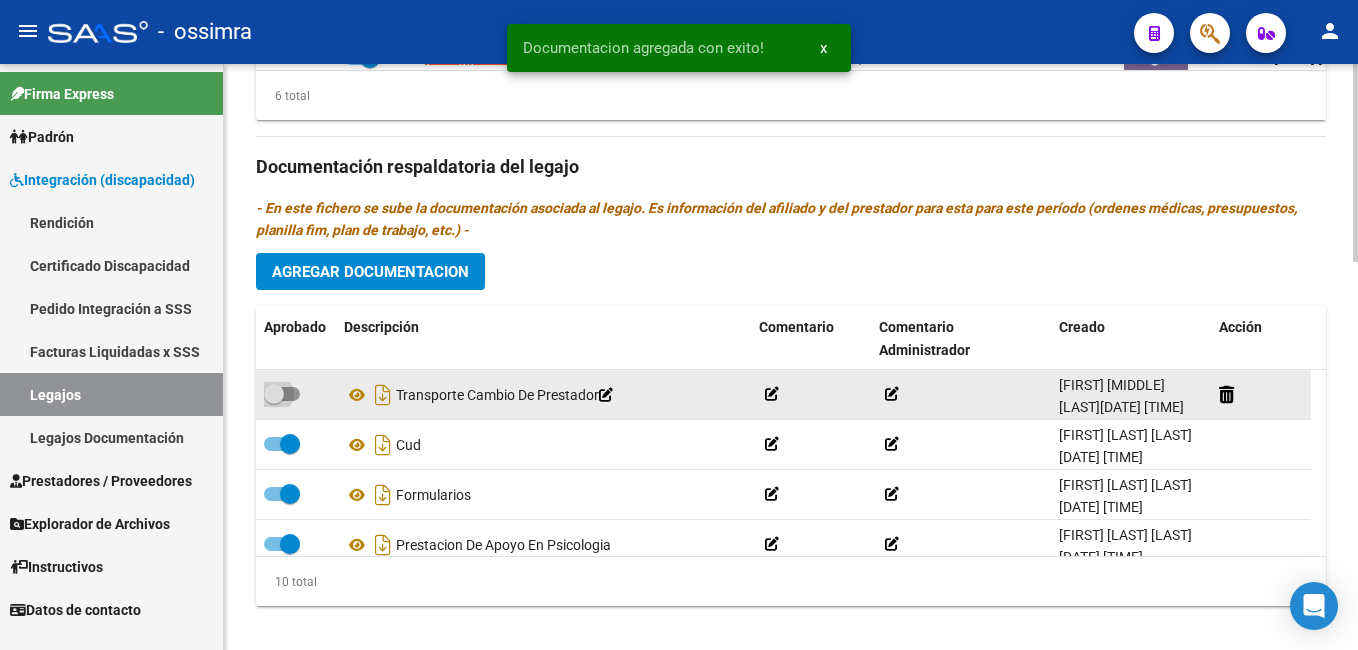 click at bounding box center [274, 394] 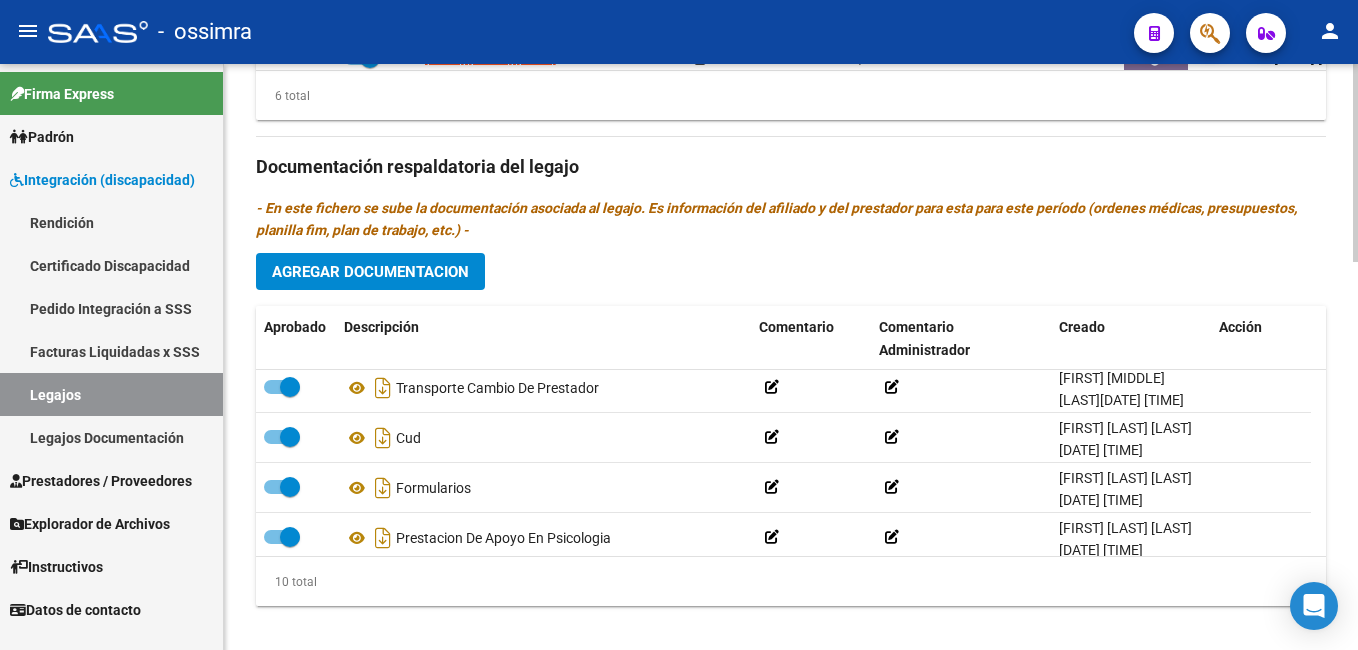 scroll, scrollTop: 0, scrollLeft: 0, axis: both 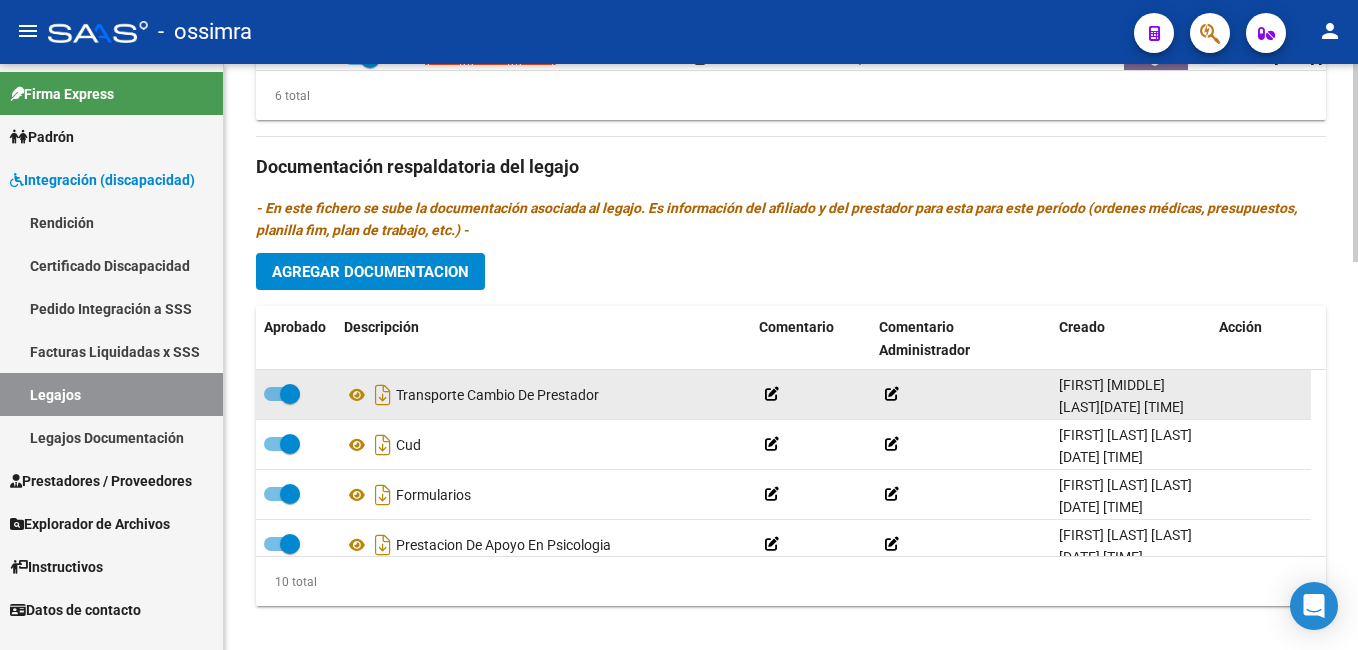 click 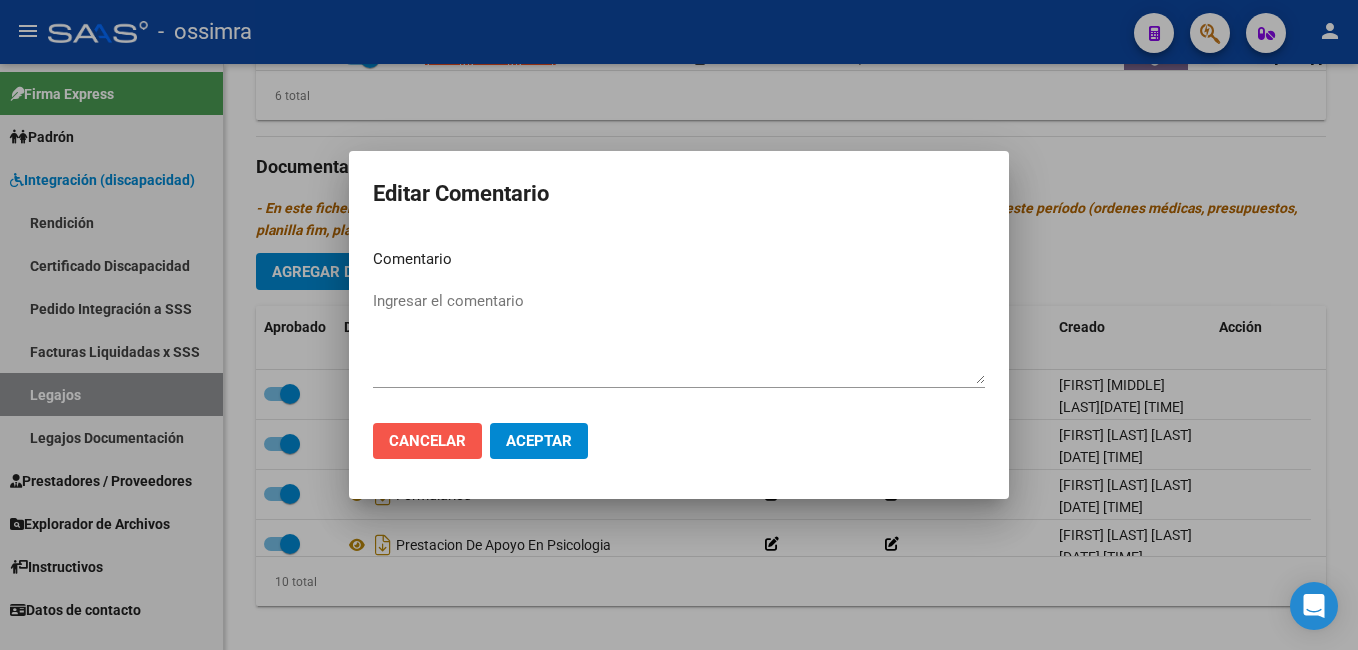 click on "Cancelar" 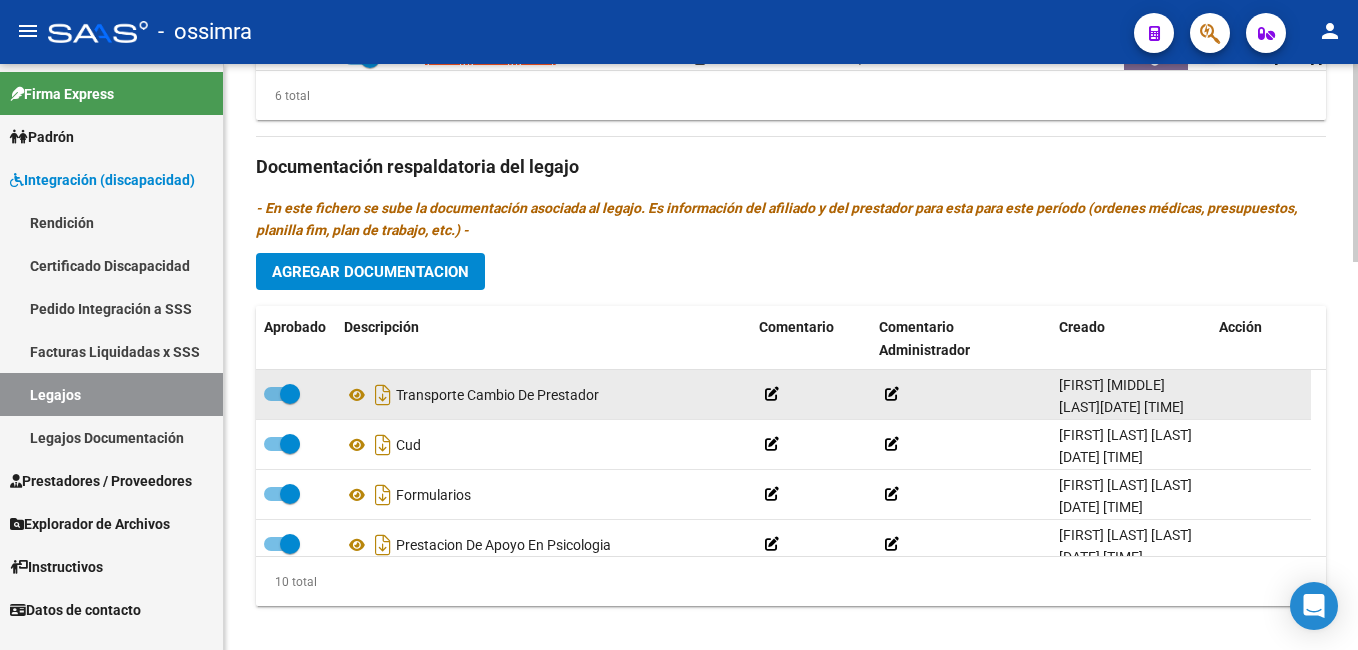 click 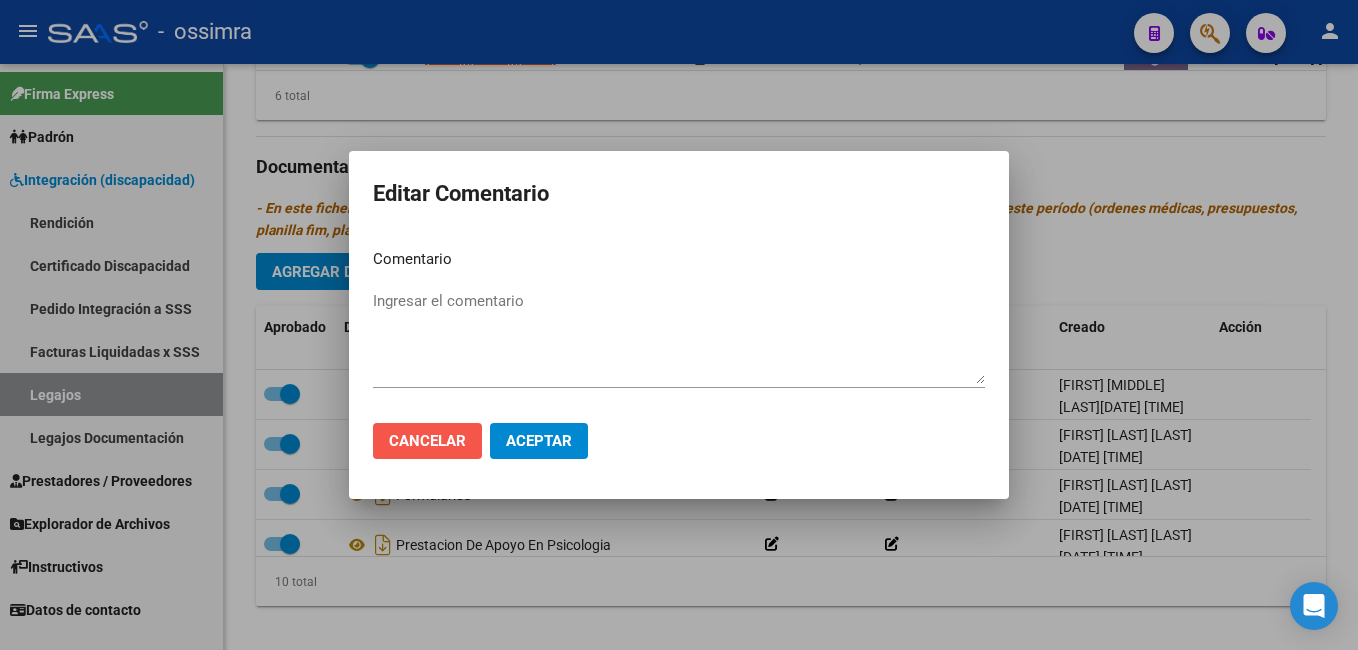 click on "Cancelar" 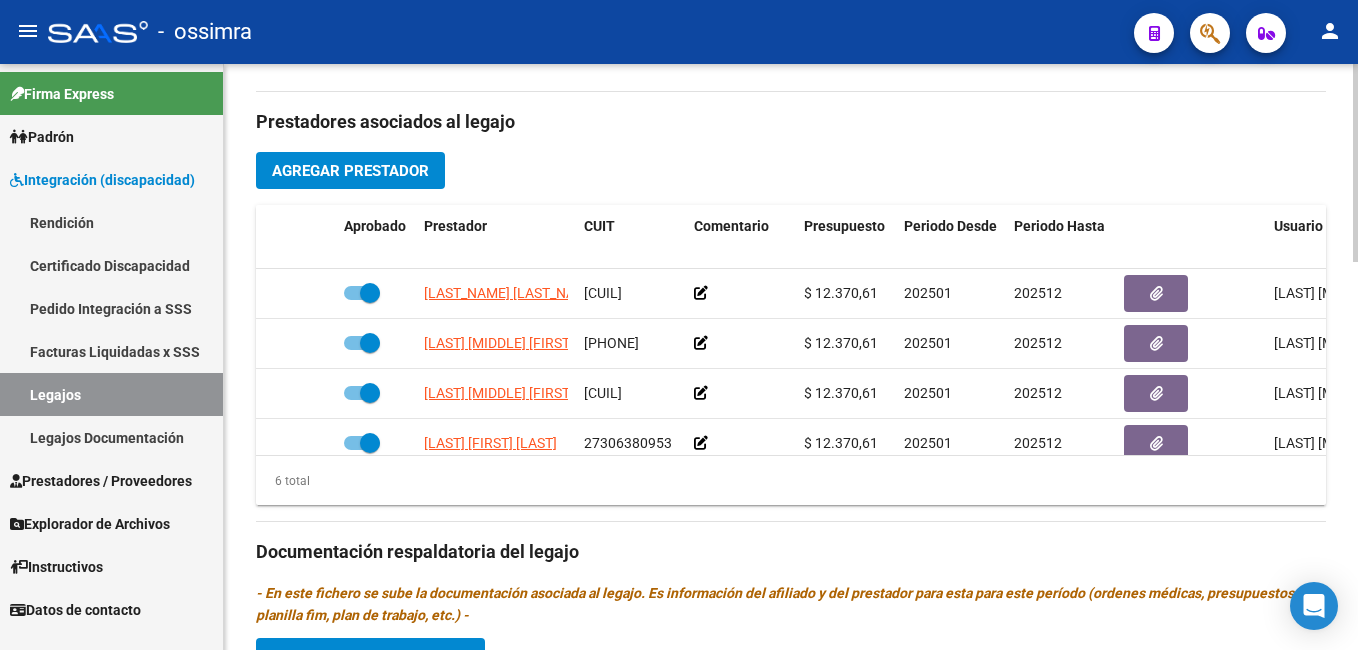 scroll, scrollTop: 798, scrollLeft: 0, axis: vertical 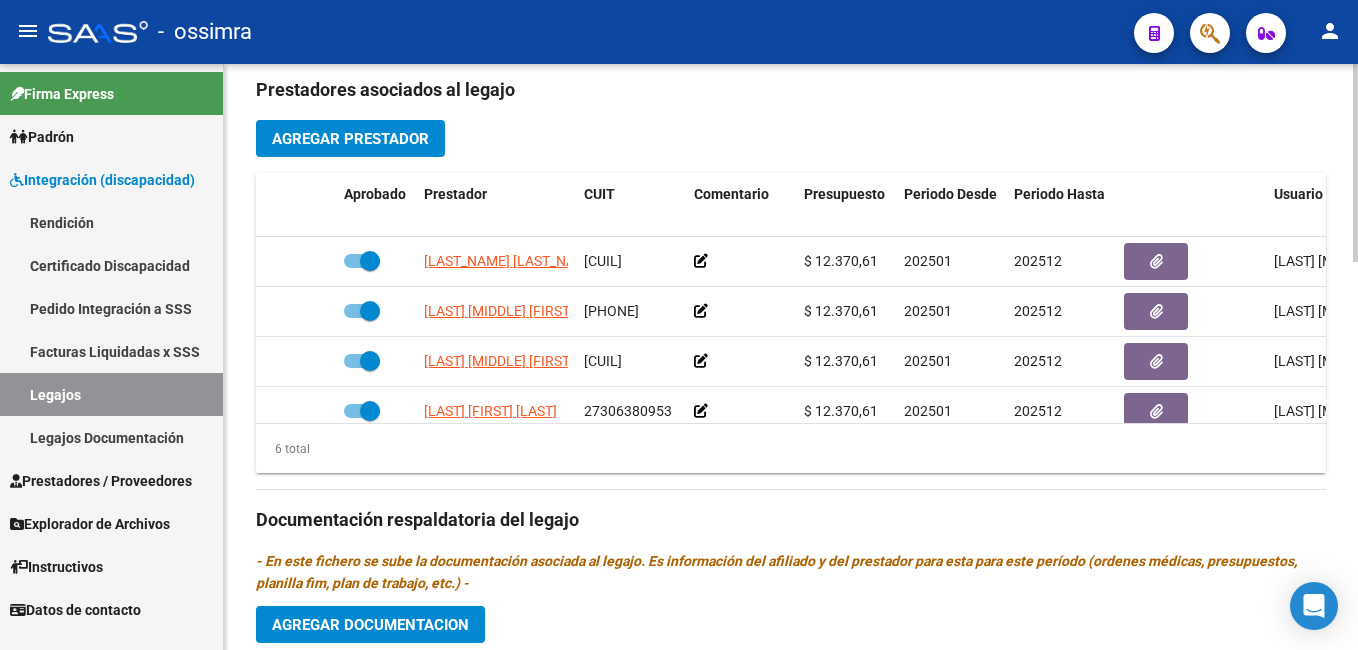 click on "menu -   ossimra  person    Firma Express     Padrón Afiliados Empadronados Padrón Ágil Análisis Afiliado    Integración (discapacidad) Rendición Certificado Discapacidad Pedido Integración a SSS Facturas Liquidadas x SSS Legajos Legajos Documentación    Prestadores / Proveedores Facturas - Listado/Carga Facturas - Documentación Pagos x Transferencia Prestadores - Listado Prestadores - Docu.    Explorador de Archivos Integración DS.SUBSIDIO DR.ENVIO DS.DEVERR DS.DEVOK    Instructivos    Datos de contacto arrow_back Editar 57    save Guardar cambios Legajo de Integración Modelo Formulario DDJJ para Transporte  /  Modelo Conformidad Transporte  /  Modelo Presupuesto Transporte  /  Modelo Conformidad Prestacional  /  Modelo Presupuesto Prestacional  /  ModeloResumen HC  /  Modelo Planilla FIM  Legajo Aprobado.  Aprobado   CUIL  *   [CUIL] Ingresar CUIL  [LAST] [MIDDLE] [FIRST]     Análisis Afiliado    Certificado Discapacidad Vencido ARCA Padrón Nombre Afiliado  *   *   202501" at bounding box center (679, 325) 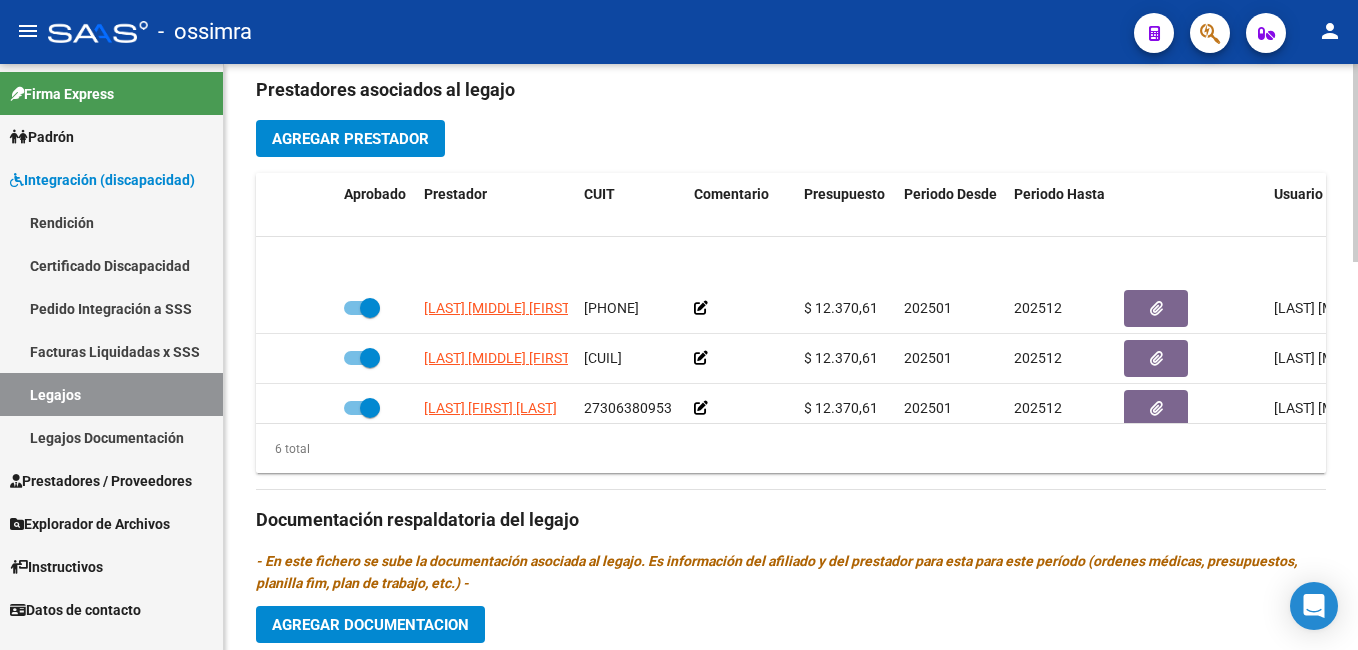 scroll, scrollTop: 0, scrollLeft: 0, axis: both 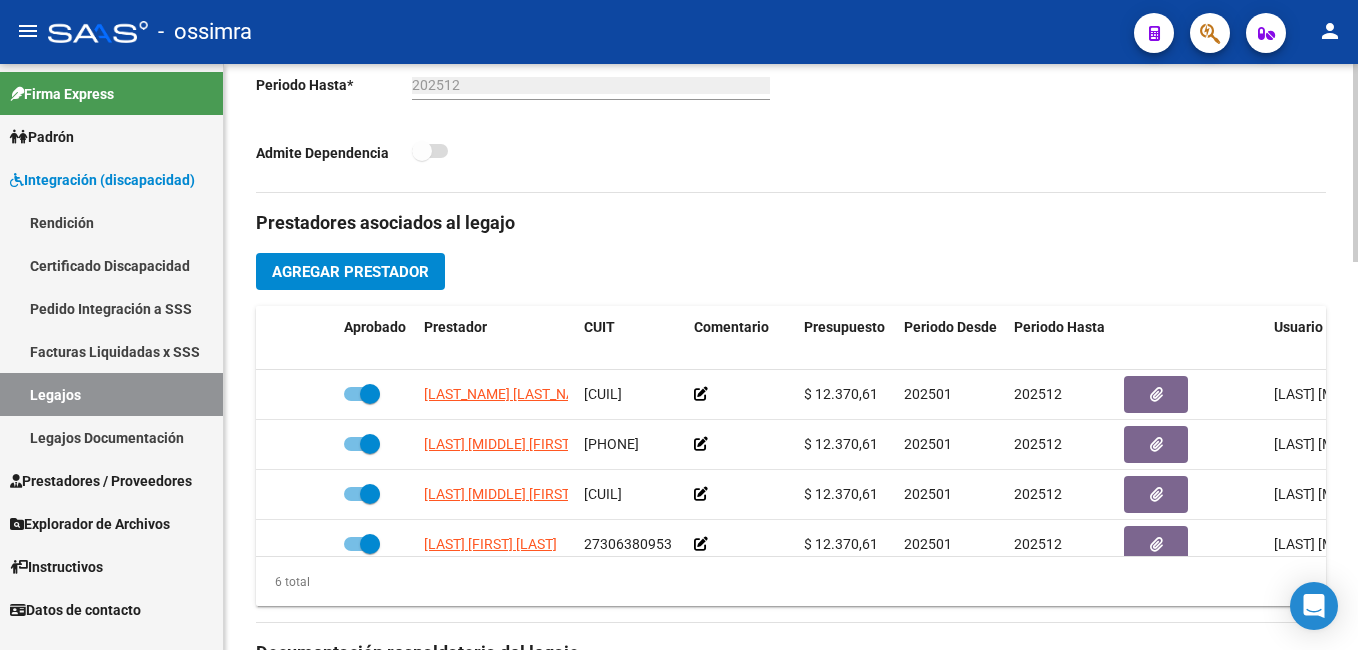 click on "arrow_back Editar 57    save Guardar cambios Legajo de Integración Modelo Formulario DDJJ para Transporte  /  Modelo Conformidad Transporte  /  Modelo Presupuesto Transporte  /  Modelo Conformidad Prestacional  /  Modelo Presupuesto Prestacional  /  ModeloResumen HC  /  Modelo Planilla FIM  Legajo Aprobado.  Aprobado   CUIL  *   [CUIL] Ingresar CUIL  [LAST] [MIDDLE] [FIRST]     Análisis Afiliado    Certificado Discapacidad Vencido ARCA Padrón Nombre Afiliado  *   [LAST] [MIDDLE] [FIRST] Ingresar el nombre  Periodo Desde  *   202501 Ej: 202203  Periodo Hasta  *   202512 Ej: 202212  Admite Dependencia   Comentarios                                  Comentarios Administrador  Prestadores asociados al legajo Agregar Prestador Aprobado Prestador CUIT Comentario Presupuesto Periodo Desde Periodo Hasta Usuario Admite Dependencia   [LAST] [LAST] [FIRST] [CUIL]      $ 12.370,61  202501 202512 [LAST] [MIDDLE] [FIRST]    [DATE]      [LAST] [LAST] [FIRST] [CUIL]      $ 12.370,61  202501 202512 [LAST] [MIDDLE] [FIRST]    [DATE]" 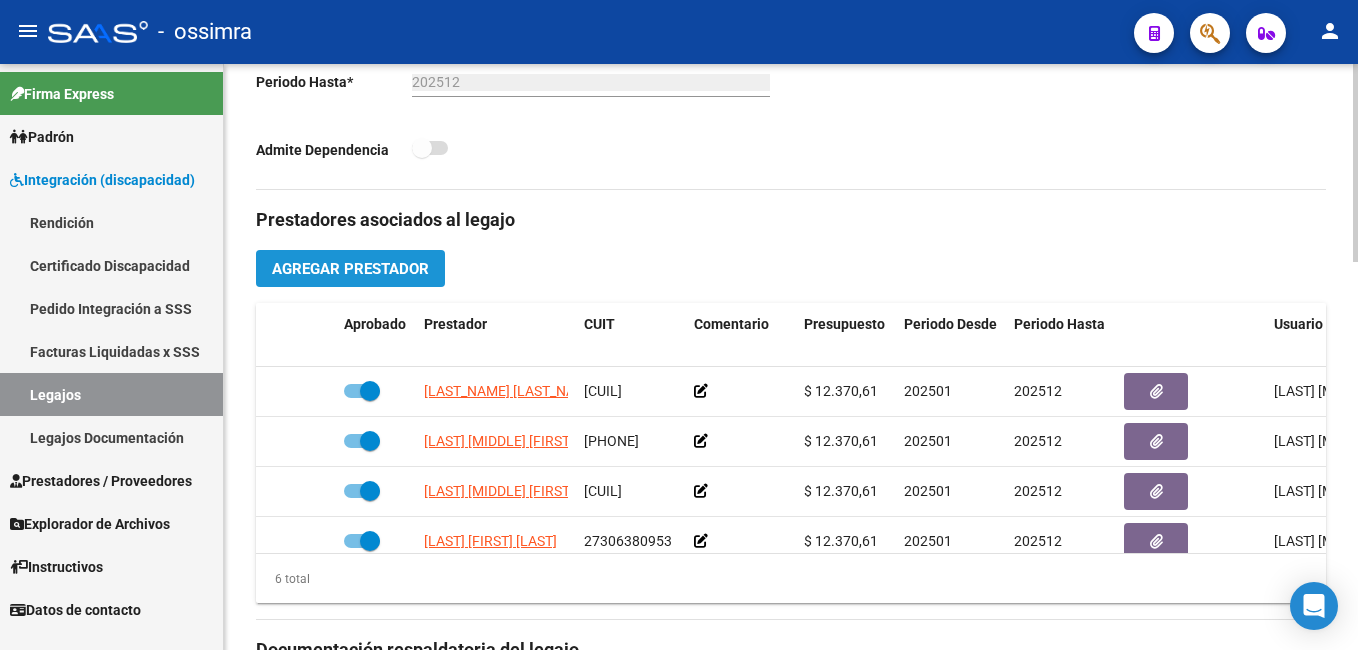 click on "Agregar Prestador" 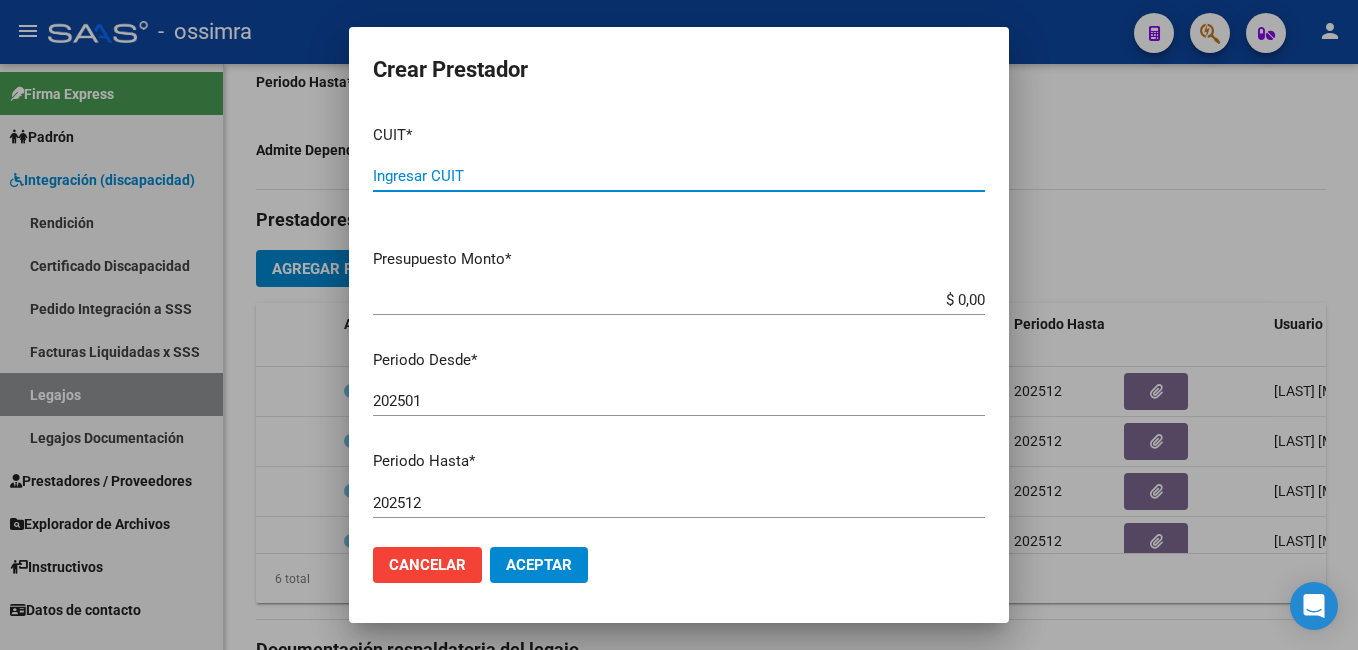paste on "[PHONE]" 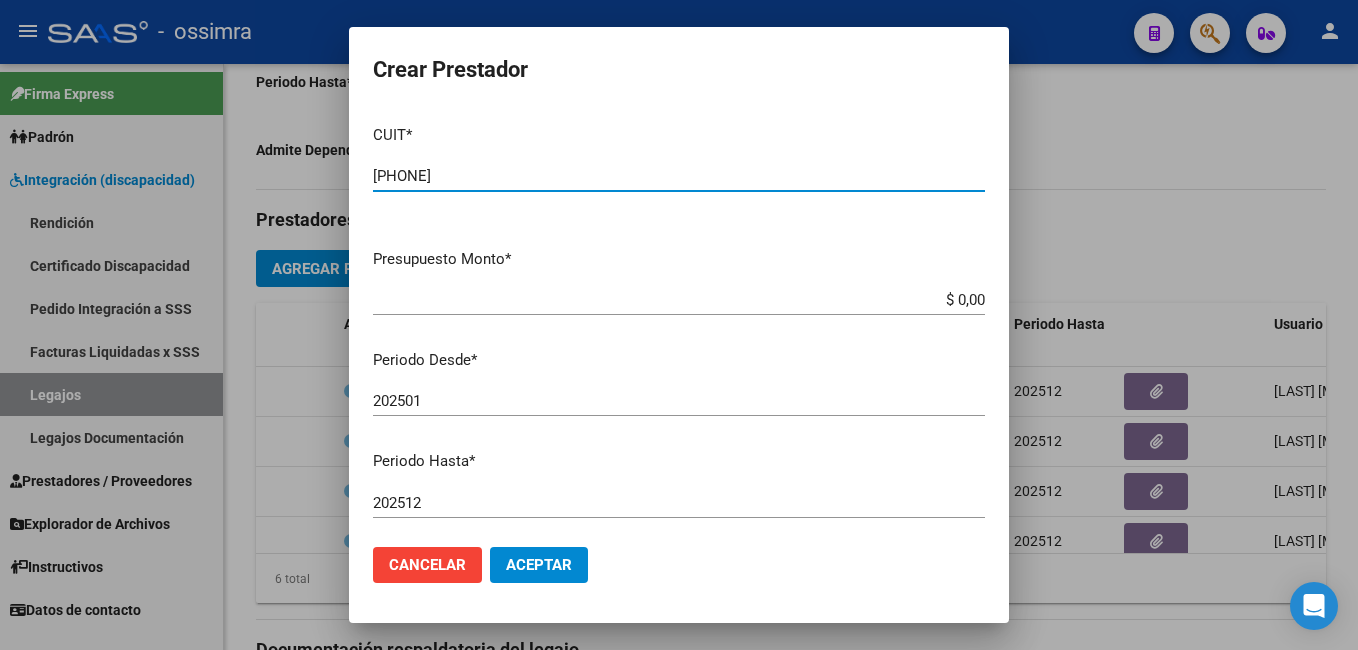 type on "[PHONE]" 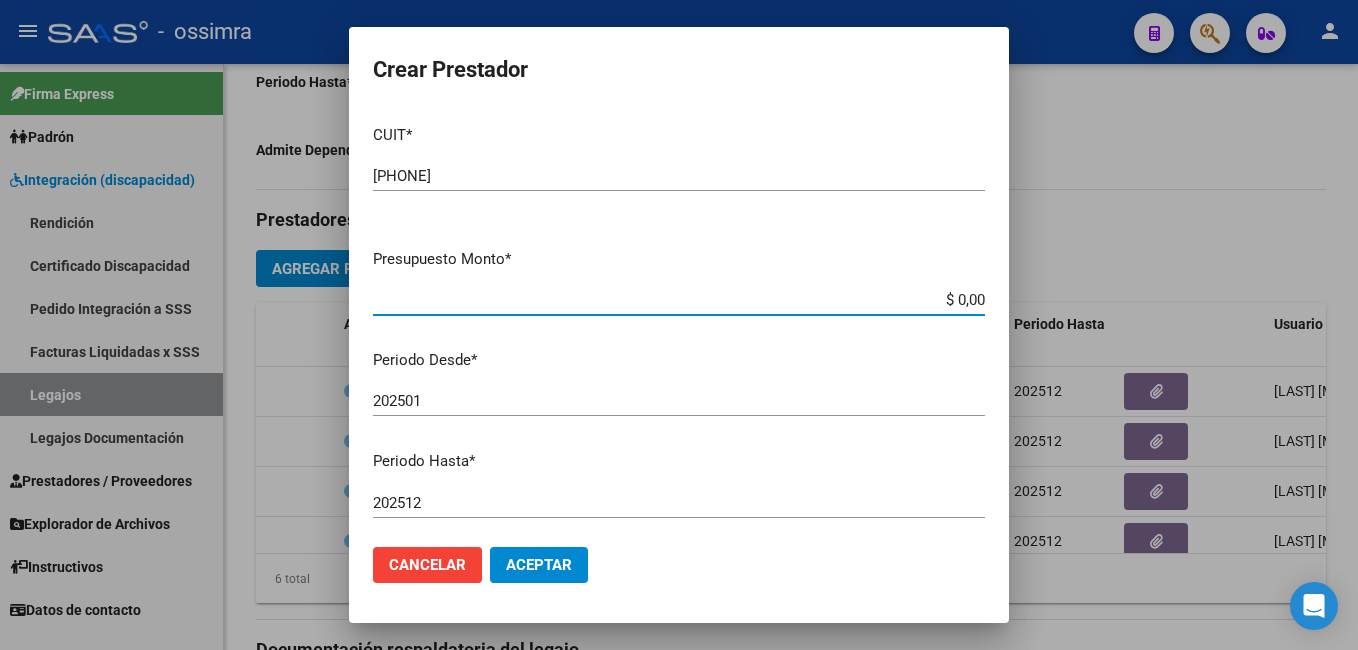 click on "$ 0,00" at bounding box center [679, 300] 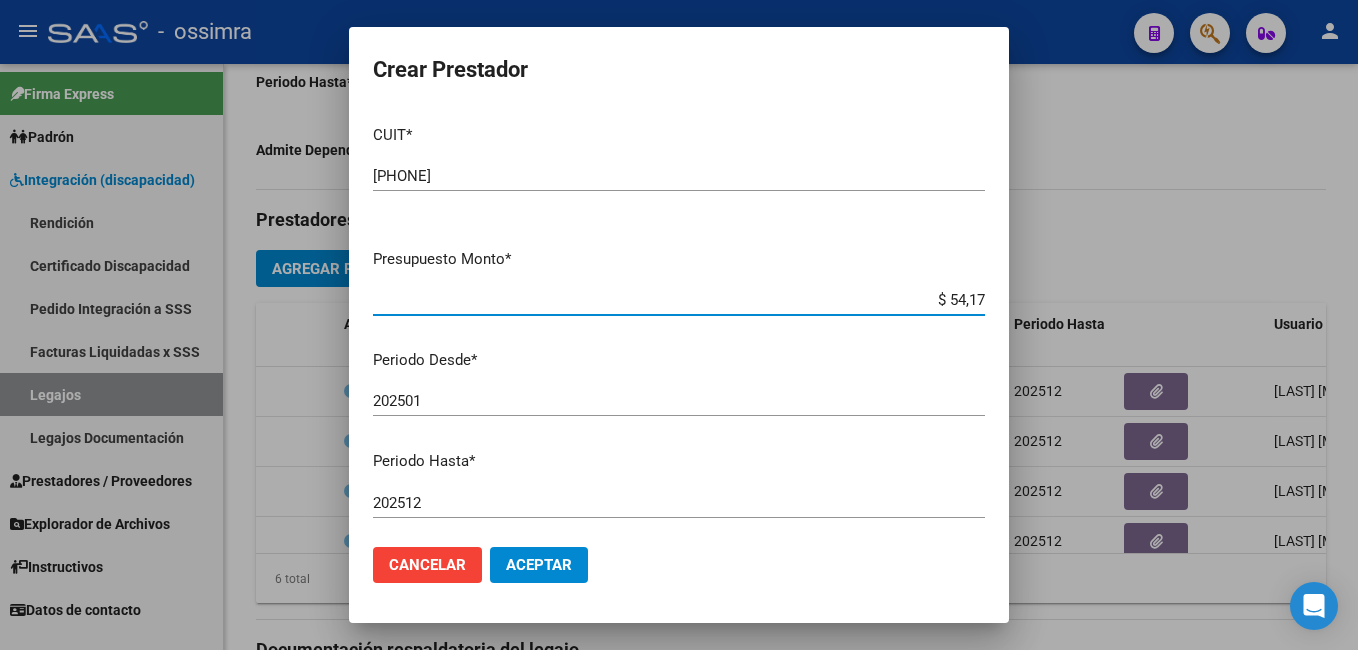 type on "$ 541,76" 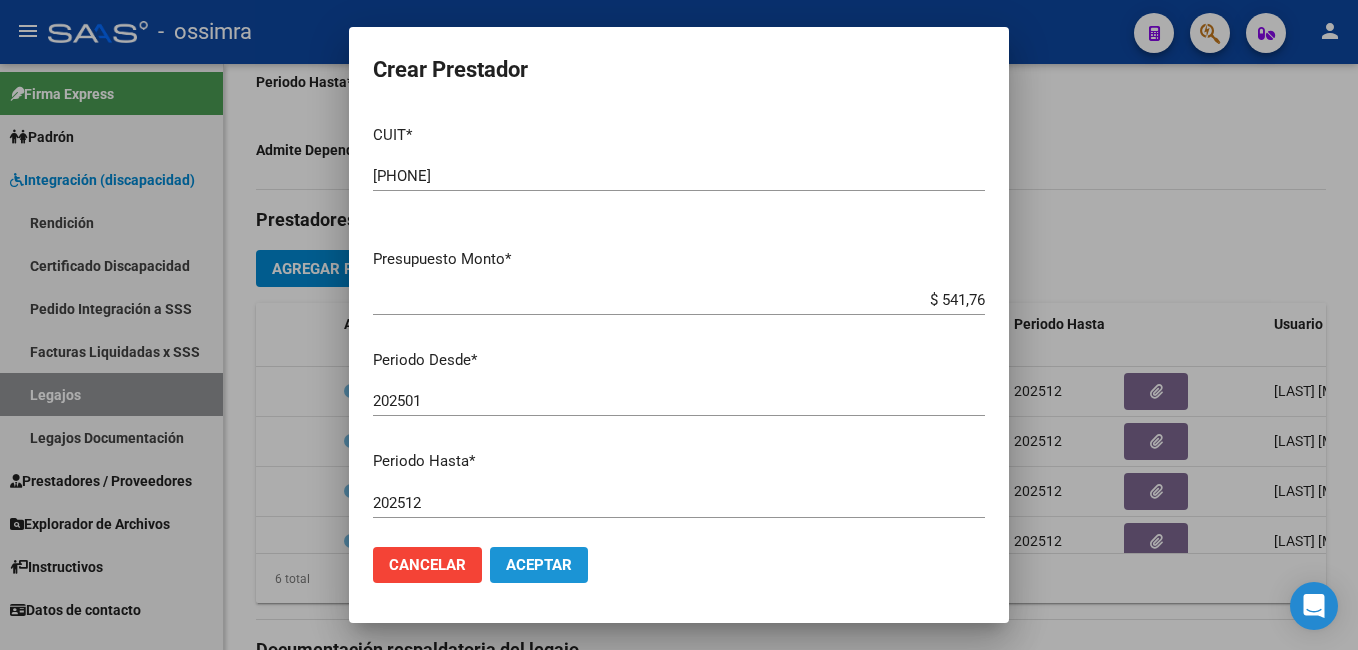 click on "Aceptar" 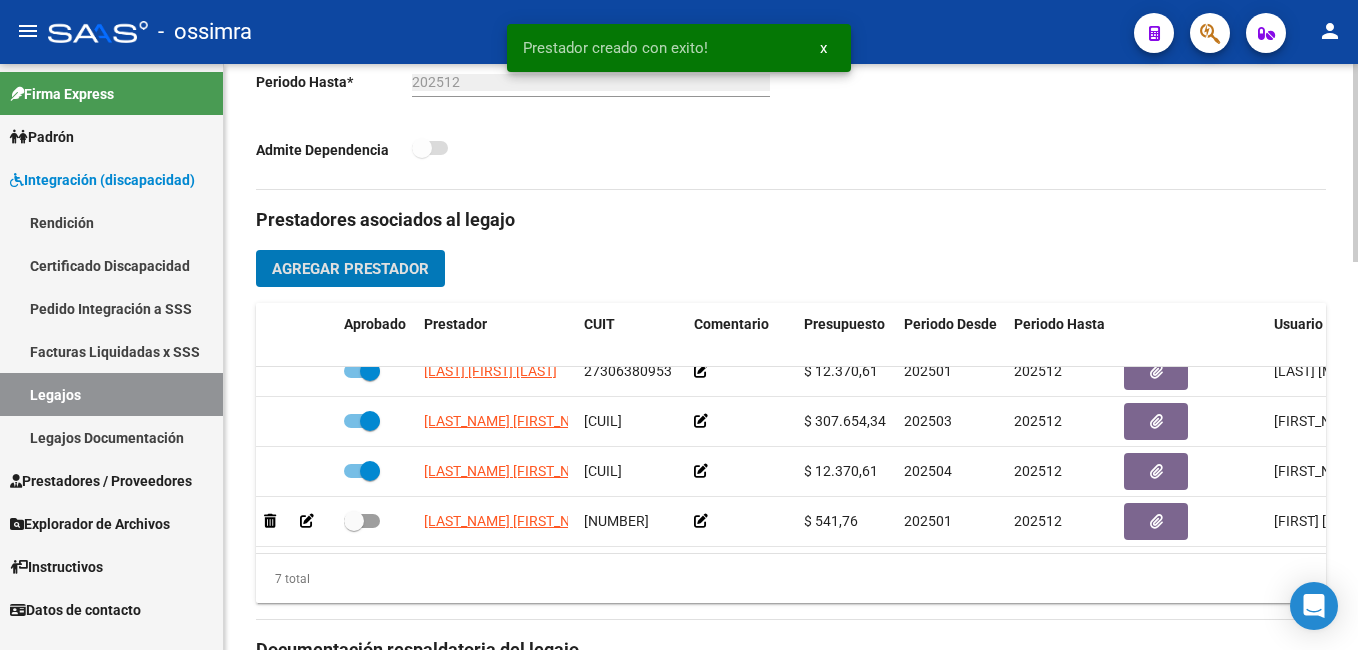 scroll, scrollTop: 186, scrollLeft: 0, axis: vertical 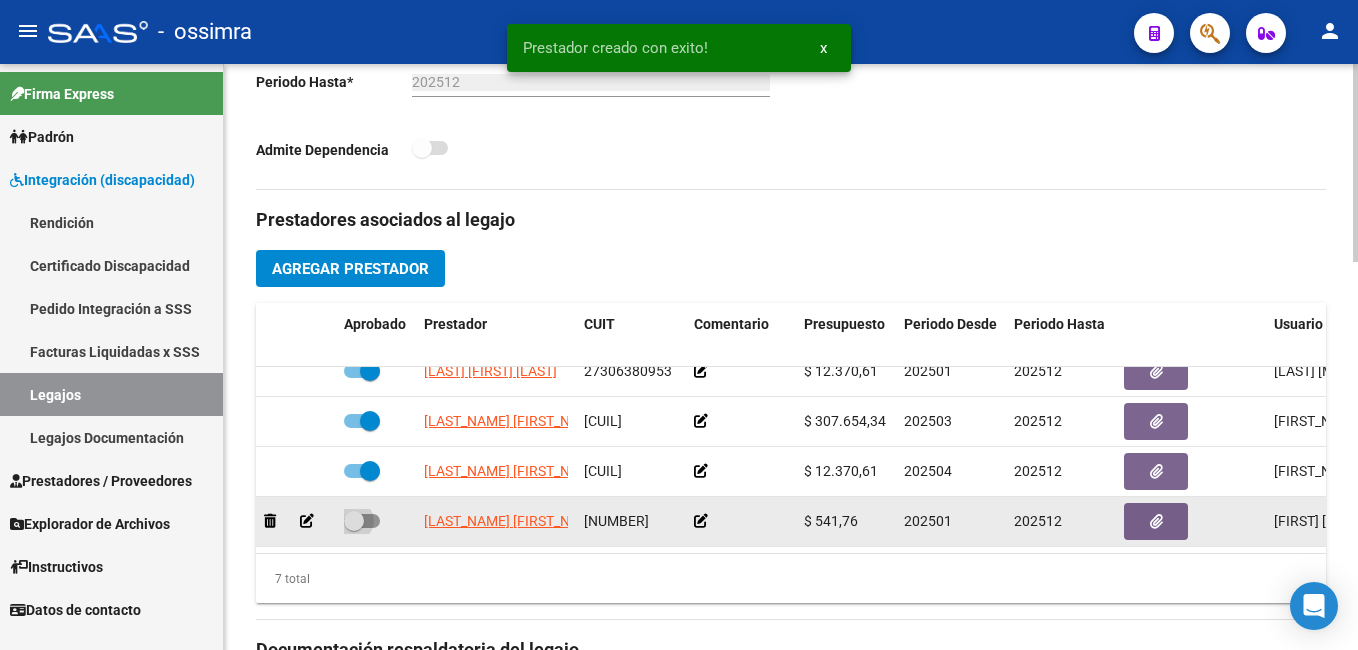 click at bounding box center (354, 521) 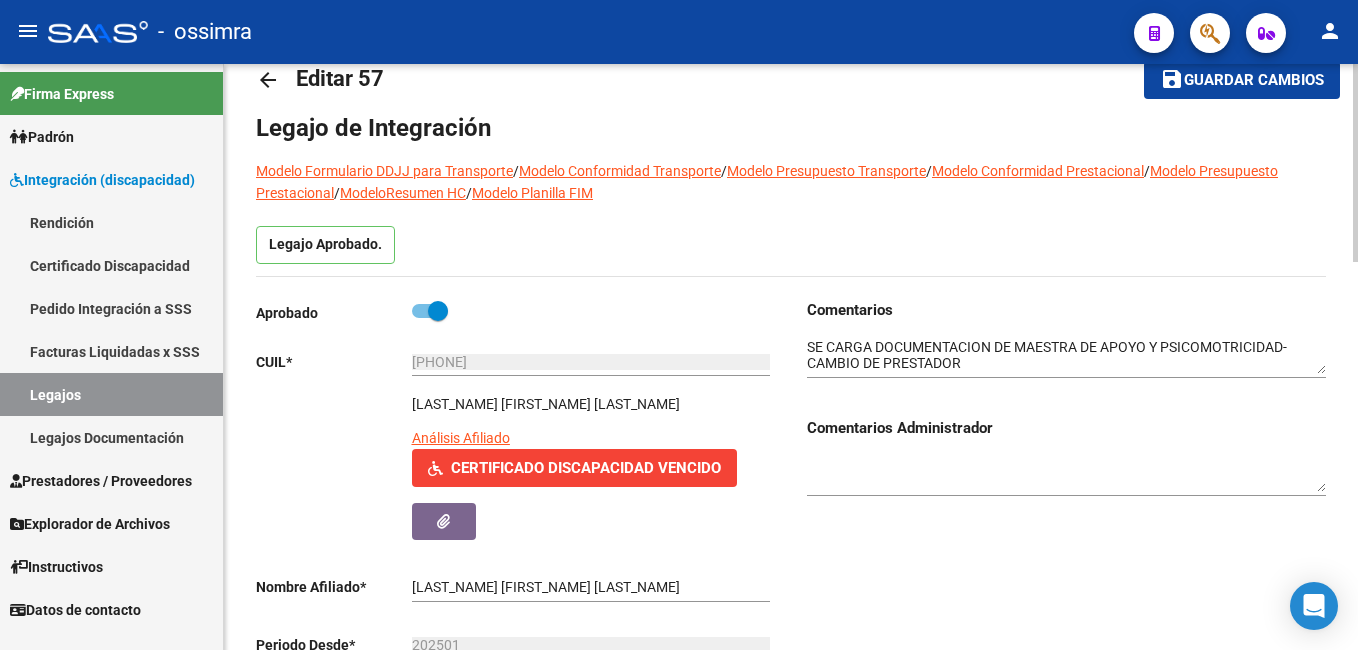 scroll, scrollTop: 0, scrollLeft: 0, axis: both 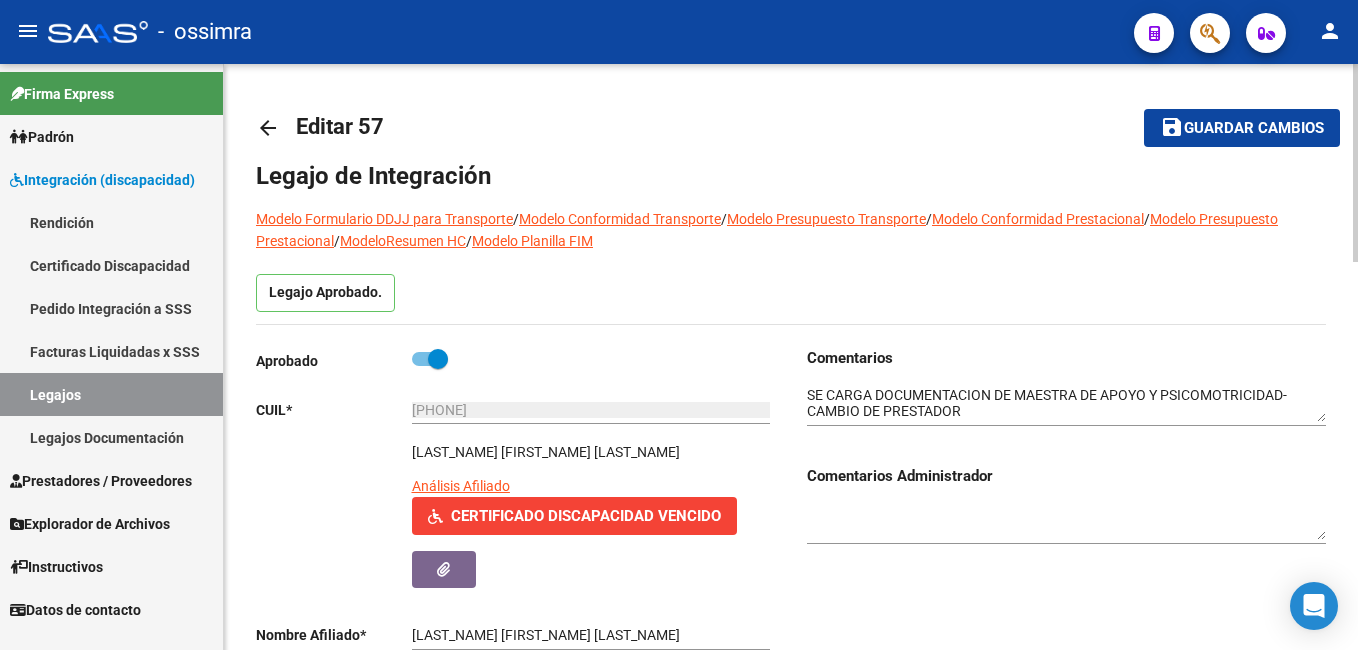 click on "menu -   ossimra  person    Firma Express     Padrón Afiliados Empadronados Padrón Ágil Análisis Afiliado    Integración (discapacidad) Rendición Certificado Discapacidad Pedido Integración a SSS Facturas Liquidadas x SSS Legajos Legajos Documentación    Prestadores / Proveedores Facturas - Listado/Carga Facturas - Documentación Pagos x Transferencia Prestadores - Listado Prestadores - Docu.    Explorador de Archivos Integración DS.SUBSIDIO DR.ENVIO DS.DEVERR DS.DEVOK    Instructivos    Datos de contacto arrow_back Editar 57    save Guardar cambios Legajo de Integración Modelo Formulario DDJJ para Transporte  /  Modelo Conformidad Transporte  /  Modelo Presupuesto Transporte  /  Modelo Conformidad Prestacional  /  Modelo Presupuesto Prestacional  /  ModeloResumen HC  /  Modelo Planilla FIM  Legajo Aprobado.  Aprobado   CUIL  *   [CUIL] Ingresar CUIL  [LAST] [MIDDLE] [FIRST]     Análisis Afiliado    Certificado Discapacidad Vencido ARCA Padrón Nombre Afiliado  *   *   202501" at bounding box center [679, 325] 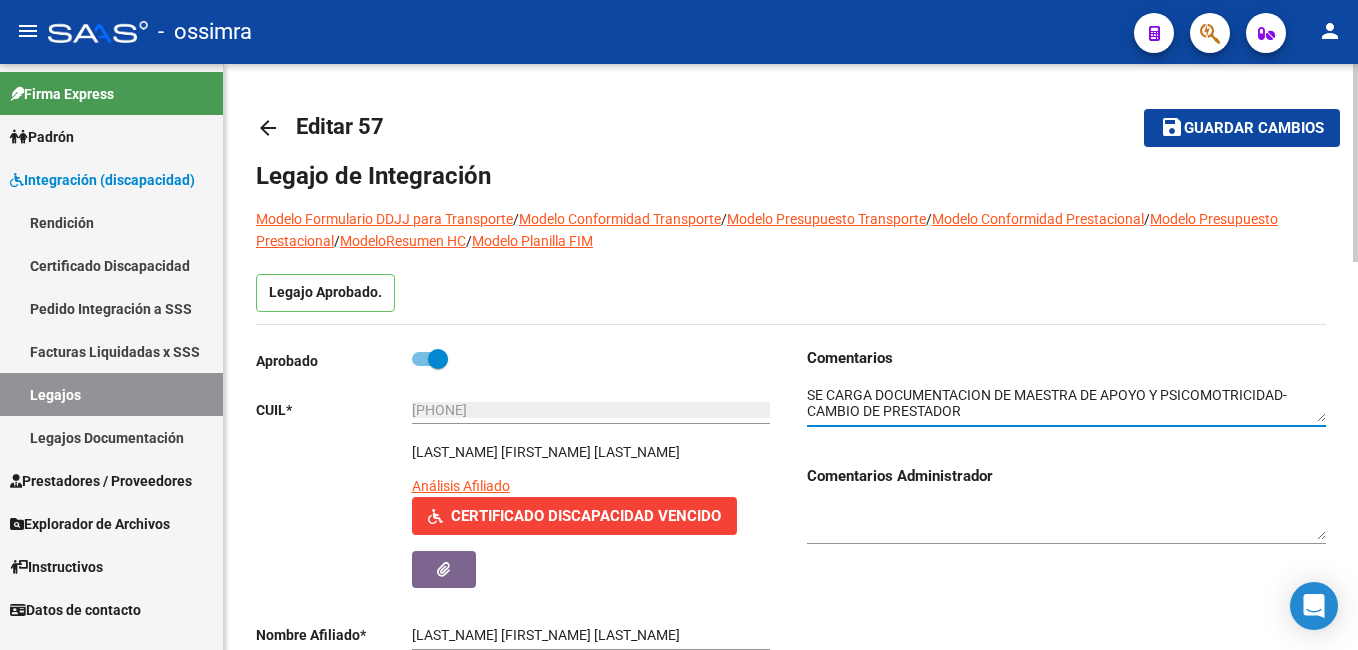 click at bounding box center [1066, 404] 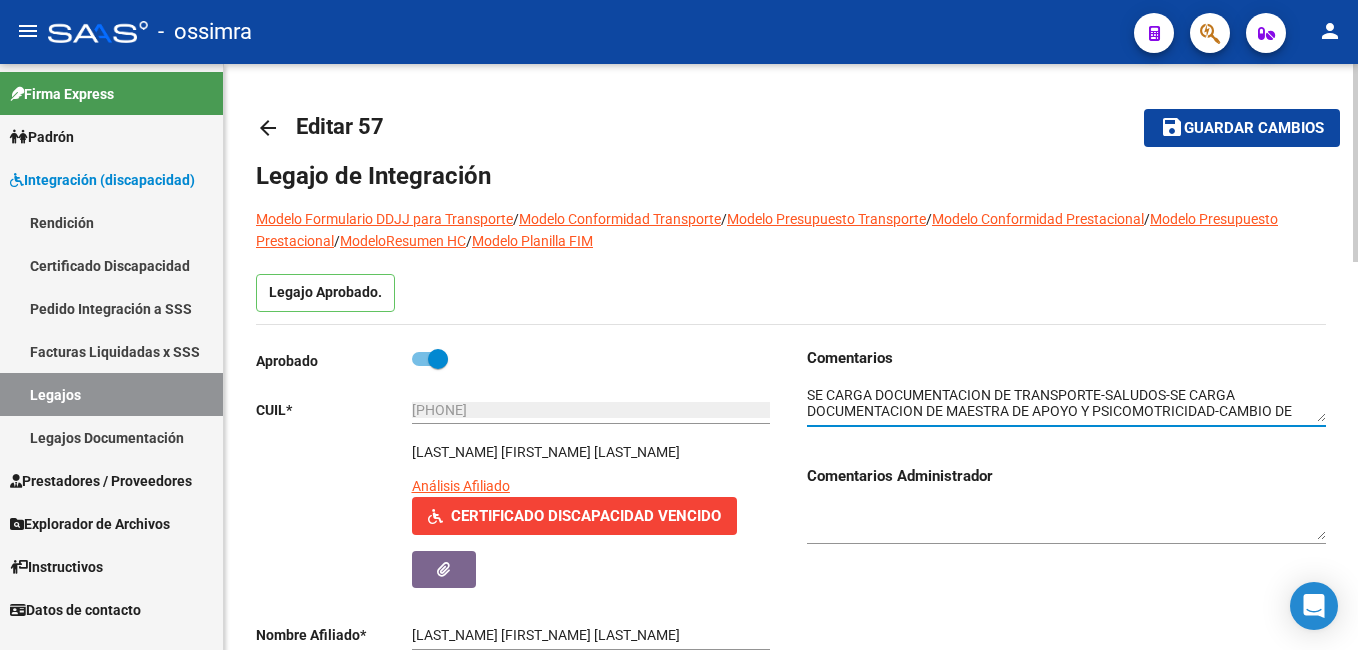 type on "SE CARGA DOCUMENTACION DE TRANSPORTE-SALUDOS-SE CARGA DOCUMENTACION DE MAESTRA DE APOYO Y PSICOMOTRICIDAD-CAMBIO DE PRESTADOR" 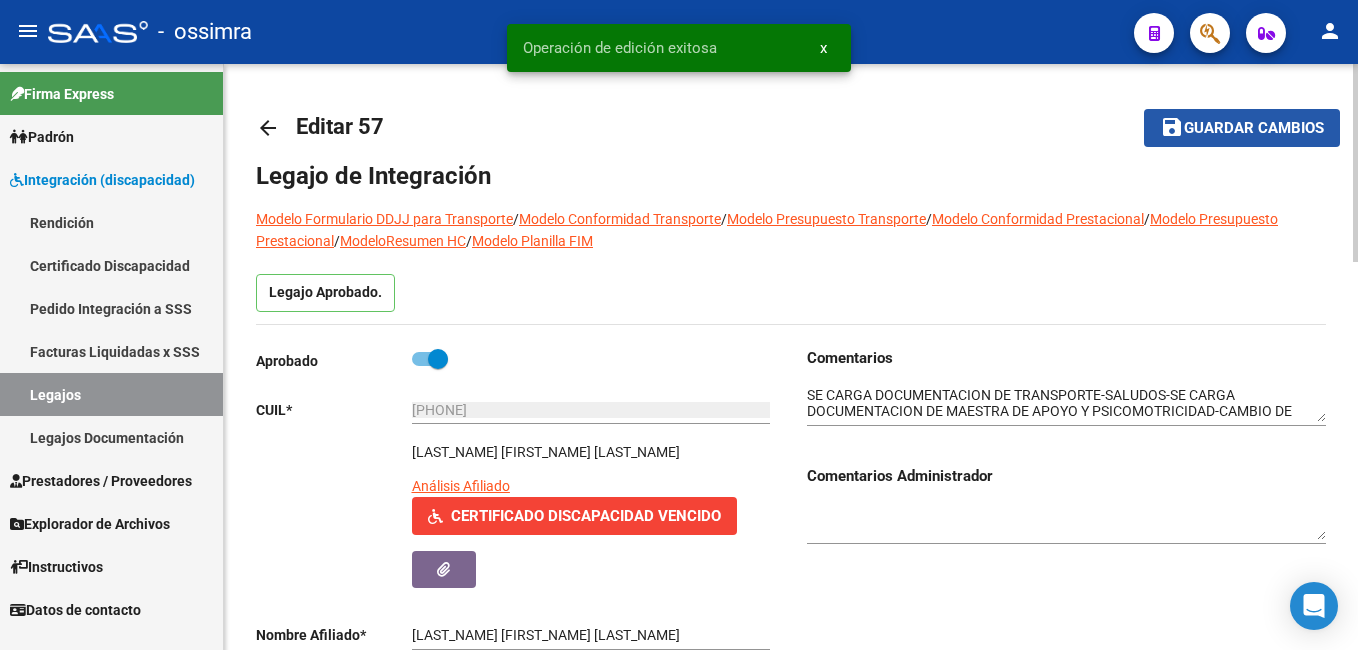 click on "Guardar cambios" 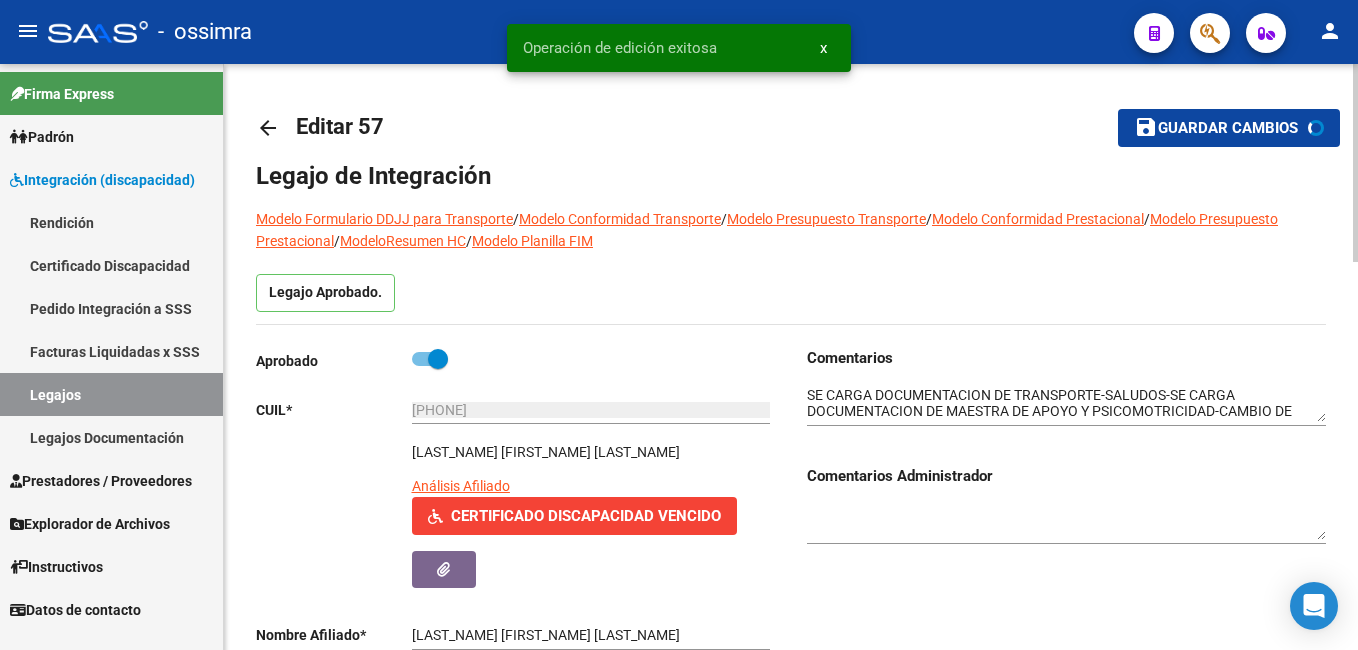 click on "Guardar cambios" 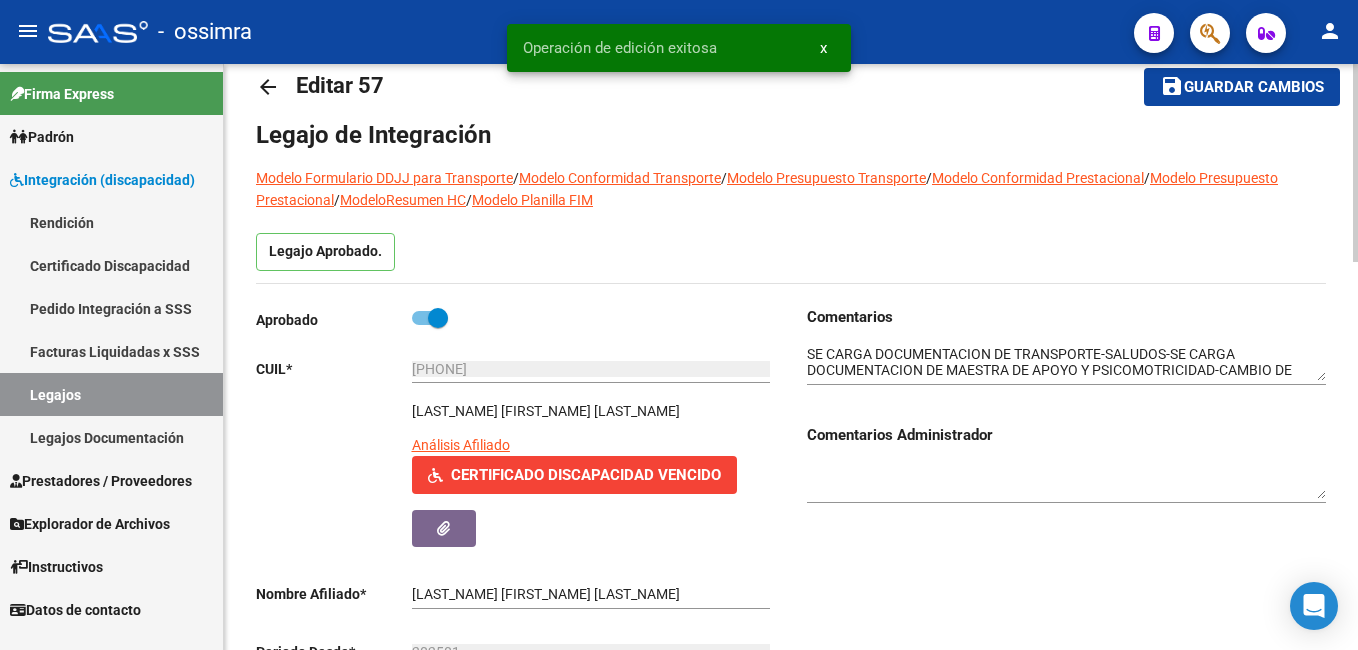 scroll, scrollTop: 0, scrollLeft: 0, axis: both 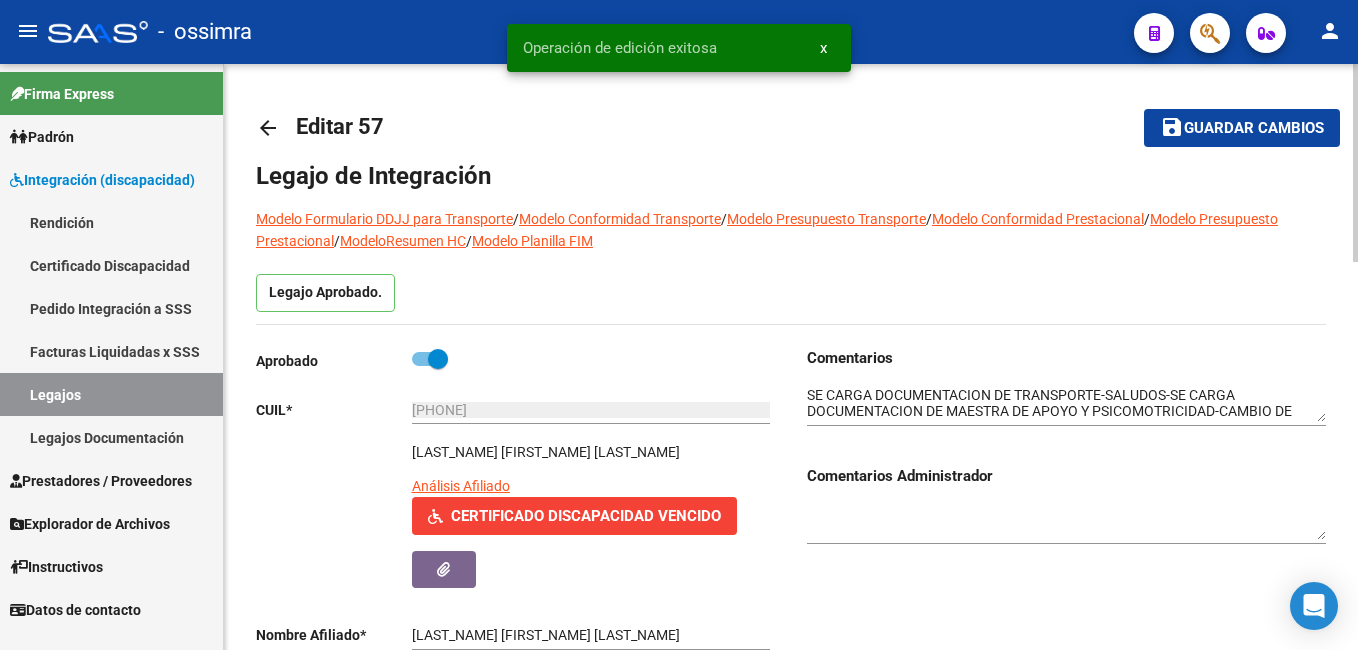 click on "arrow_back Editar 57    save Guardar cambios Legajo de Integración Modelo Formulario DDJJ para Transporte  /  Modelo Conformidad Transporte  /  Modelo Presupuesto Transporte  /  Modelo Conformidad Prestacional  /  Modelo Presupuesto Prestacional  /  ModeloResumen HC  /  Modelo Planilla FIM  Legajo Aprobado.  Aprobado   CUIL  *   [CUIL] Ingresar CUIL  [LAST_NAME] [LAST_NAME]     Análisis Afiliado    Certificado Discapacidad Vencido ARCA Padrón Nombre Afiliado  *   [LAST_NAME] [LAST_NAME] Ingresar el nombre  Periodo Desde  *   [NUMBER] Ej: 202203  Periodo Hasta  *   [NUMBER] Ej: 202212  Admite Dependencia   Comentarios                                  Comentarios Administrador  Prestadores asociados al legajo Agregar Prestador Aprobado Prestador CUIT Comentario Presupuesto Periodo Desde Periodo Hasta Usuario Admite Dependencia   [LAST_NAME] [LAST_NAME] [NUMBER]      $ 12.370,61  202501 202512 [LAST_NAME] [LAST_NAME] [DATE]      [LAST_NAME] [LAST_NAME] [NUMBER]      $ 307.654,34" 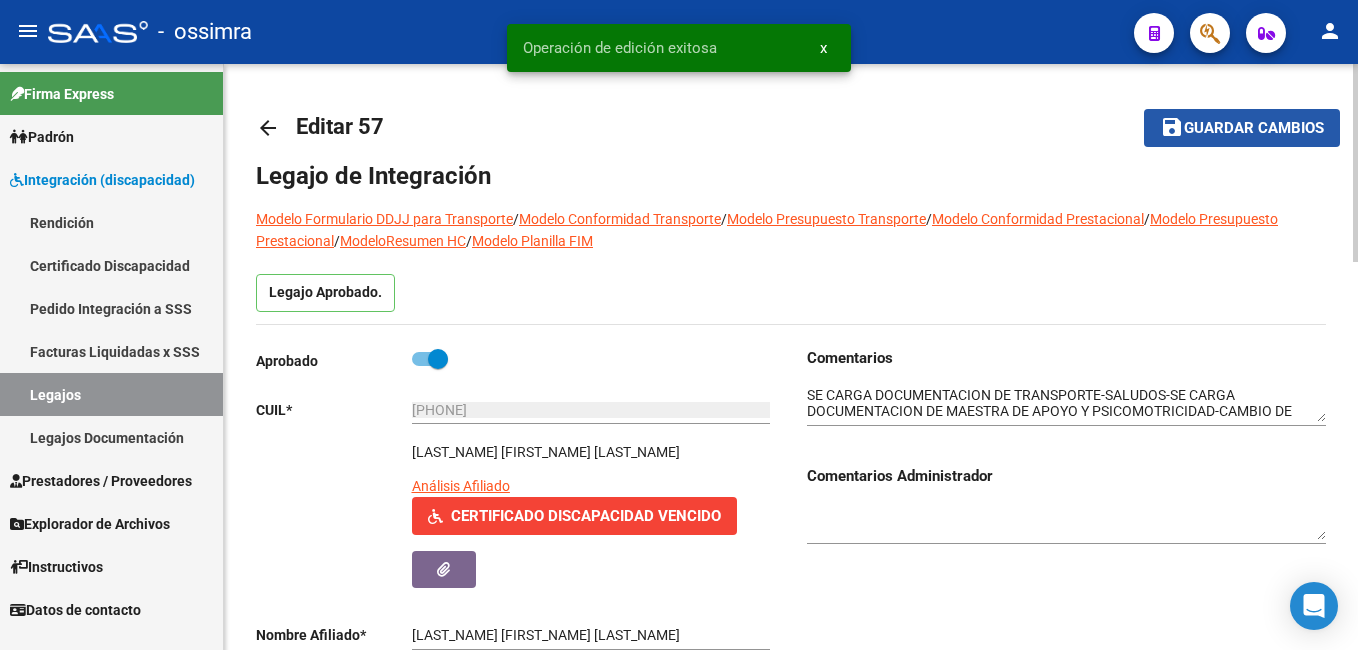 click on "Guardar cambios" 